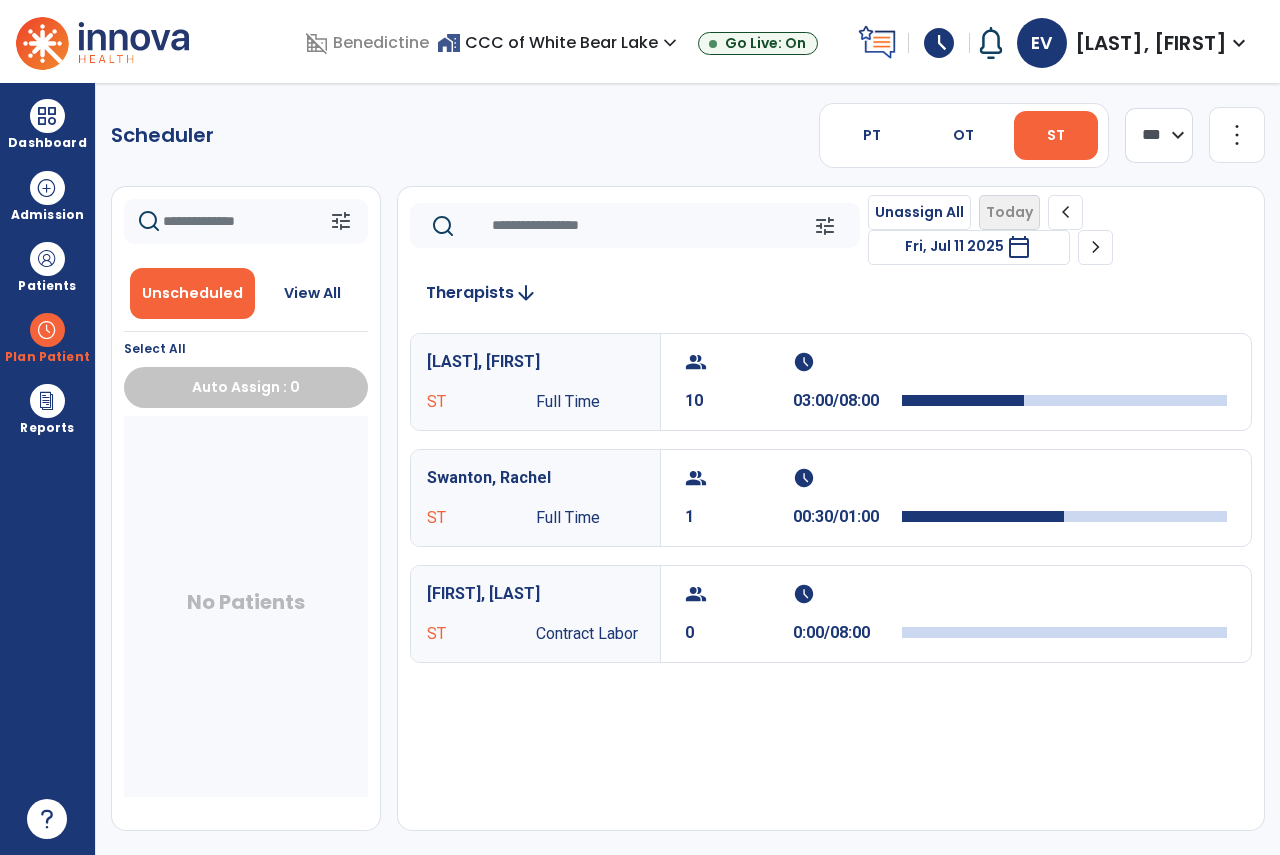 select on "*******" 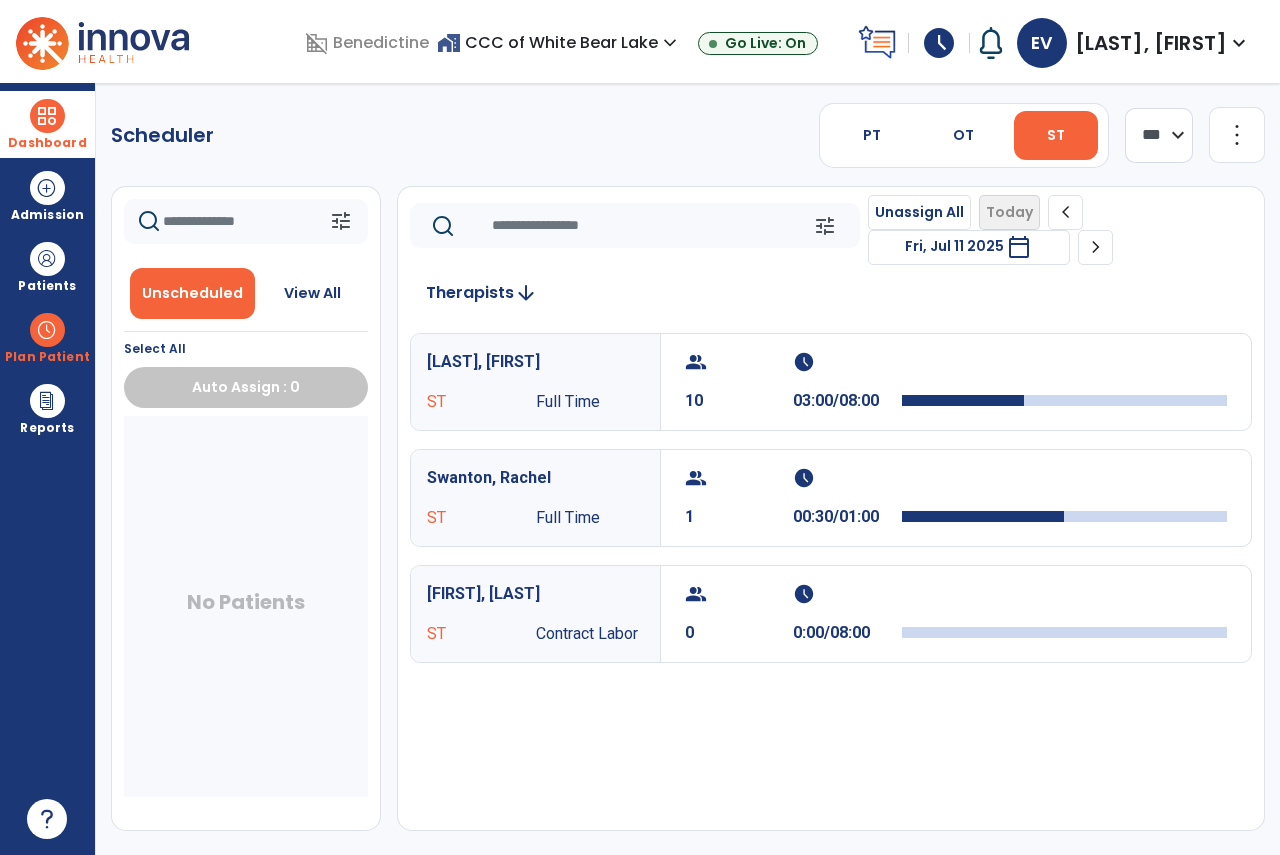 click on "Dashboard  dashboard  Therapist Dashboard" at bounding box center (47, 124) 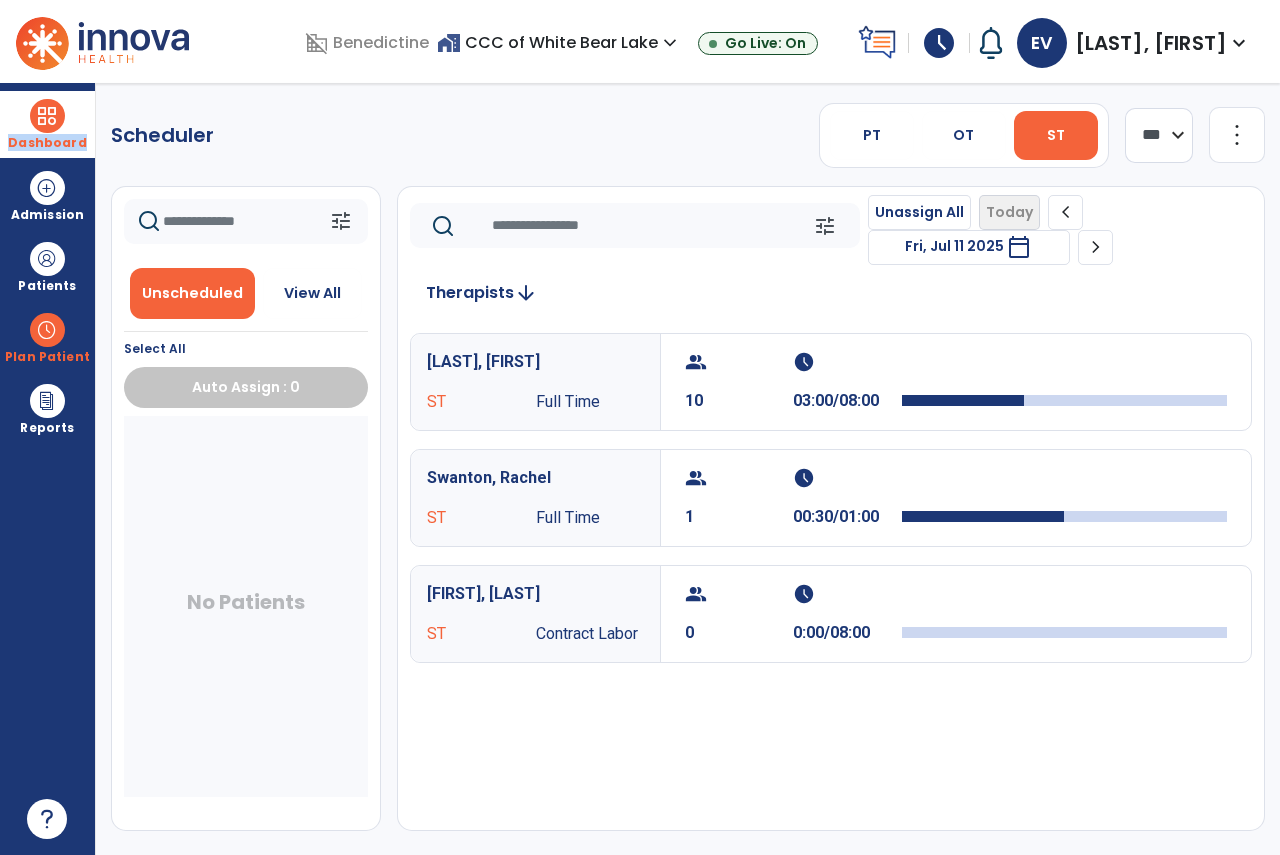 click on "Therapist Dashboard" at bounding box center [0, 0] 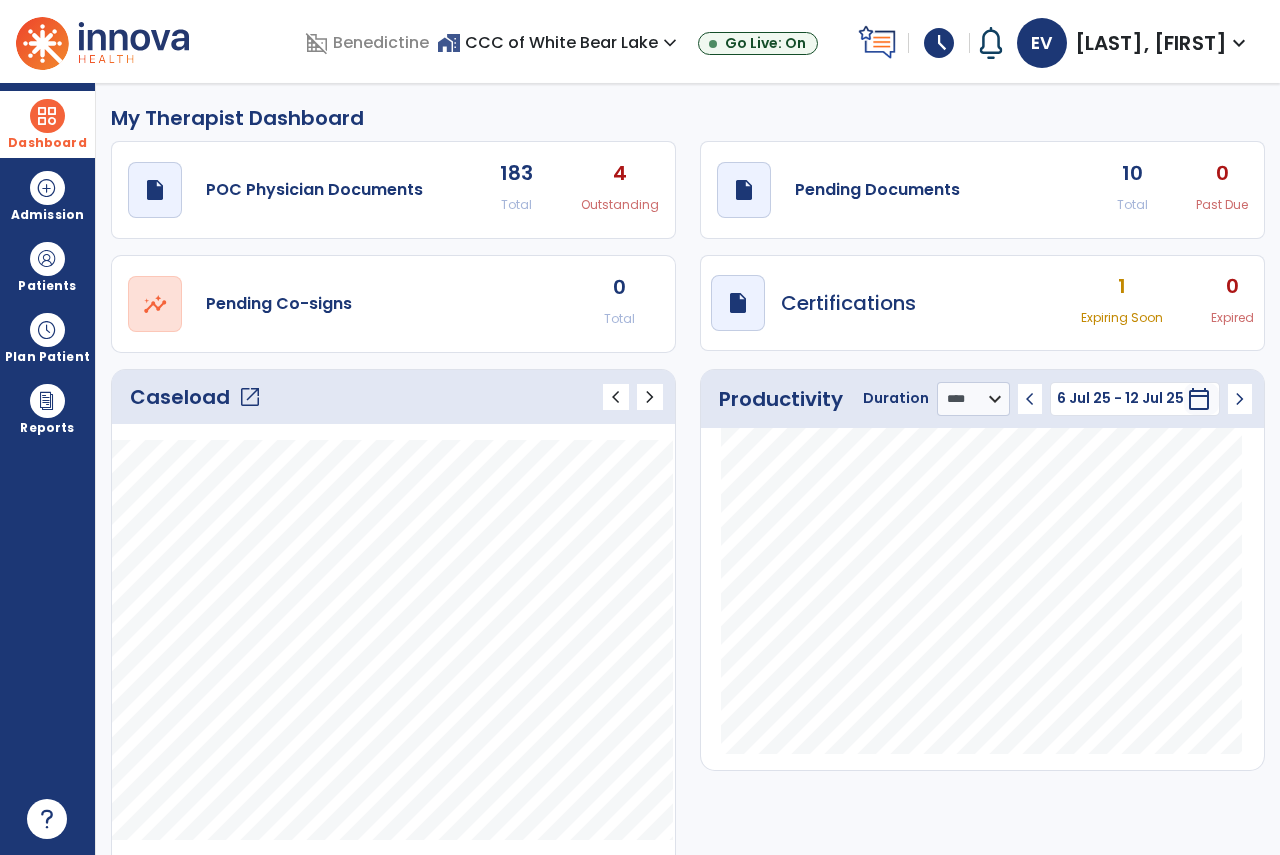 click on "draft   open_in_new  Pending Documents 10 Total 0 Past Due" 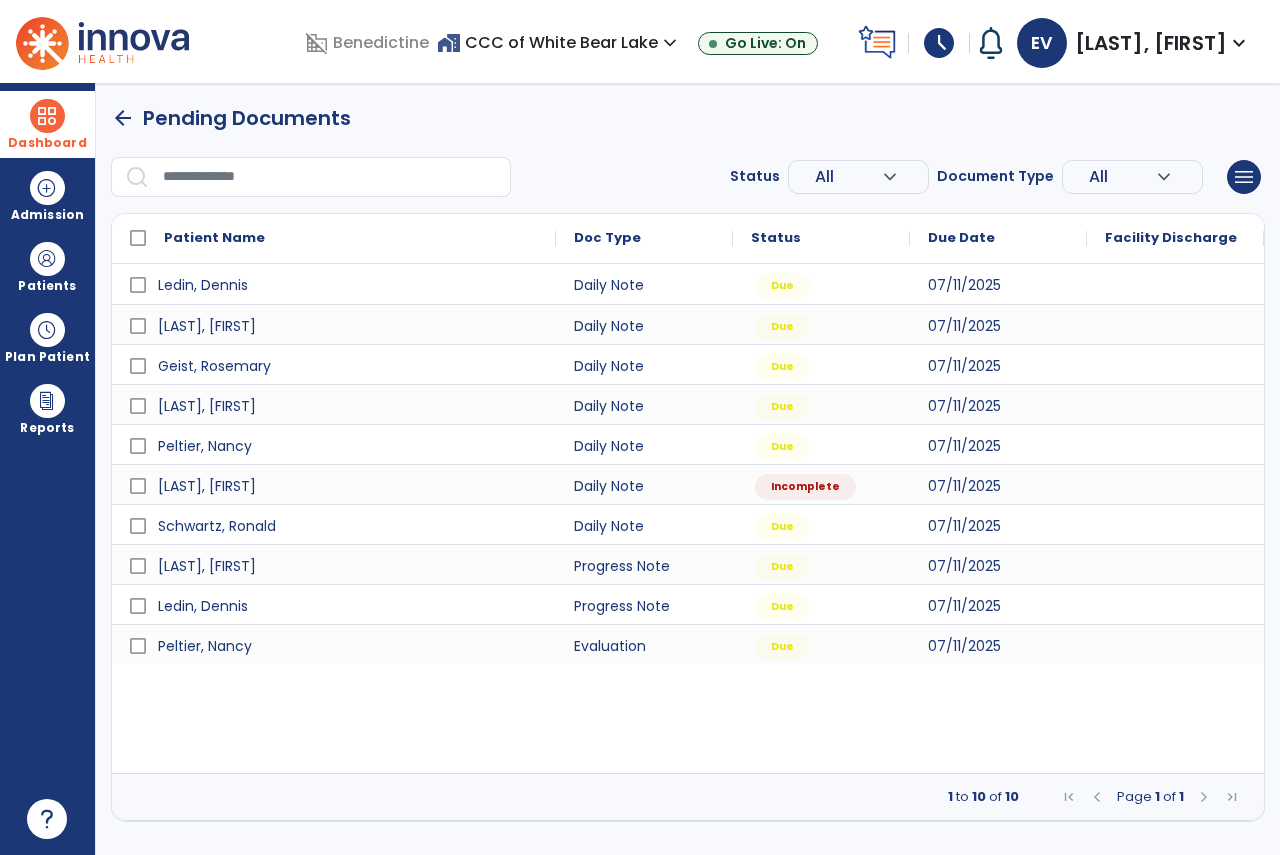 click on "arrow_back   Pending Documents  Status All  expand_more  ALL Due Past Due Incomplete Document Type All  expand_more  ALL Daily Note Progress Note Evaluation Discharge Note Recertification  menu   Export List   Print List
Patient Name
Doc Type
Status 1" at bounding box center (688, 462) 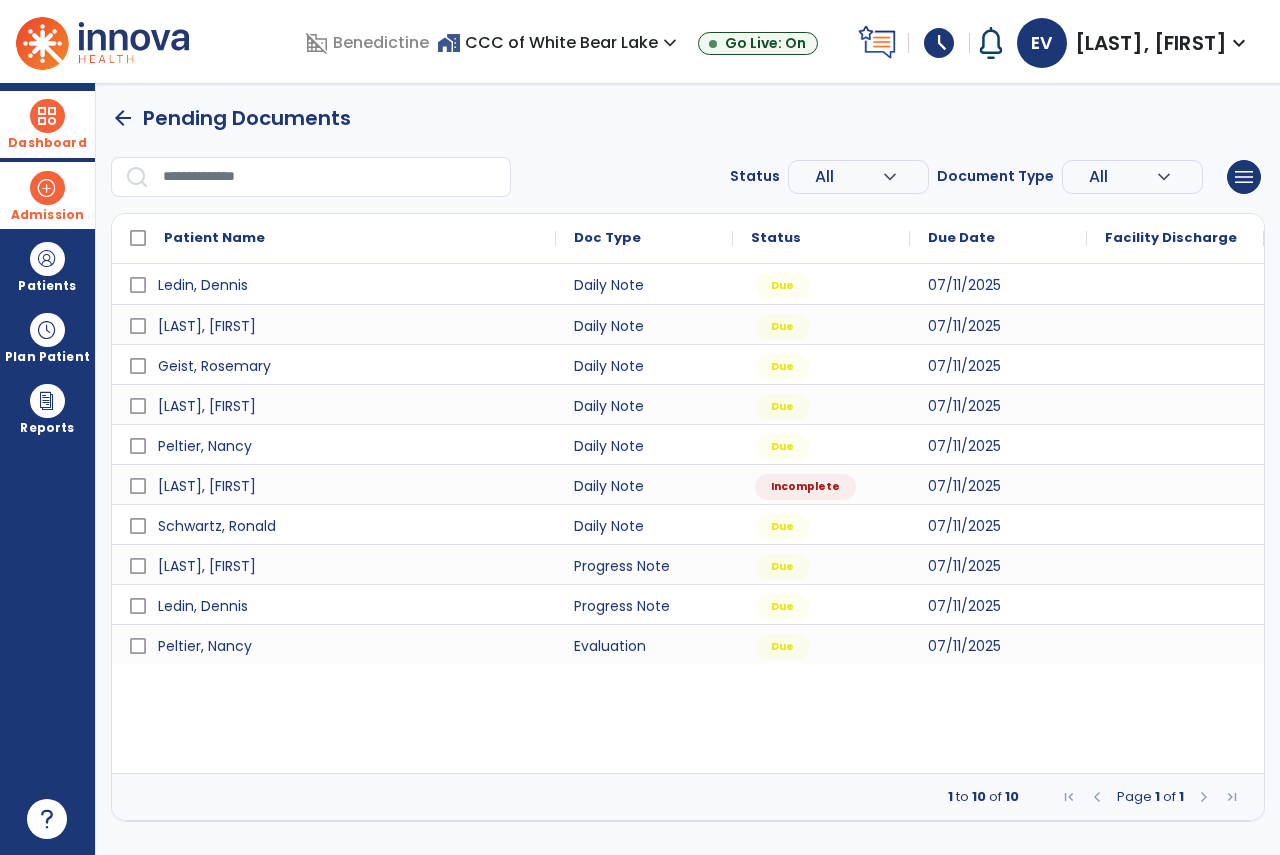 click on "Admission" at bounding box center (47, 195) 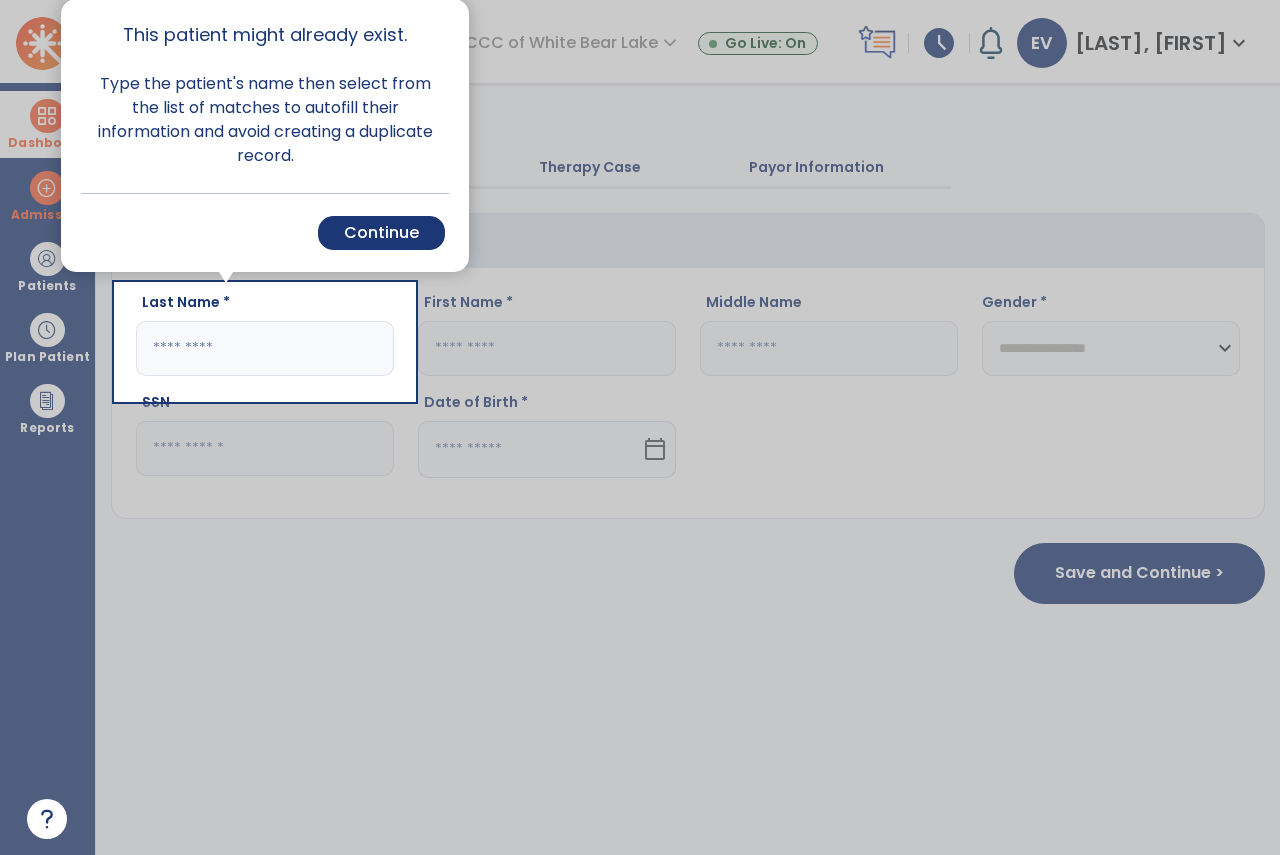 click at bounding box center [58, 427] 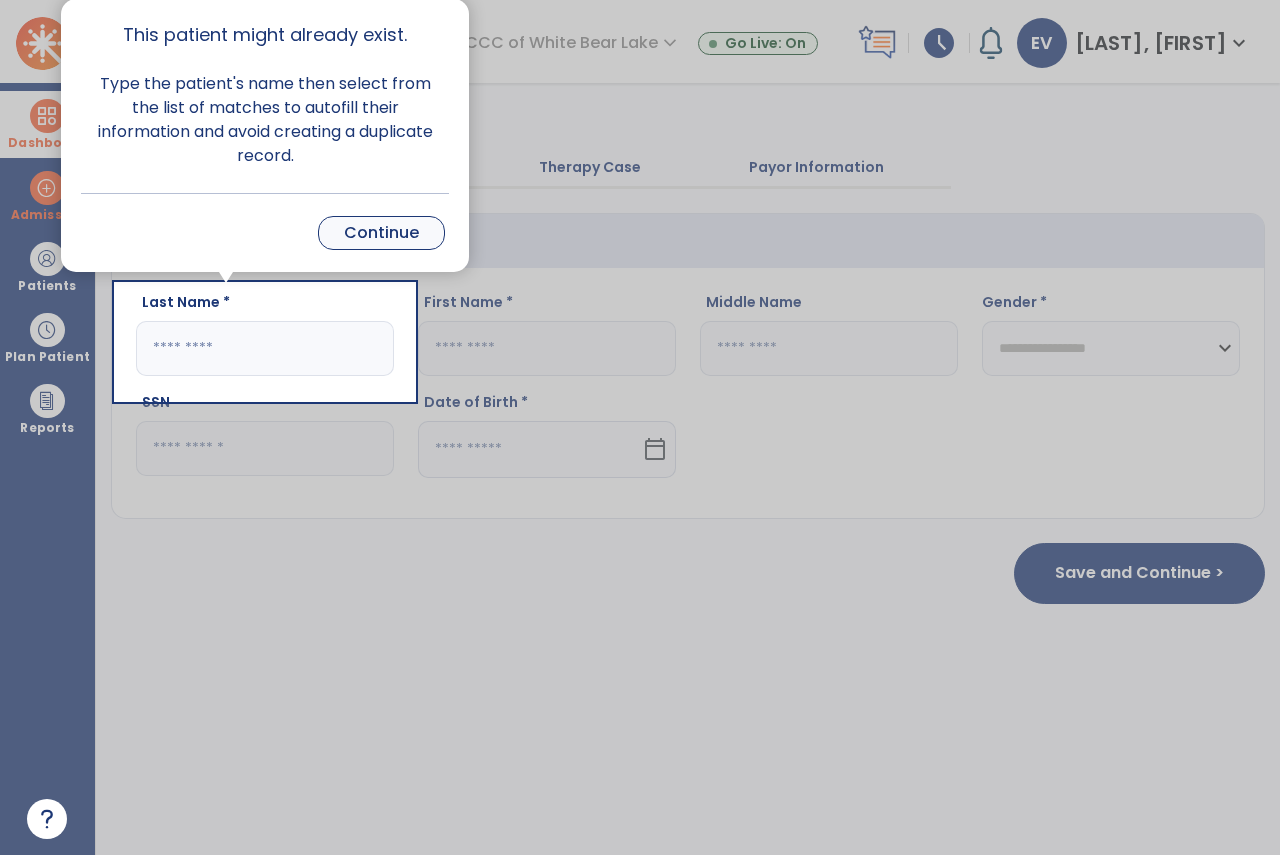 click on "Continue" at bounding box center [381, 233] 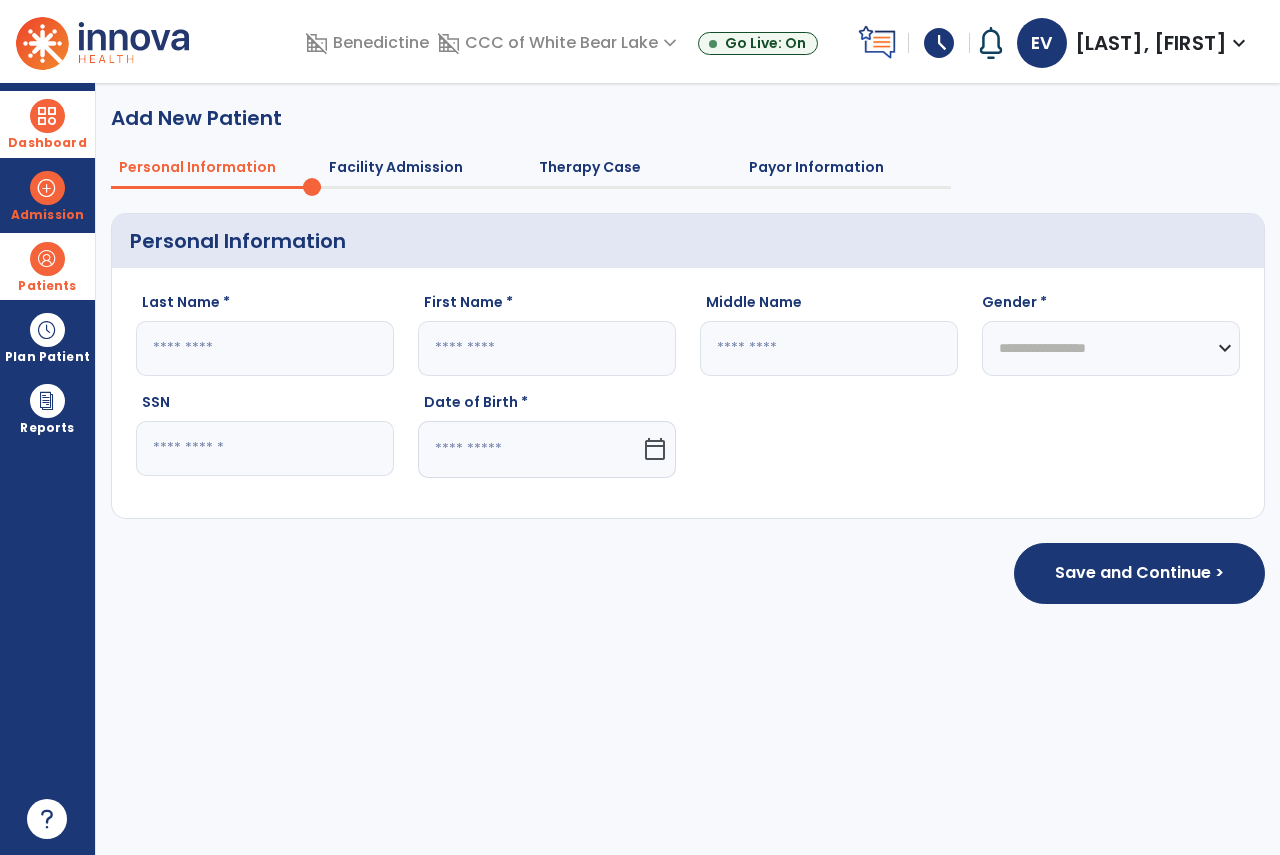 click on "Patients" at bounding box center (47, 266) 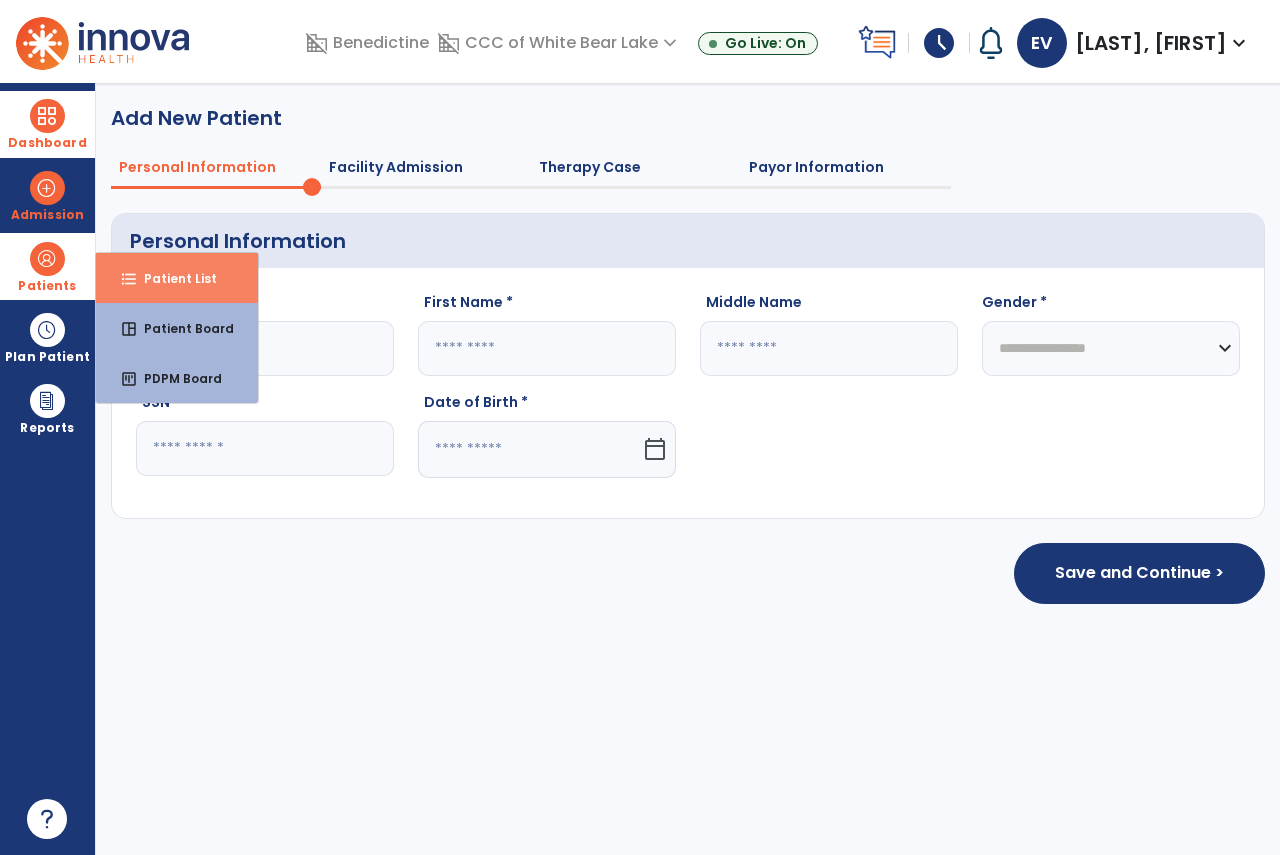 drag, startPoint x: 172, startPoint y: 260, endPoint x: 217, endPoint y: 258, distance: 45.044422 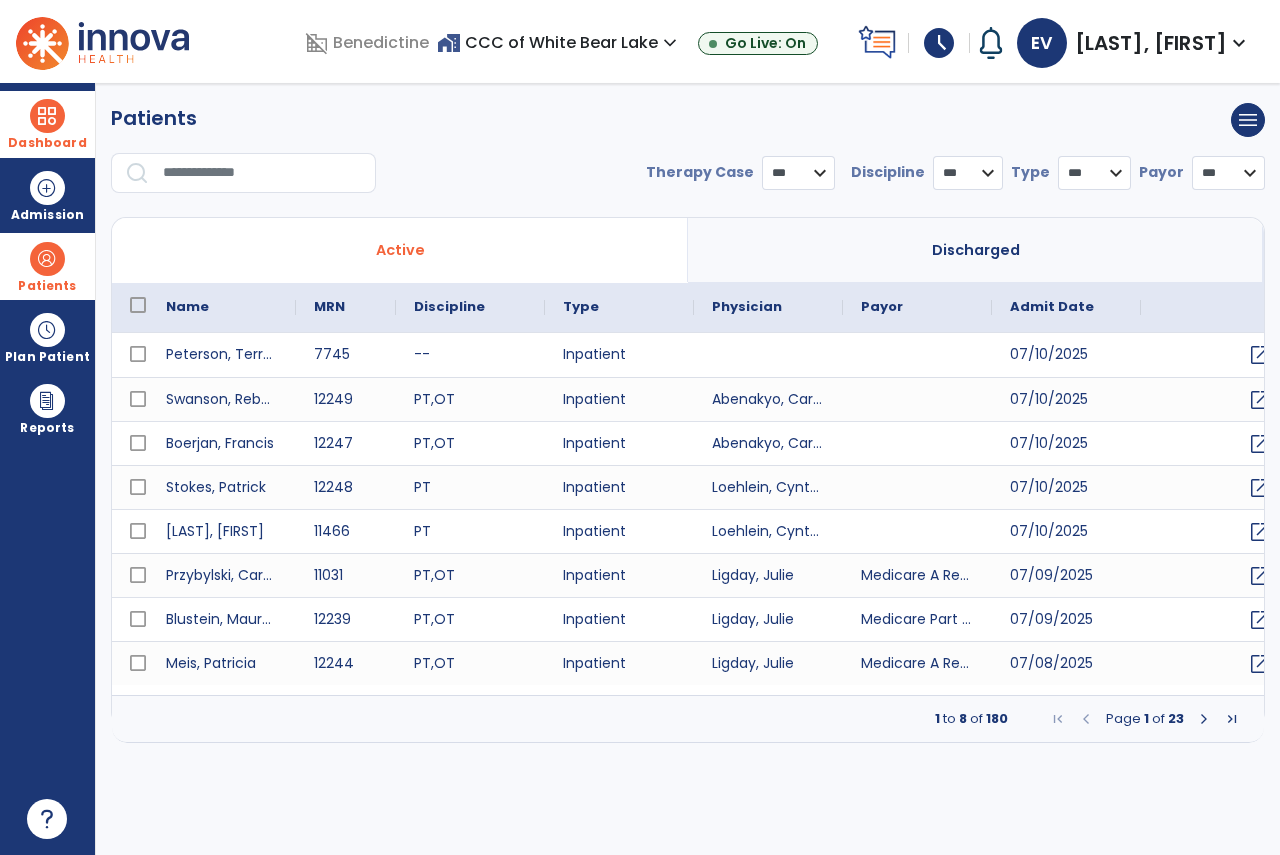 select on "***" 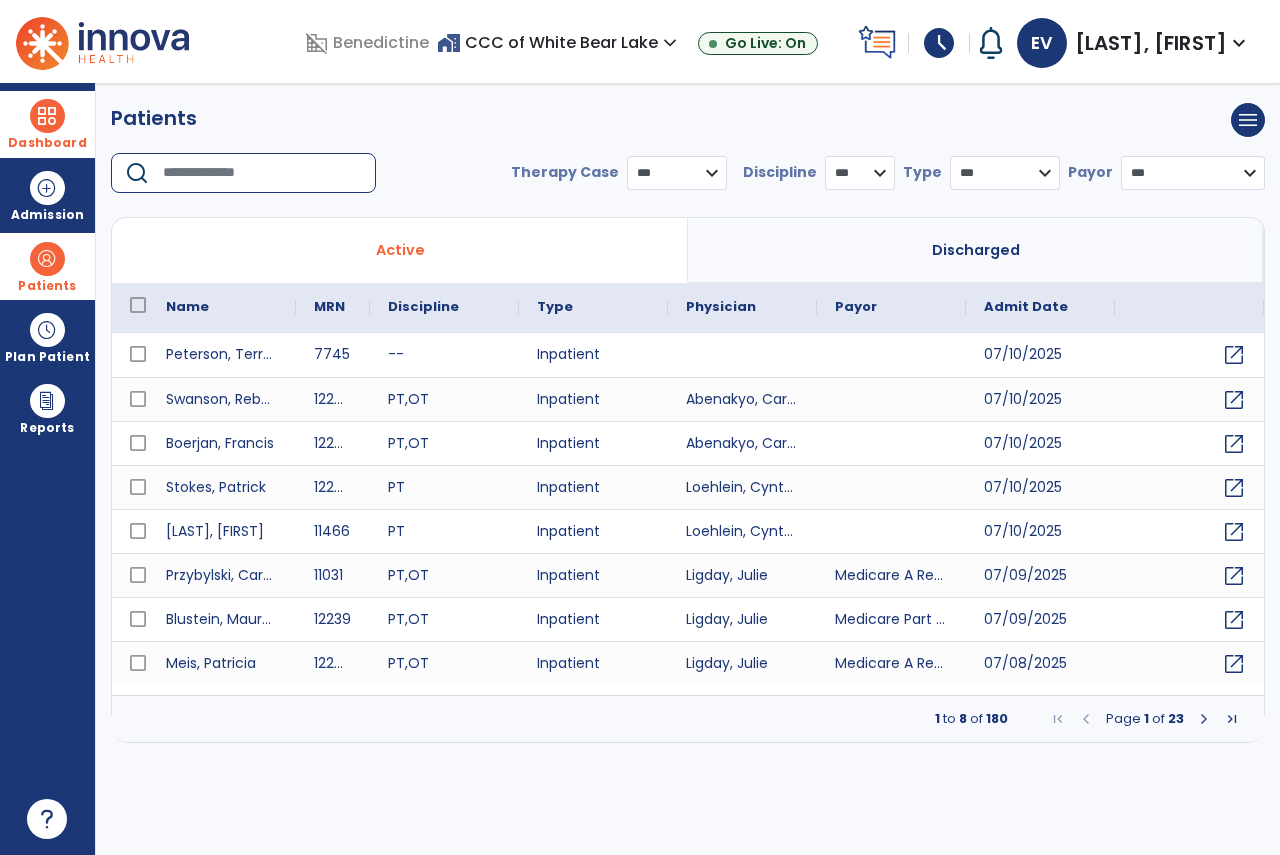 click at bounding box center (262, 173) 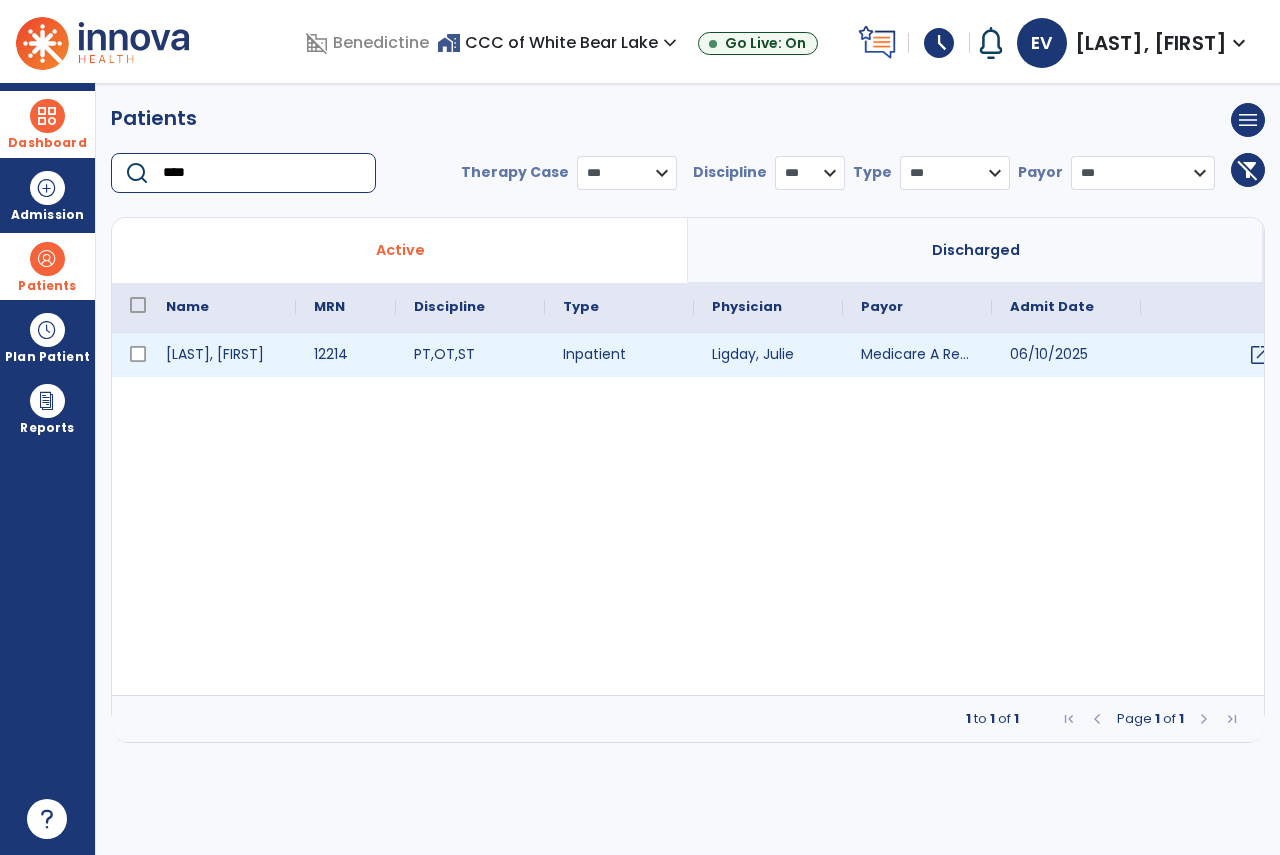 type on "****" 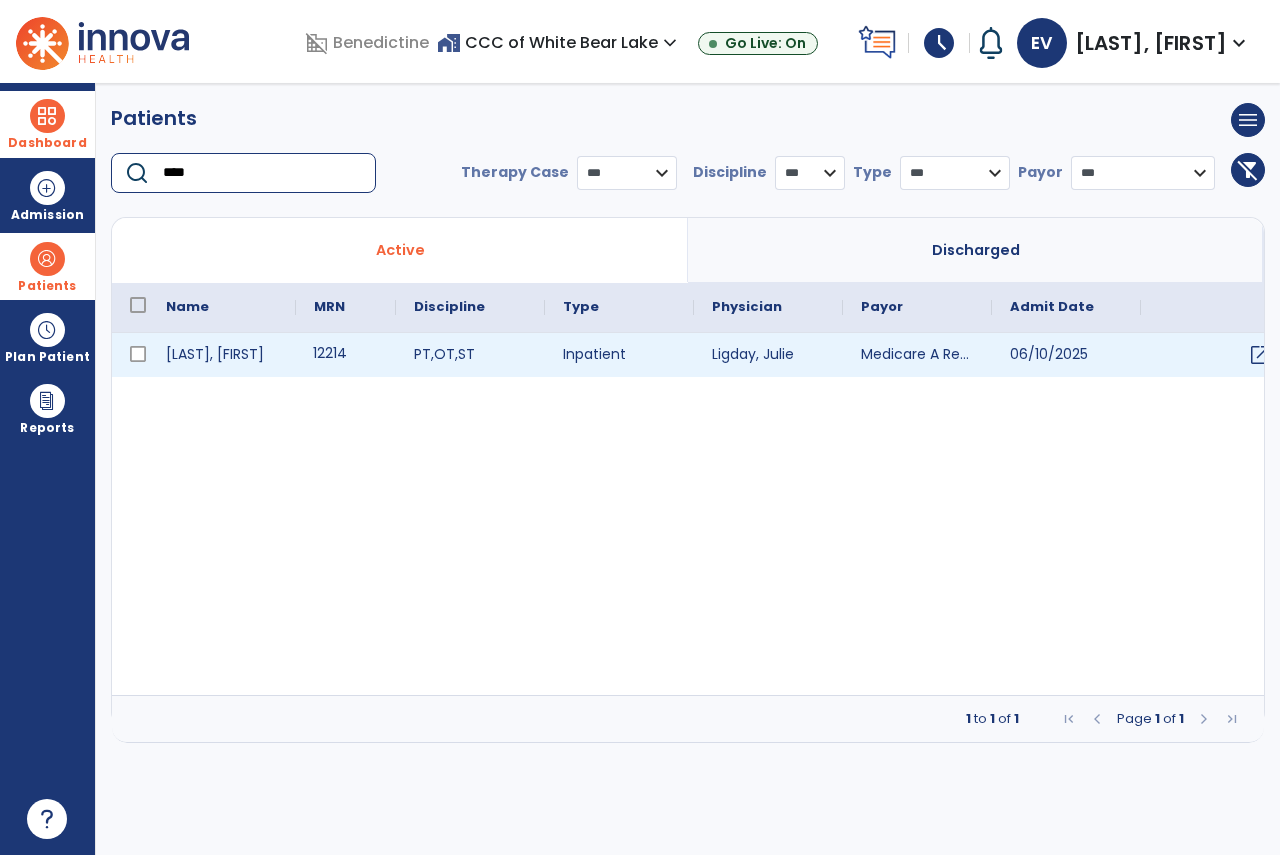 click on "12214" at bounding box center [346, 355] 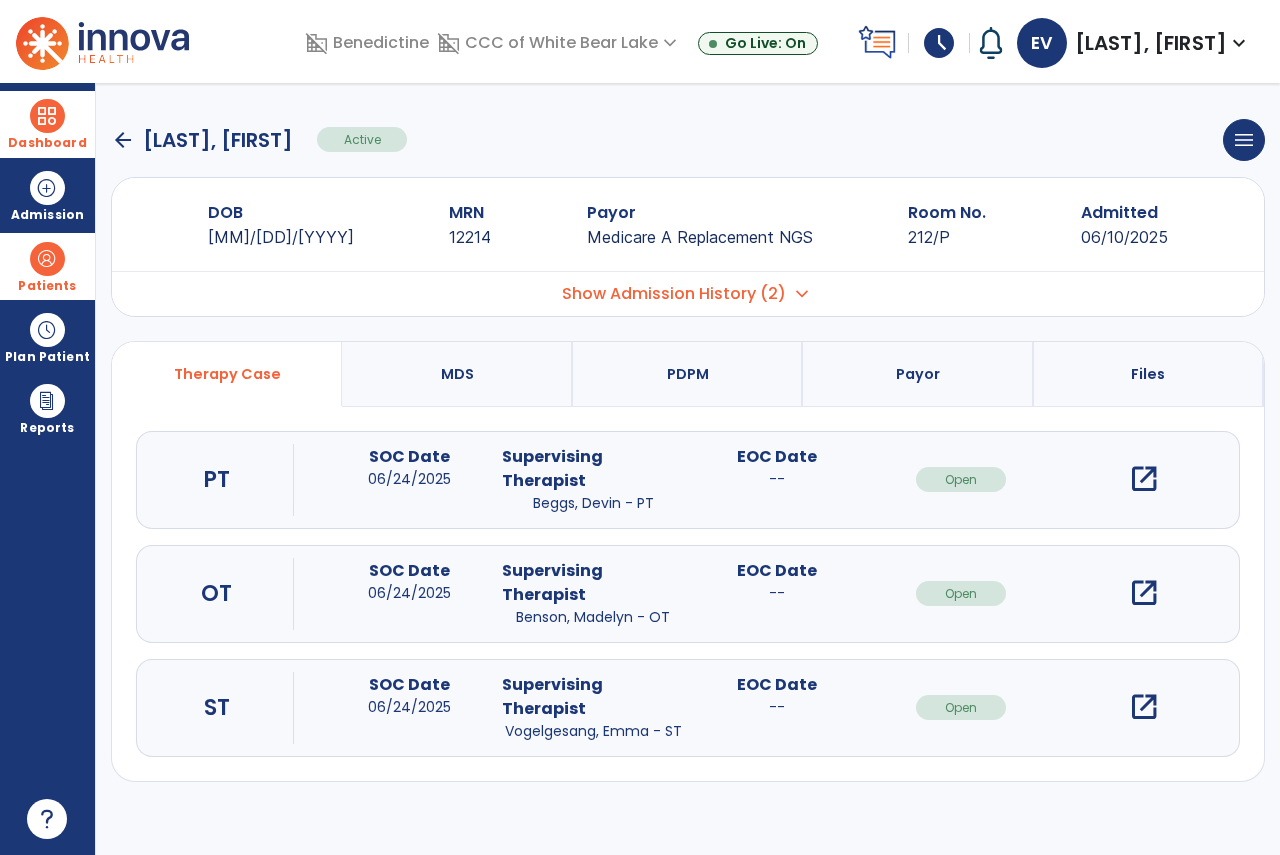 click on "open_in_new" at bounding box center (1144, 593) 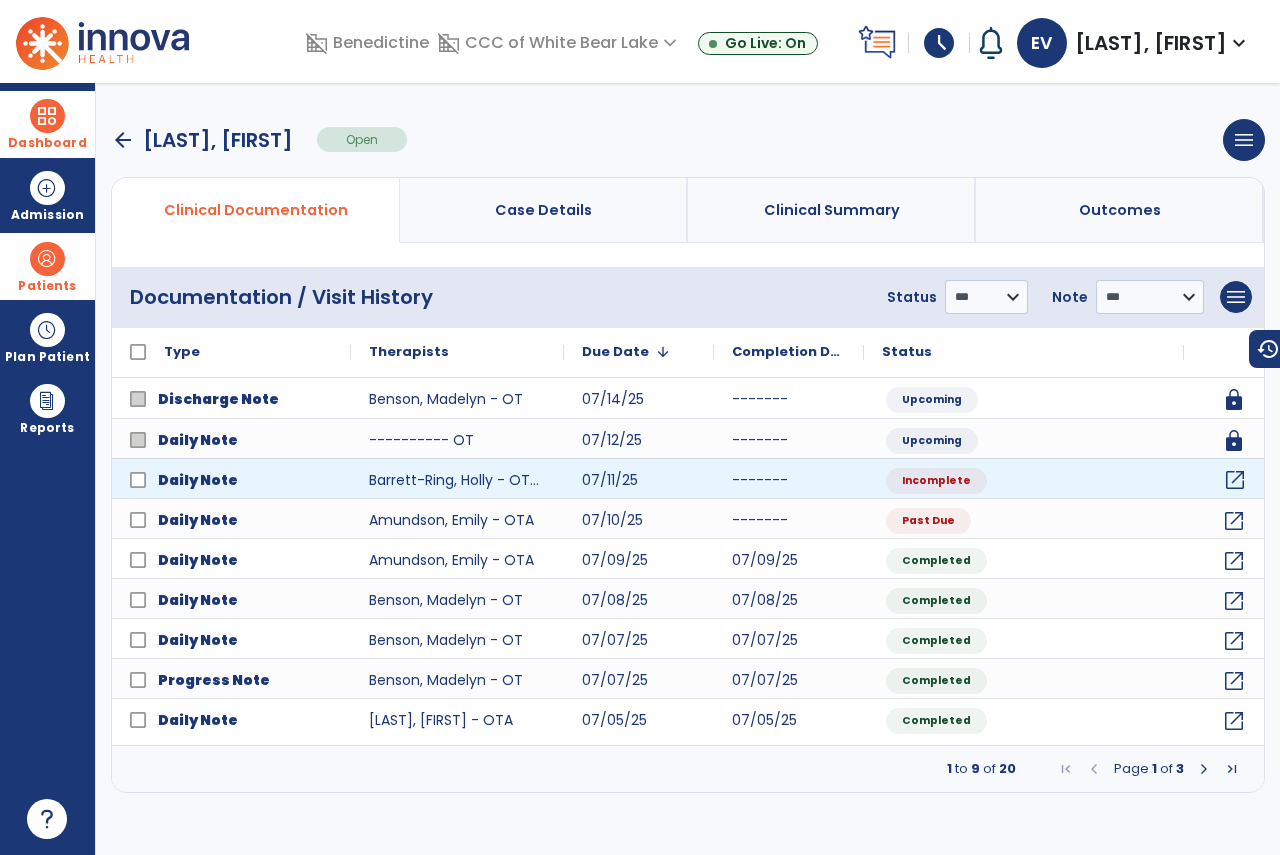 click on "open_in_new" 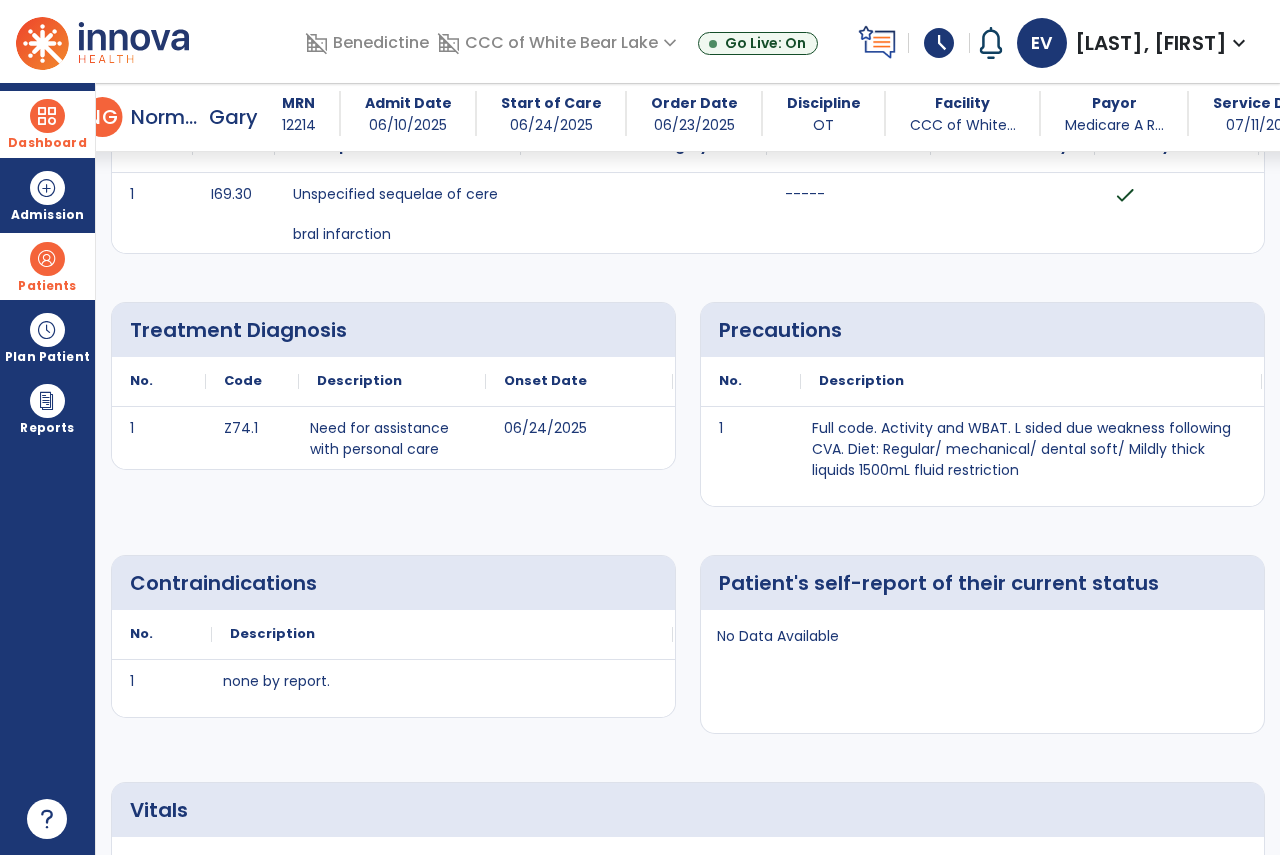 scroll, scrollTop: 0, scrollLeft: 0, axis: both 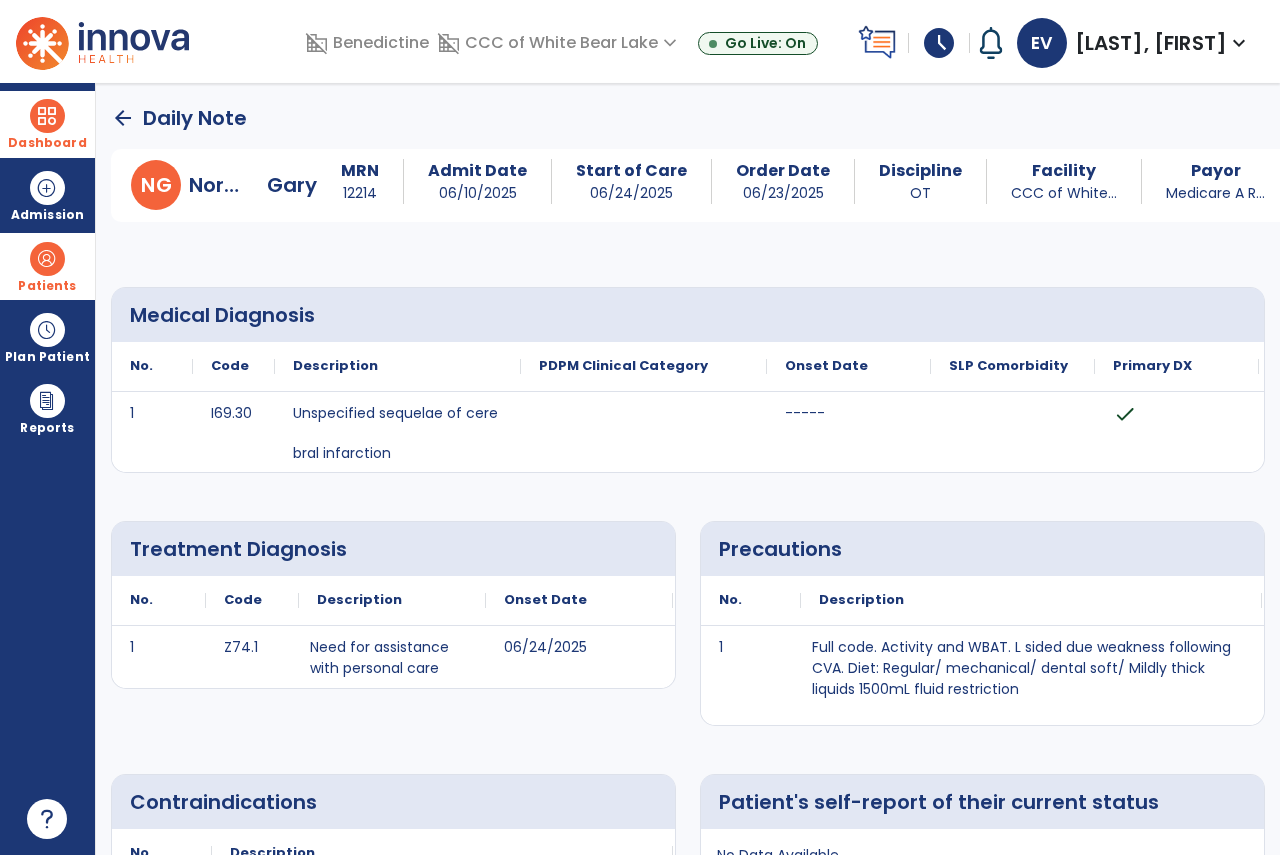 click on "arrow_back" 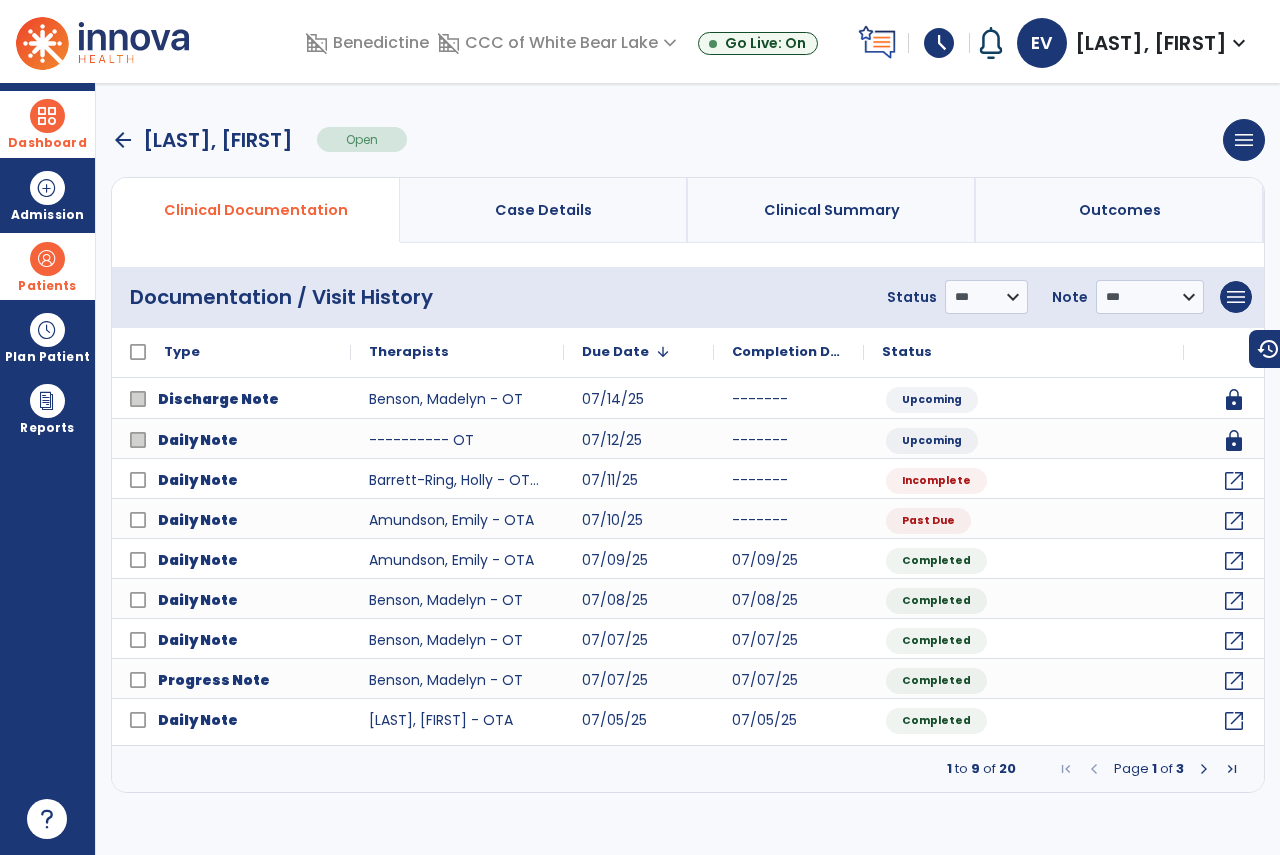 click on "Dashboard" at bounding box center [47, 143] 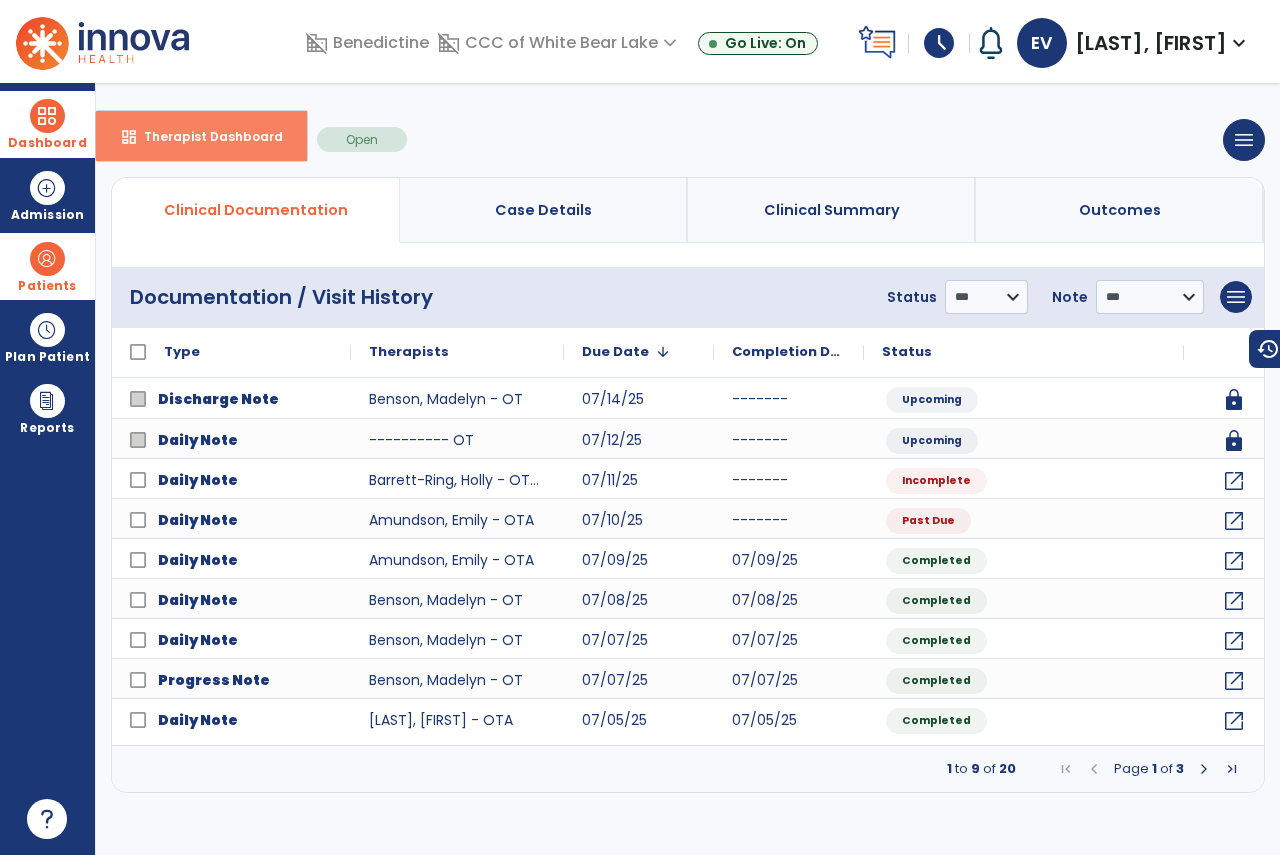click on "dashboard  Therapist Dashboard" at bounding box center [201, 136] 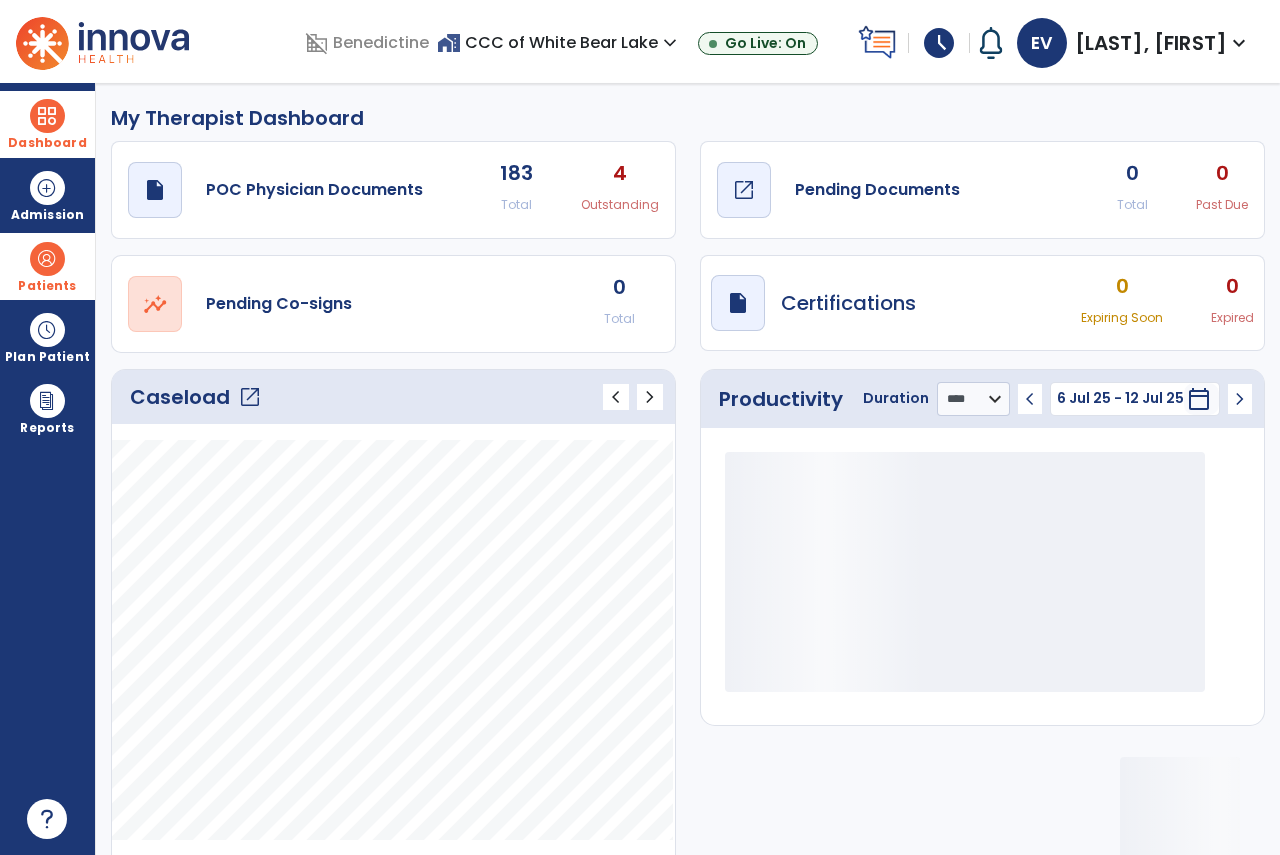 click on "Pending Documents" 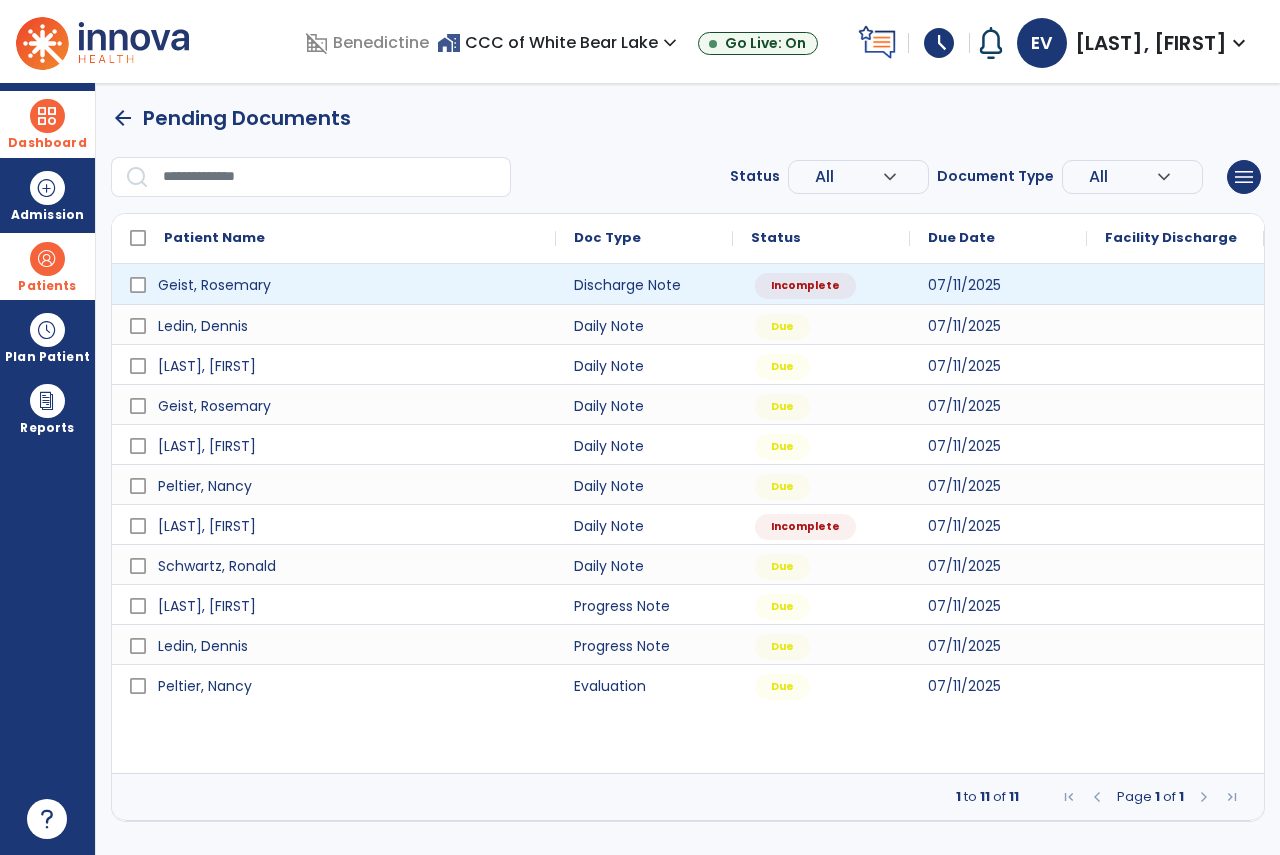 click at bounding box center (1175, 284) 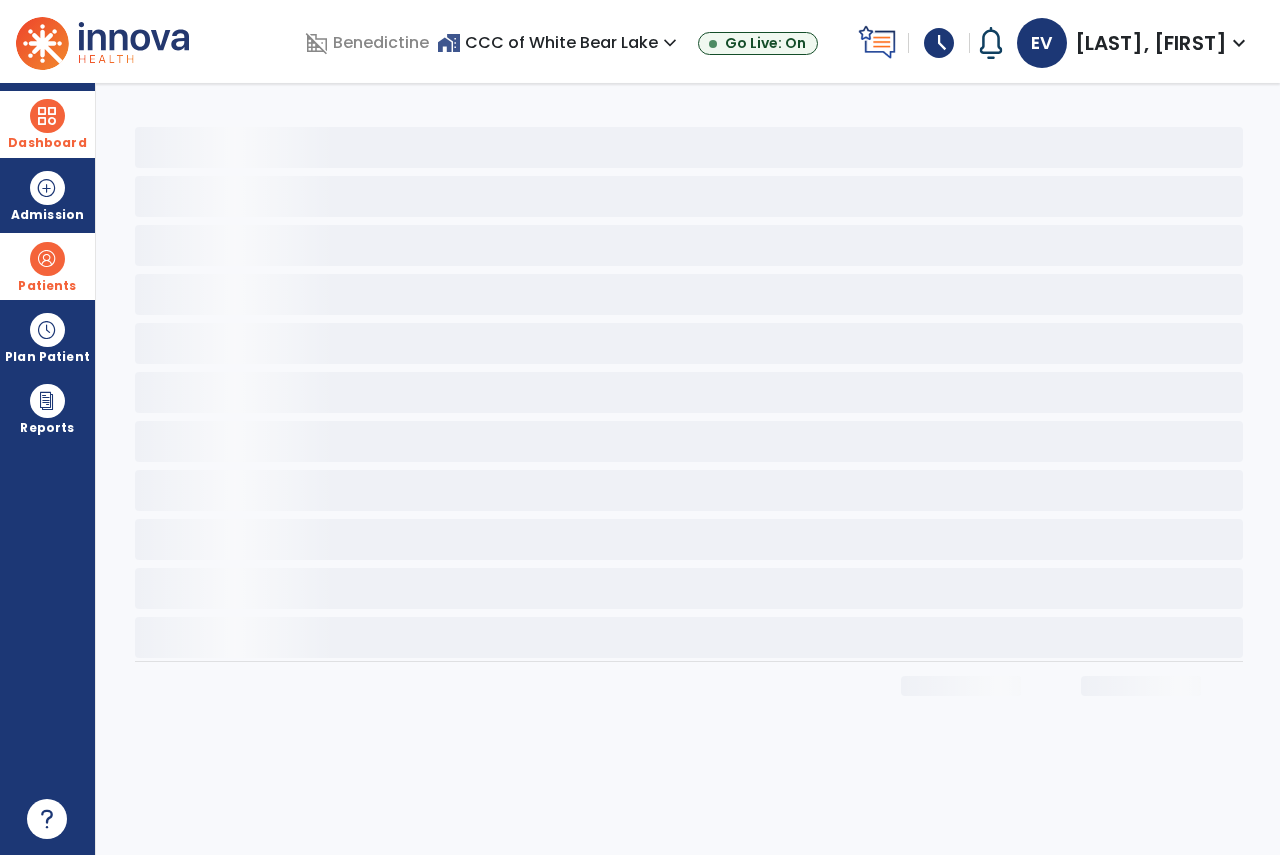 select on "**********" 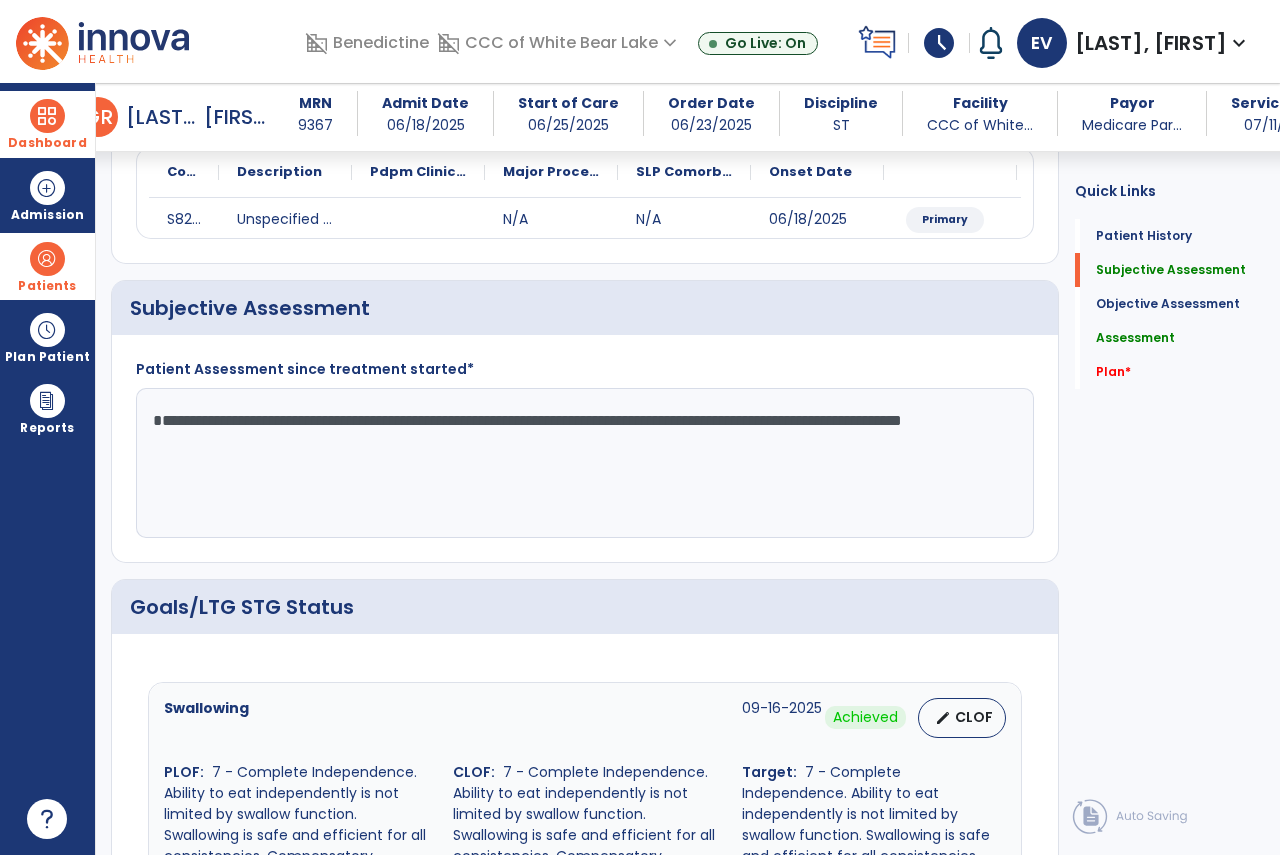 scroll, scrollTop: 200, scrollLeft: 0, axis: vertical 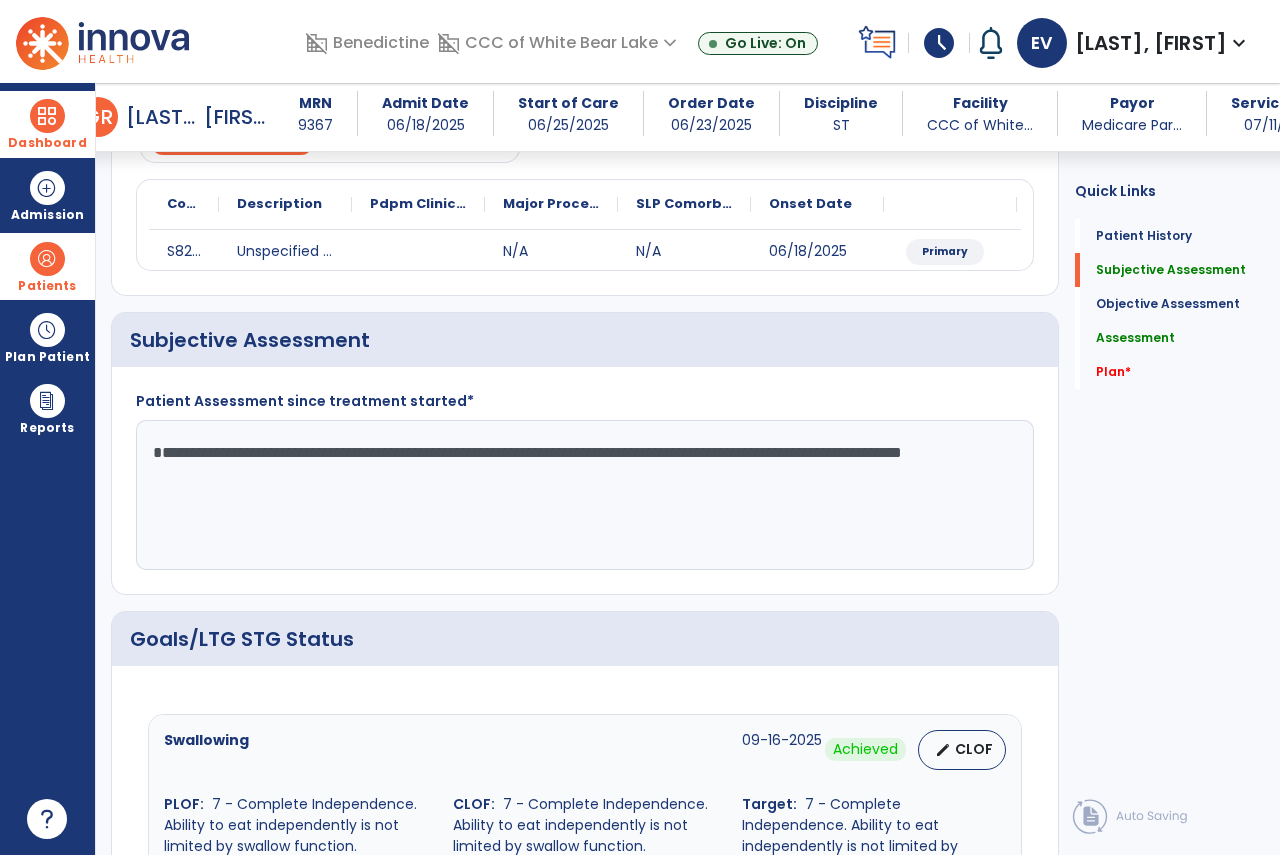click on "**********" 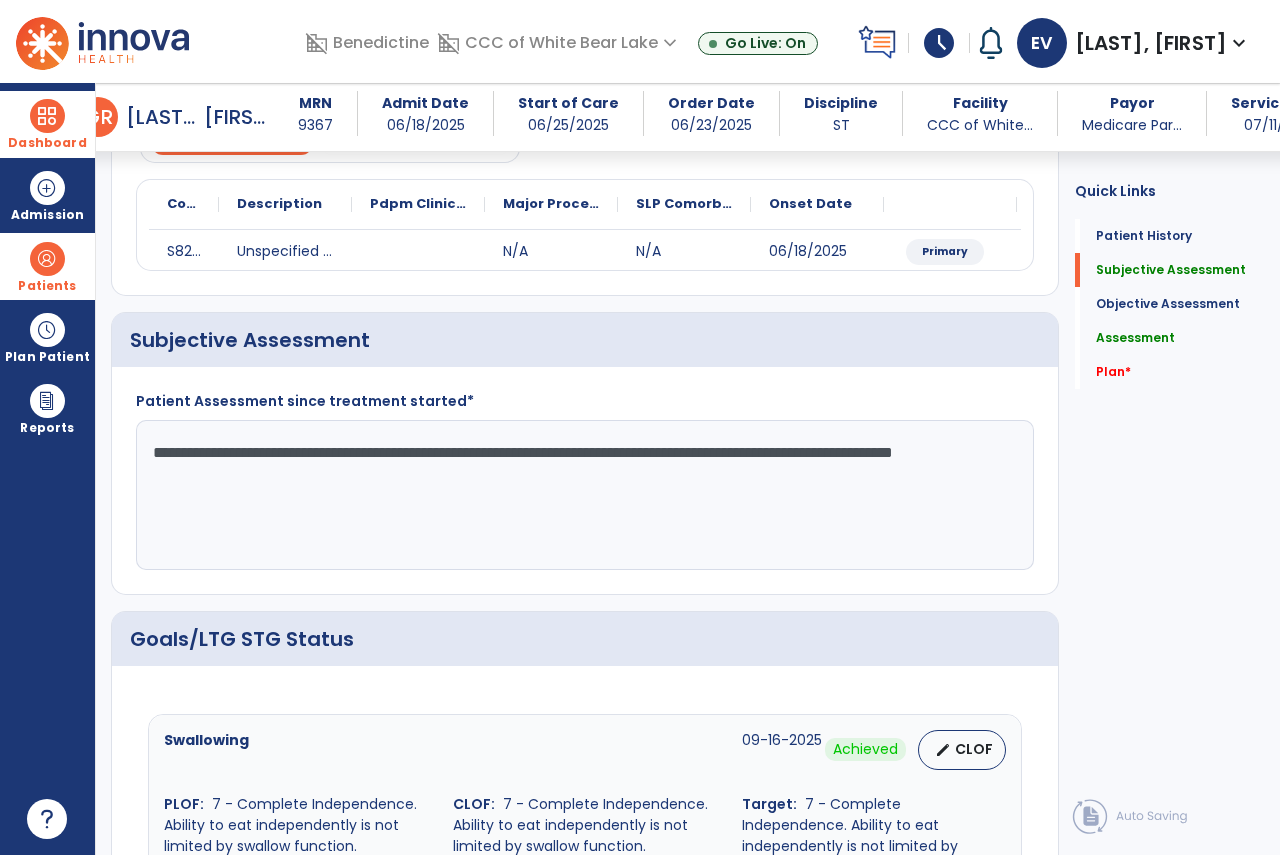 click on "**********" 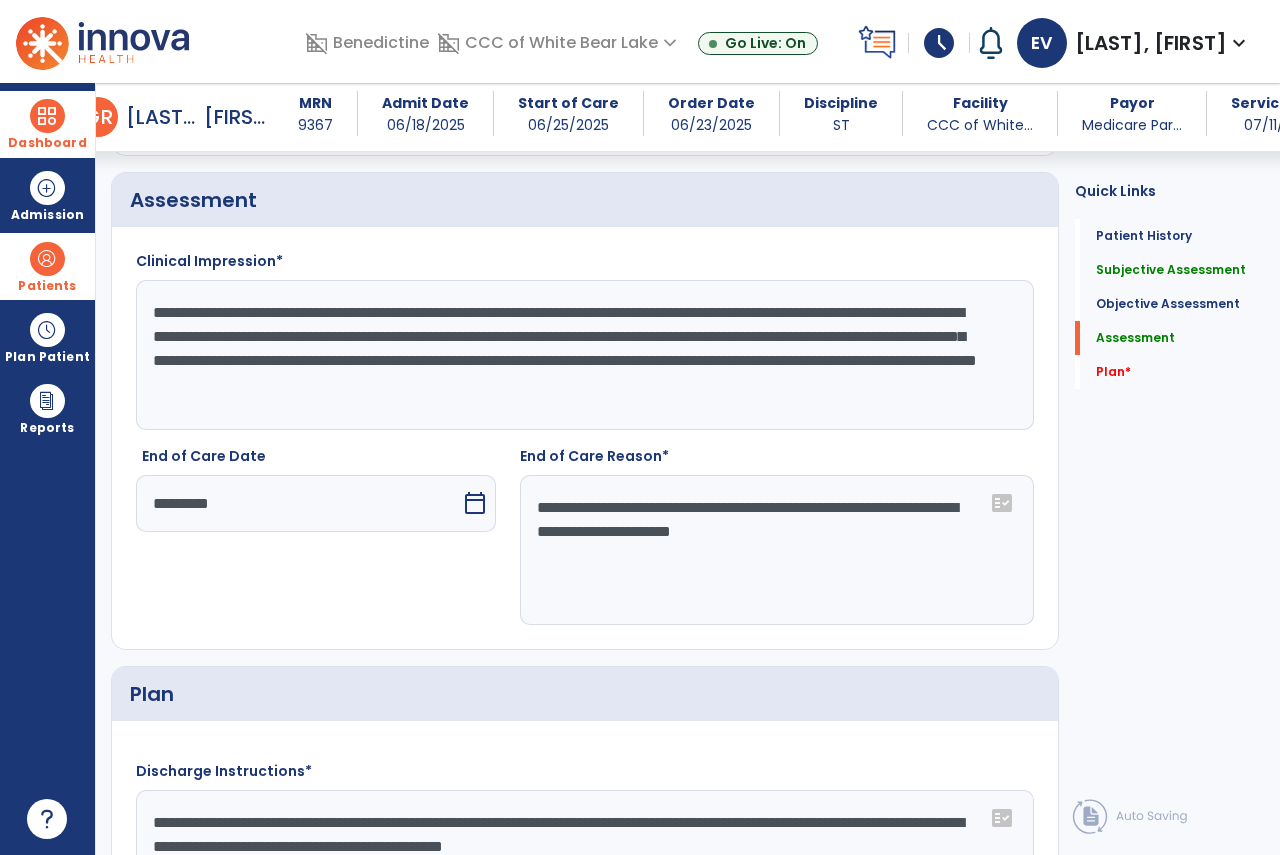 scroll, scrollTop: 2100, scrollLeft: 0, axis: vertical 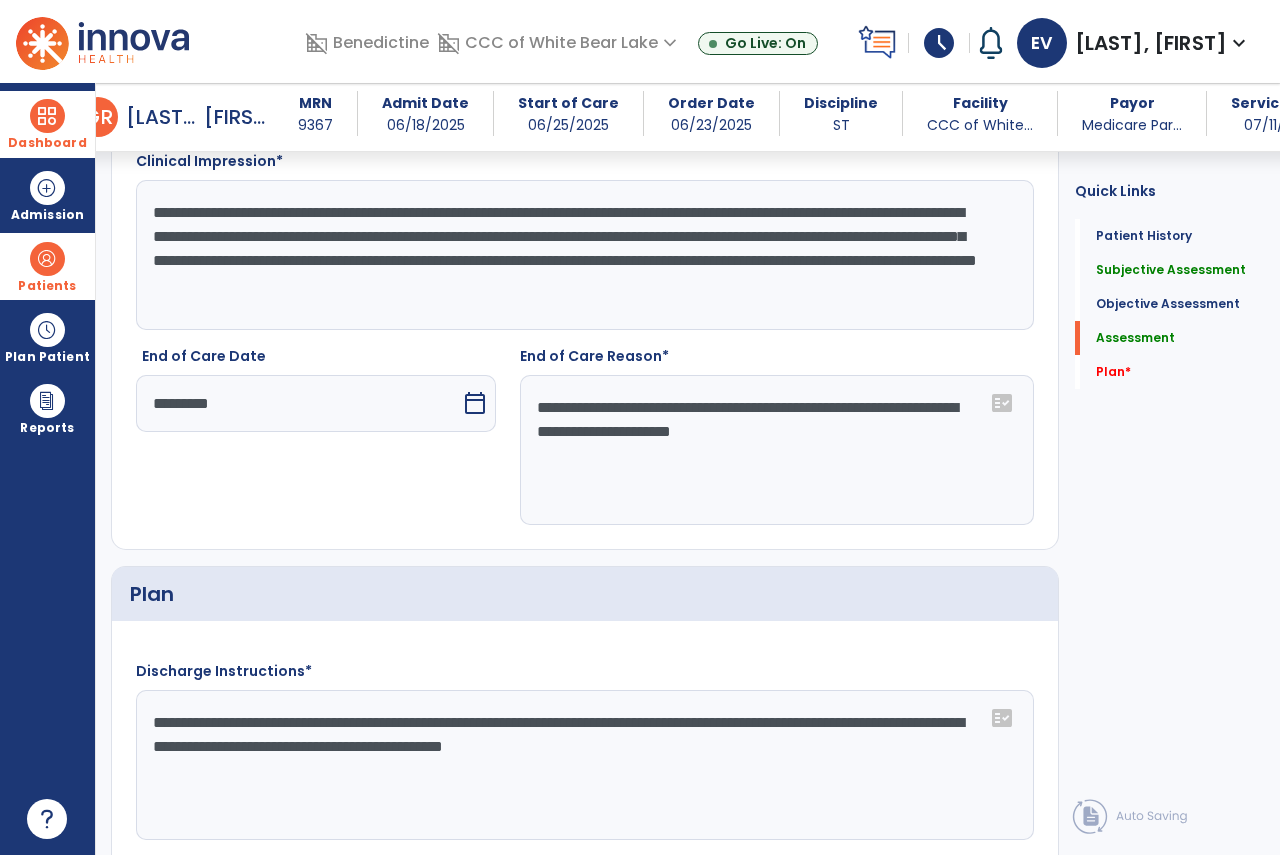 type on "**********" 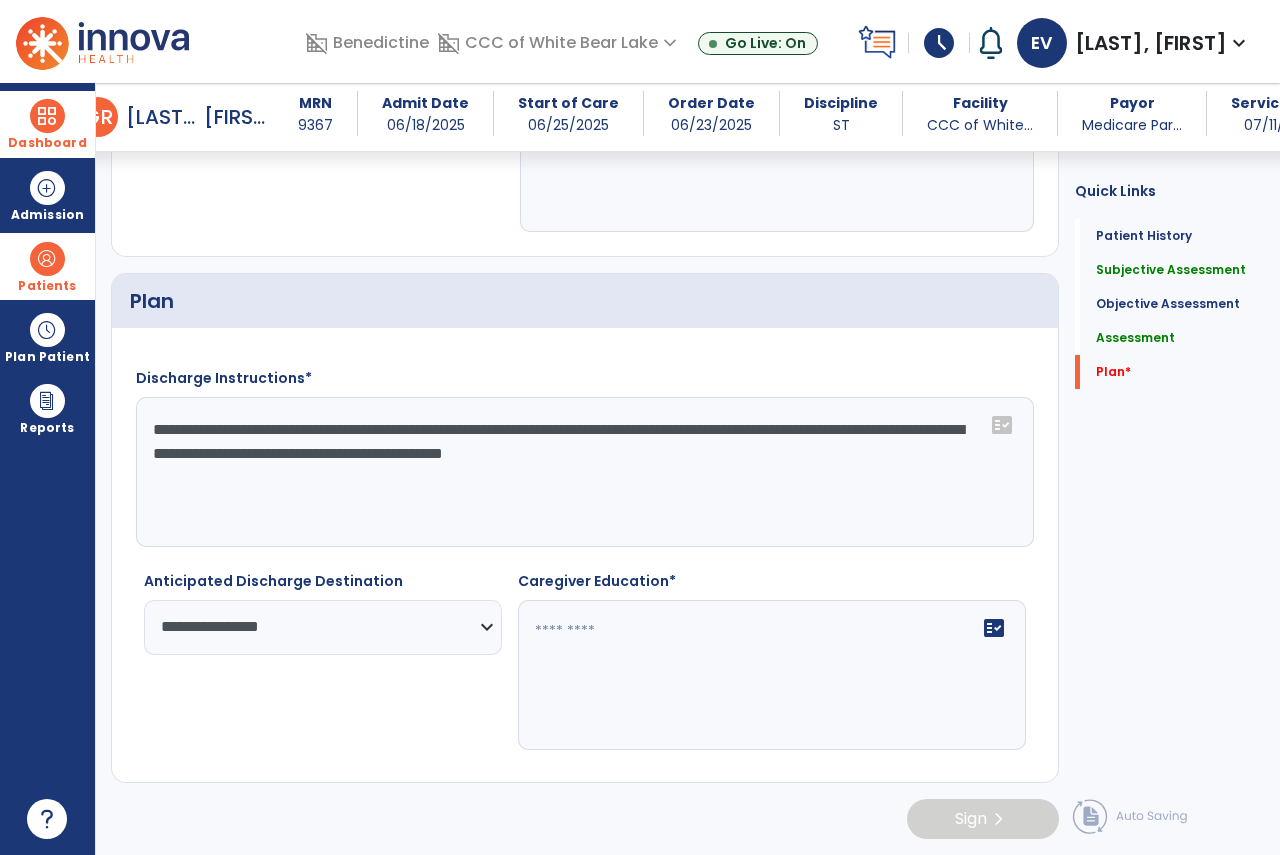 click on "**********" 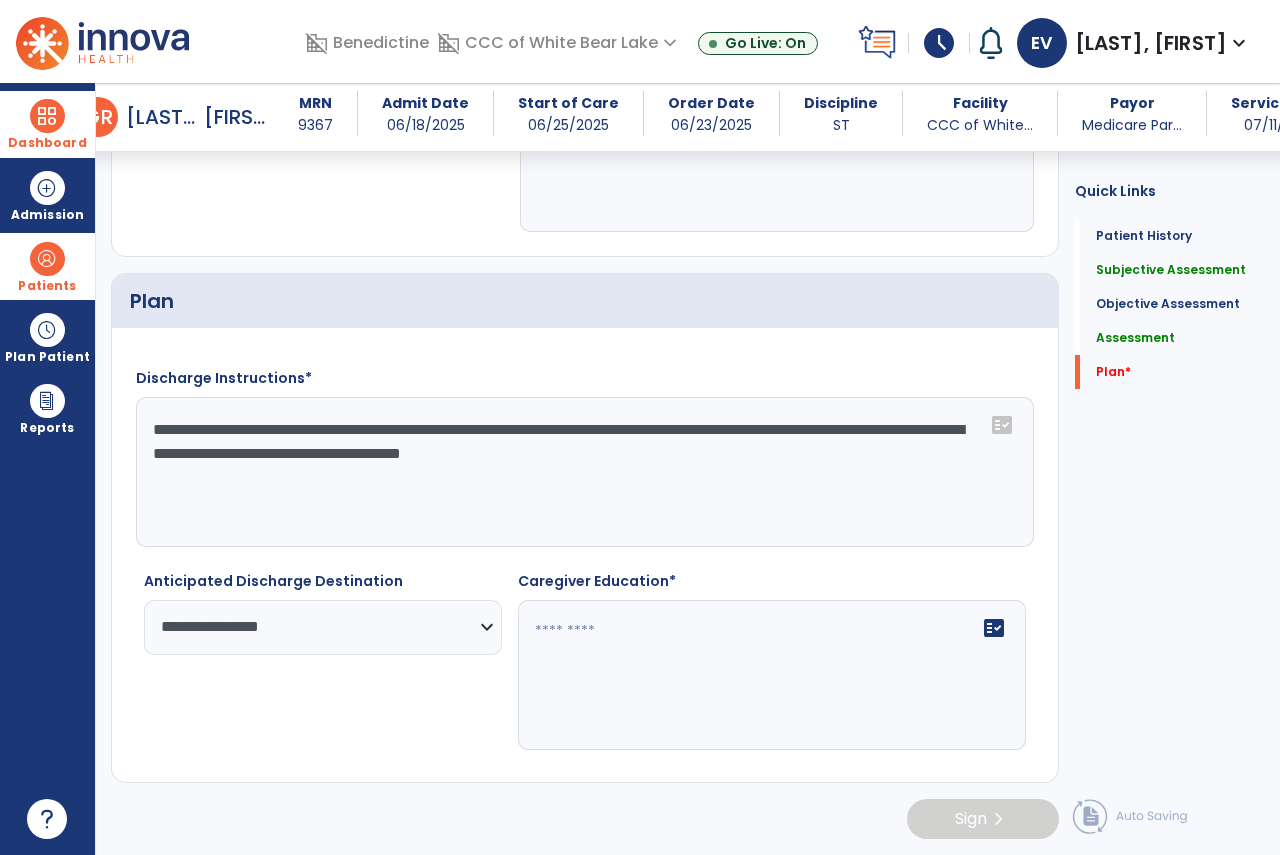 type on "**********" 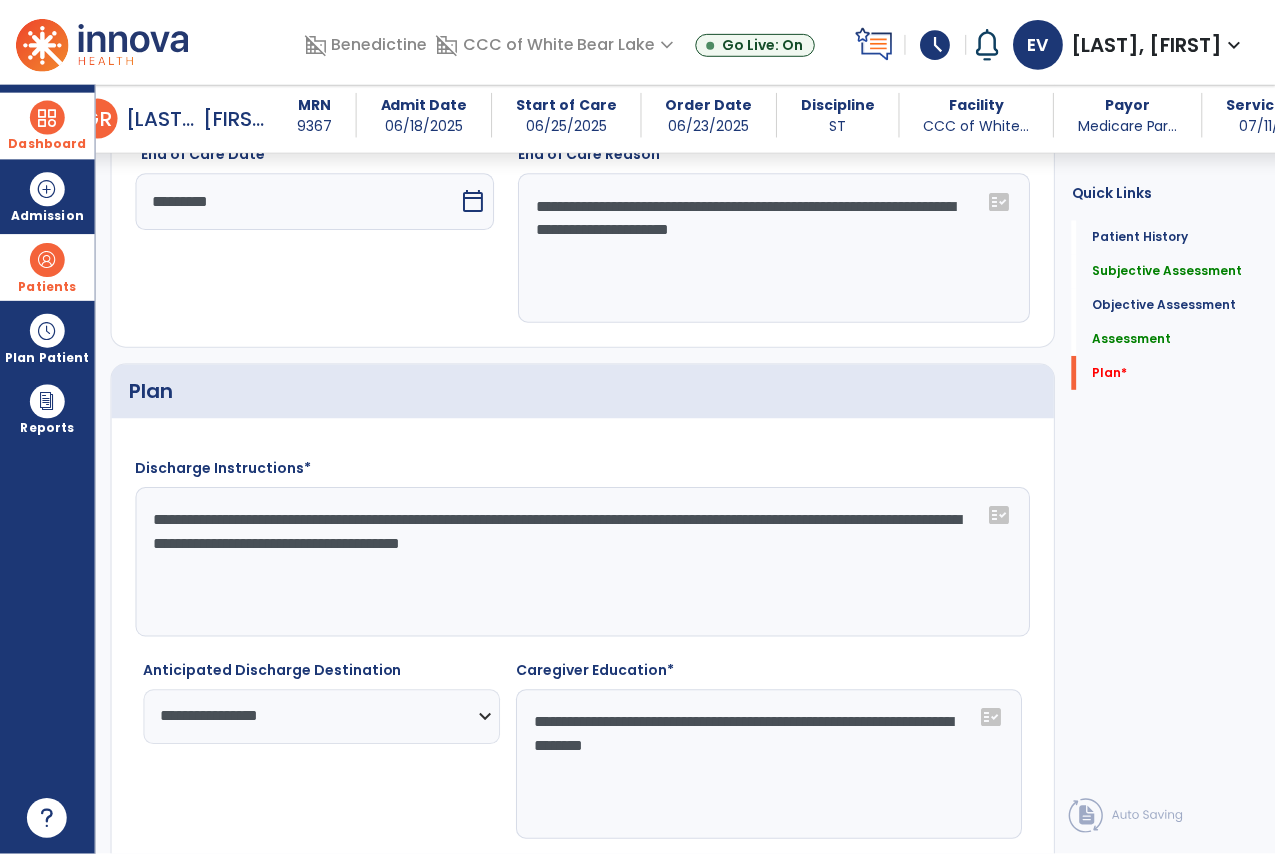 scroll, scrollTop: 2393, scrollLeft: 0, axis: vertical 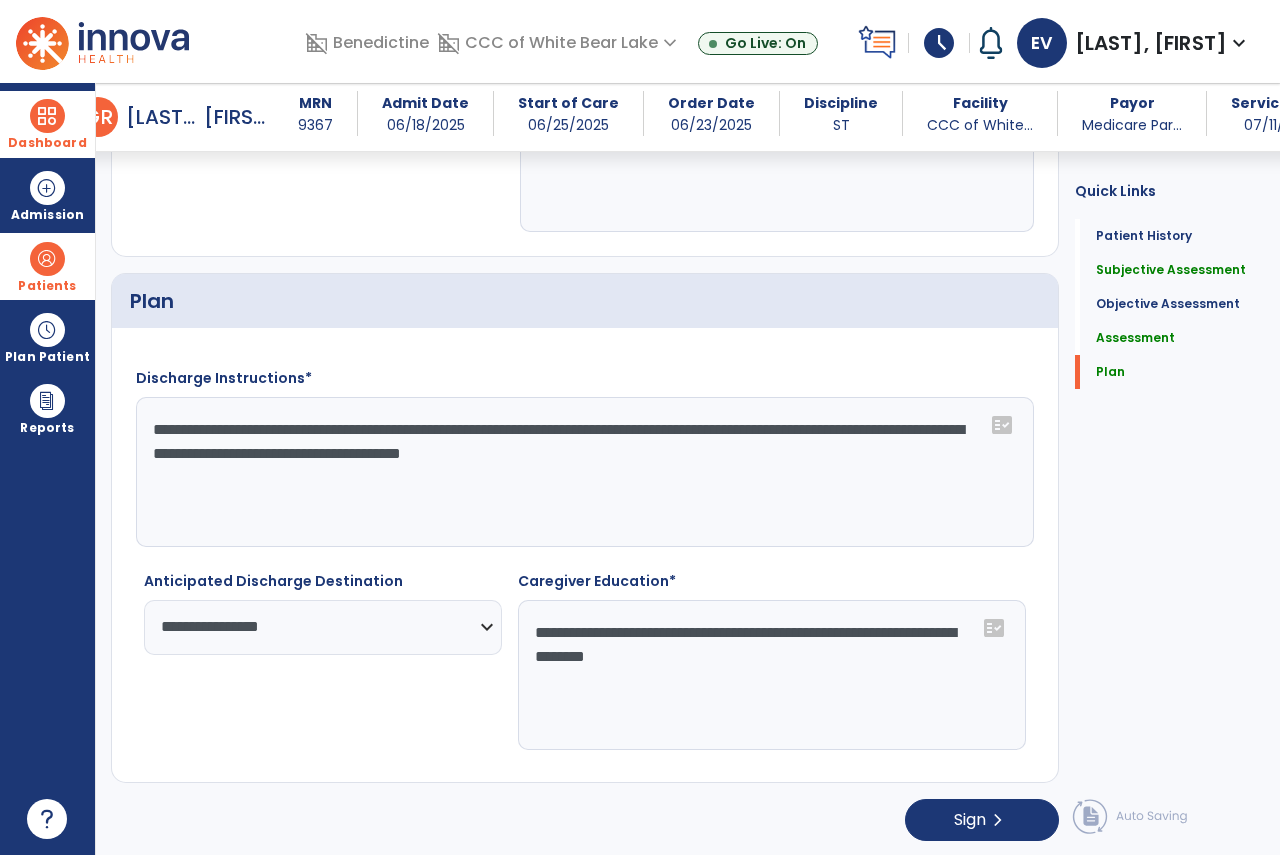 type on "**********" 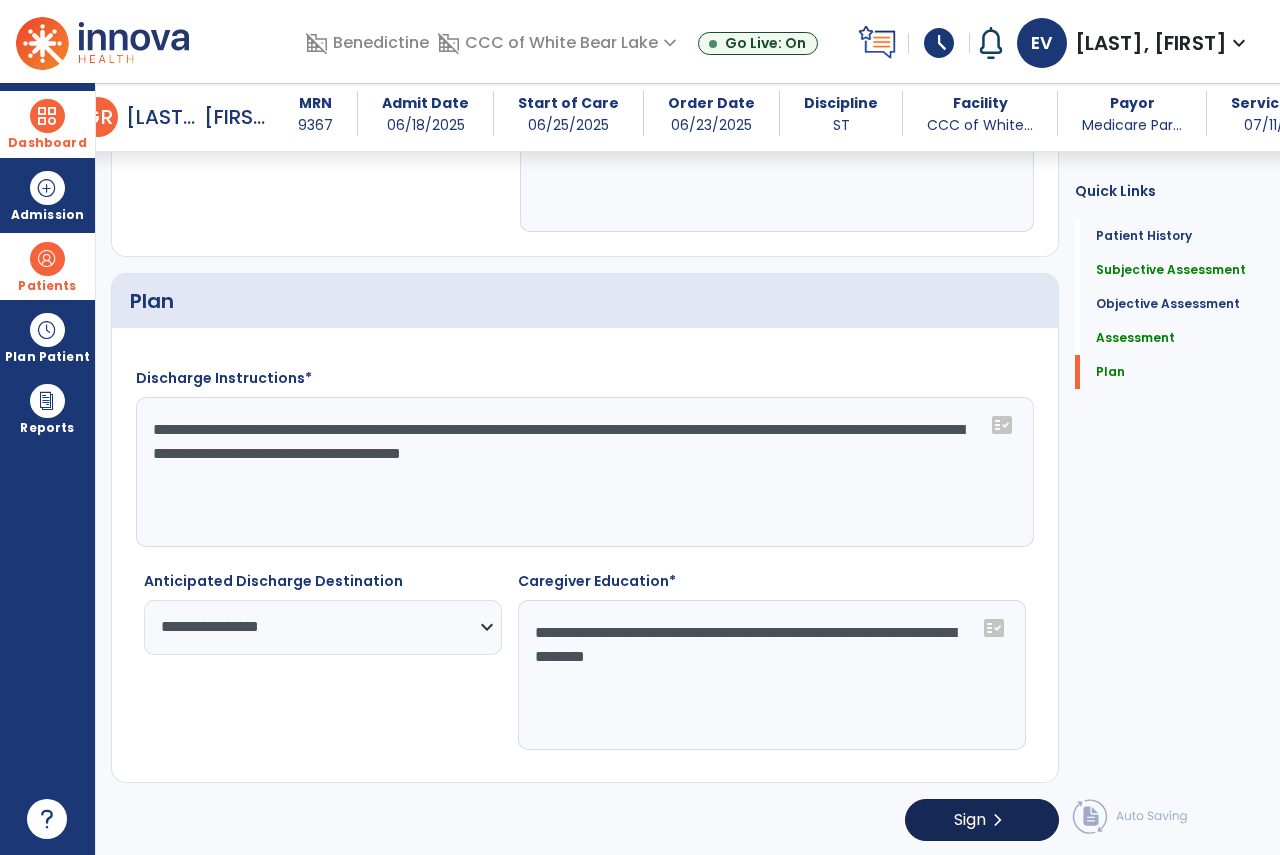 drag, startPoint x: 995, startPoint y: 845, endPoint x: 993, endPoint y: 833, distance: 12.165525 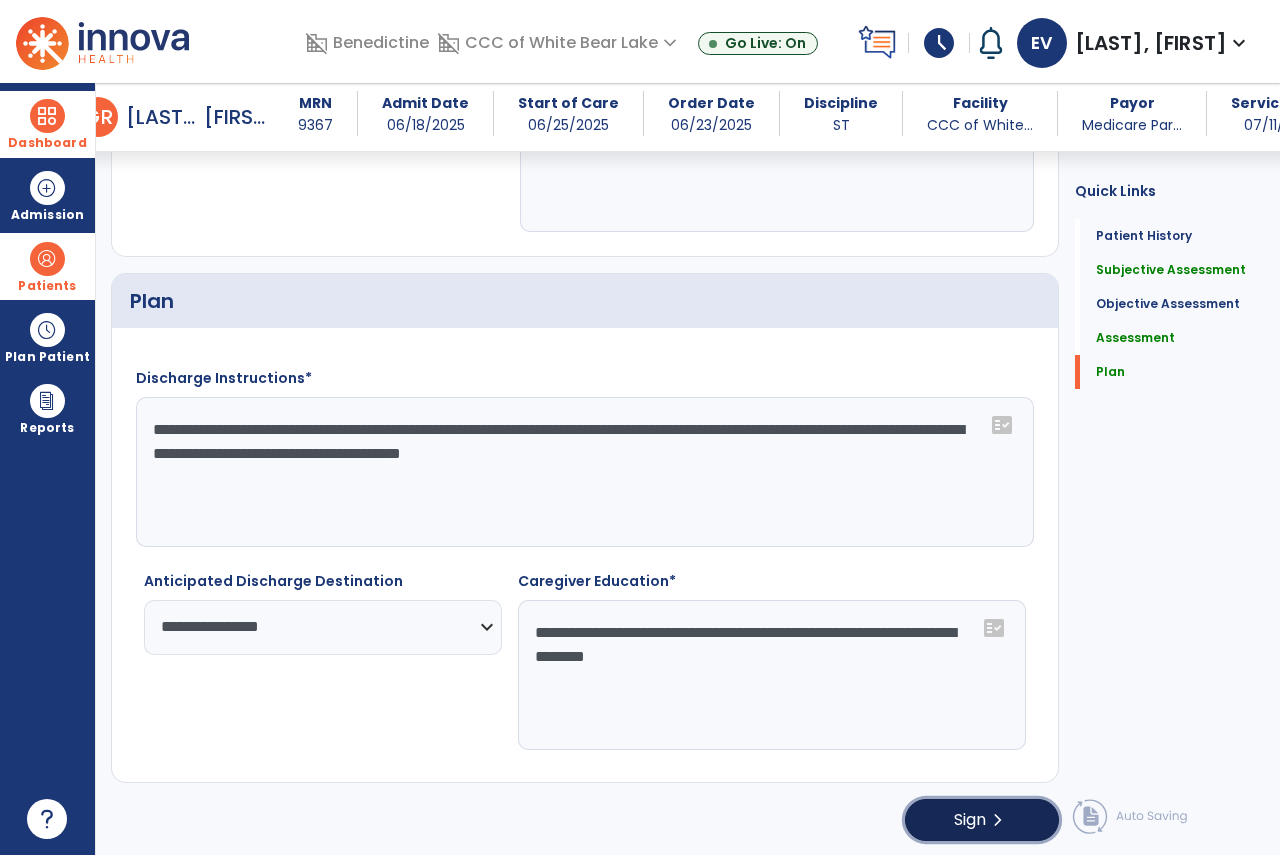 click on "chevron_right" 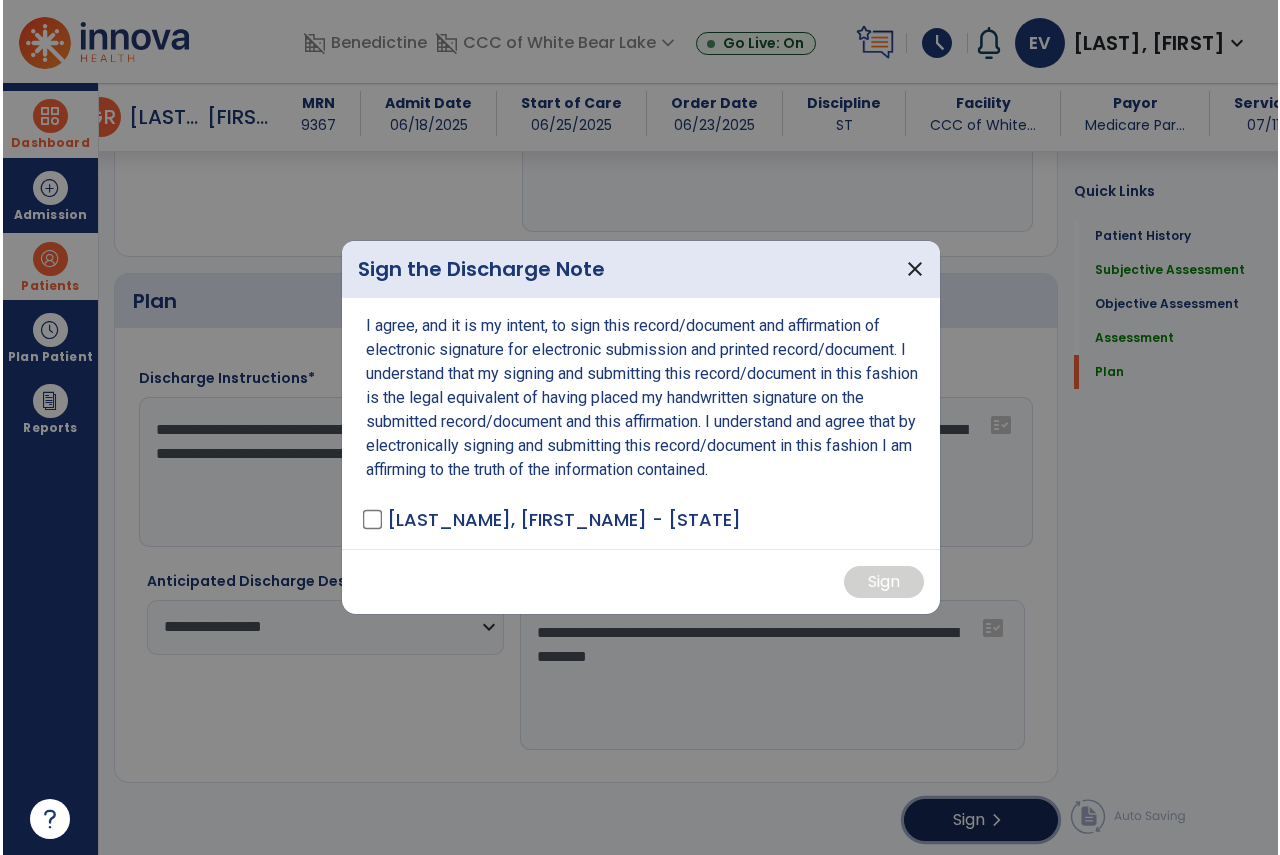 scroll, scrollTop: 2393, scrollLeft: 0, axis: vertical 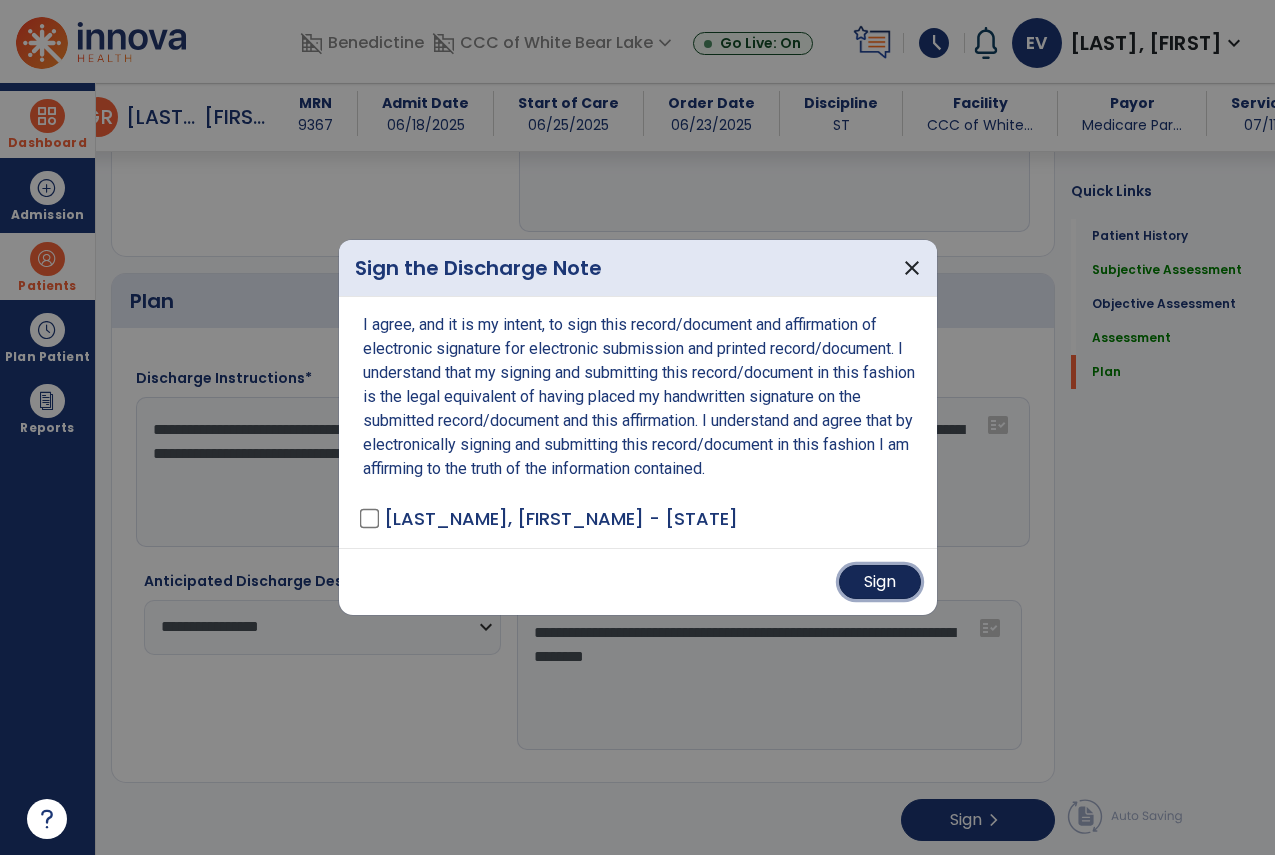 click on "Sign" at bounding box center (880, 582) 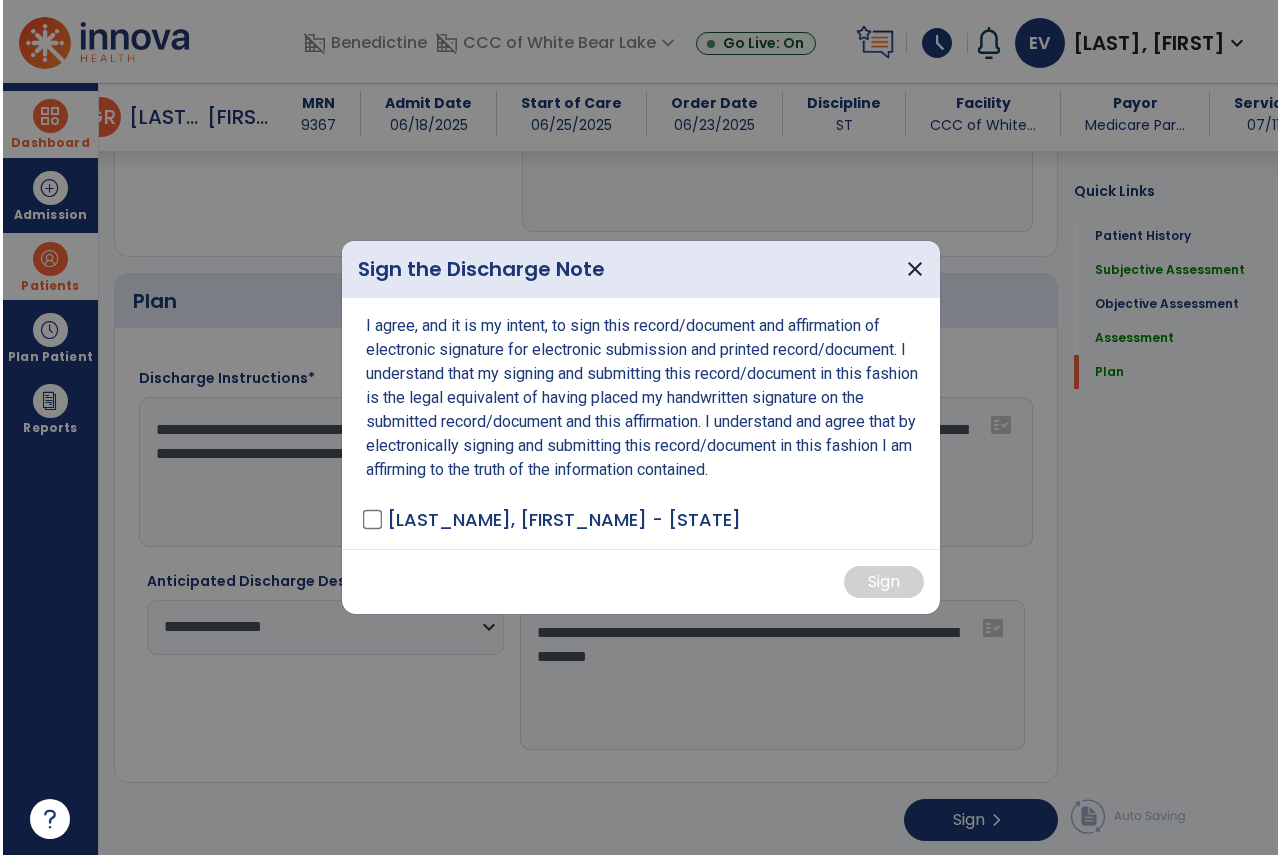 scroll, scrollTop: 0, scrollLeft: 0, axis: both 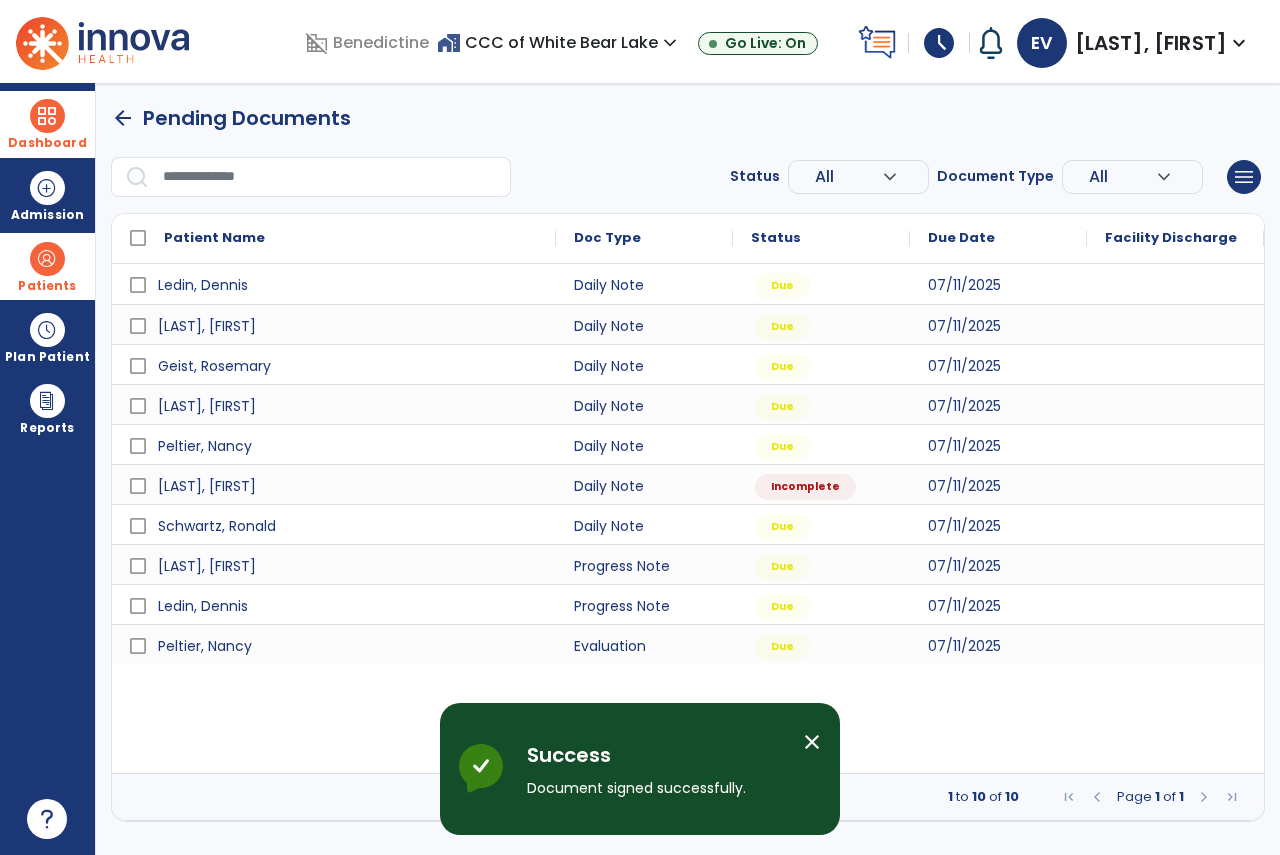 click on "Patients" at bounding box center (47, 266) 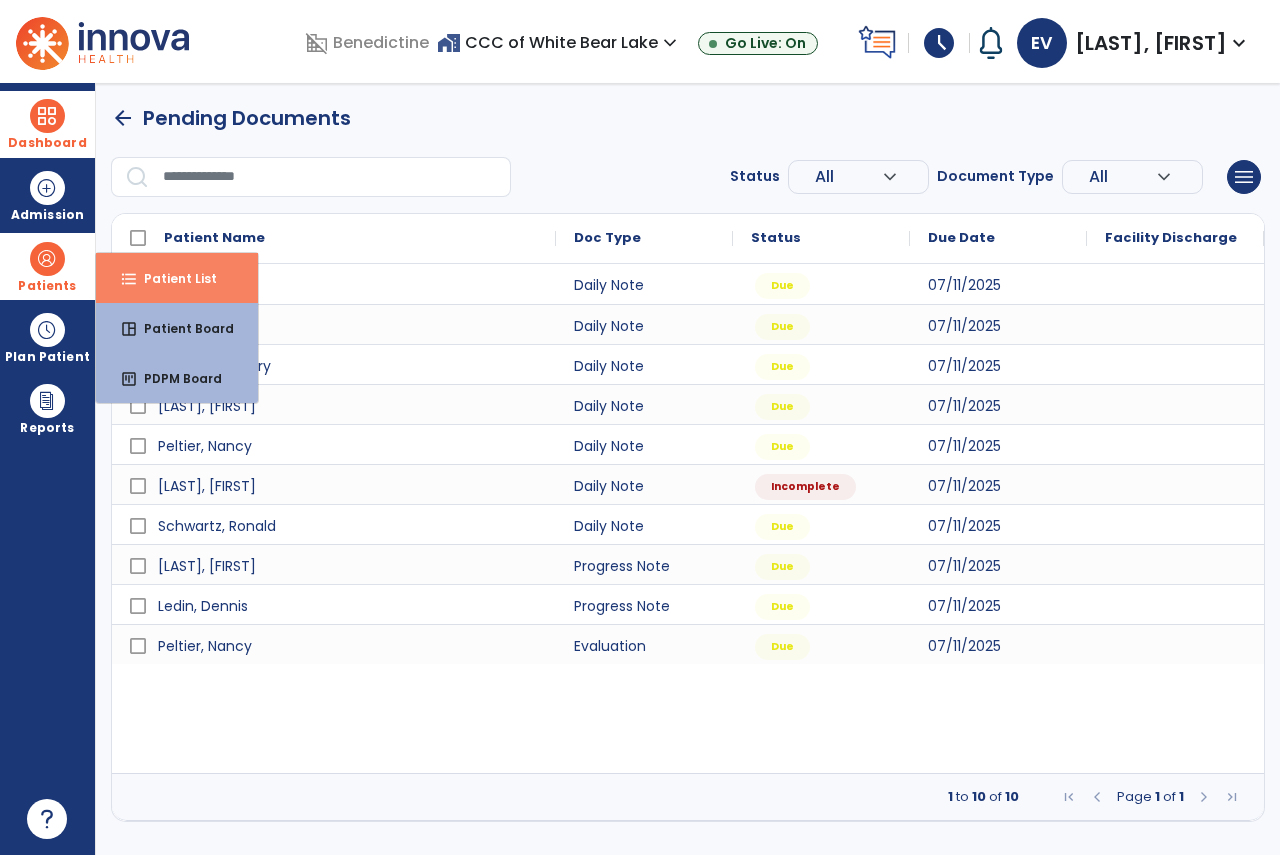 click on "format_list_bulleted  Patient List" at bounding box center (177, 278) 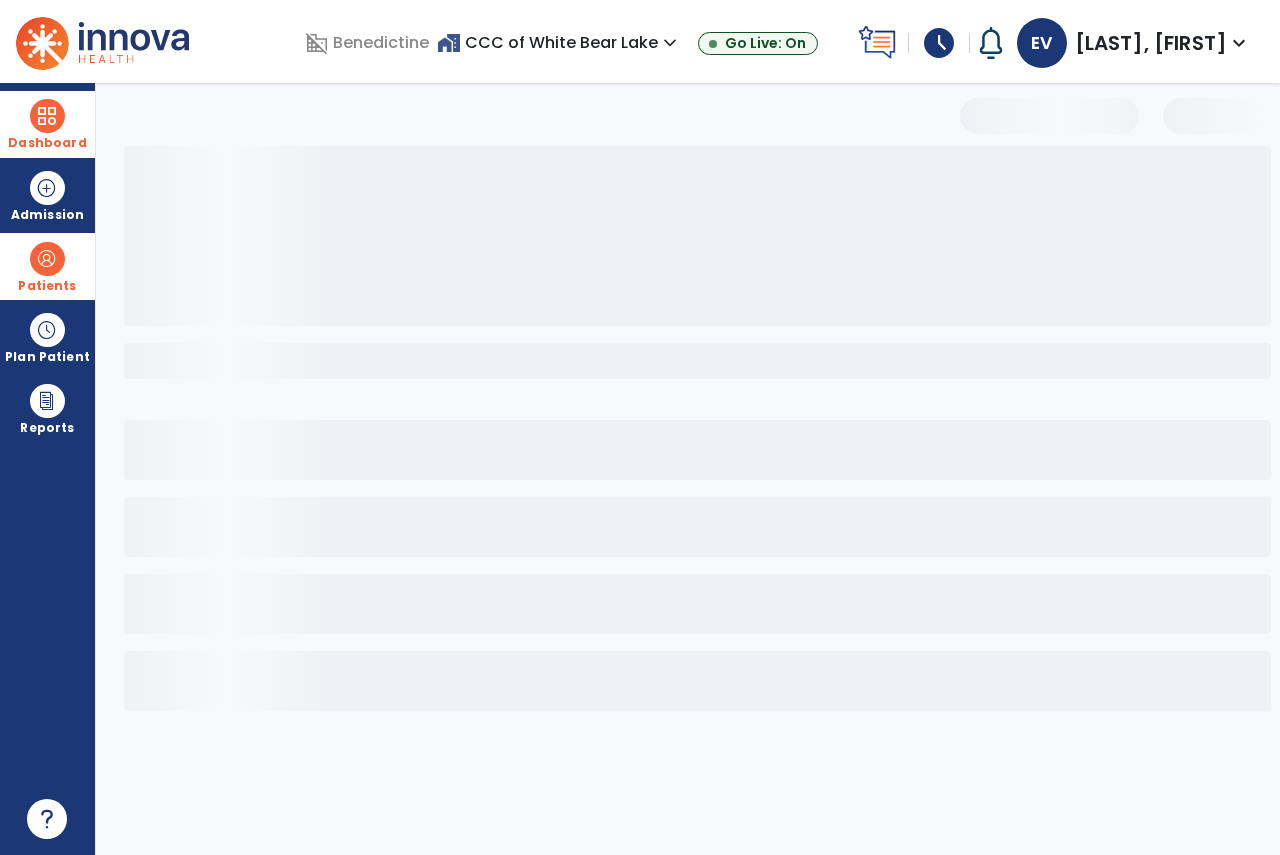 select on "***" 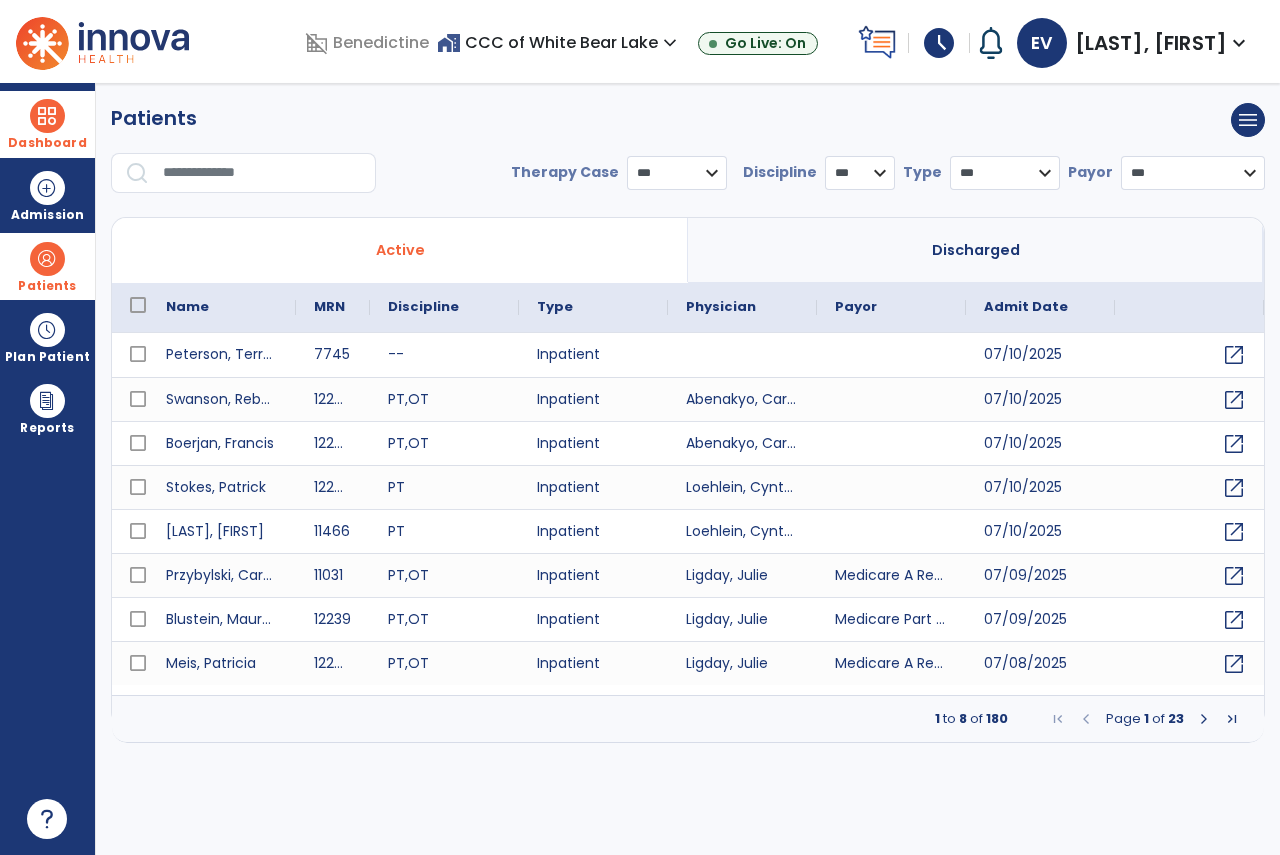 click at bounding box center (262, 173) 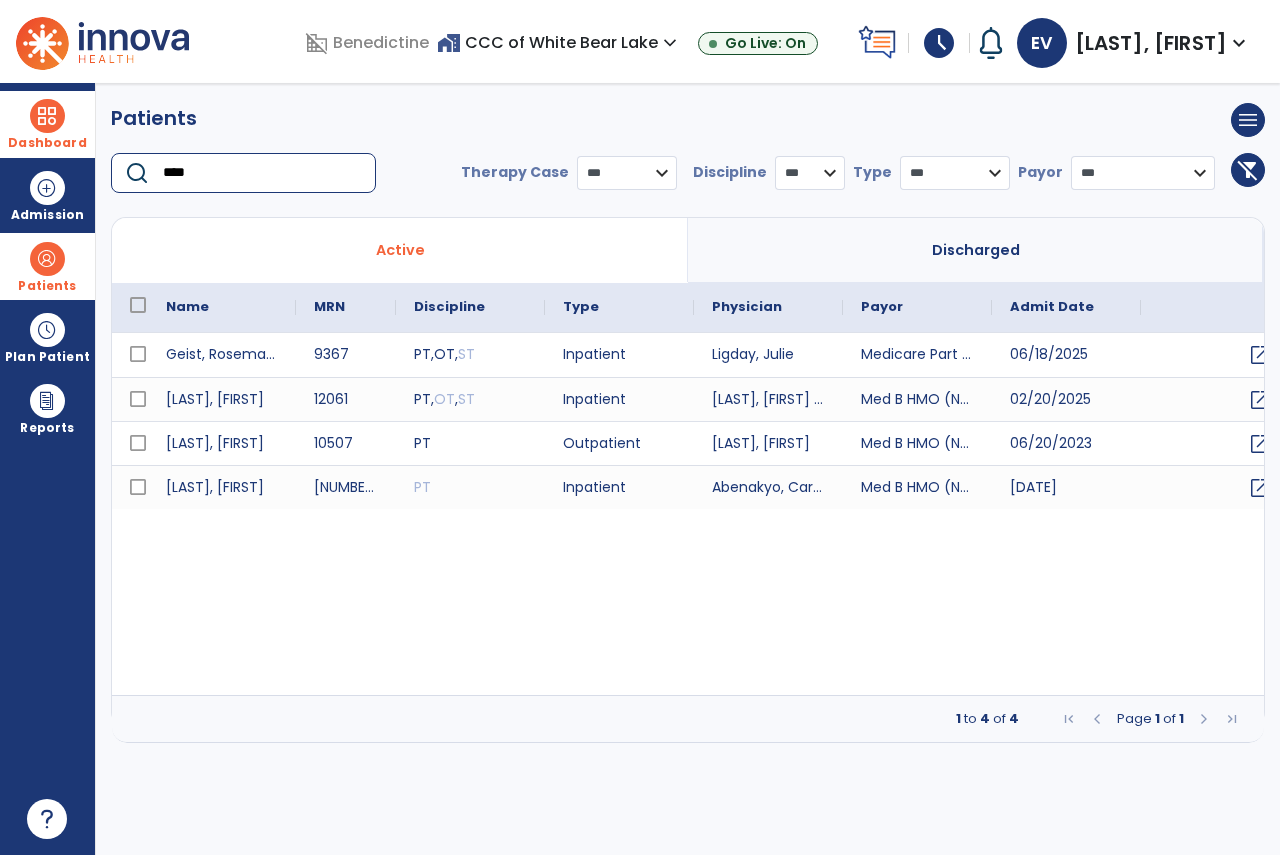 type on "****" 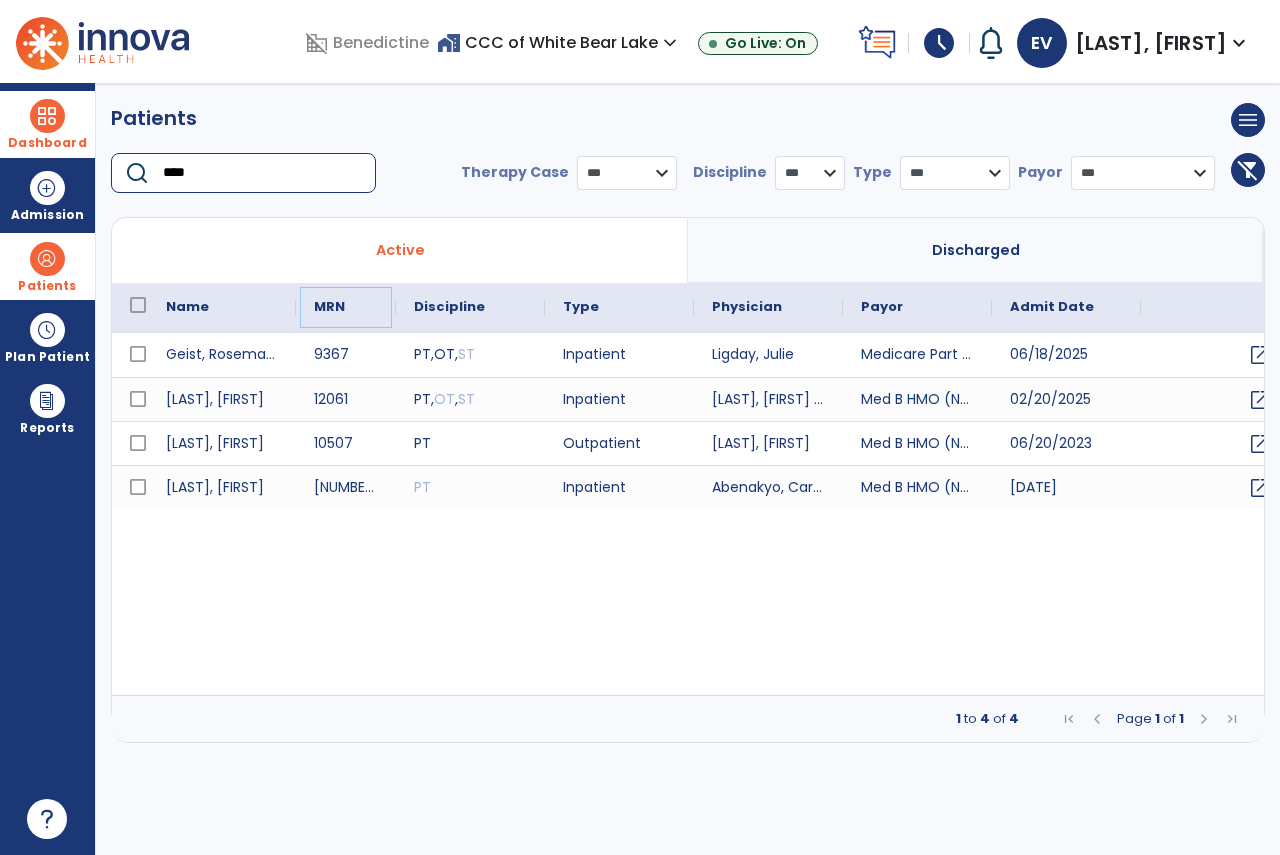 click on "MRN" at bounding box center (346, 307) 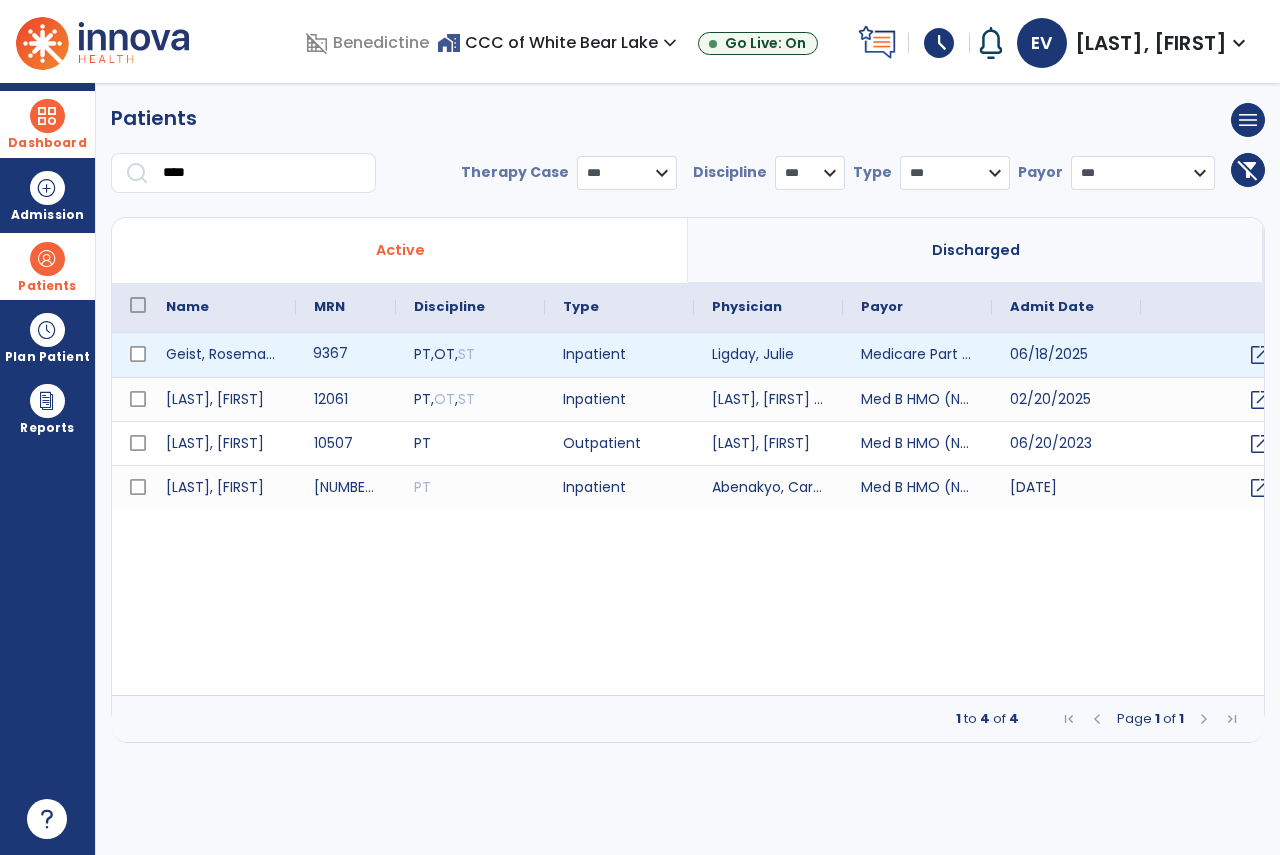 click on "9367" at bounding box center (346, 355) 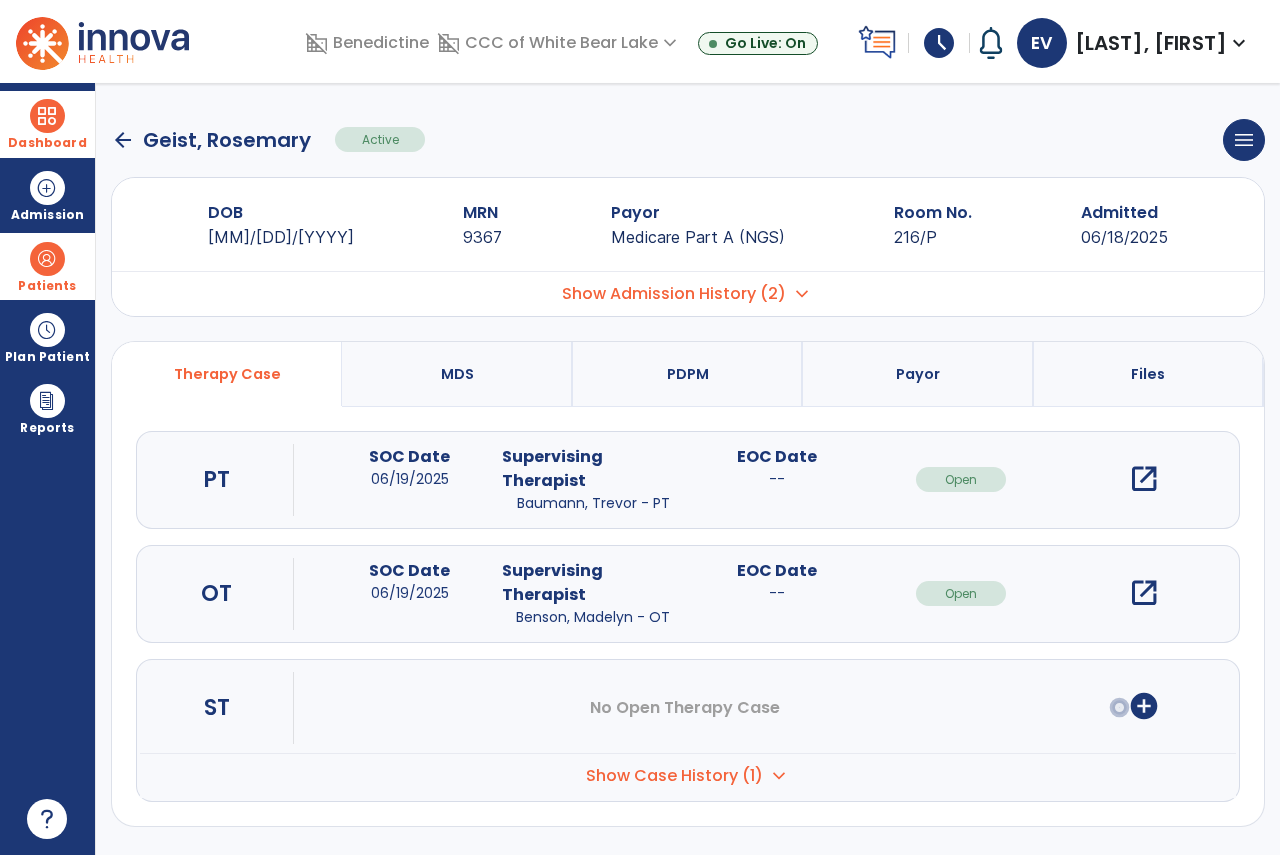 click on "Show Case History (1)     expand_more" at bounding box center [688, 775] 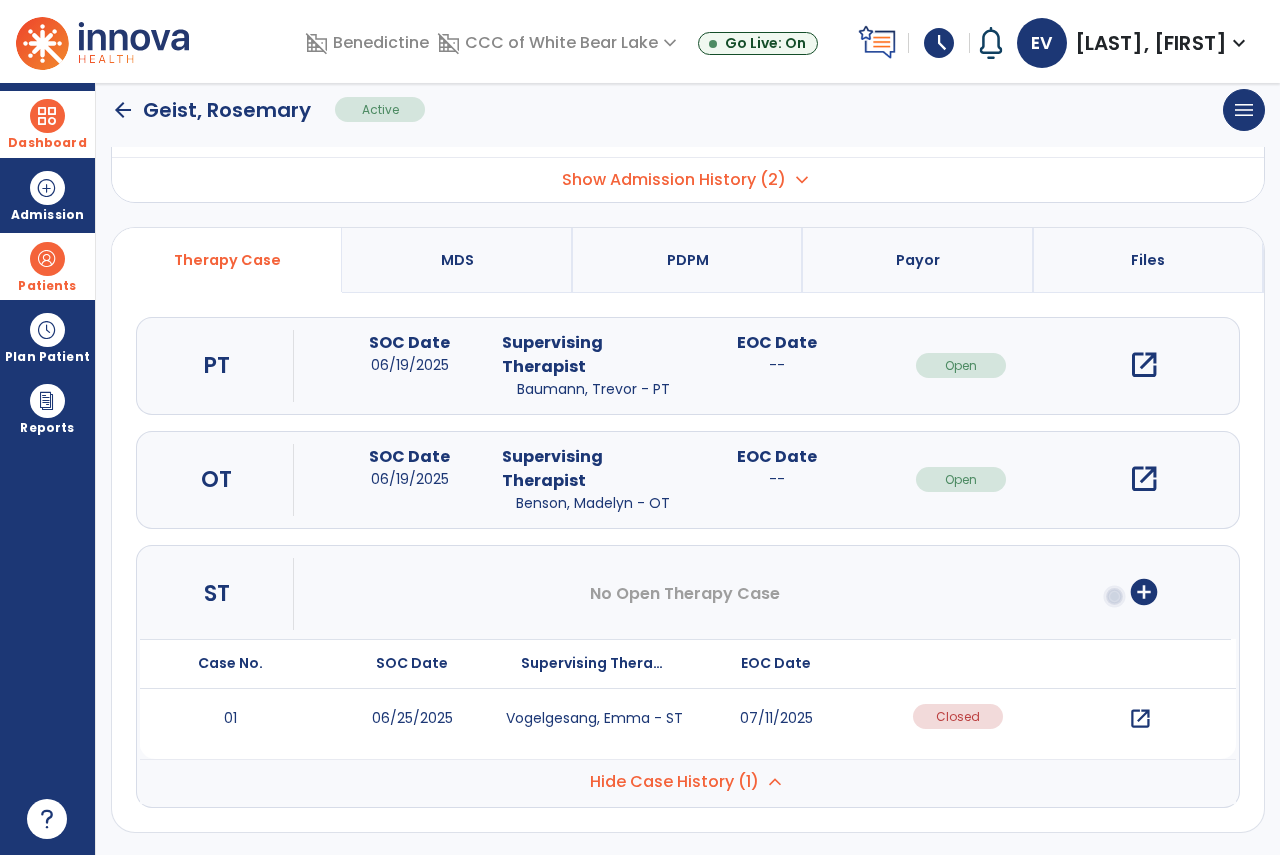 scroll, scrollTop: 116, scrollLeft: 0, axis: vertical 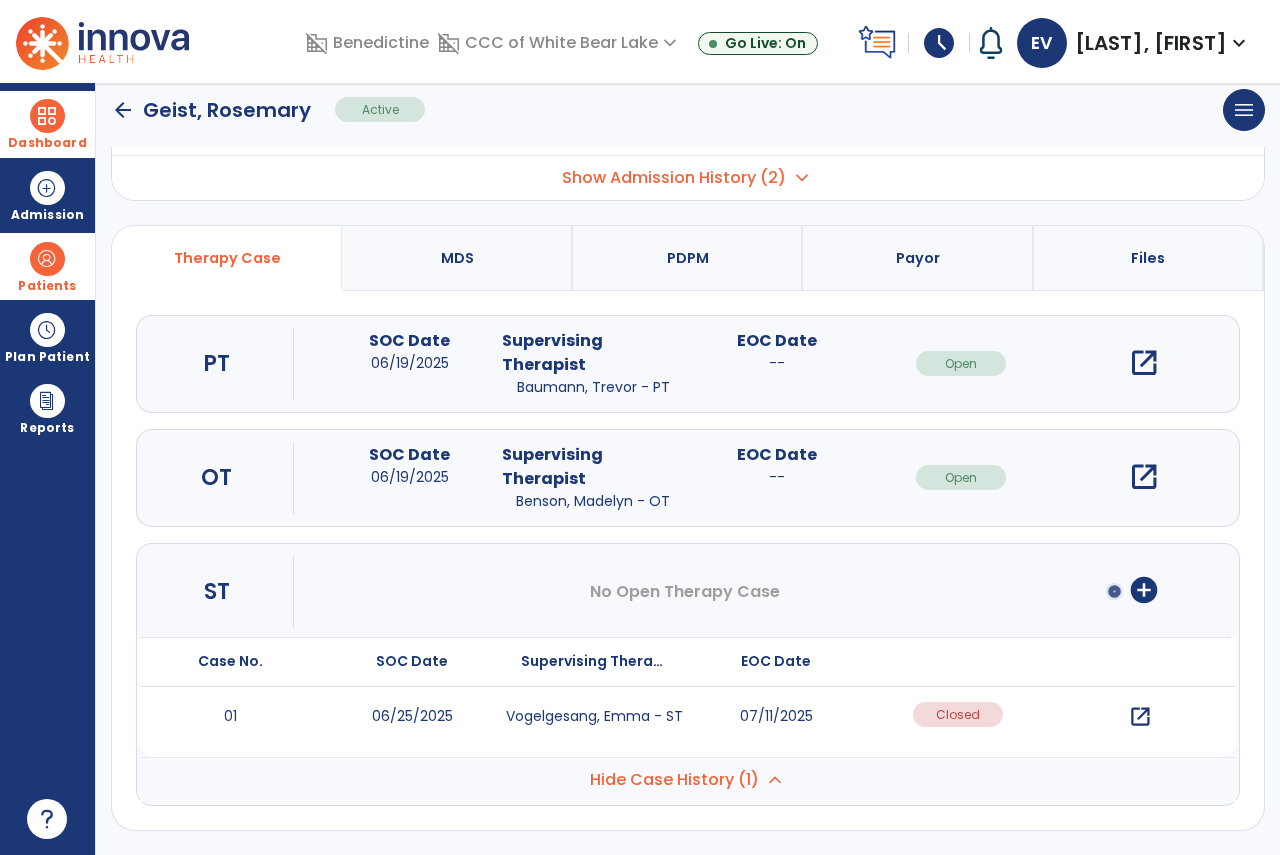 click on "open_in_new" at bounding box center (1140, 717) 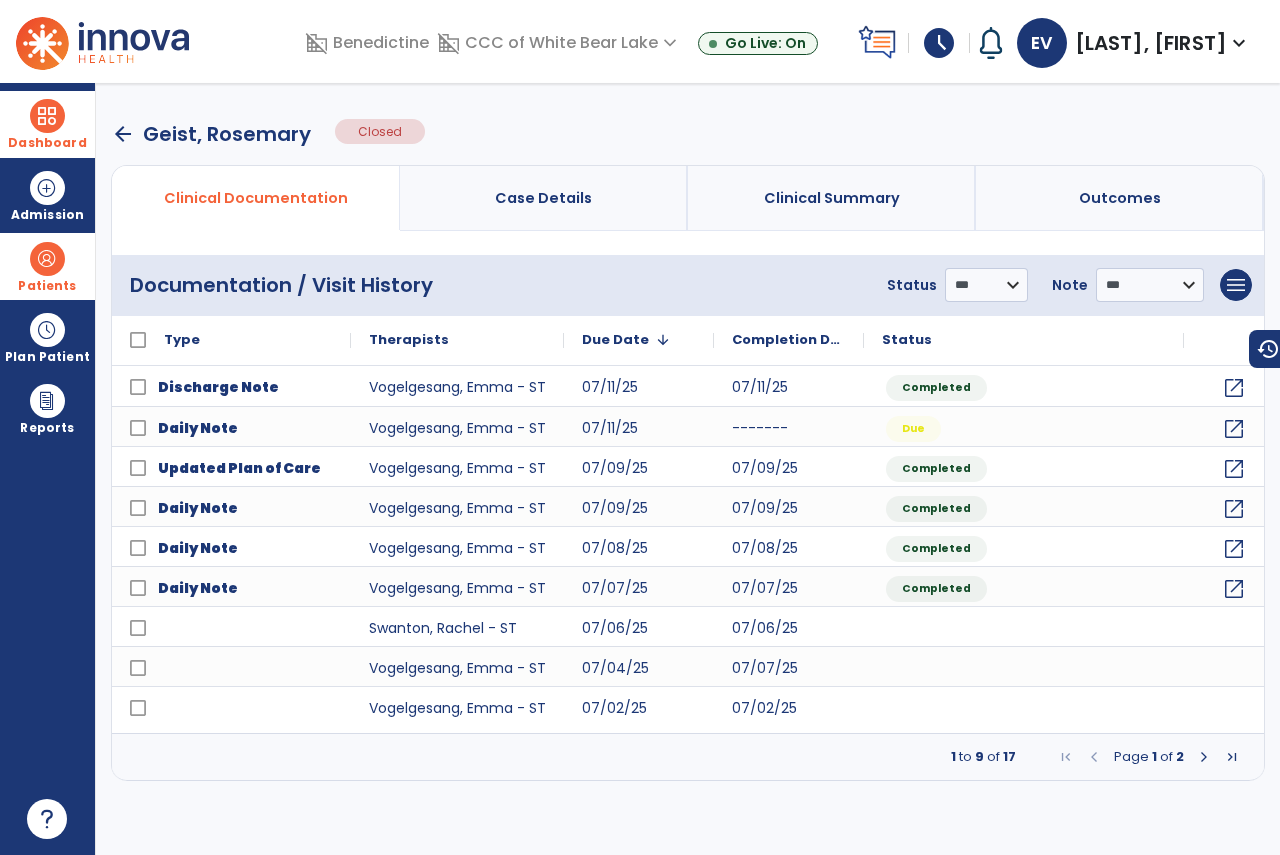 scroll, scrollTop: 0, scrollLeft: 0, axis: both 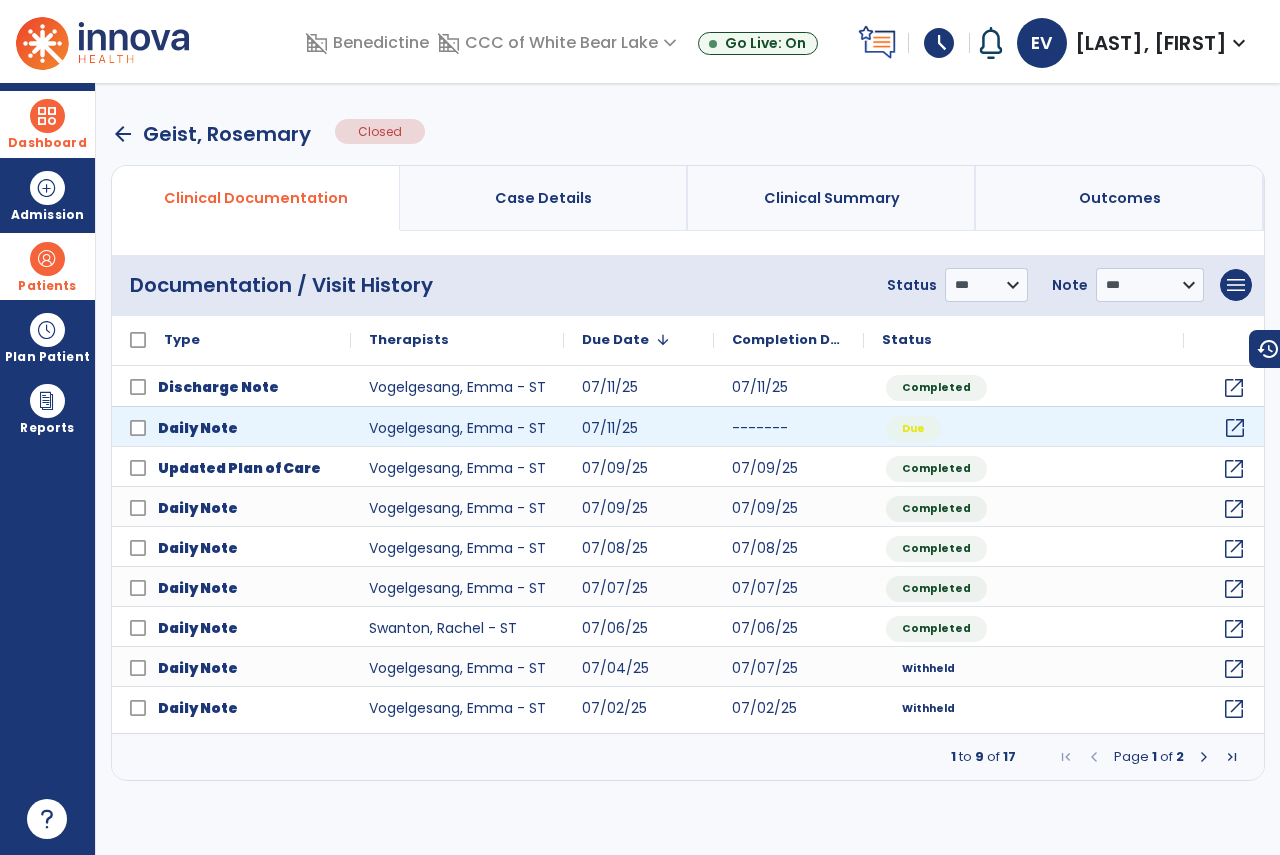 click on "open_in_new" 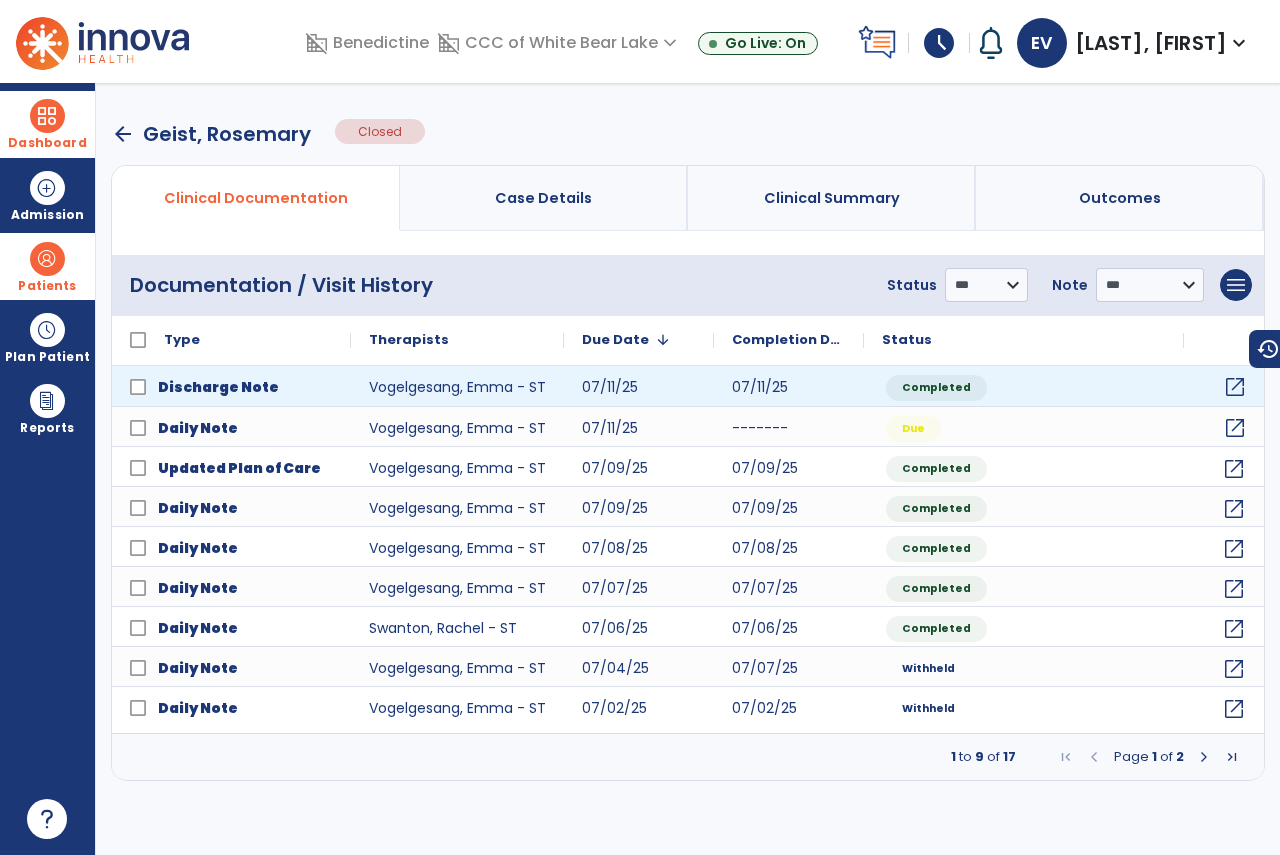 click on "open_in_new" 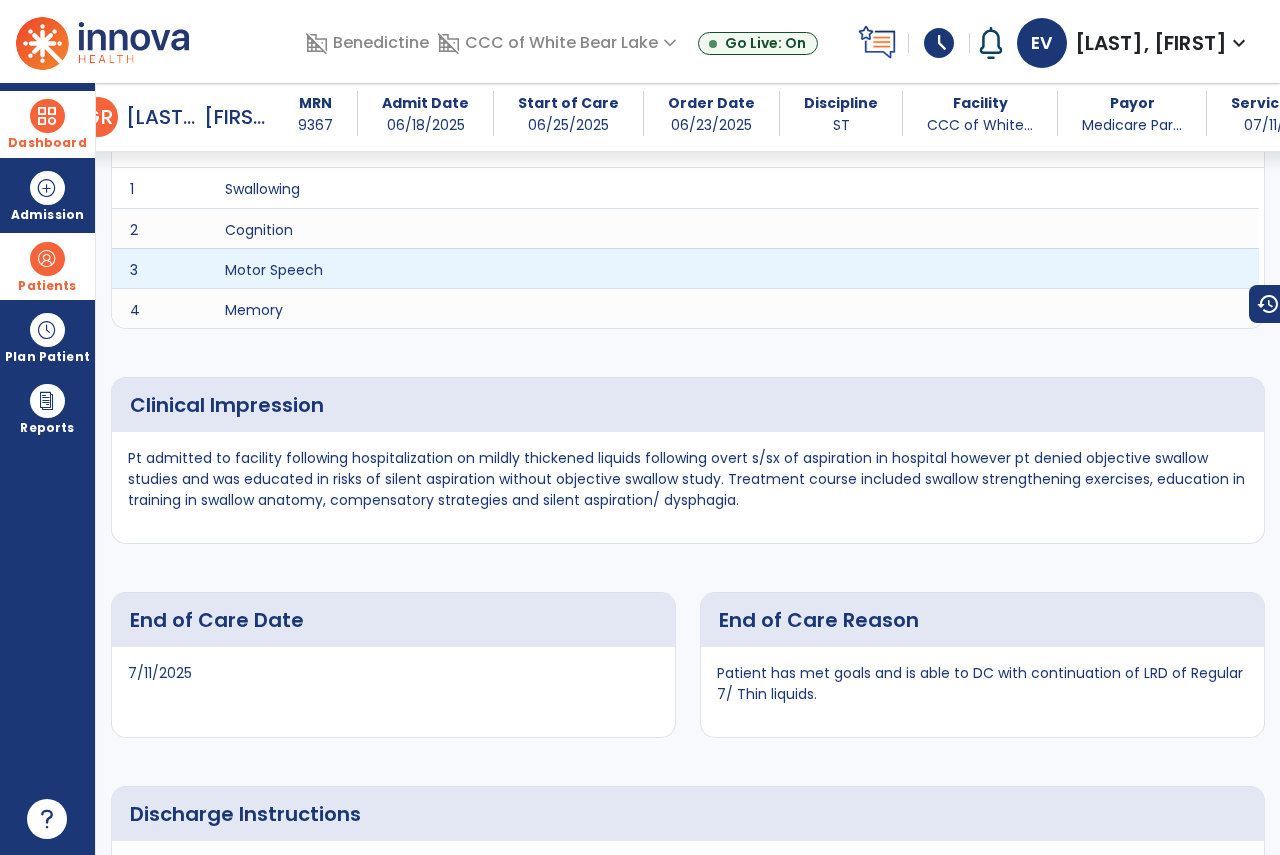 scroll, scrollTop: 2279, scrollLeft: 0, axis: vertical 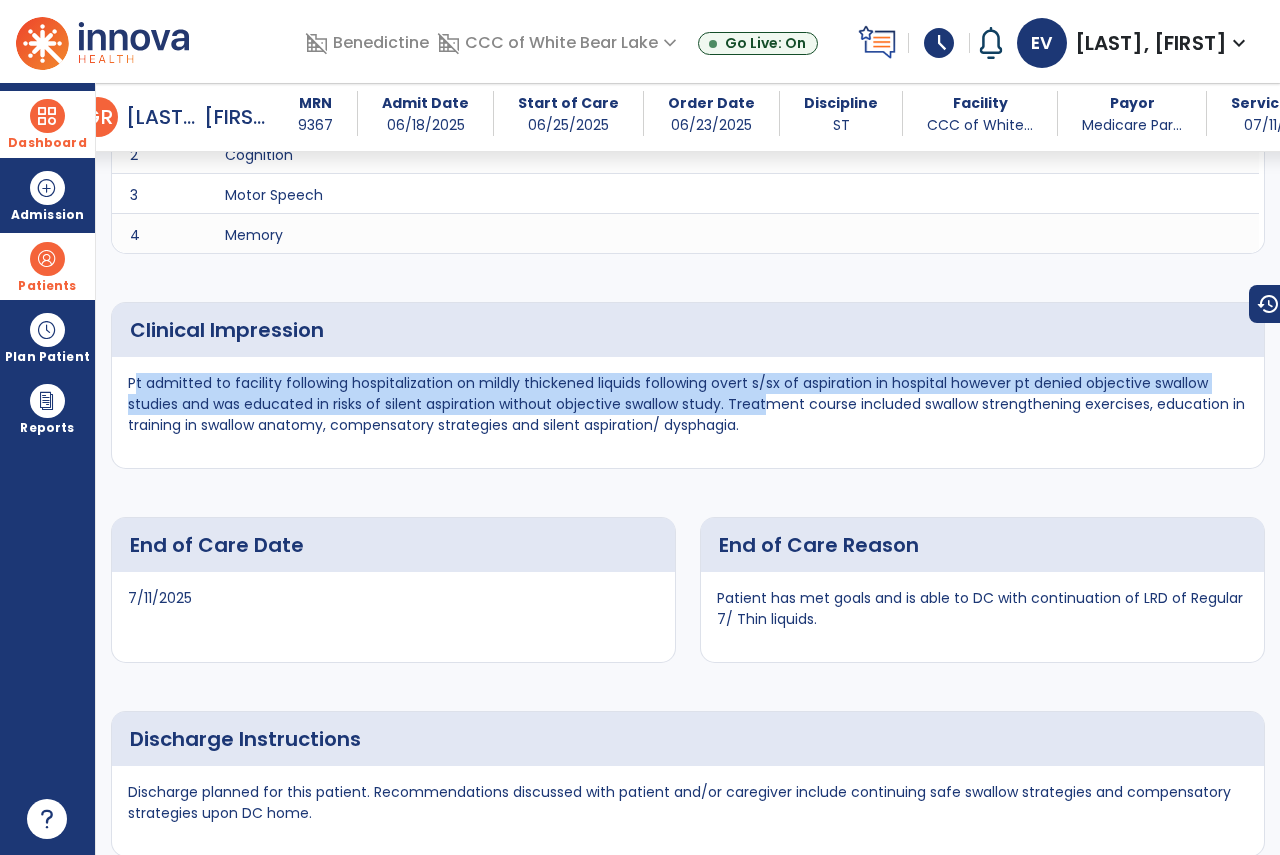 drag, startPoint x: 133, startPoint y: 386, endPoint x: 766, endPoint y: 415, distance: 633.66394 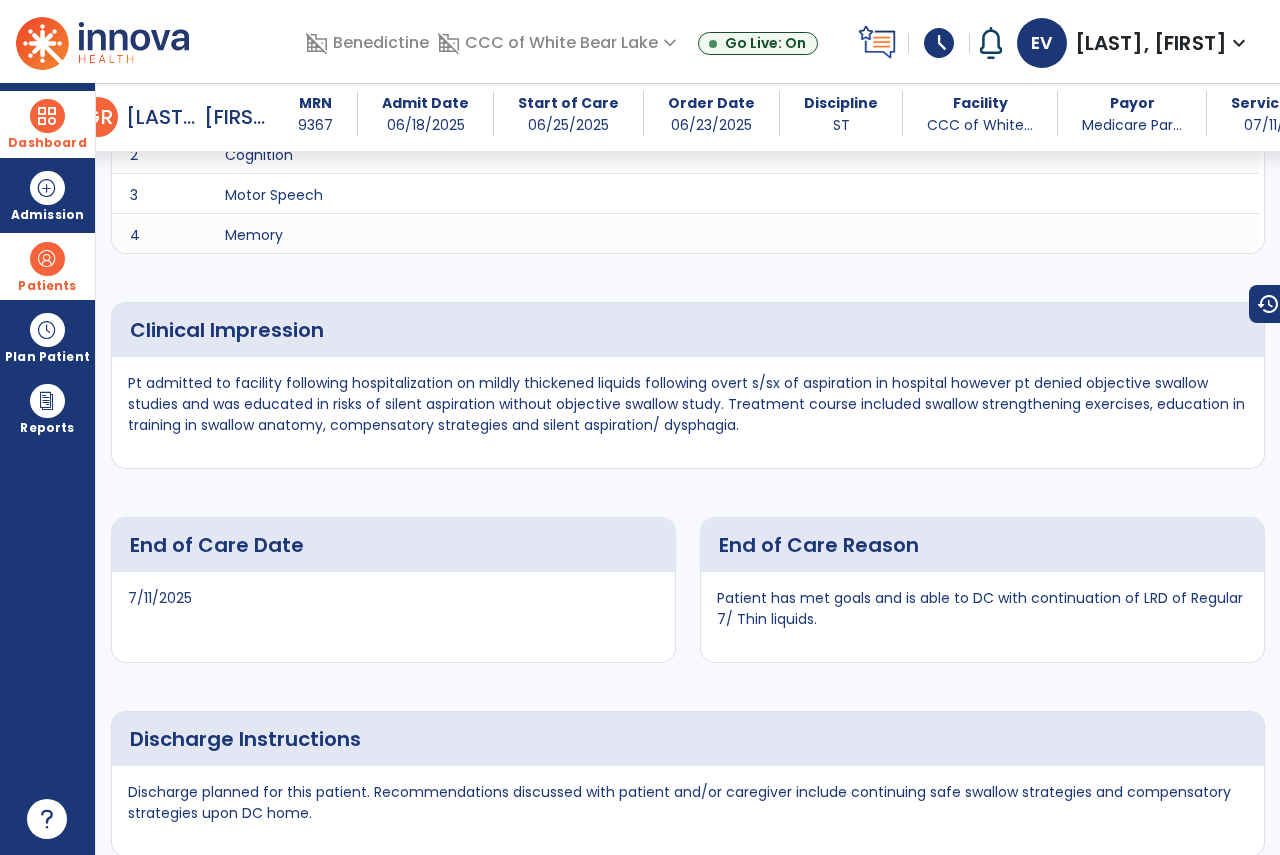 click on "Pt admitted to facility following hospitalization on mildly thickened liquids following overt s/sx of aspiration in hospital however pt denied objective swallow studies and was educated in risks of silent aspiration without objective swallow study. Treatment course included swallow strengthening exercises, education in training in swallow anatomy, compensatory strategies and silent aspiration/ dysphagia." at bounding box center (688, 404) 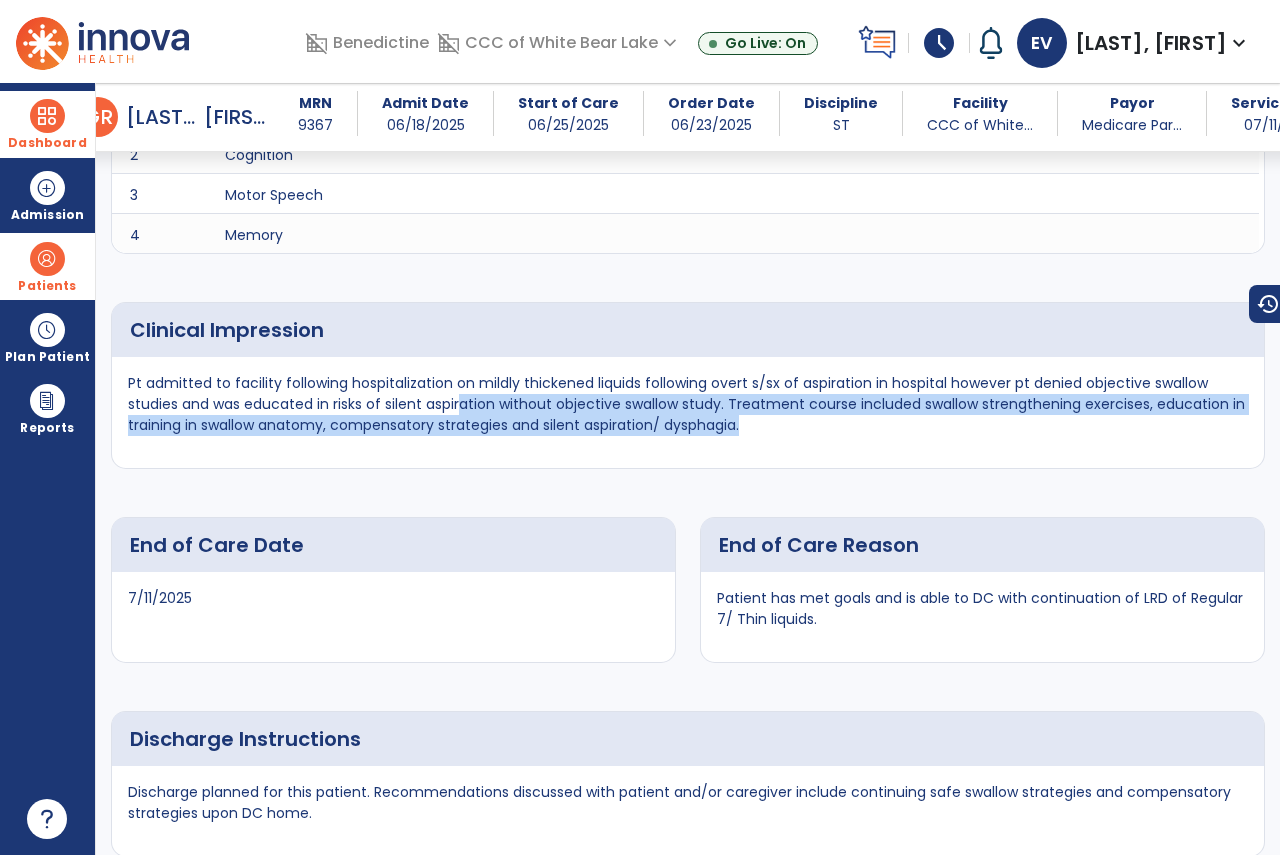 drag, startPoint x: 802, startPoint y: 428, endPoint x: 448, endPoint y: 414, distance: 354.27673 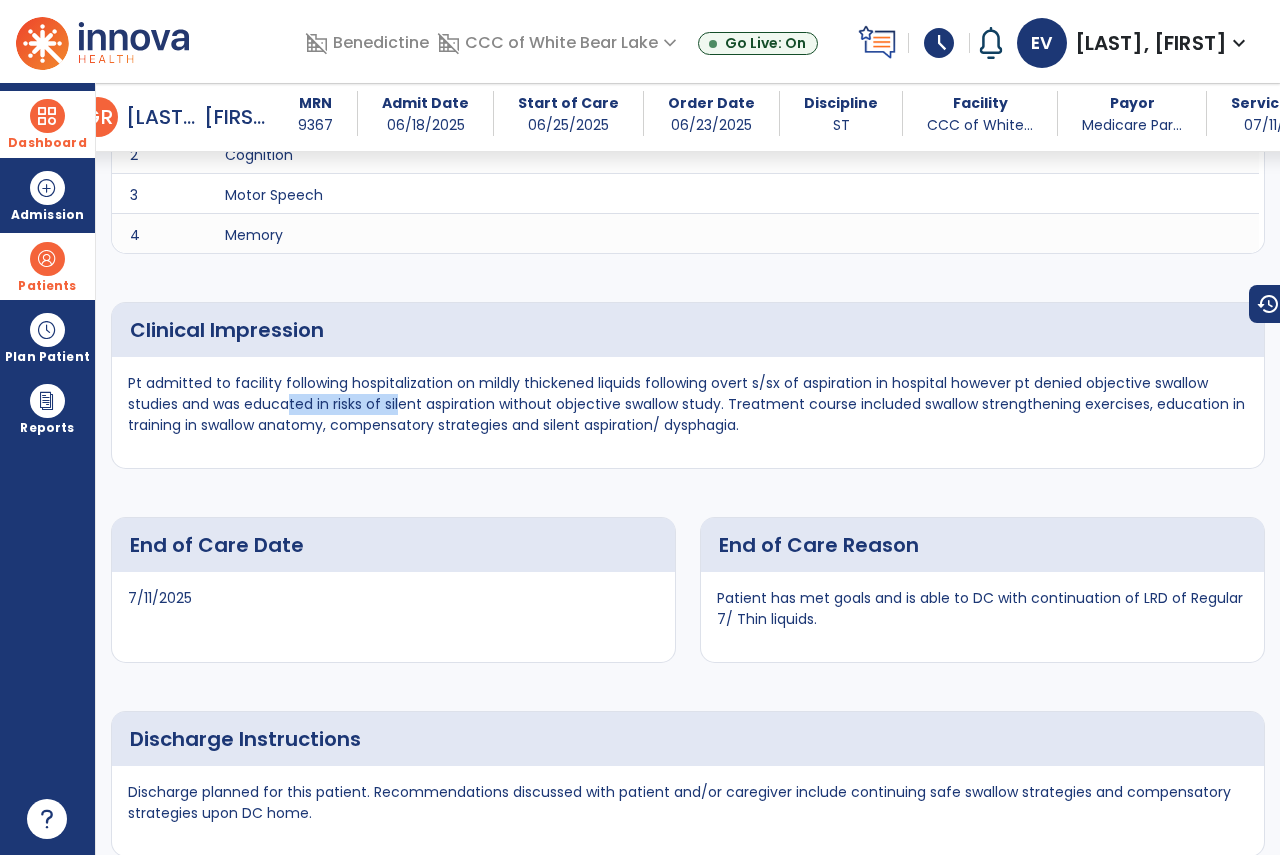 drag, startPoint x: 281, startPoint y: 401, endPoint x: 262, endPoint y: 397, distance: 19.416489 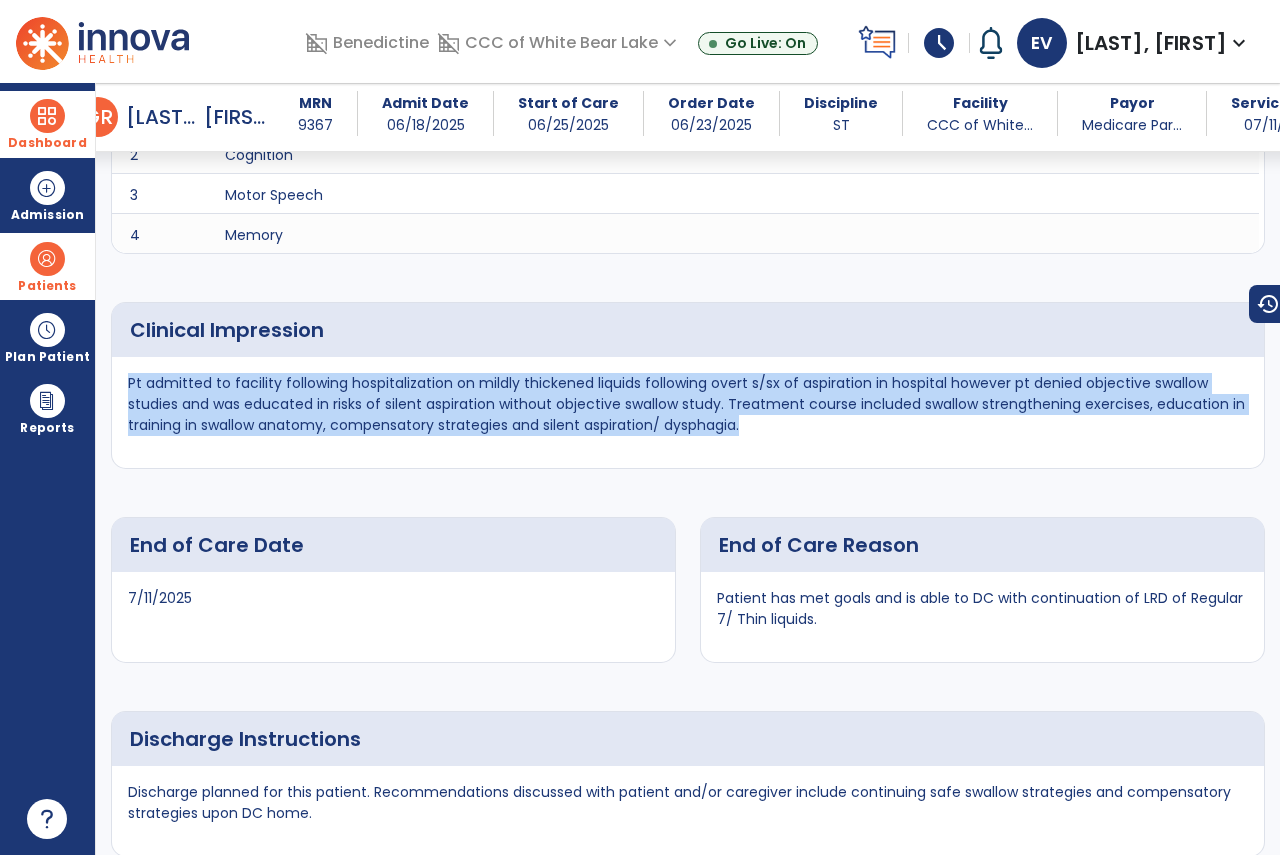 drag, startPoint x: 130, startPoint y: 389, endPoint x: 898, endPoint y: 458, distance: 771.0934 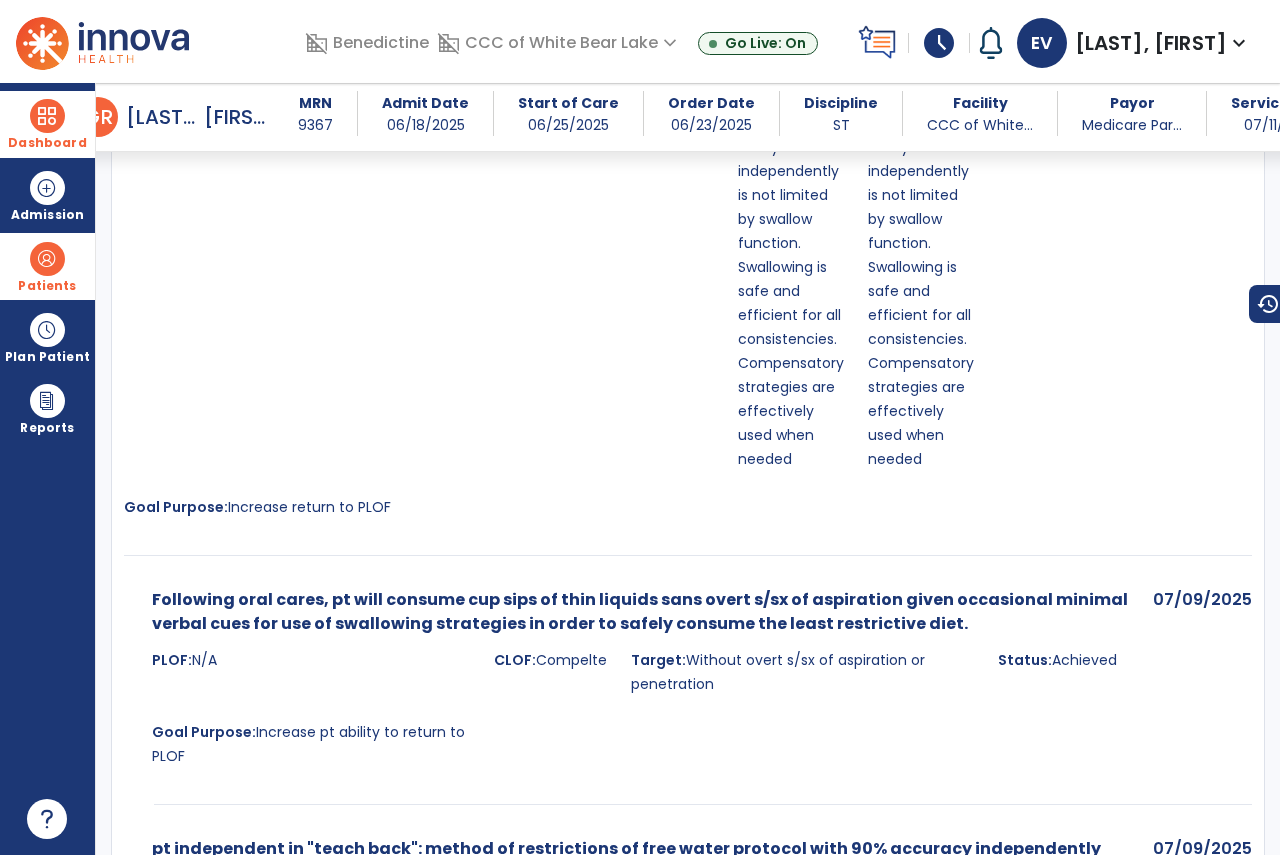 click on "Dashboard  dashboard  Therapist Dashboard Admission Patients  format_list_bulleted  Patient List  space_dashboard  Patient Board  insert_chart  PDPM Board Plan Patient  event_note  Planner  content_paste_go  Scheduler  content_paste_go  Whiteboard Reports  export_notes  Billing Exports  note_alt  EOM Report  event_note  Minutes By Payor  inbox_customize  Service Log  playlist_add_check  Triple Check Report" at bounding box center [48, 469] 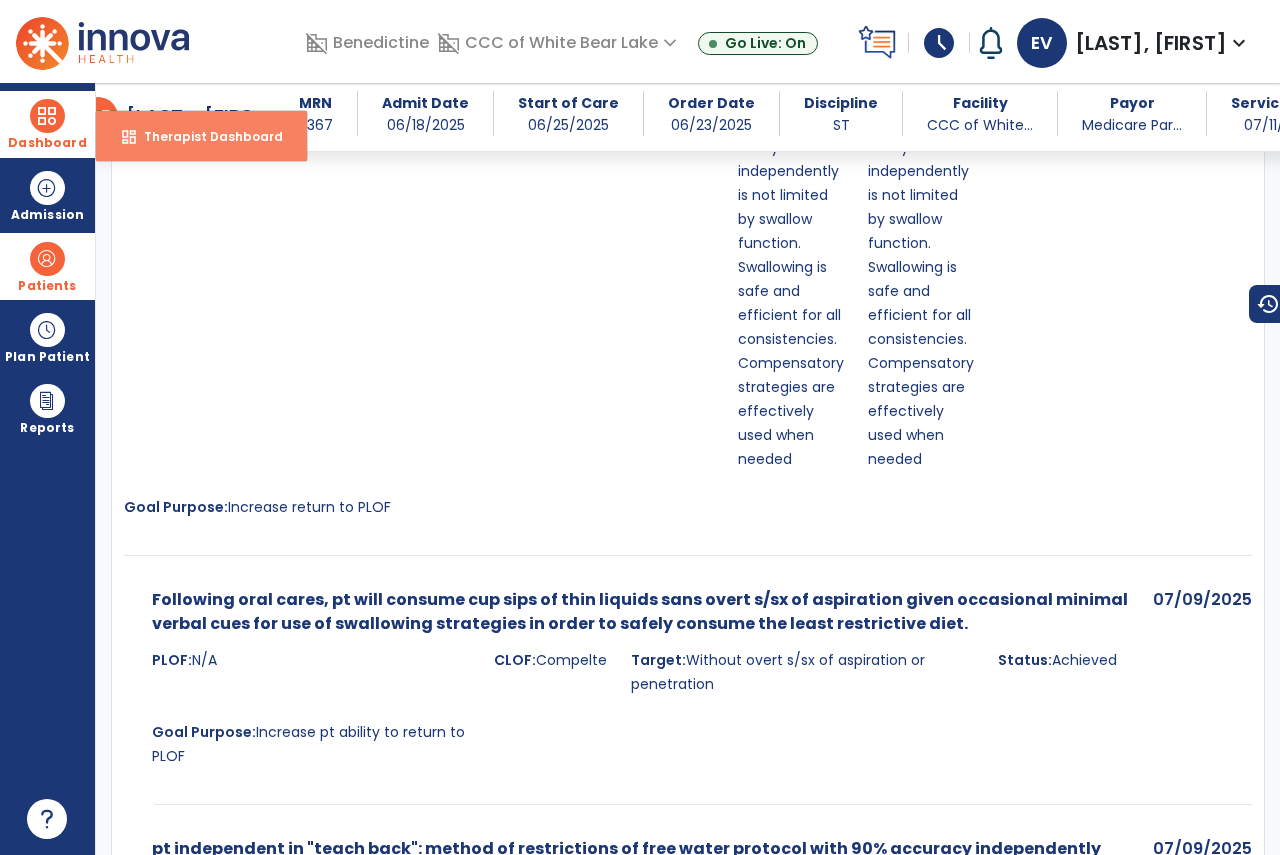 click on "Therapist Dashboard" at bounding box center (205, 136) 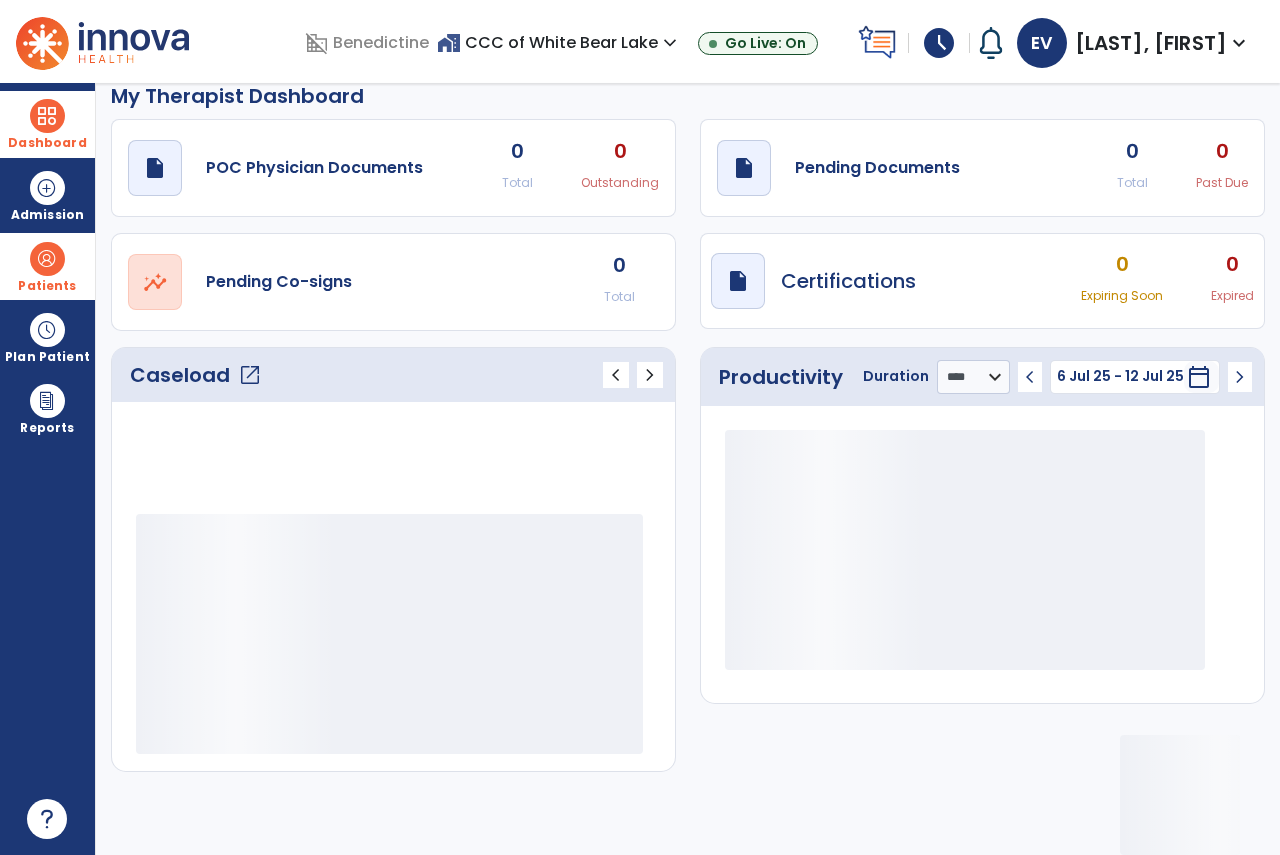 scroll, scrollTop: 21, scrollLeft: 0, axis: vertical 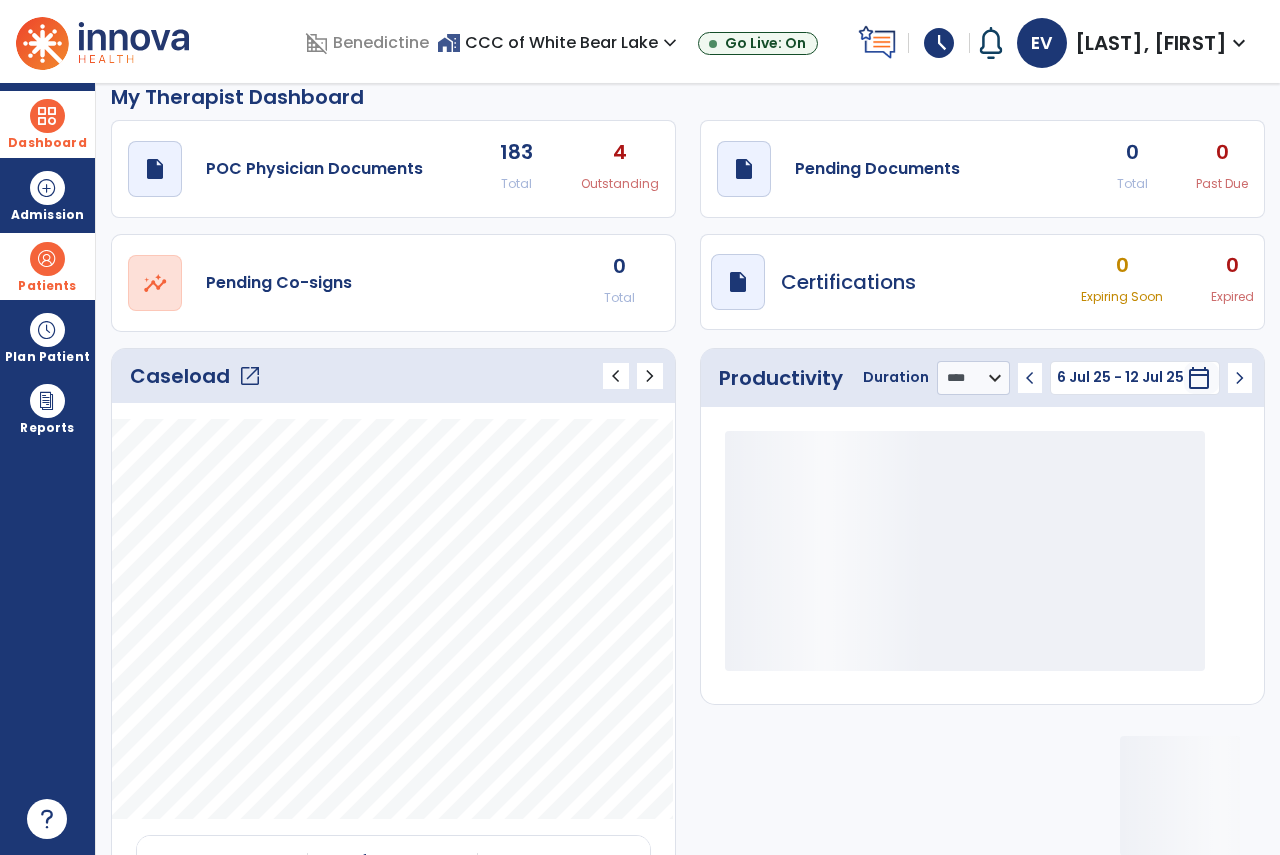 click on "draft   open_in_new  Pending Documents 0 Total 0 Past Due" 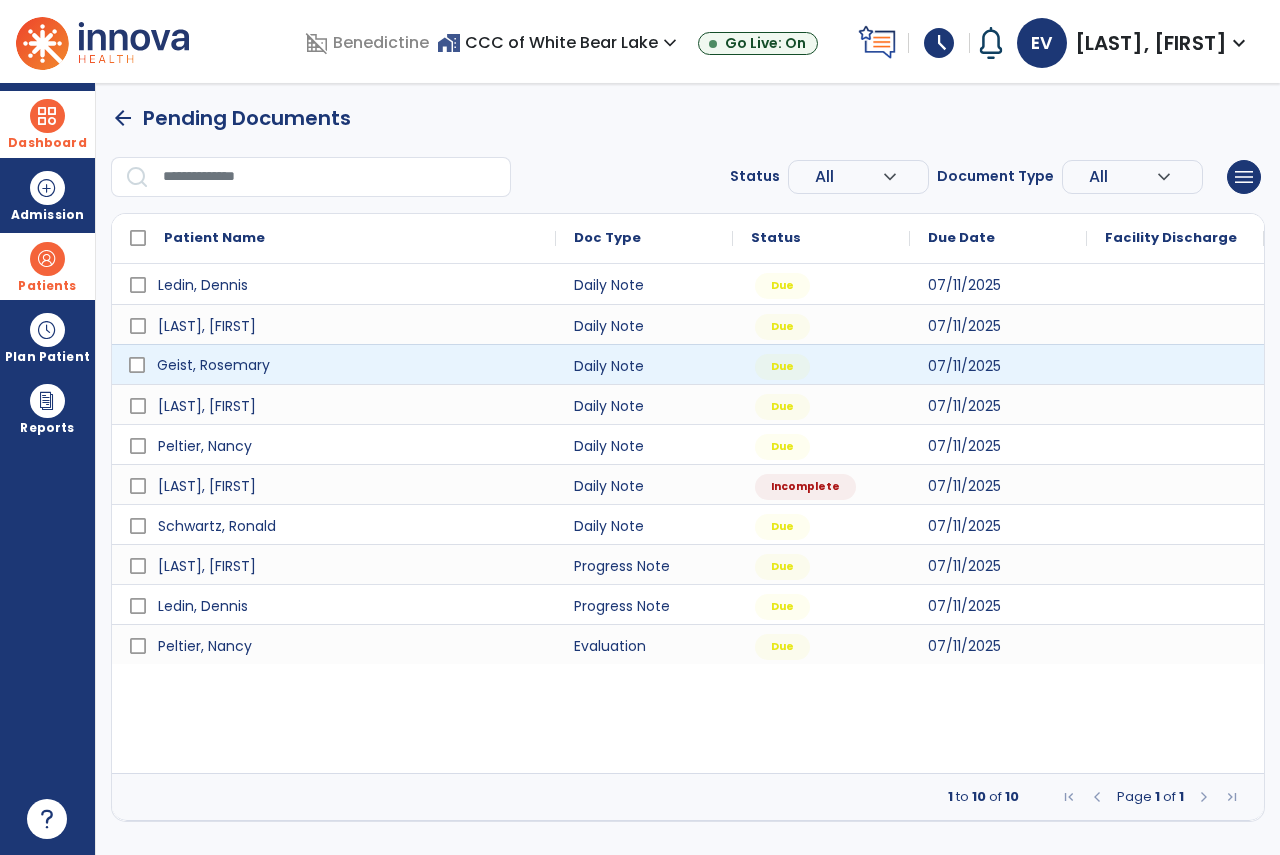 click on "Geist, Rosemary" at bounding box center (348, 365) 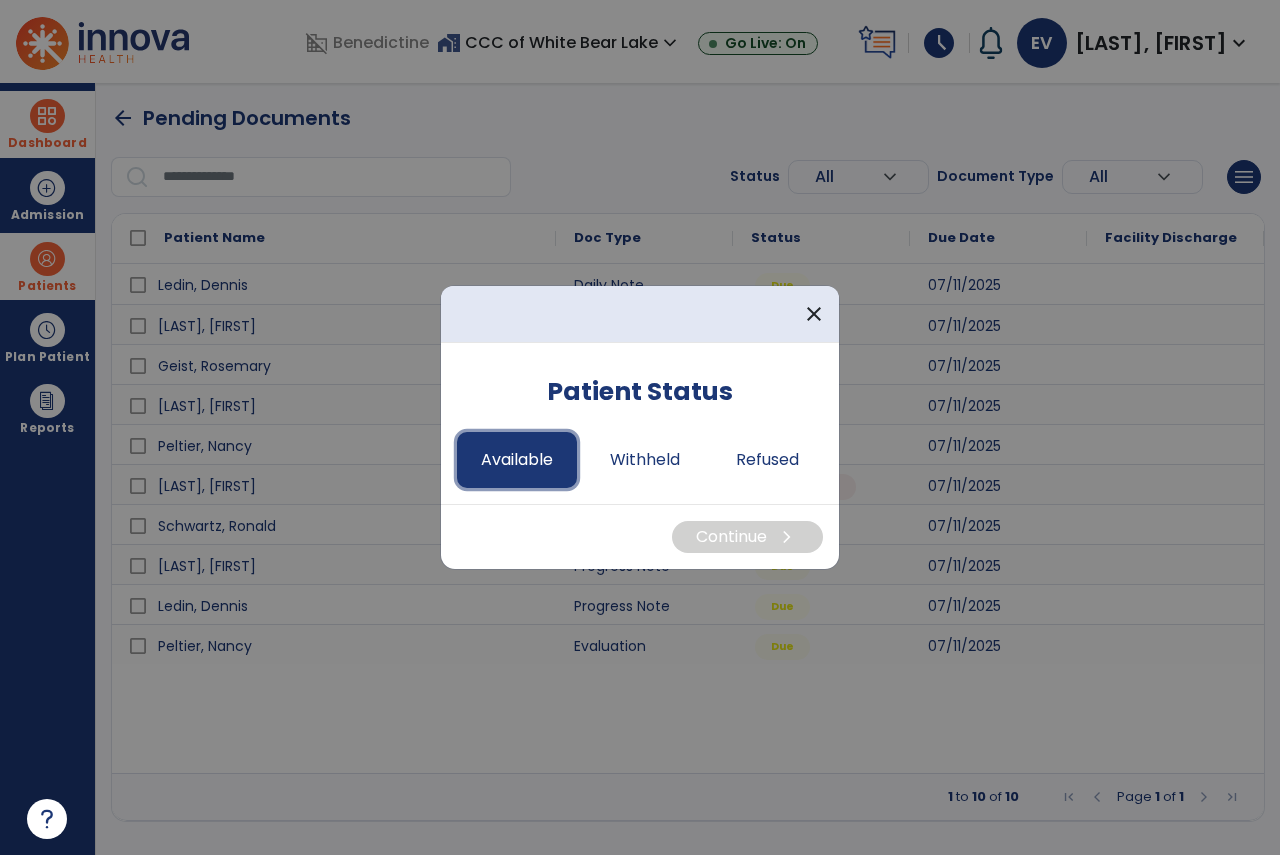 click on "Available" at bounding box center (517, 460) 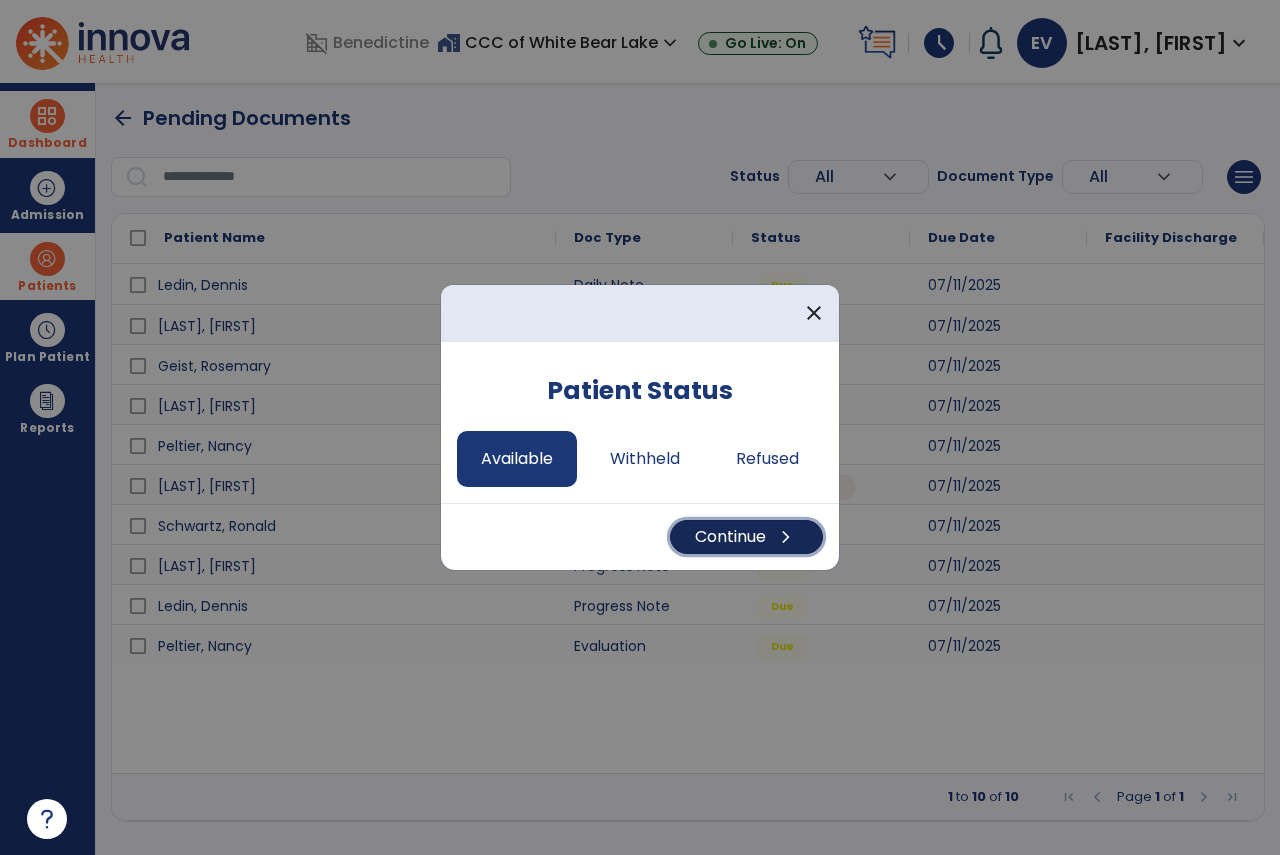 click on "Continue   chevron_right" at bounding box center (746, 537) 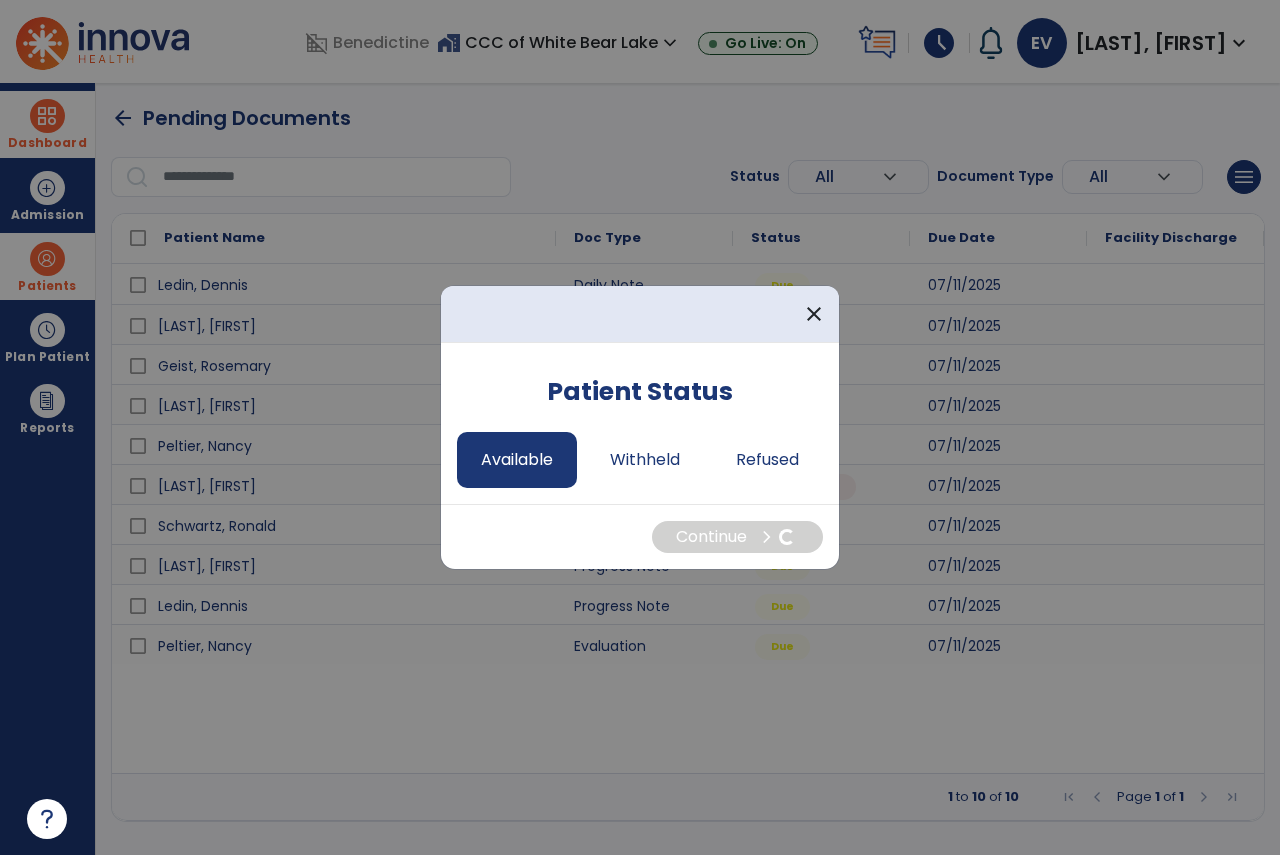 select on "*" 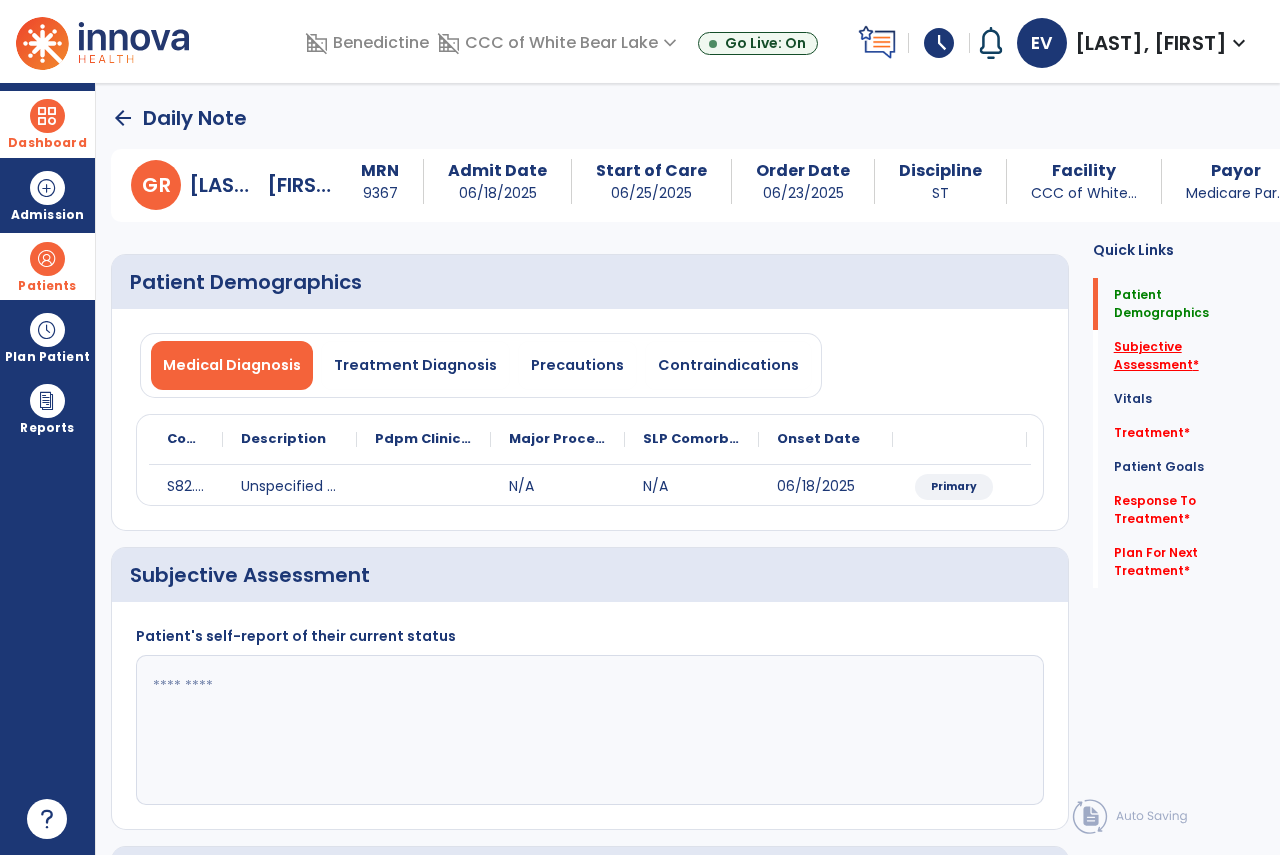 click on "Subjective Assessment   *" 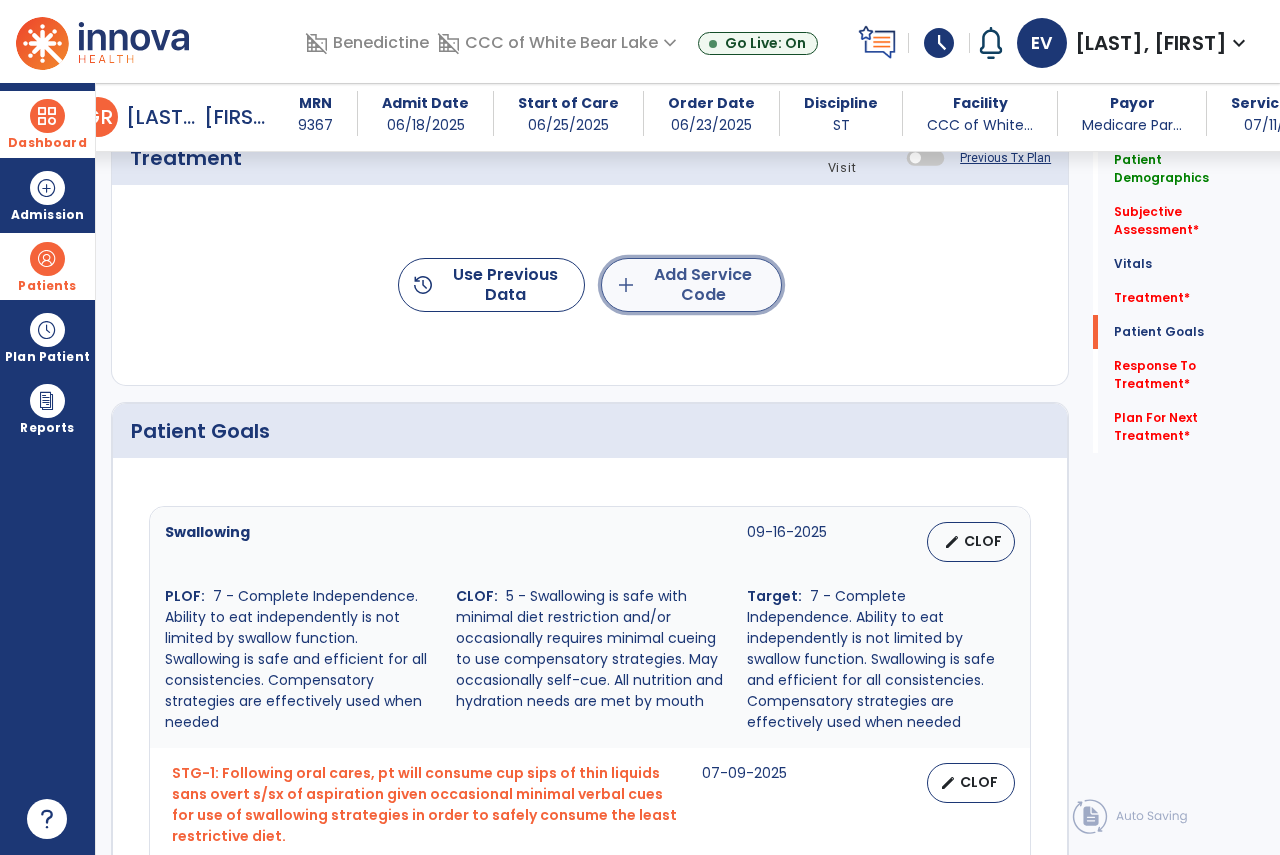 click on "add  Add Service Code" 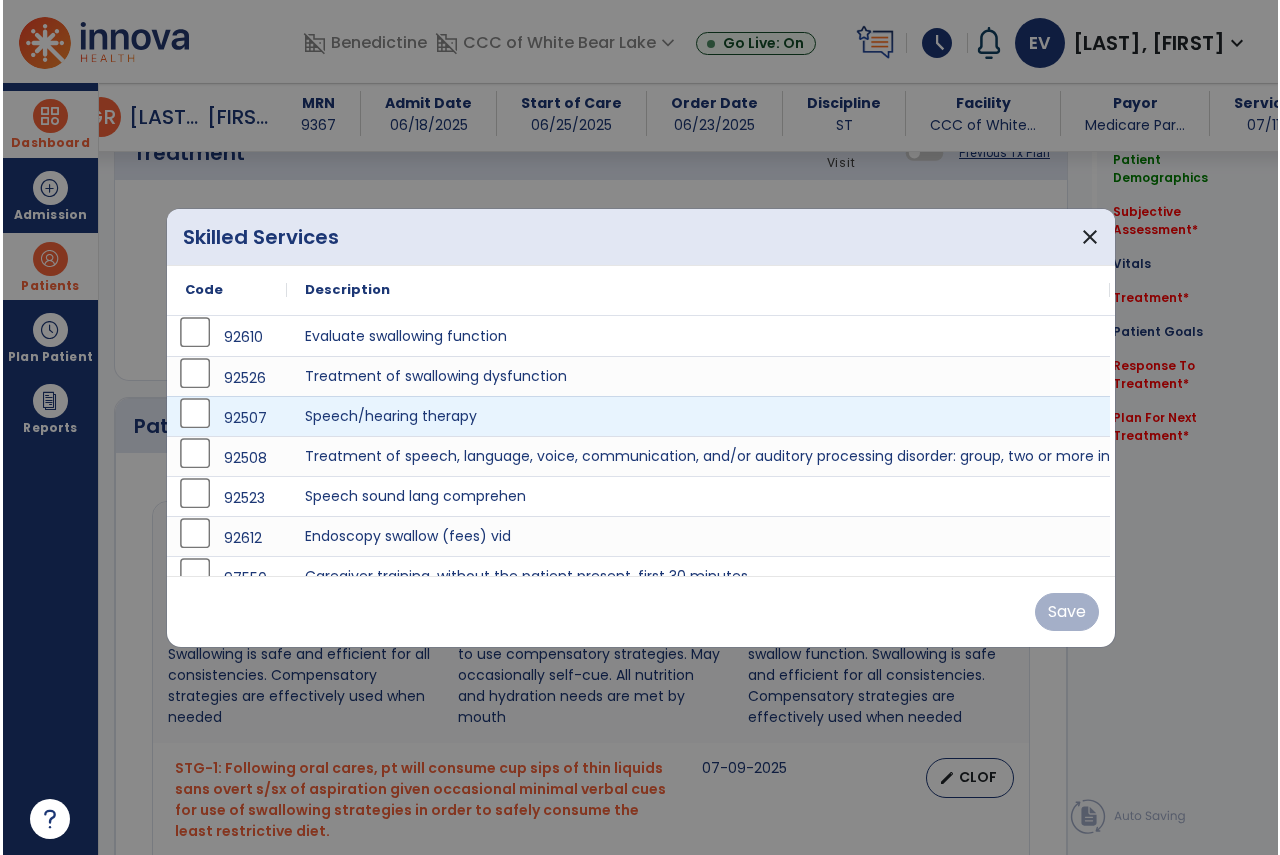 scroll, scrollTop: 1119, scrollLeft: 0, axis: vertical 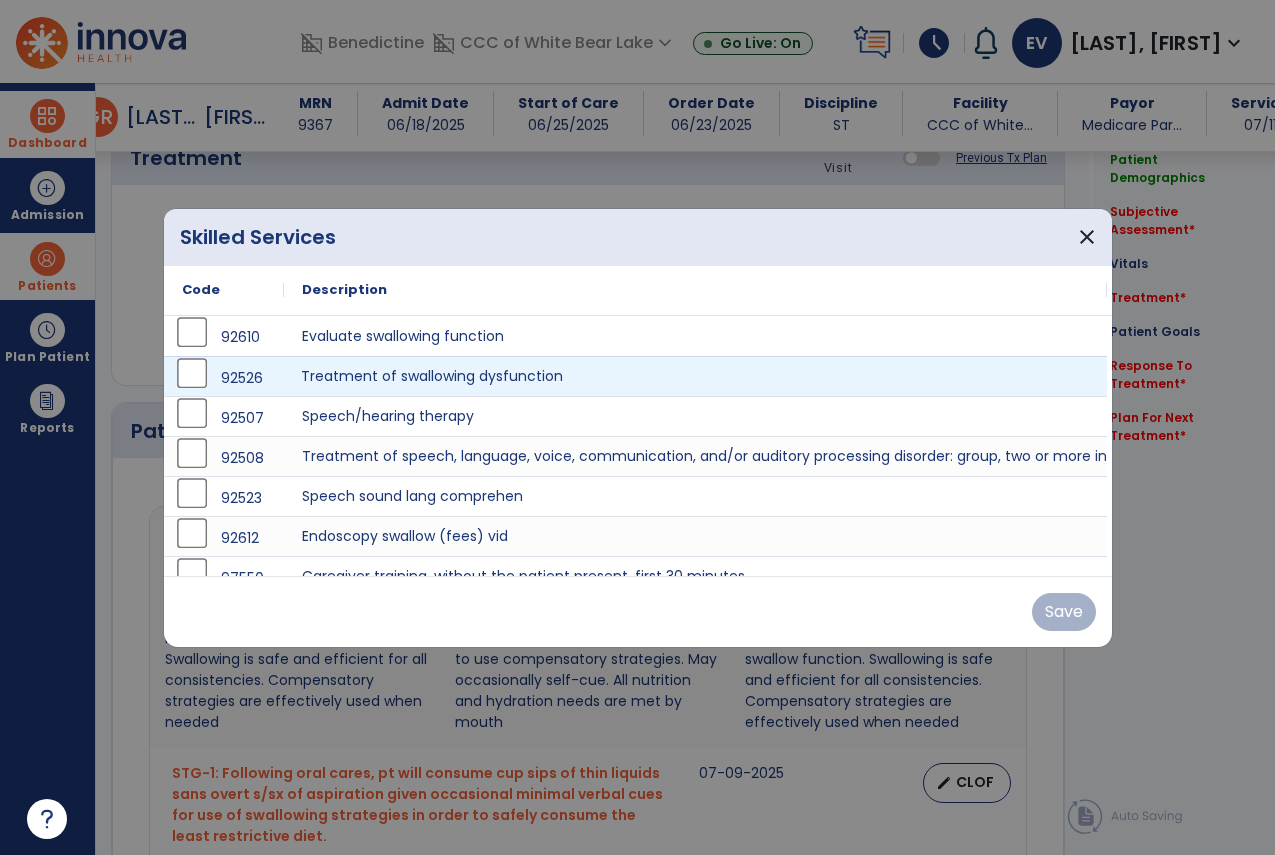 click on "Treatment of swallowing dysfunction" at bounding box center [695, 376] 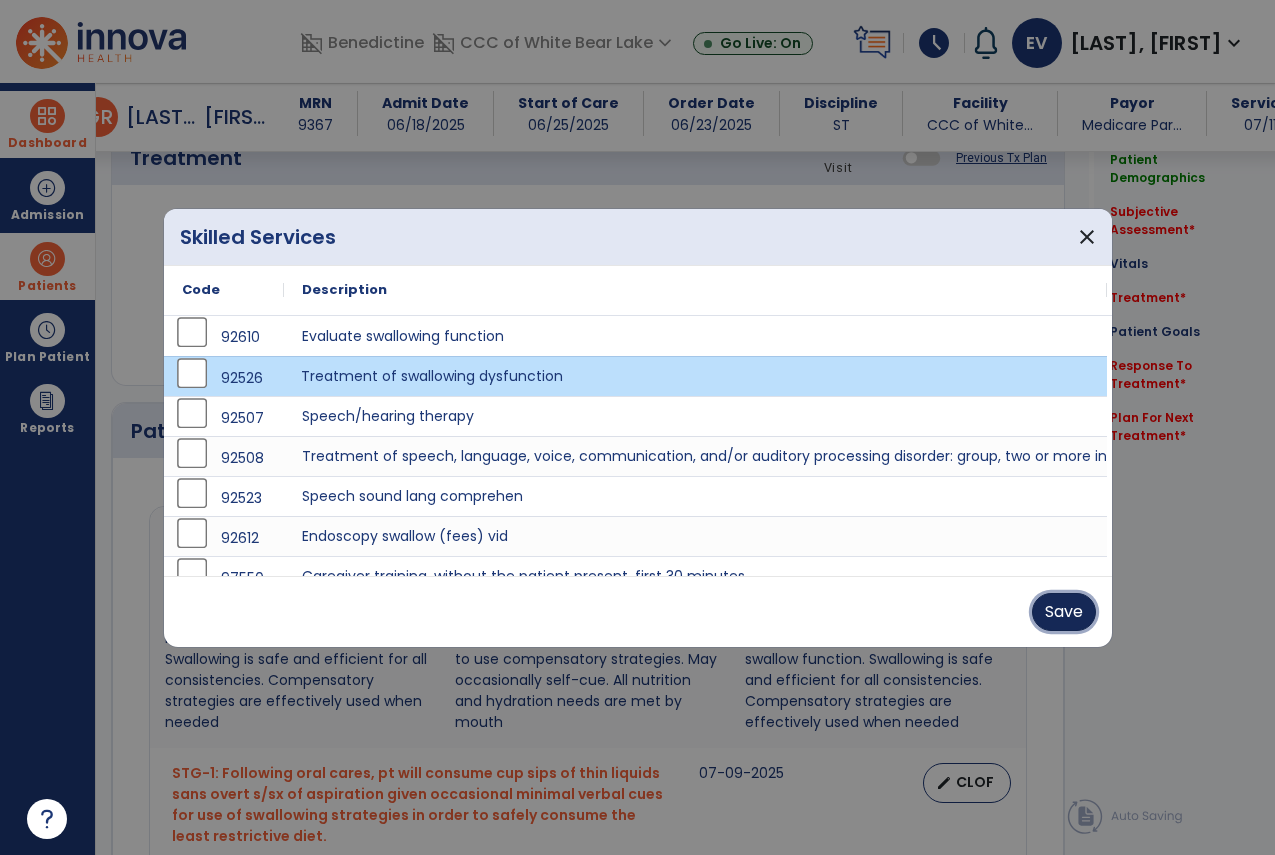 click on "Save" at bounding box center [1064, 612] 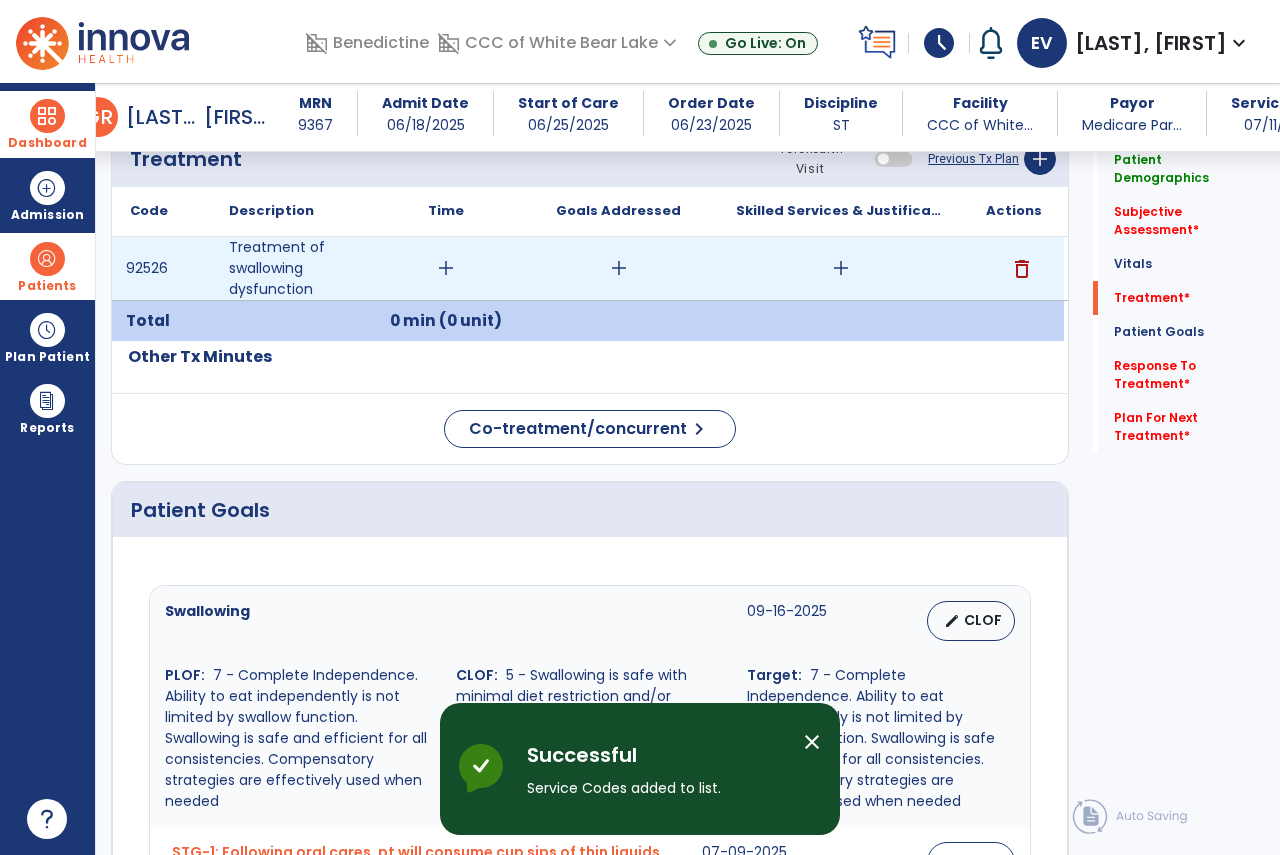 click on "add" at bounding box center [446, 268] 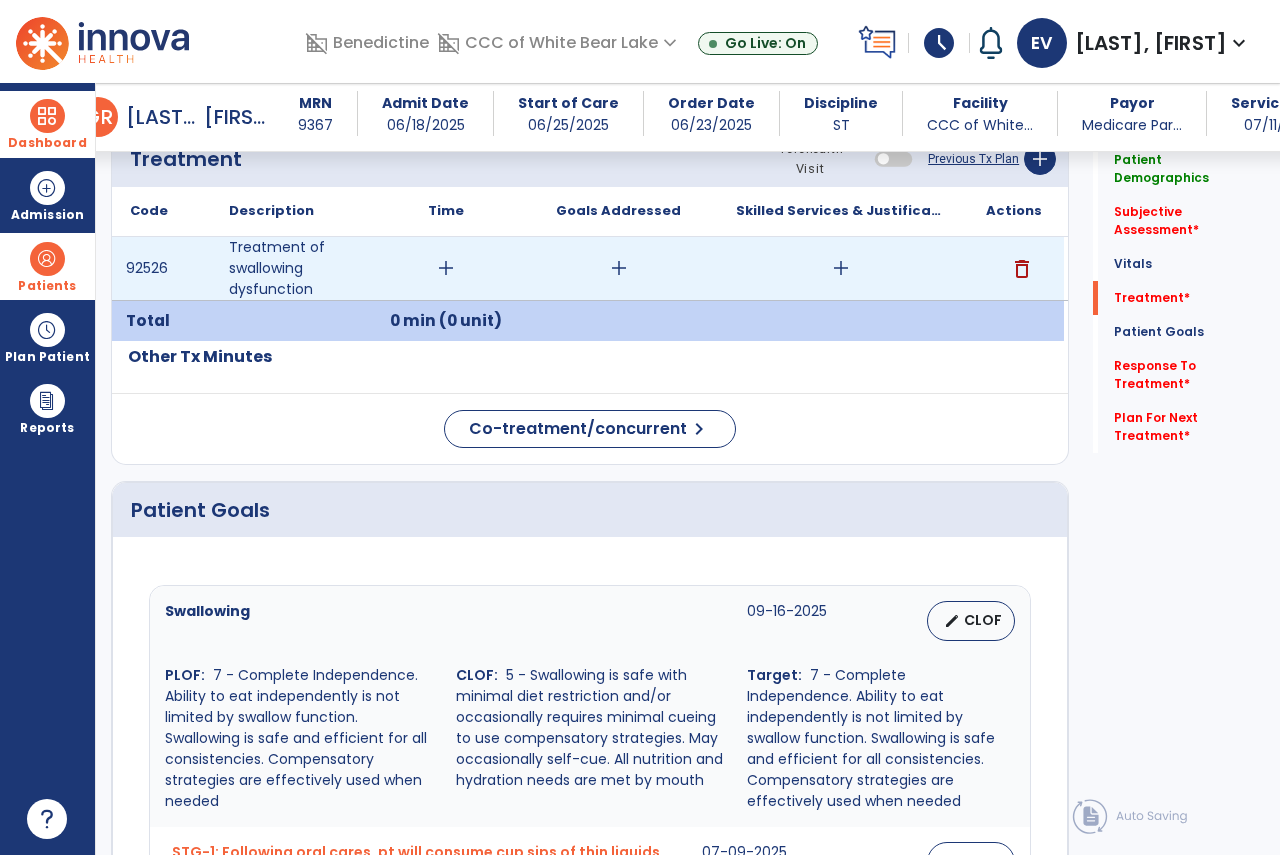 click on "add" at bounding box center (446, 268) 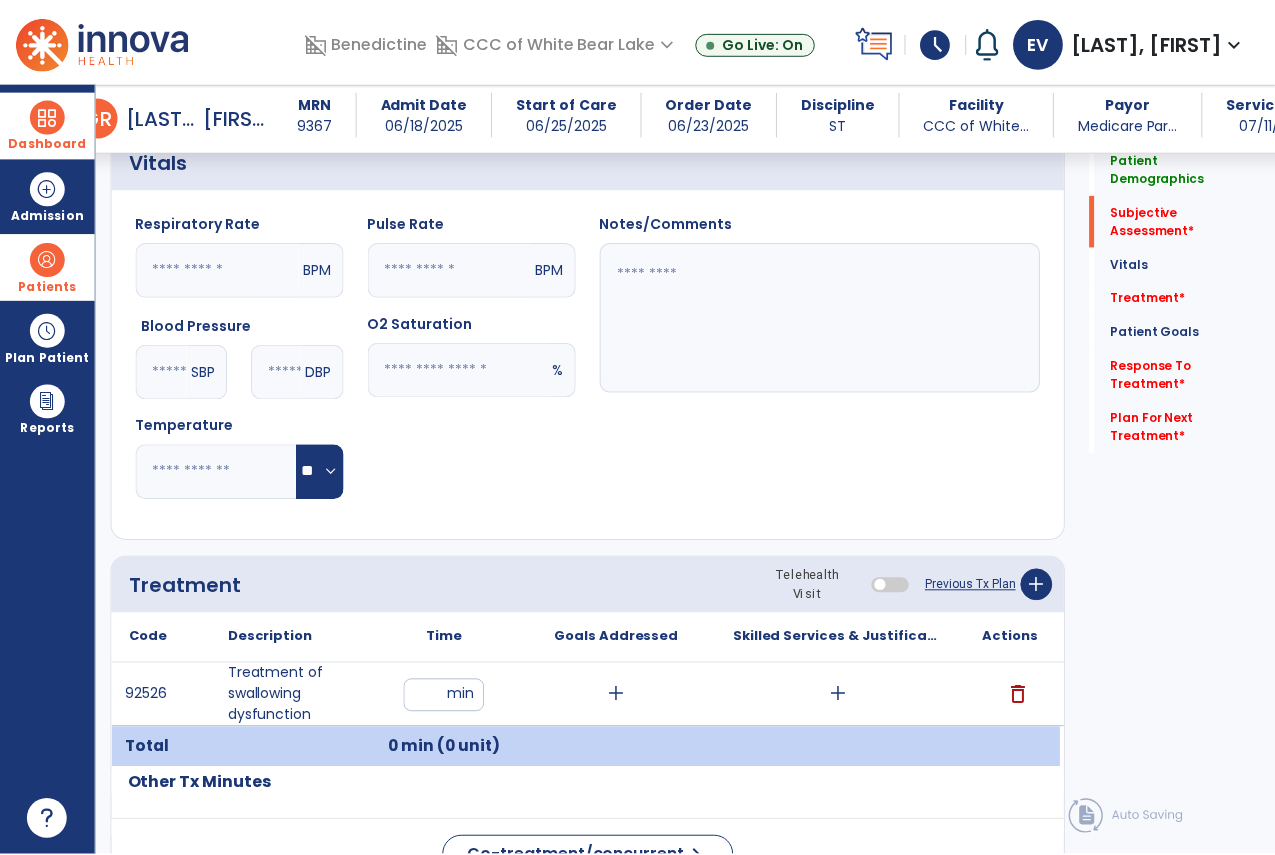 scroll, scrollTop: 819, scrollLeft: 0, axis: vertical 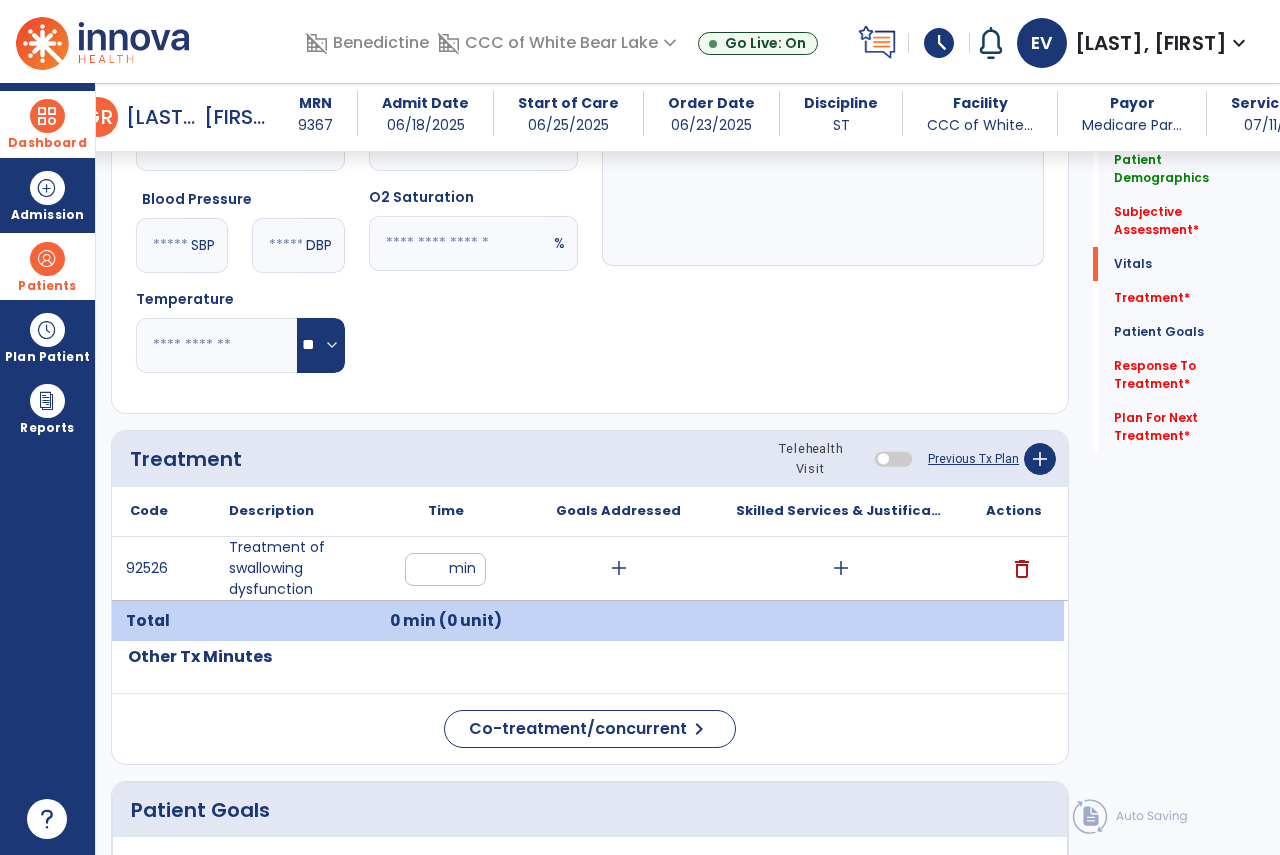 type on "**" 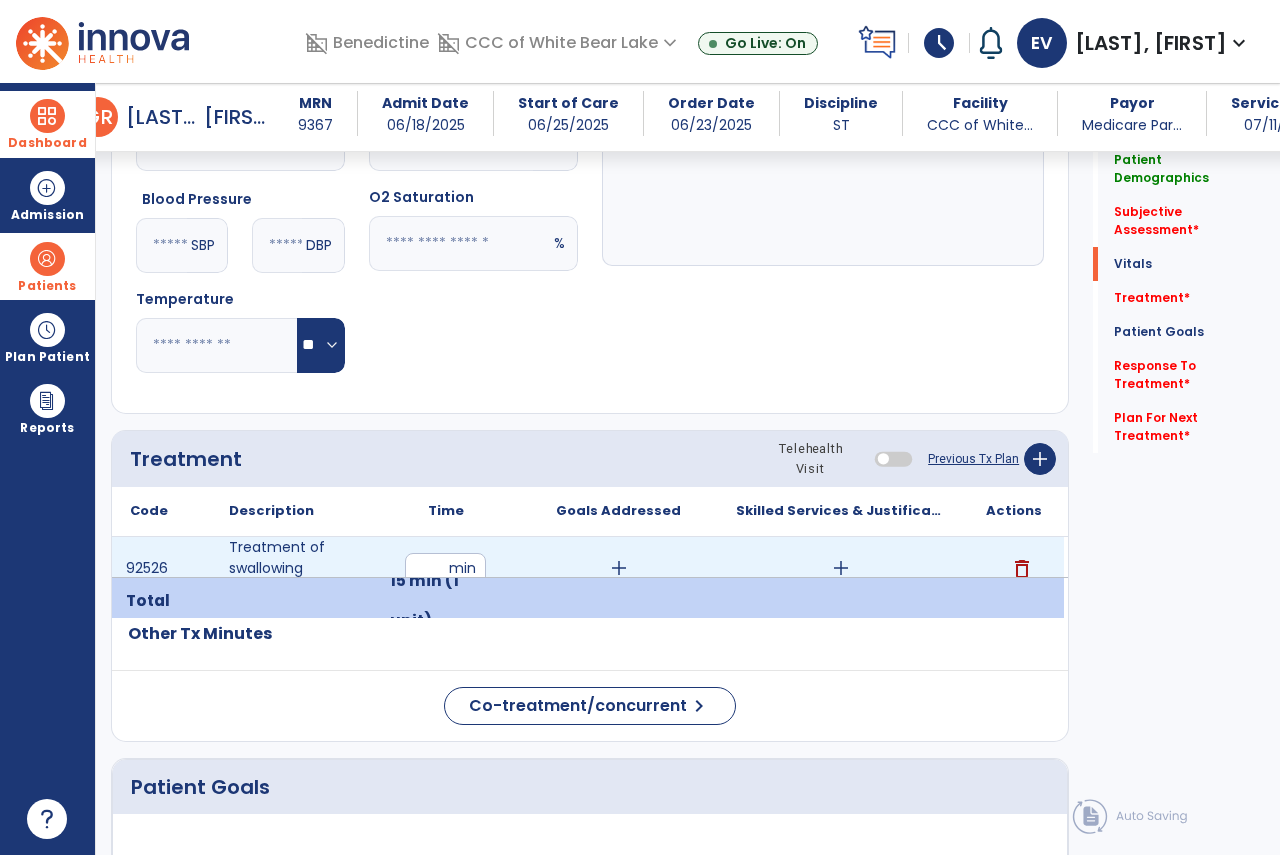 click on "add" at bounding box center [841, 568] 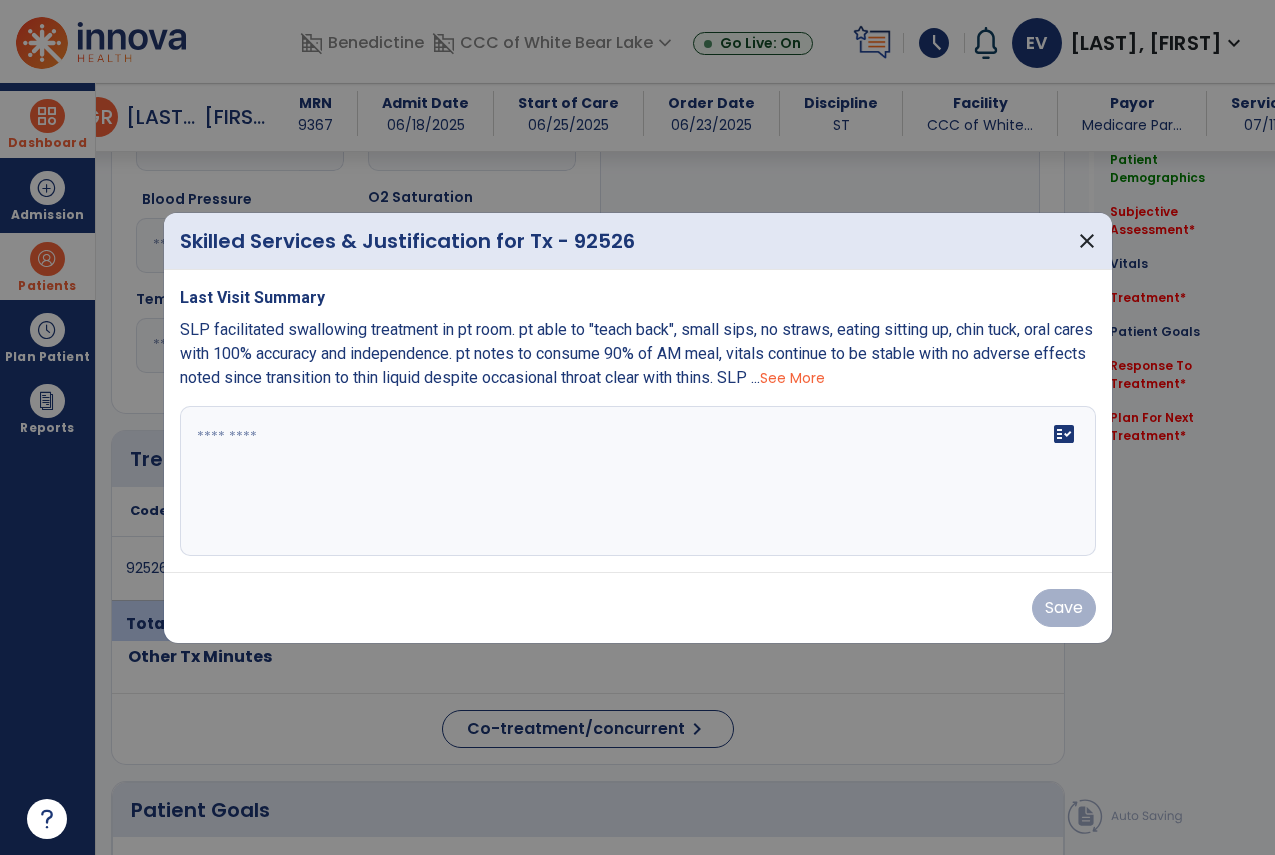 scroll, scrollTop: 819, scrollLeft: 0, axis: vertical 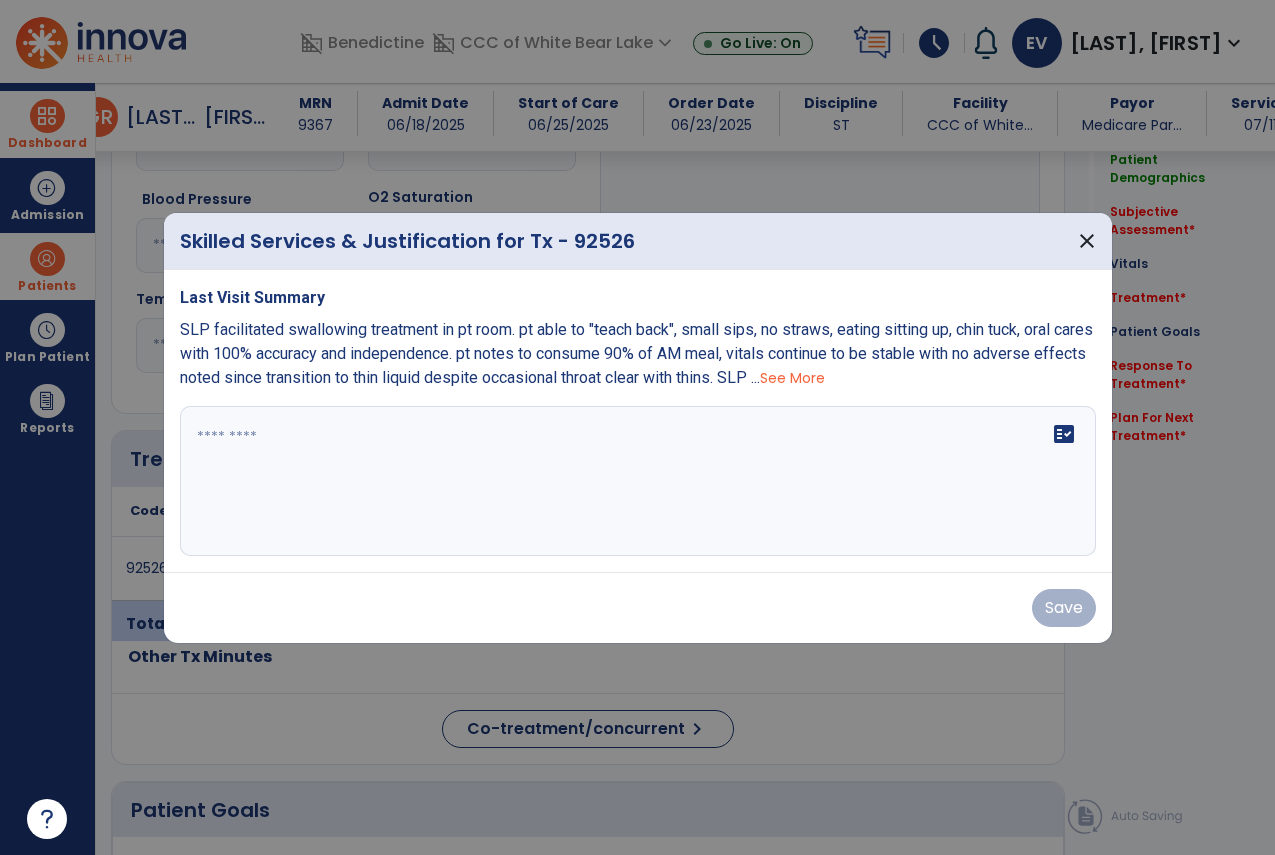 click on "Last Visit Summary SLP facilitated swallowing treatment in pt room. pt able to "teach back", small sips, no straws, eating sitting up, chin tuck, oral cares with 100% accuracy and independence. pt notes to consume 90% of AM meal, vitals continue to be stable with no adverse effects noted since transition to thin liquid despite occasional throat clear with thins. SLP  ...  See More   fact_check" at bounding box center [638, 421] 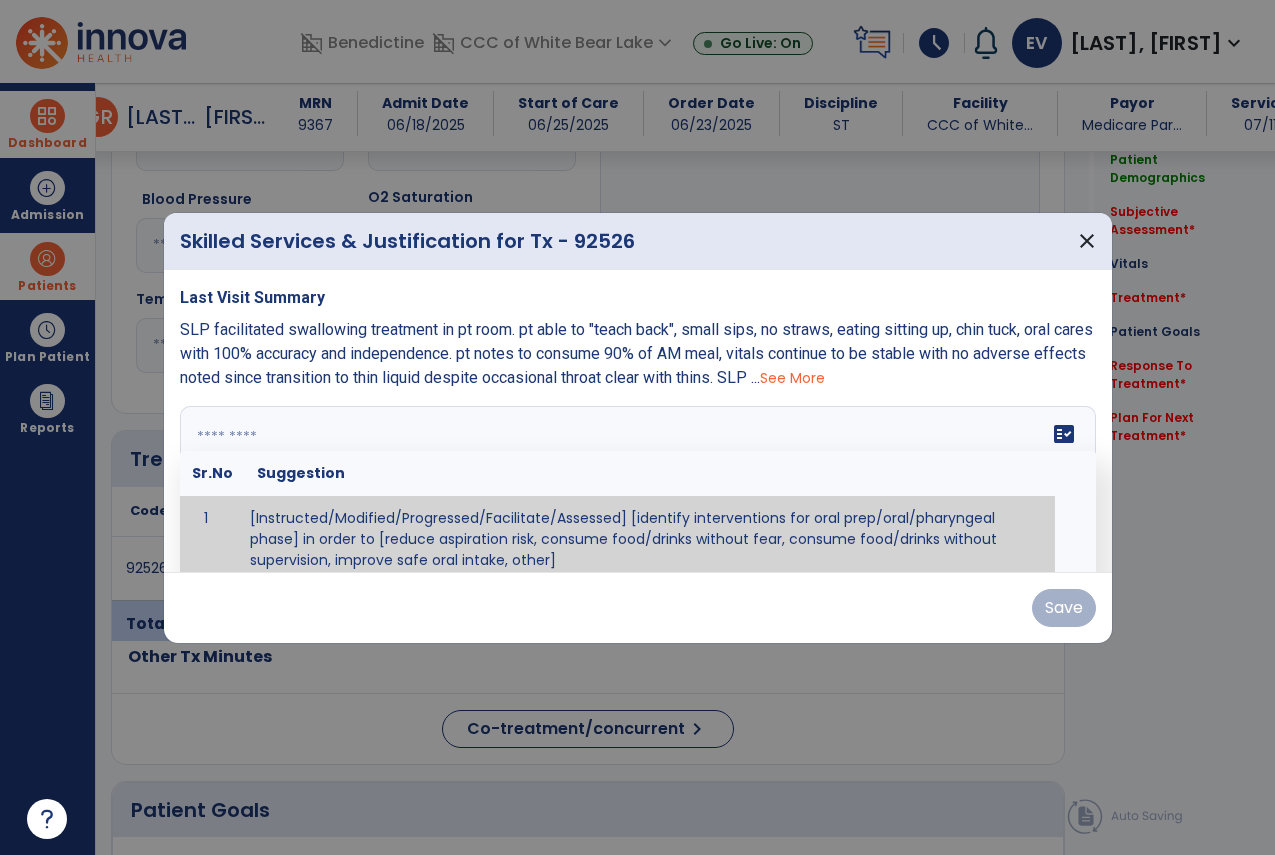 scroll, scrollTop: 12, scrollLeft: 0, axis: vertical 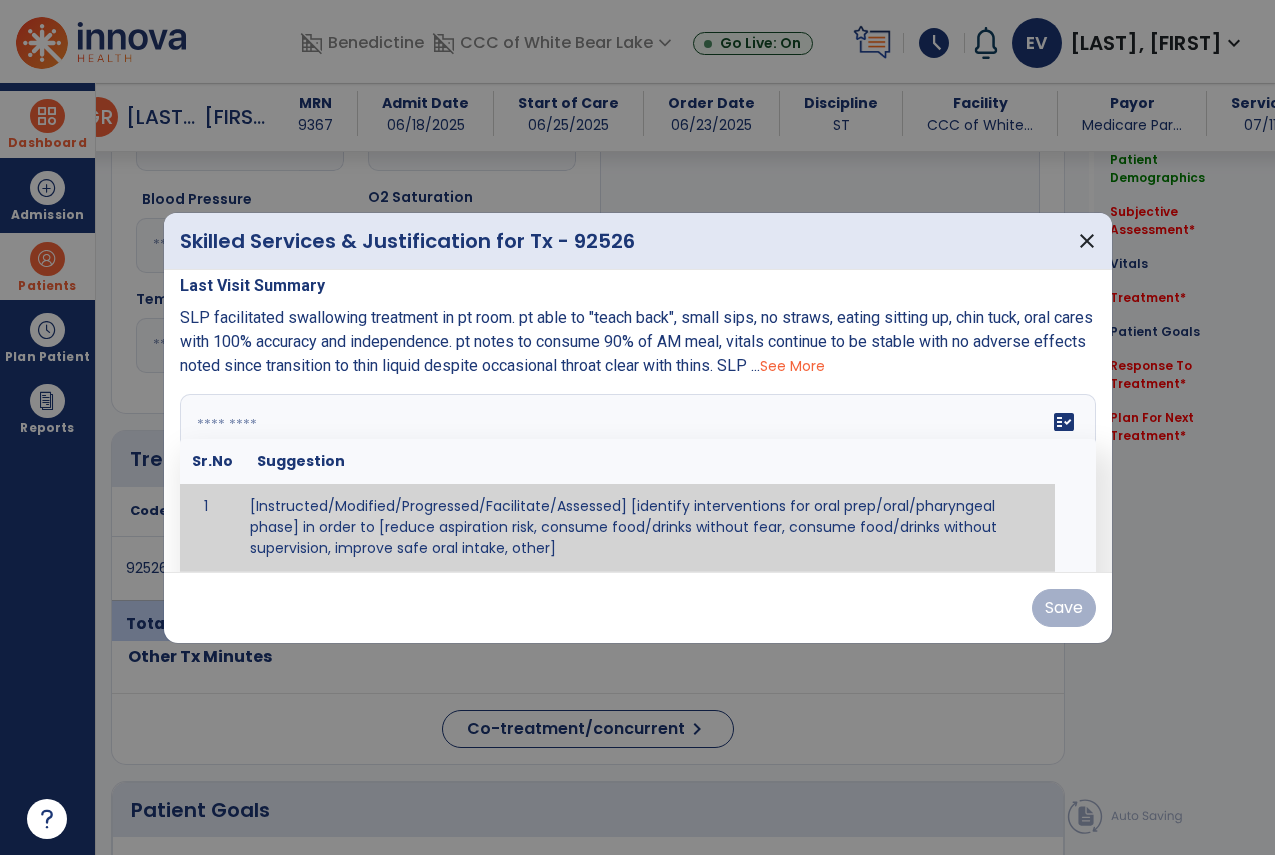 paste on "**********" 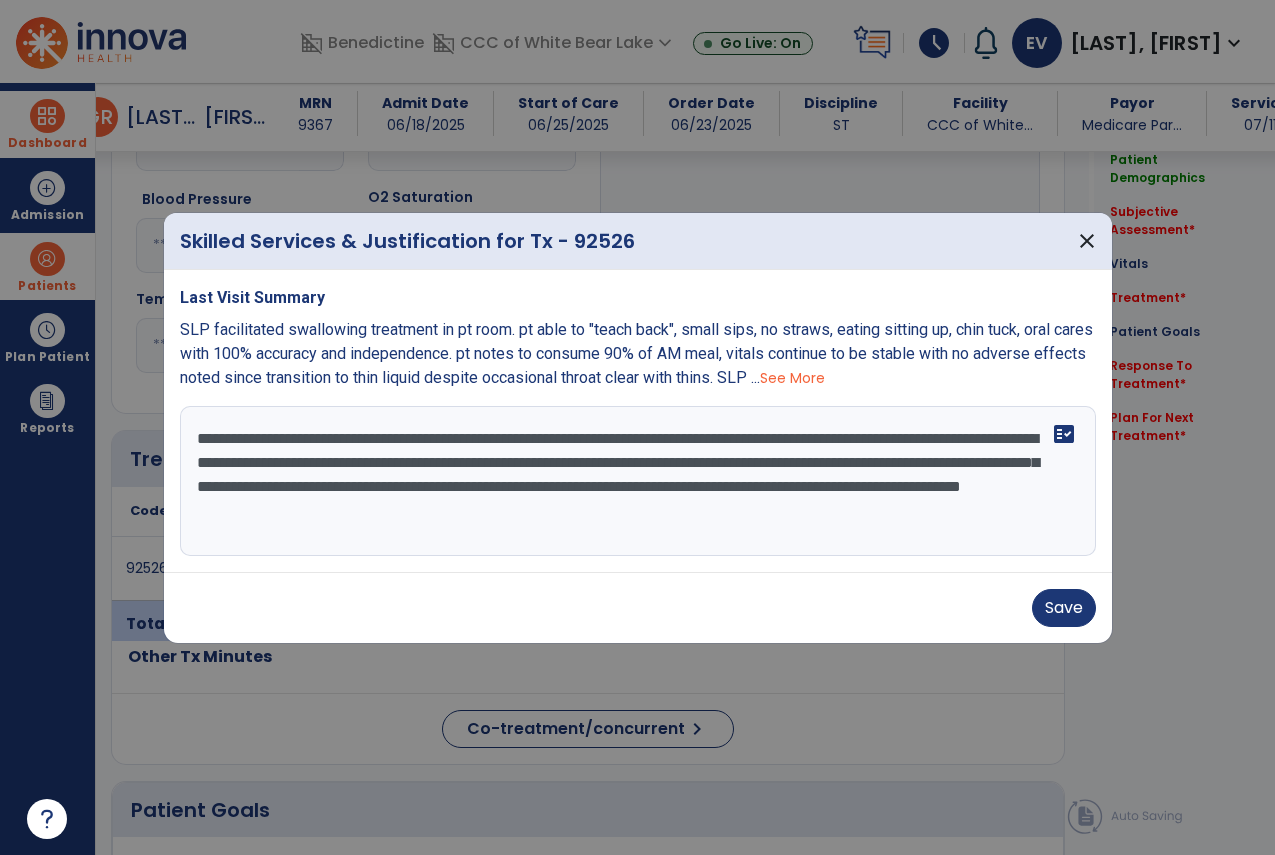 scroll, scrollTop: 0, scrollLeft: 0, axis: both 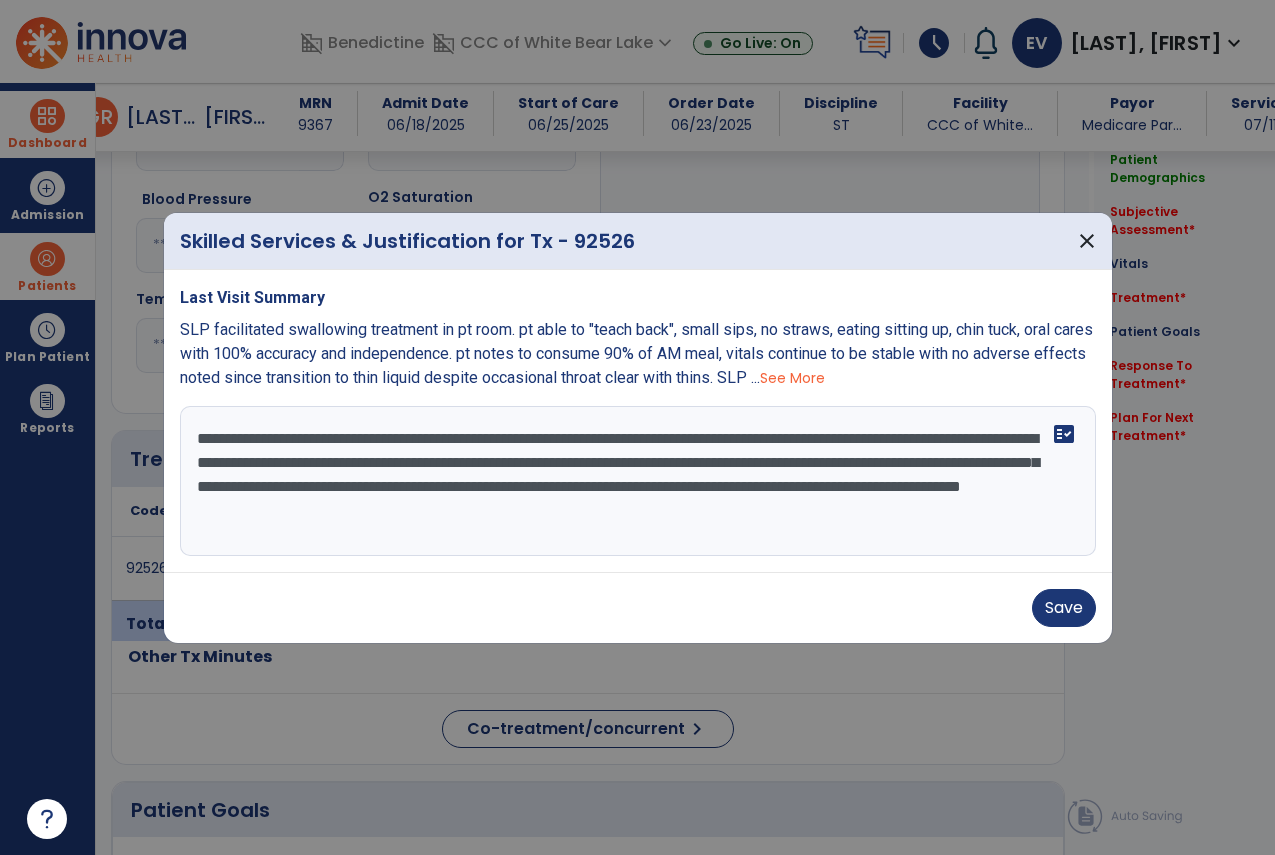 click on "**********" at bounding box center [638, 481] 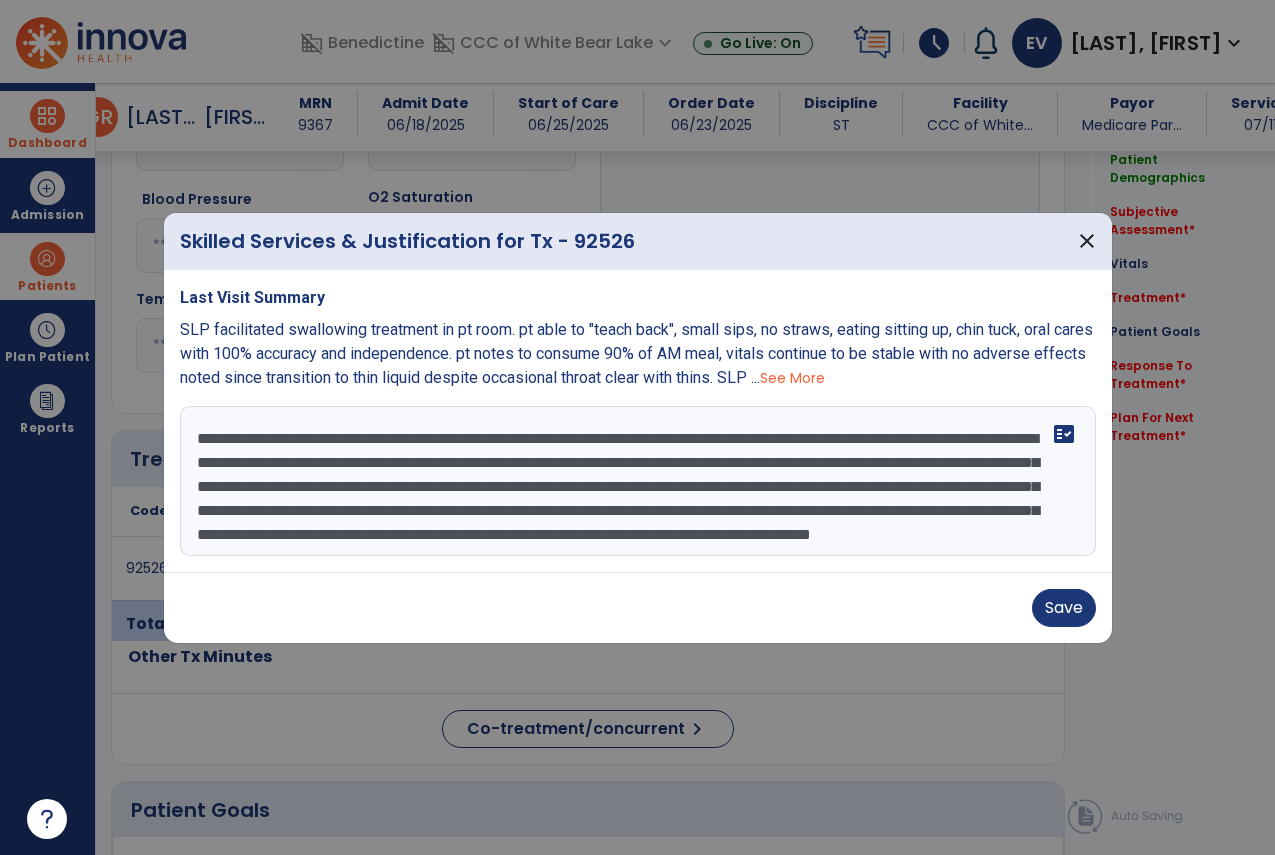 scroll, scrollTop: 48, scrollLeft: 0, axis: vertical 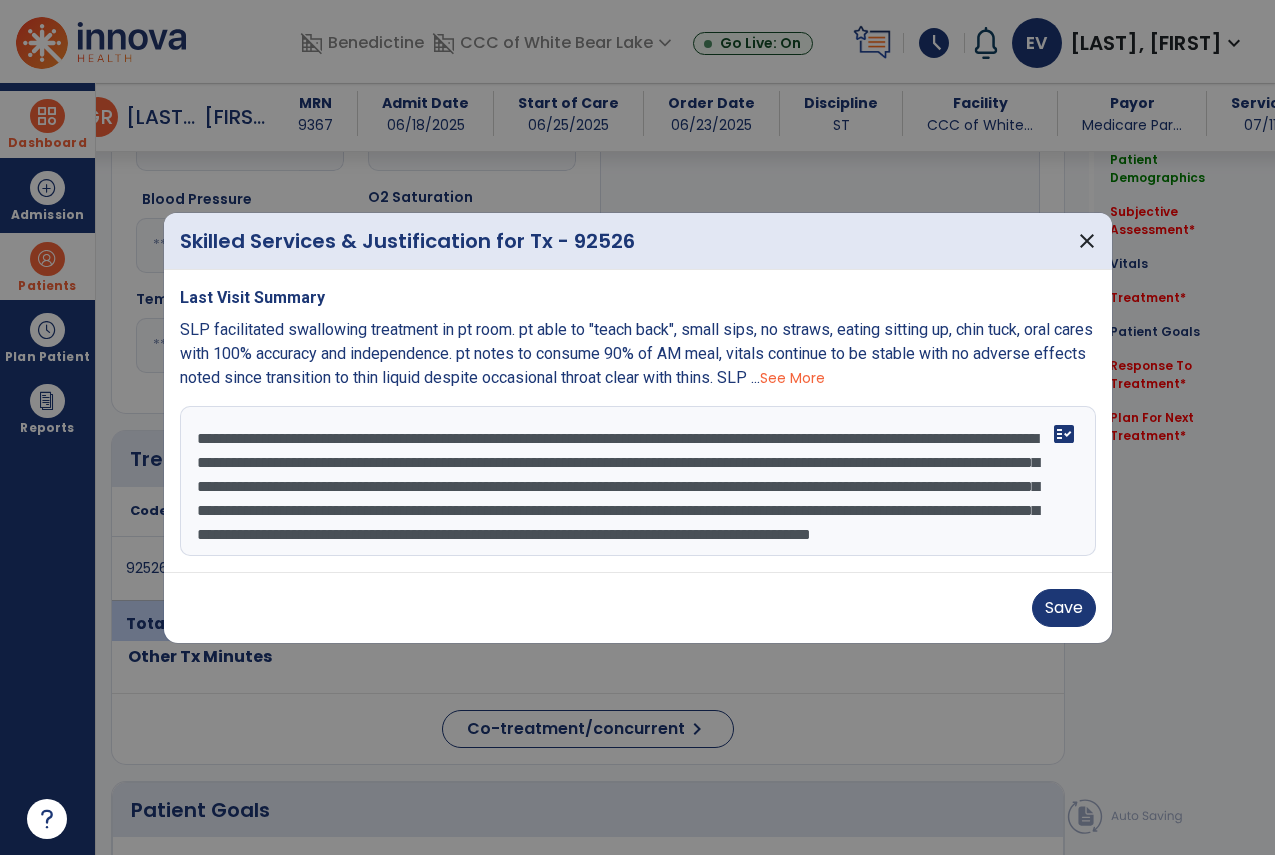 click on "**********" at bounding box center [638, 481] 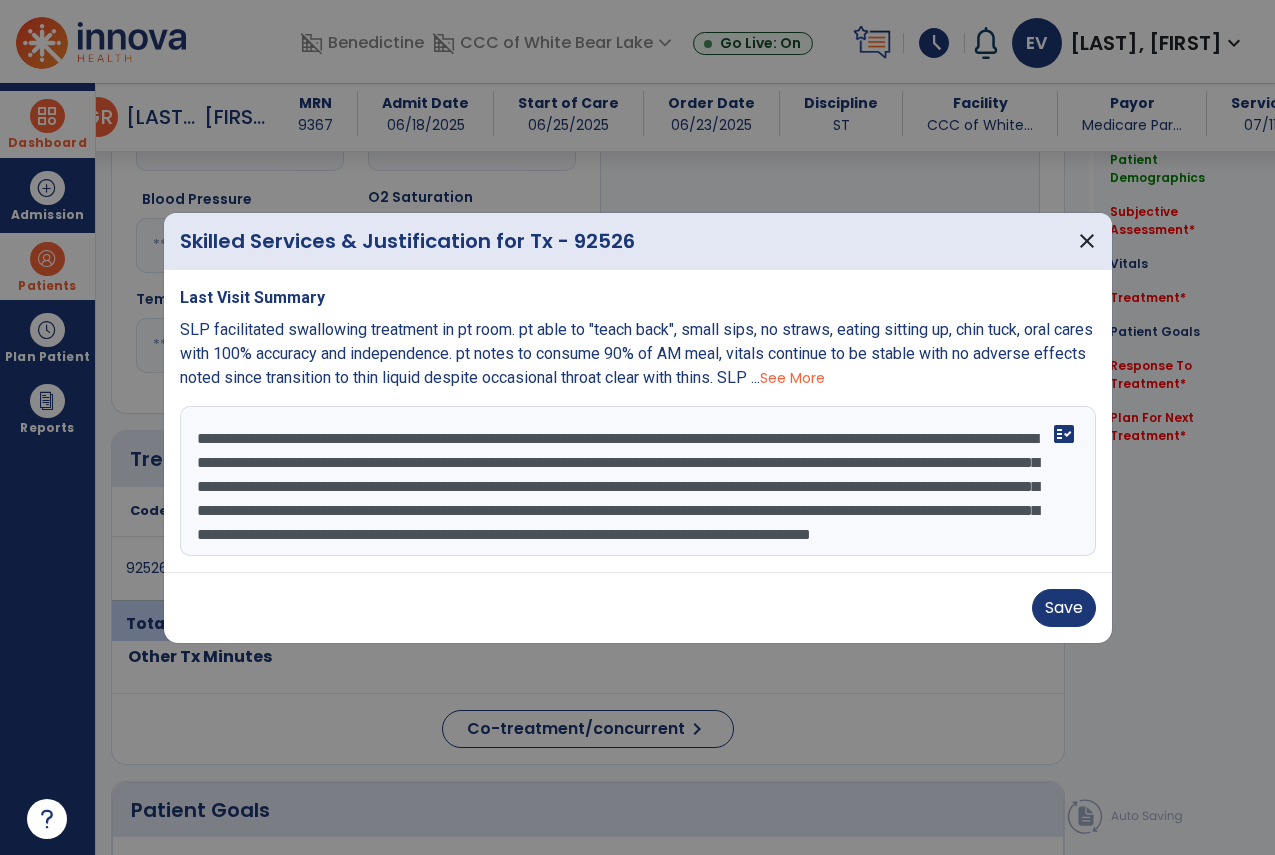 scroll, scrollTop: 17, scrollLeft: 0, axis: vertical 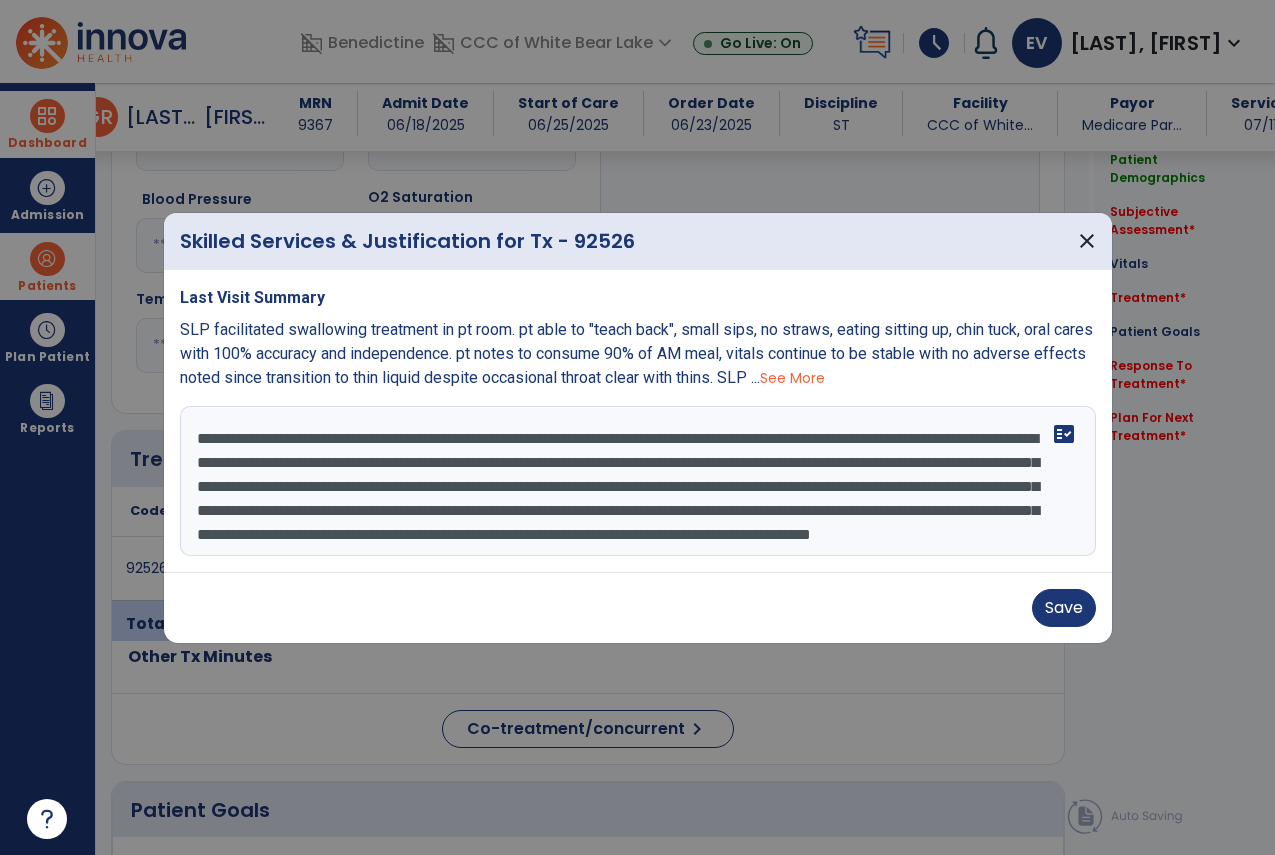 click on "Last Visit Summary SLP facilitated swallowing treatment in pt room. pt able to "teach back", small sips, no straws, eating sitting up, chin tuck, oral cares with 100% accuracy and independence. pt notes to consume 90% of AM meal, vitals continue to be stable with no adverse effects noted since transition to thin liquid despite occasional throat clear with thins. SLP  ...  See More   fact_check" at bounding box center (638, 421) 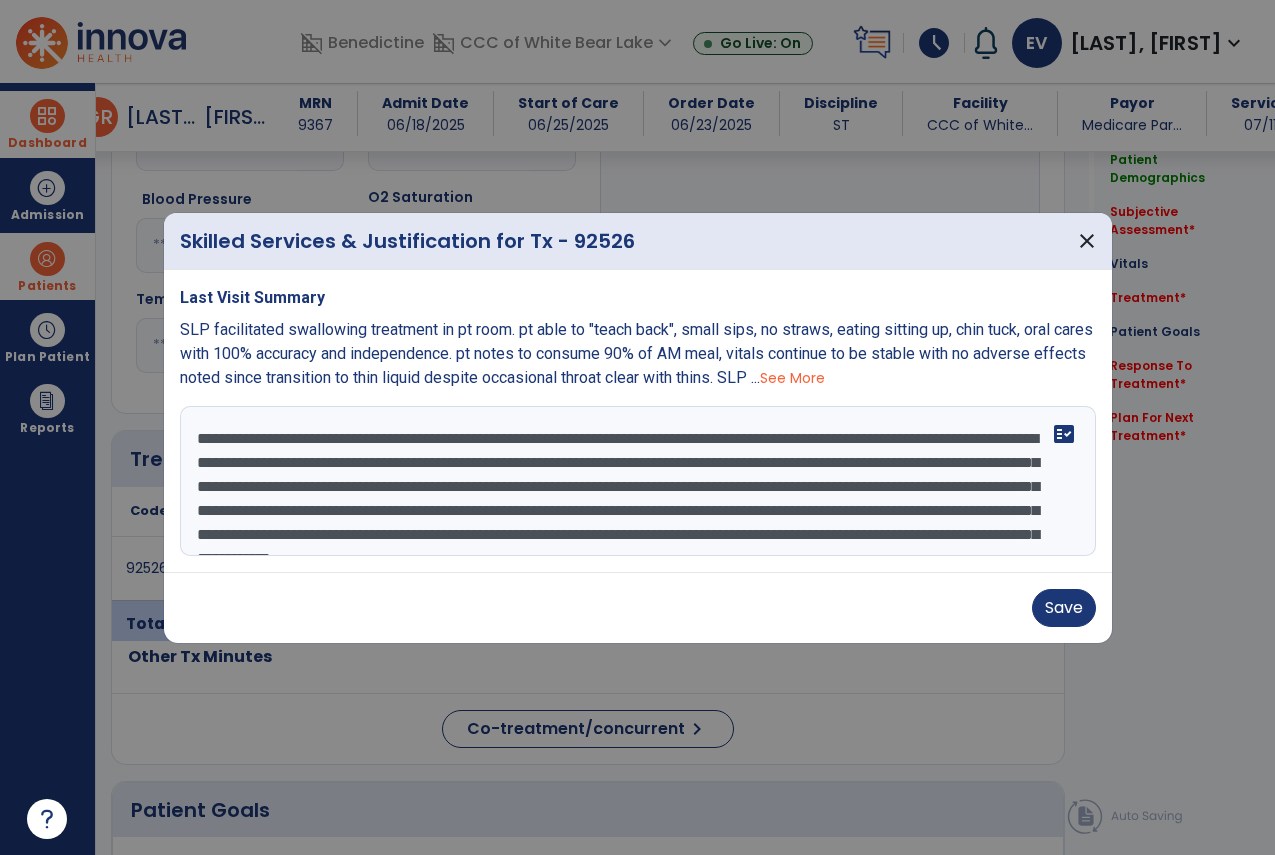 scroll, scrollTop: 38, scrollLeft: 0, axis: vertical 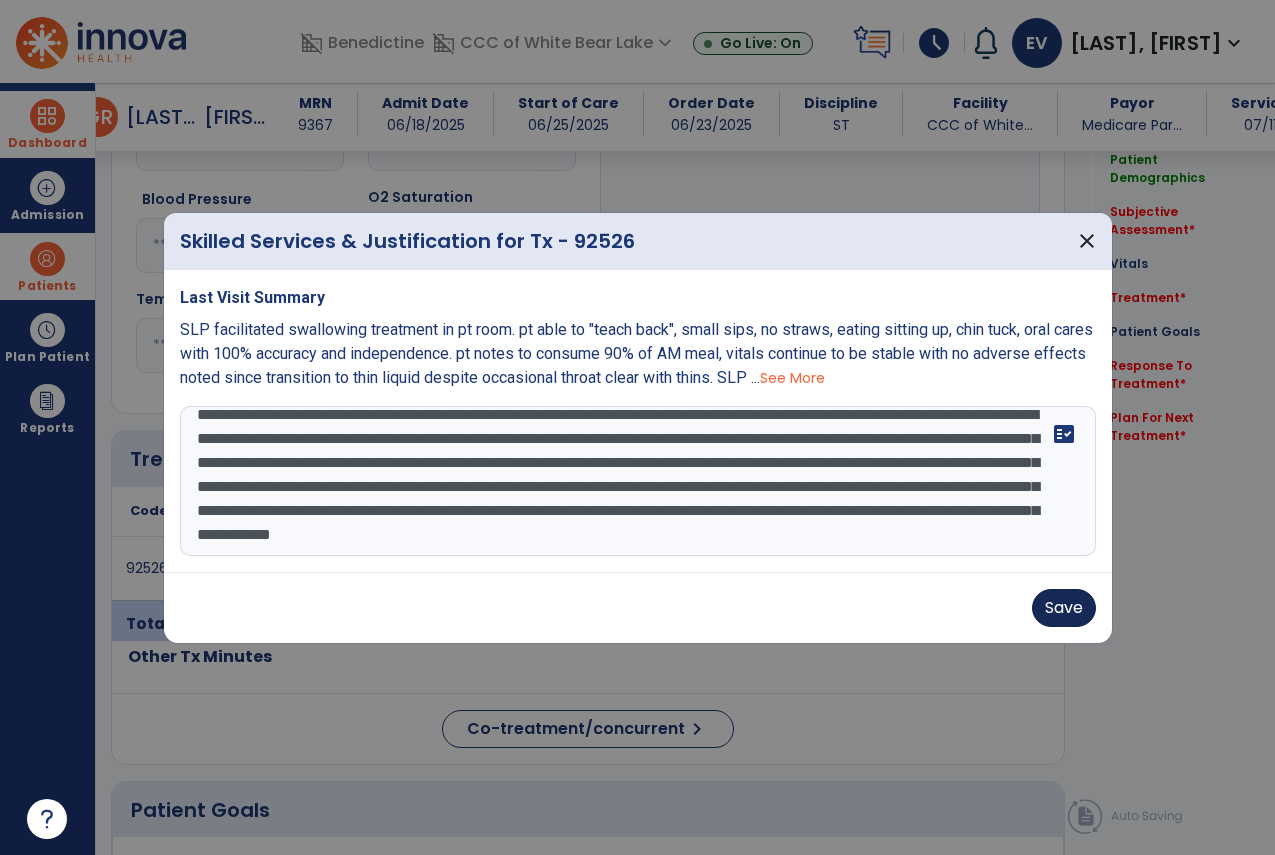 type on "**********" 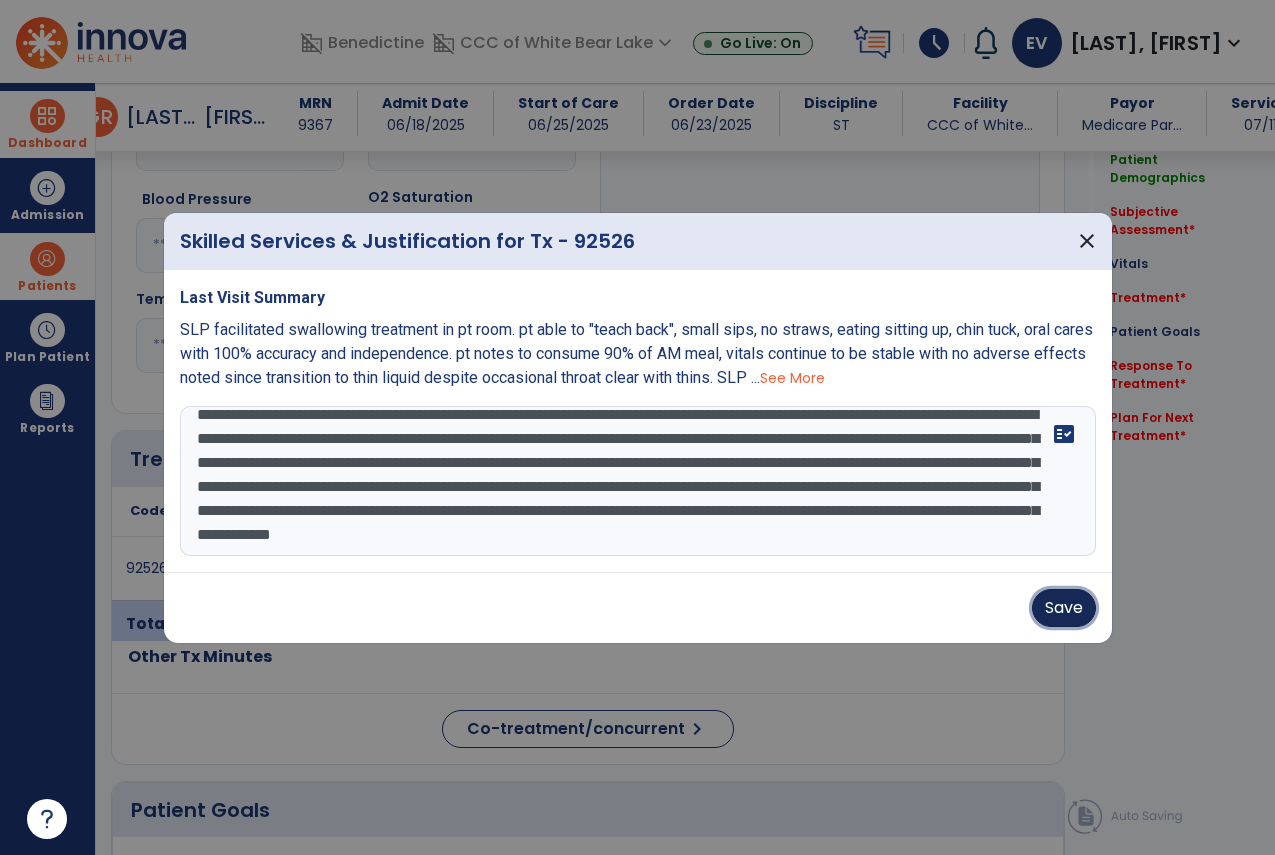click on "Save" at bounding box center [1064, 608] 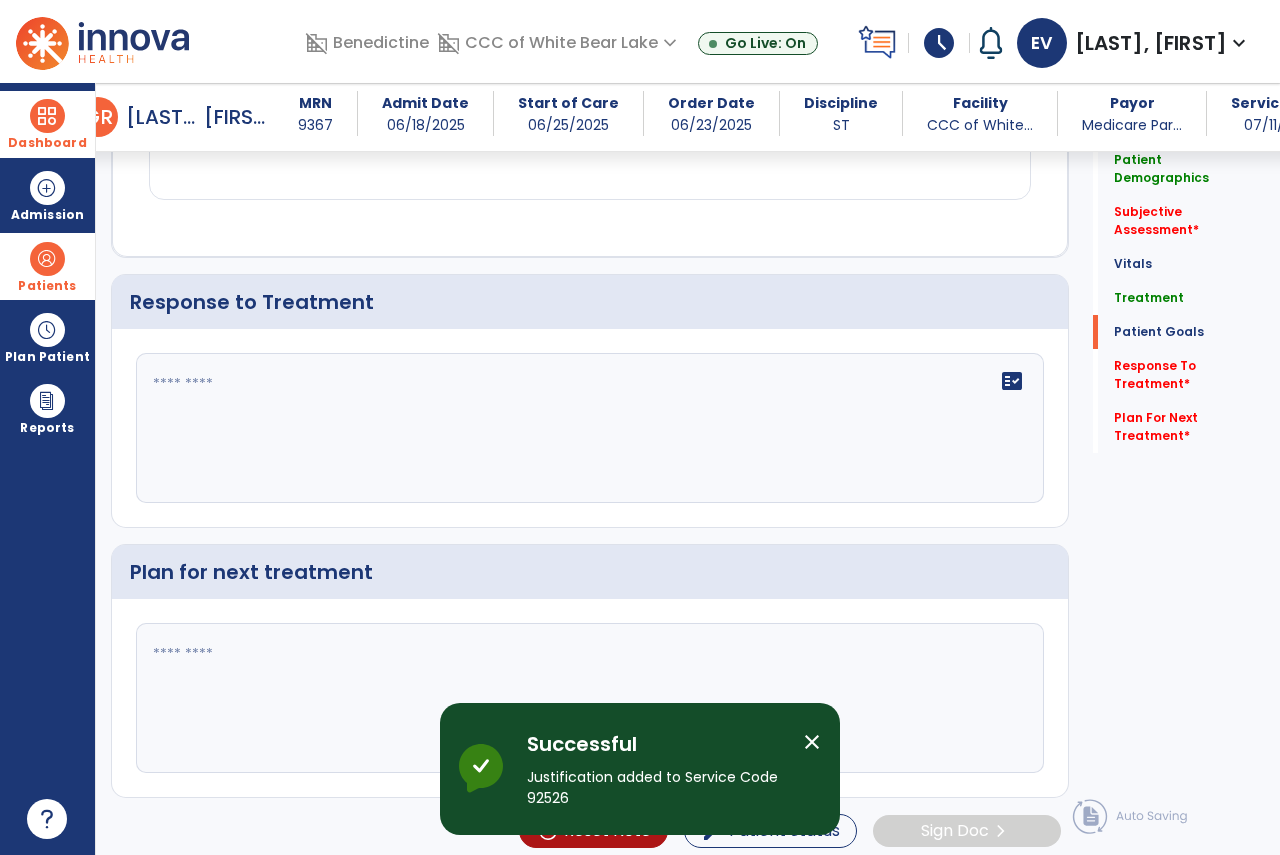 scroll, scrollTop: 2305, scrollLeft: 0, axis: vertical 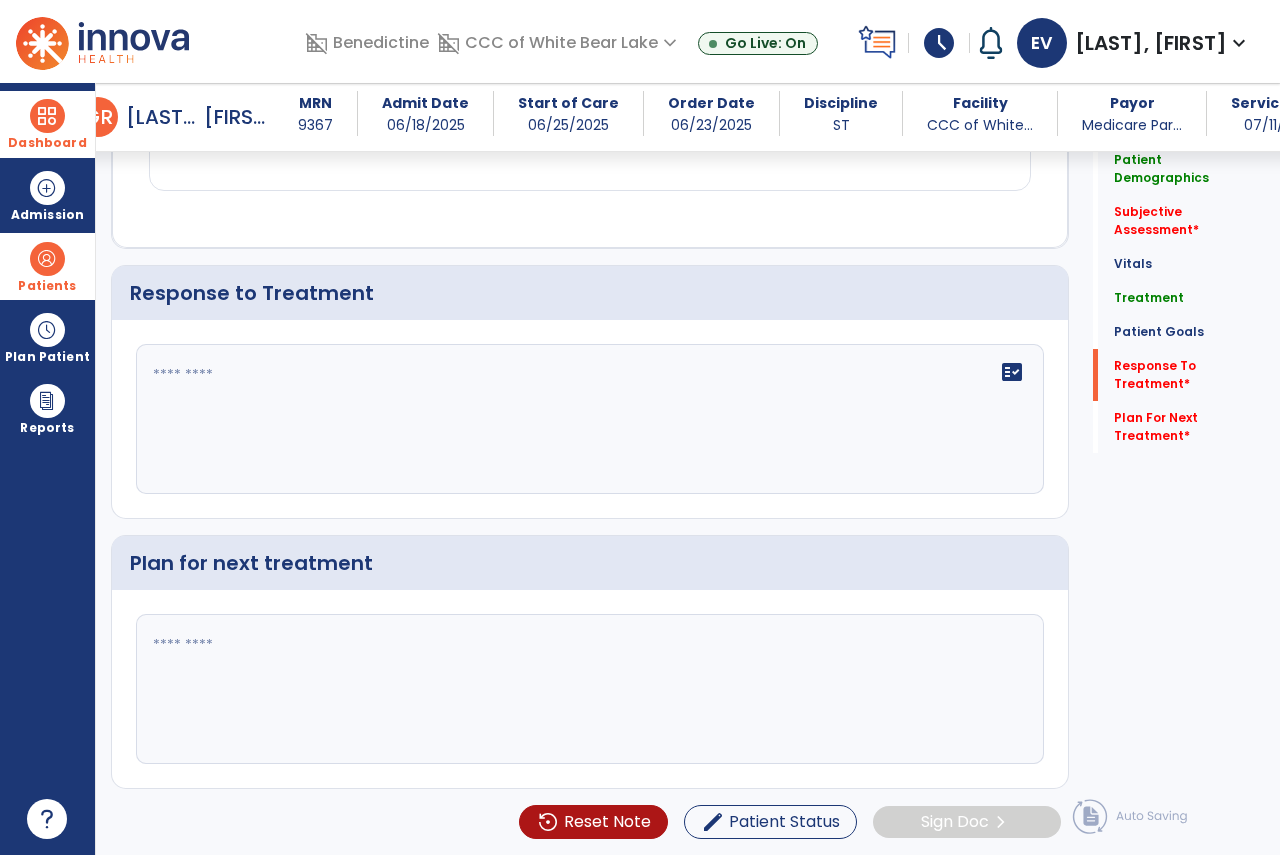 click 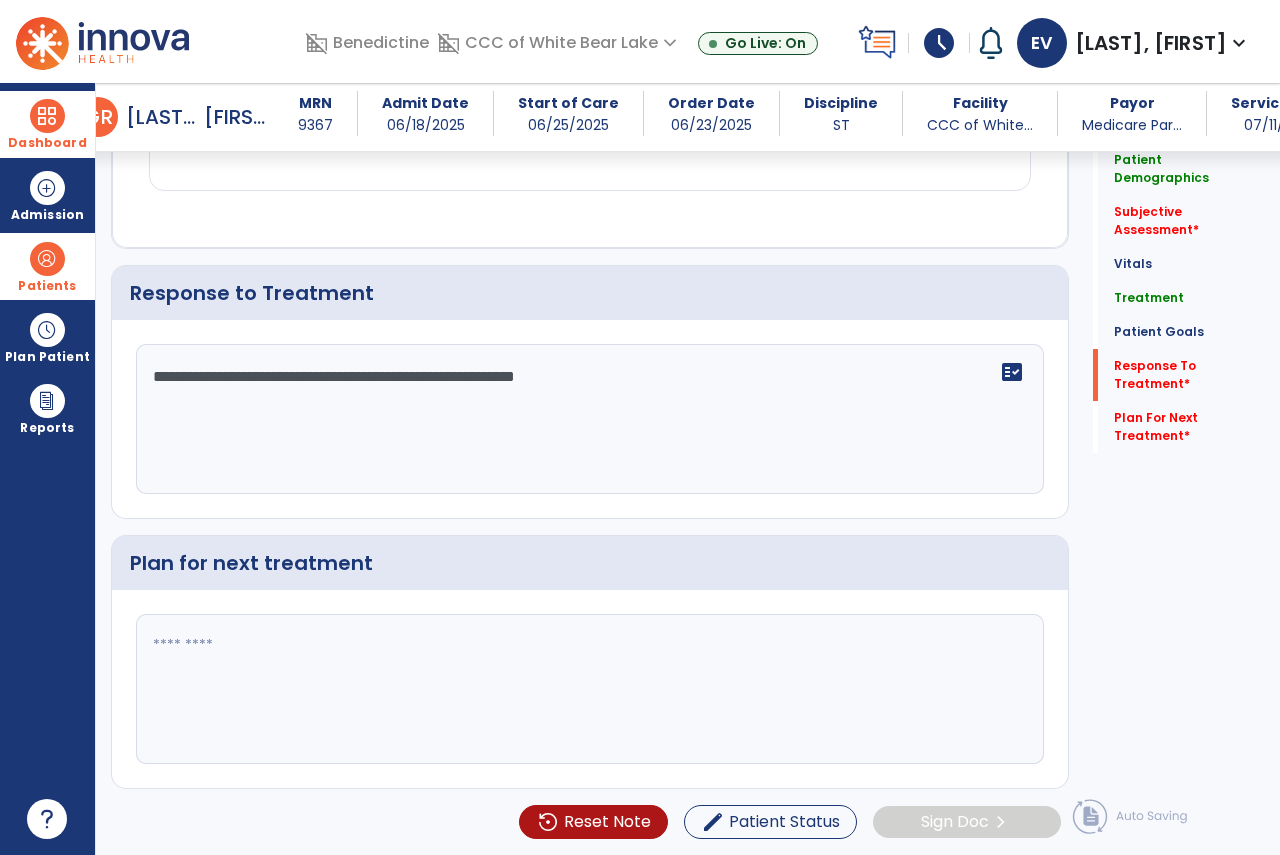 type on "**********" 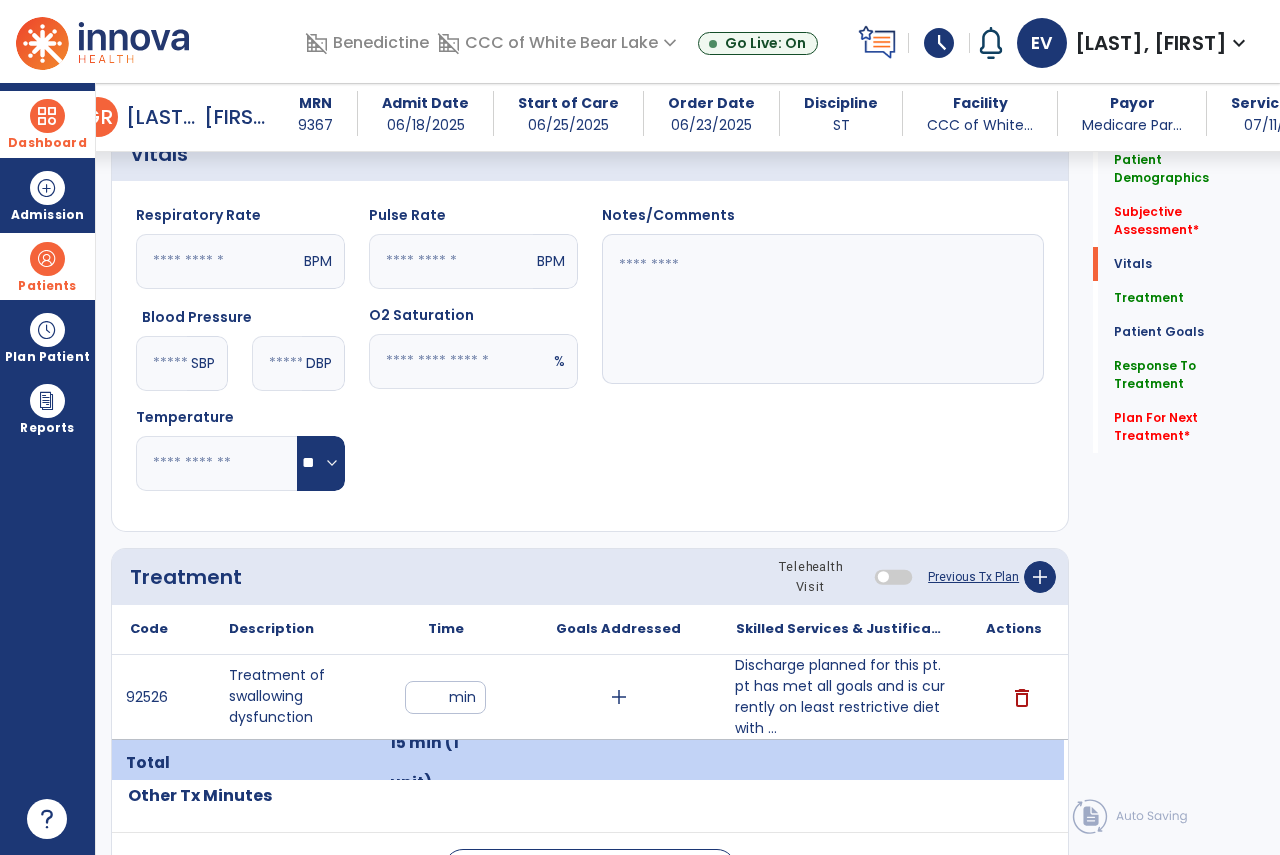 scroll, scrollTop: 105, scrollLeft: 0, axis: vertical 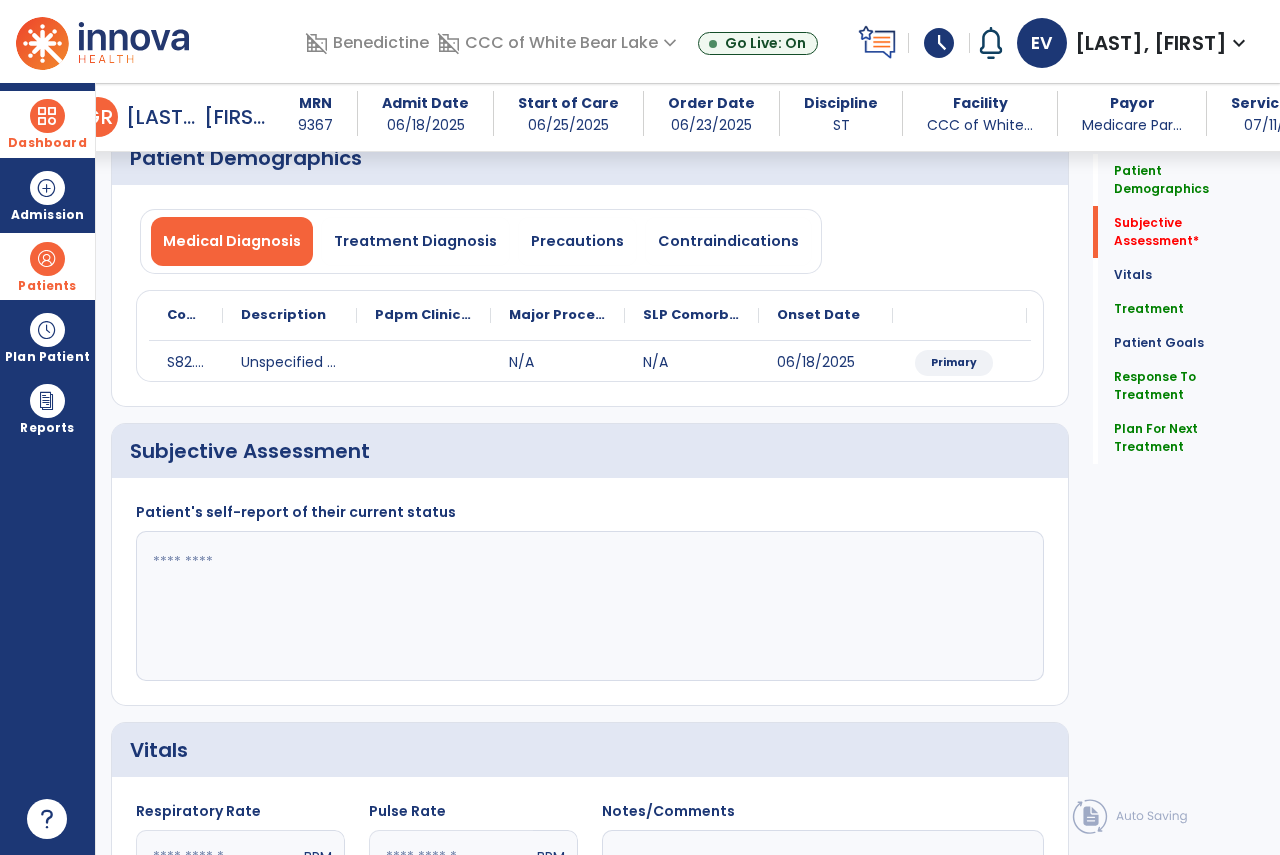 type on "**********" 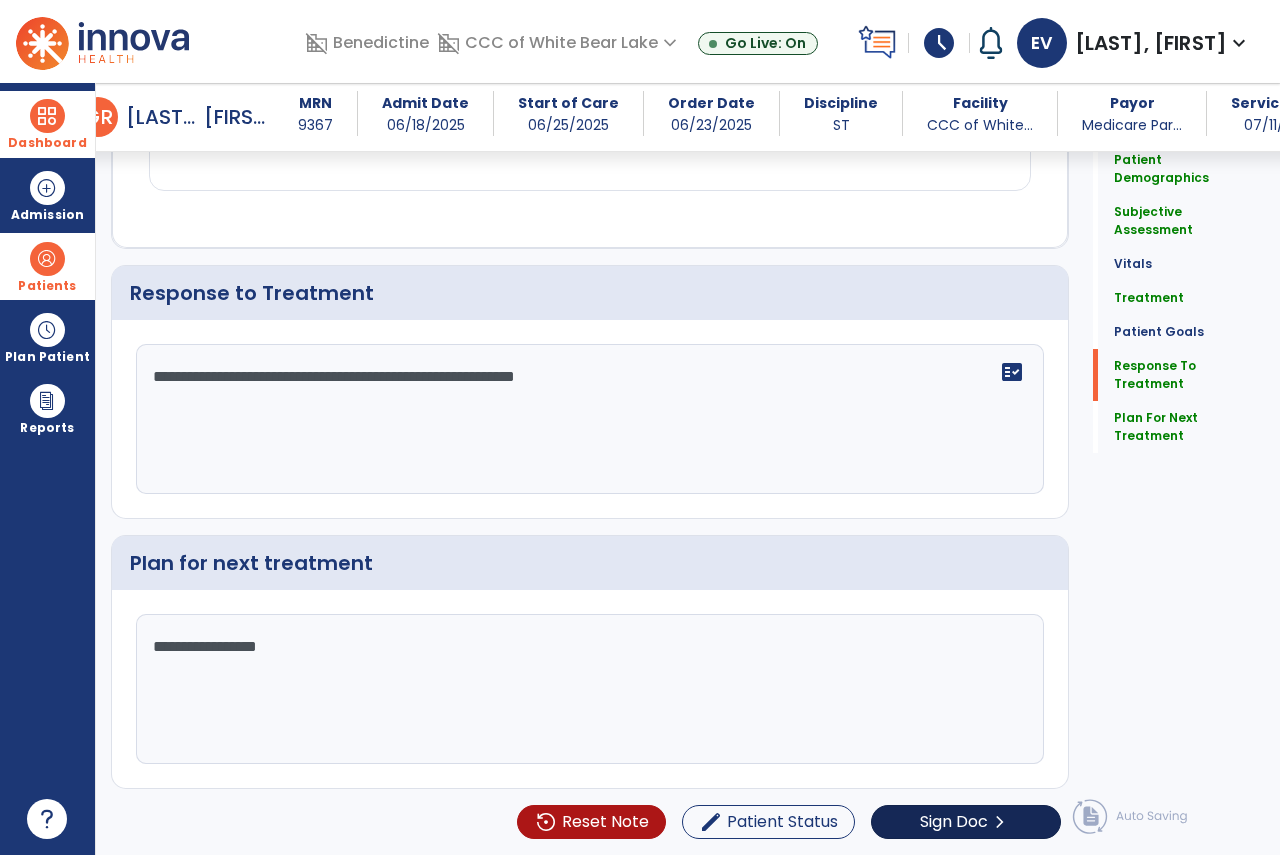 type on "**********" 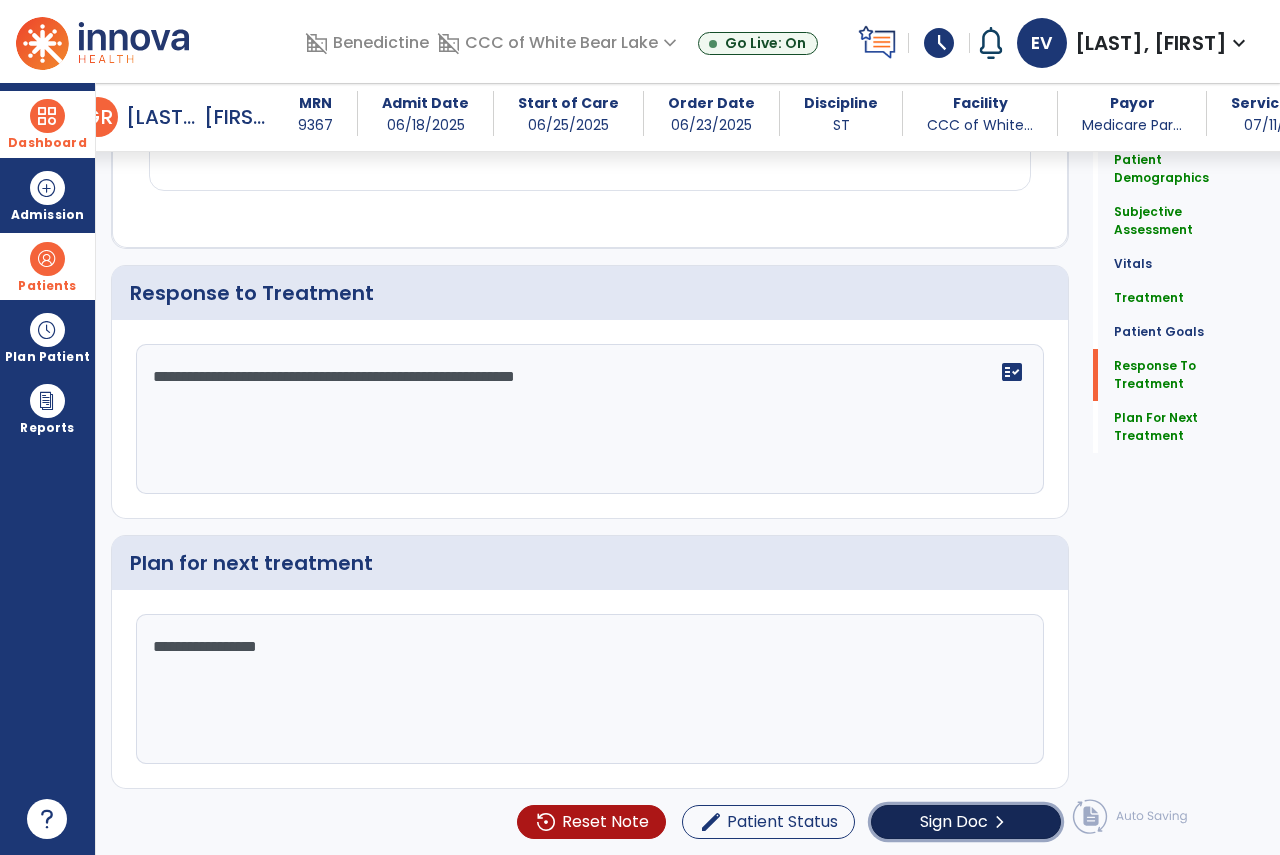 click on "Sign Doc  chevron_right" 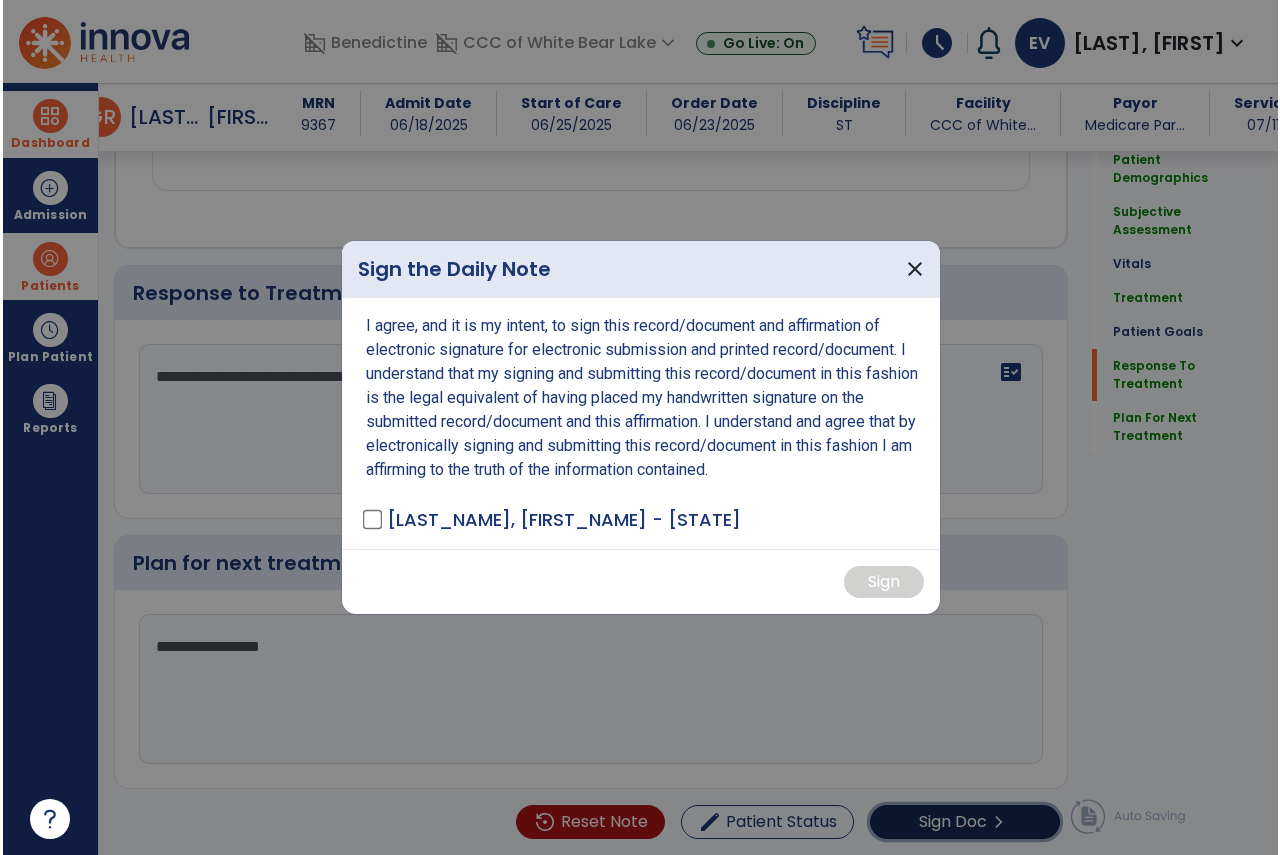 scroll, scrollTop: 2305, scrollLeft: 0, axis: vertical 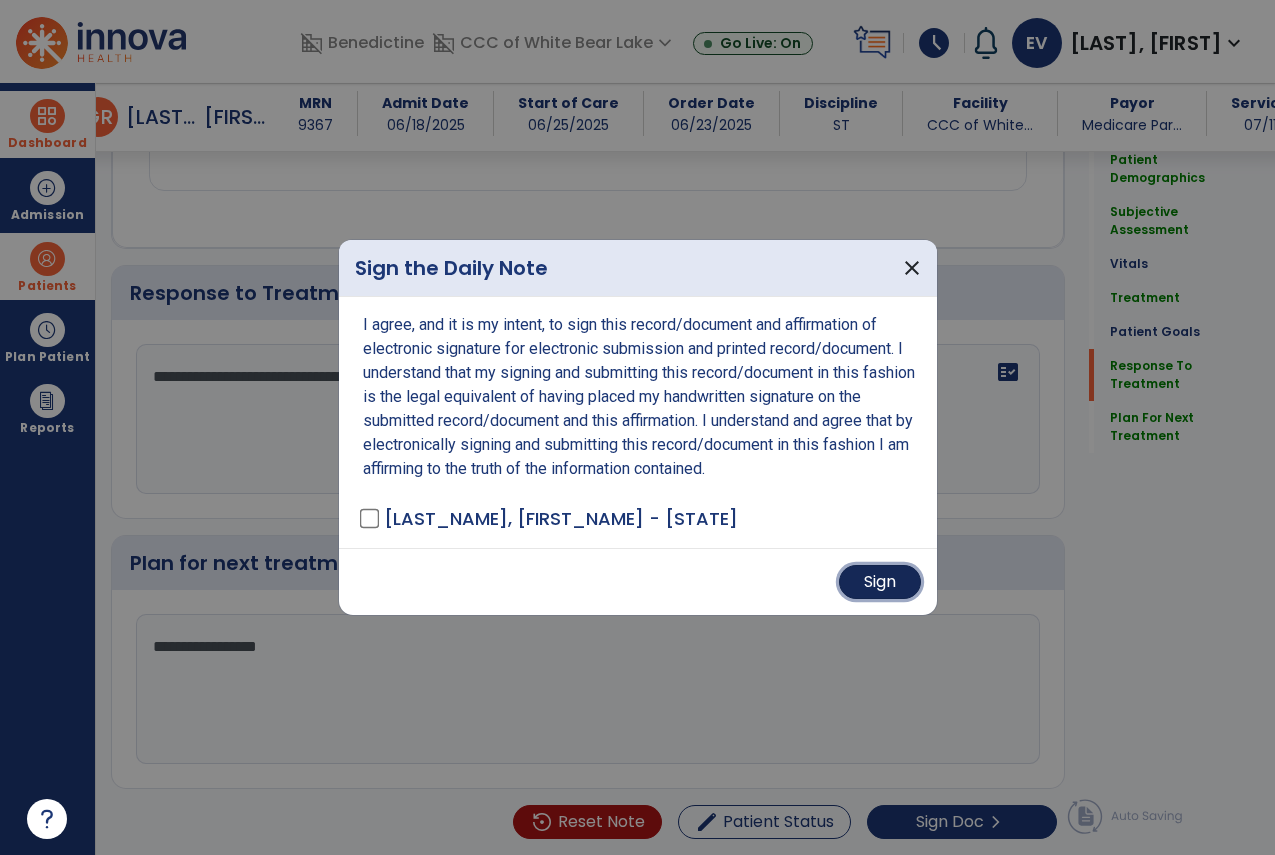 click on "Sign" at bounding box center (880, 582) 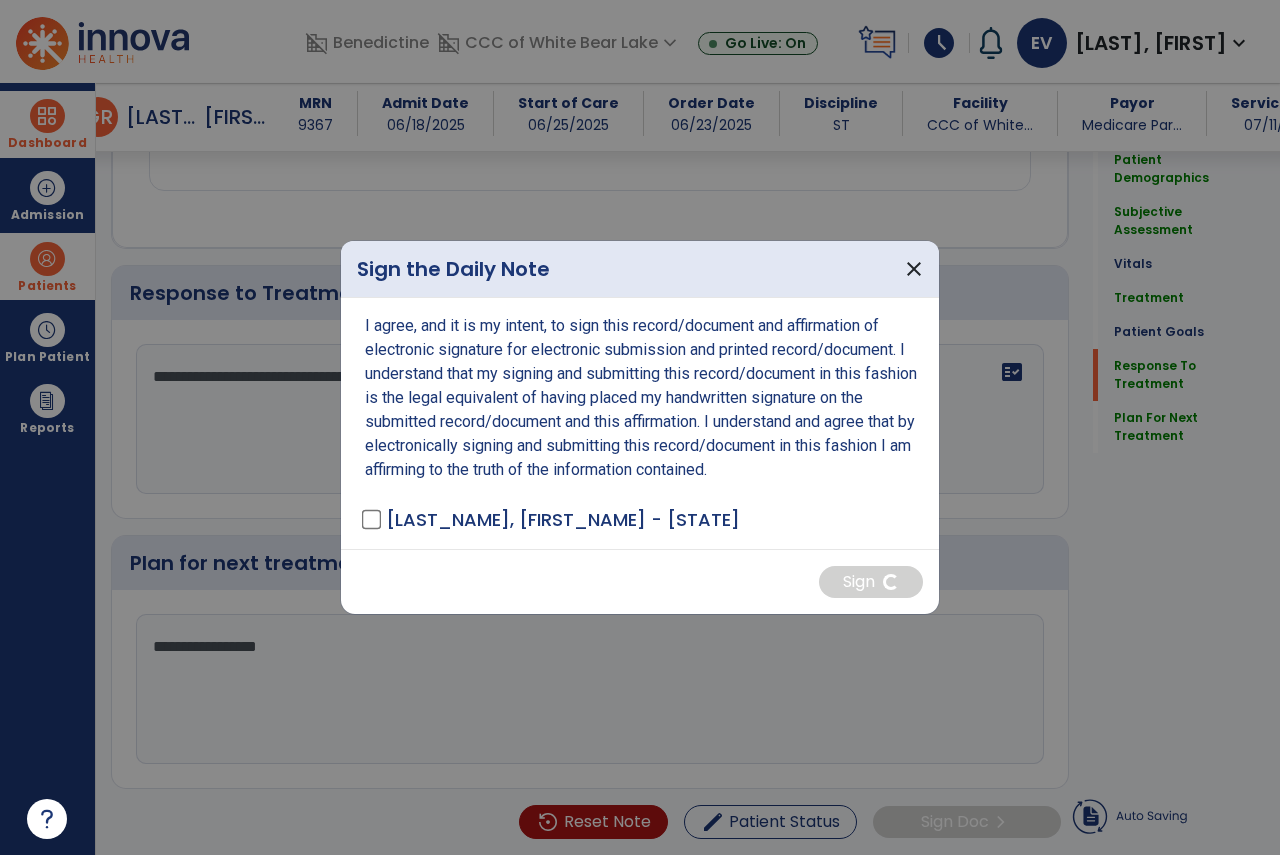 scroll, scrollTop: 0, scrollLeft: 0, axis: both 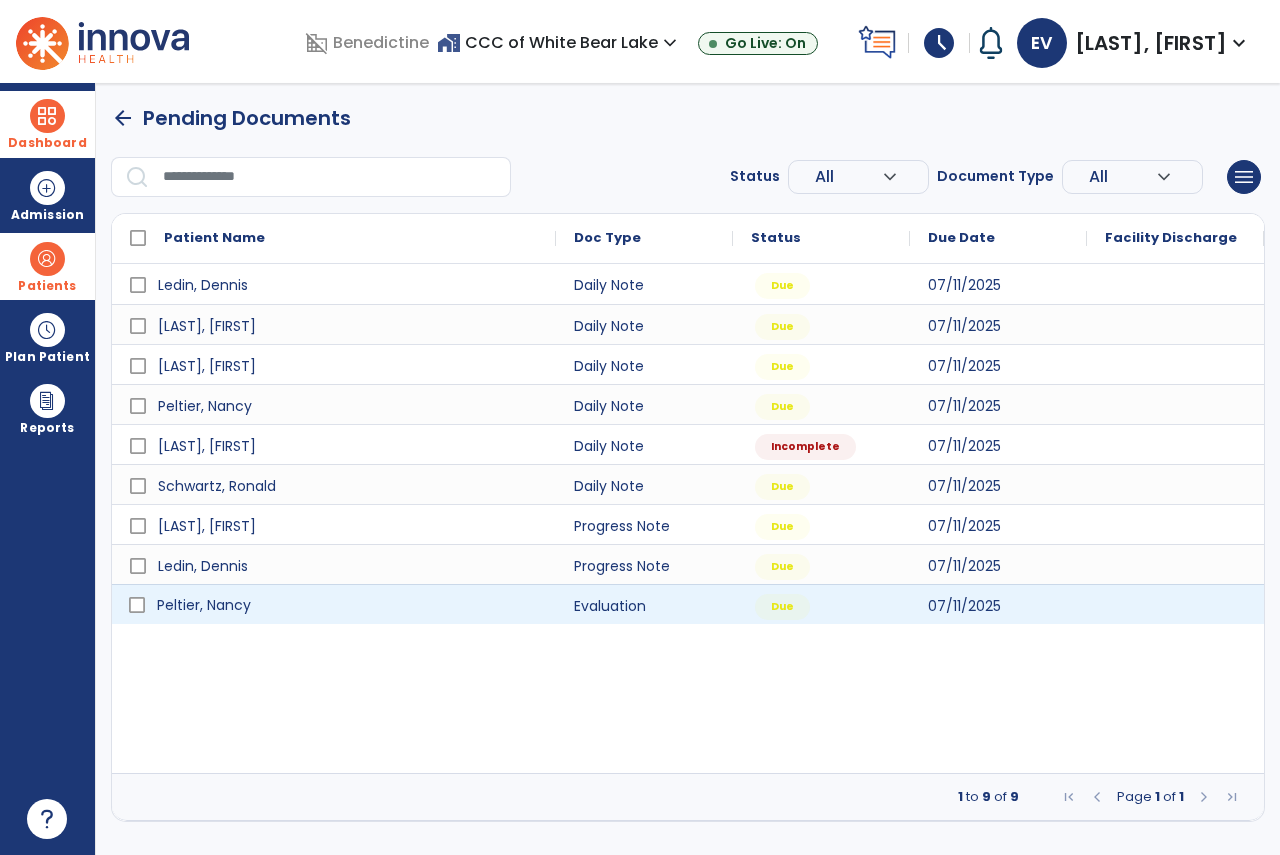 click on "Peltier, Nancy" at bounding box center [348, 605] 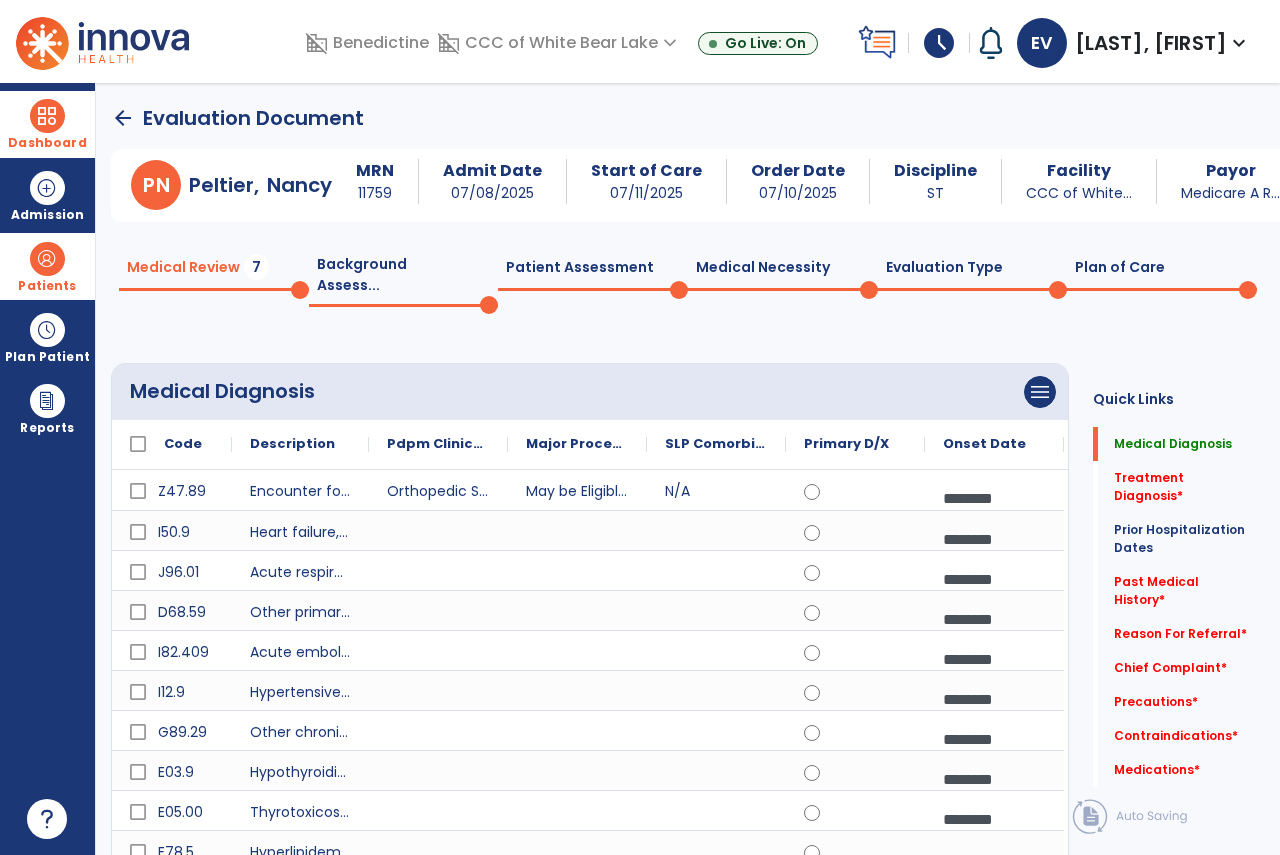 click on "Medical Diagnosis   Medical Diagnosis" 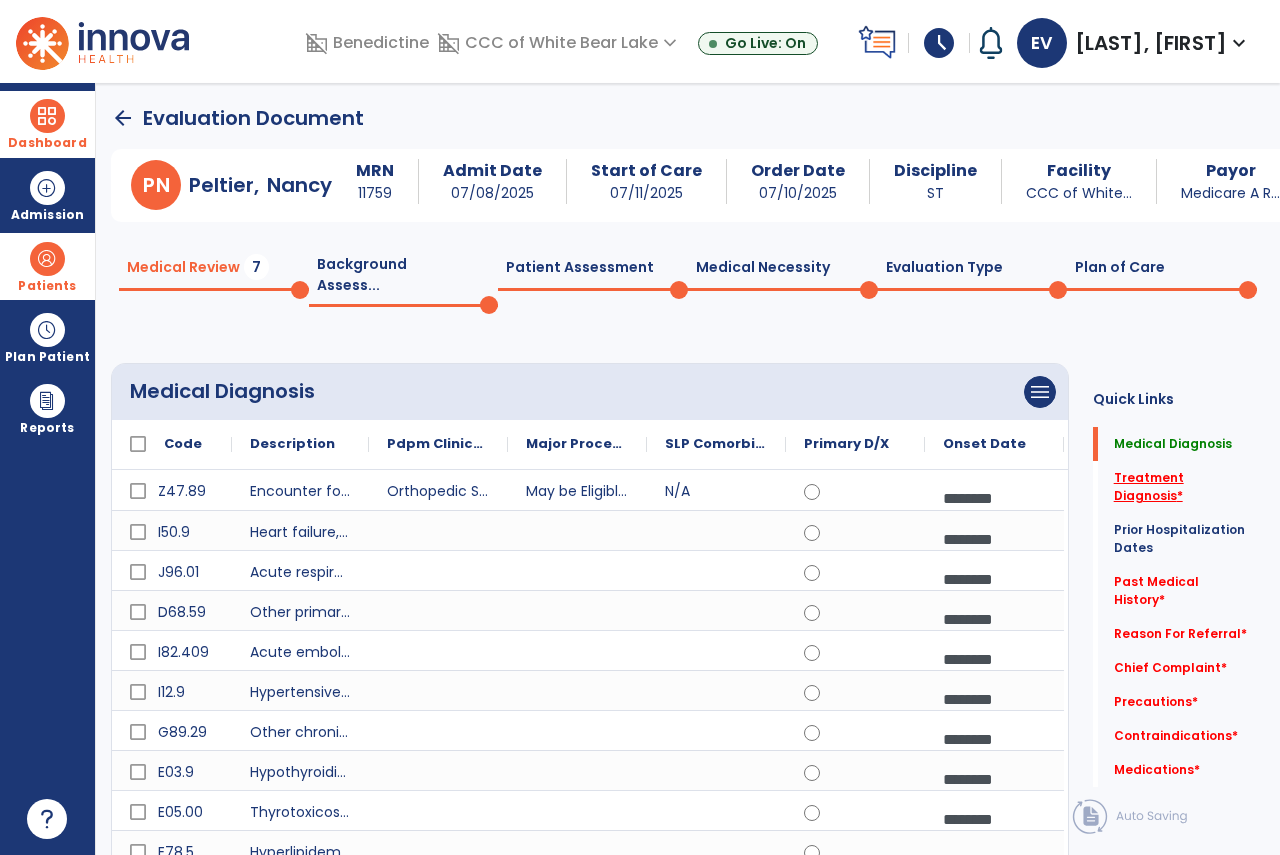 click on "Treatment Diagnosis   *" 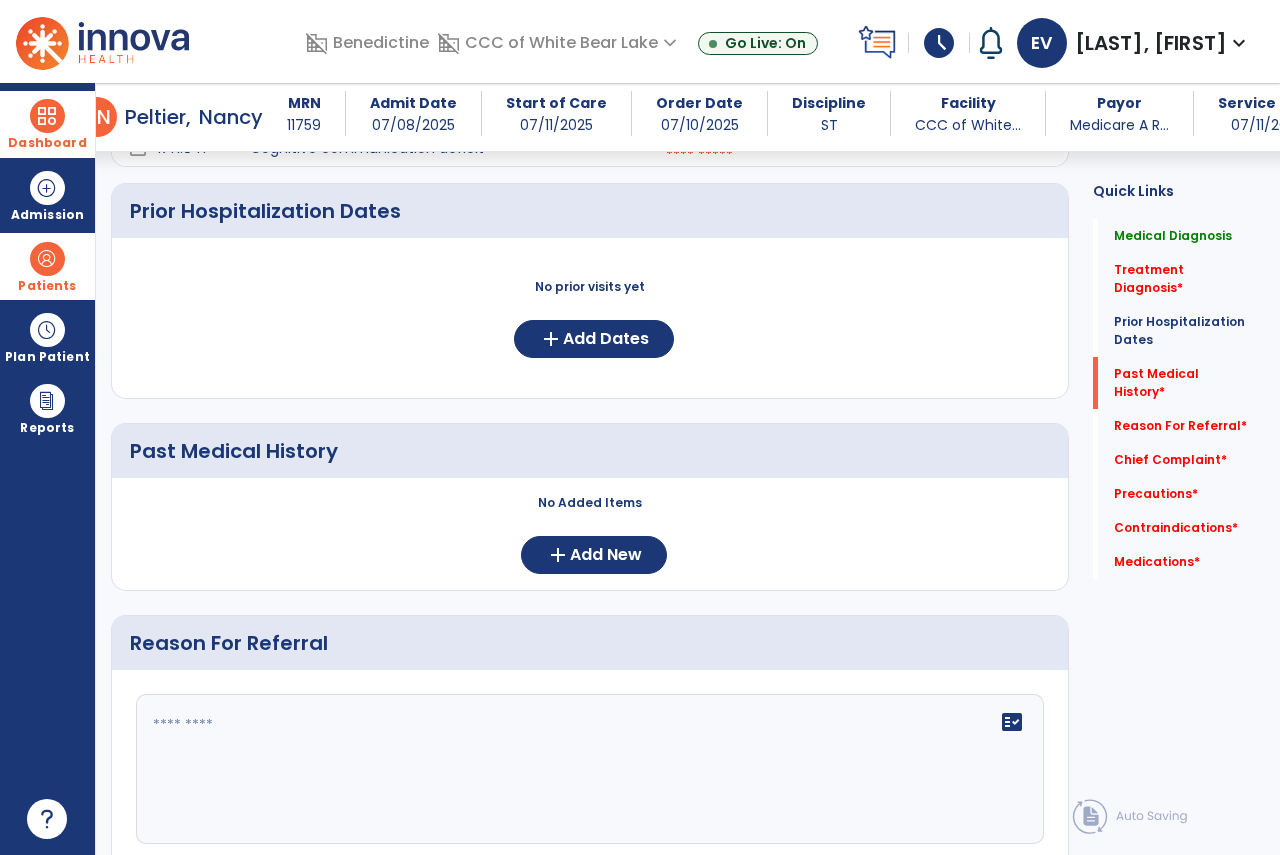 scroll, scrollTop: 1197, scrollLeft: 0, axis: vertical 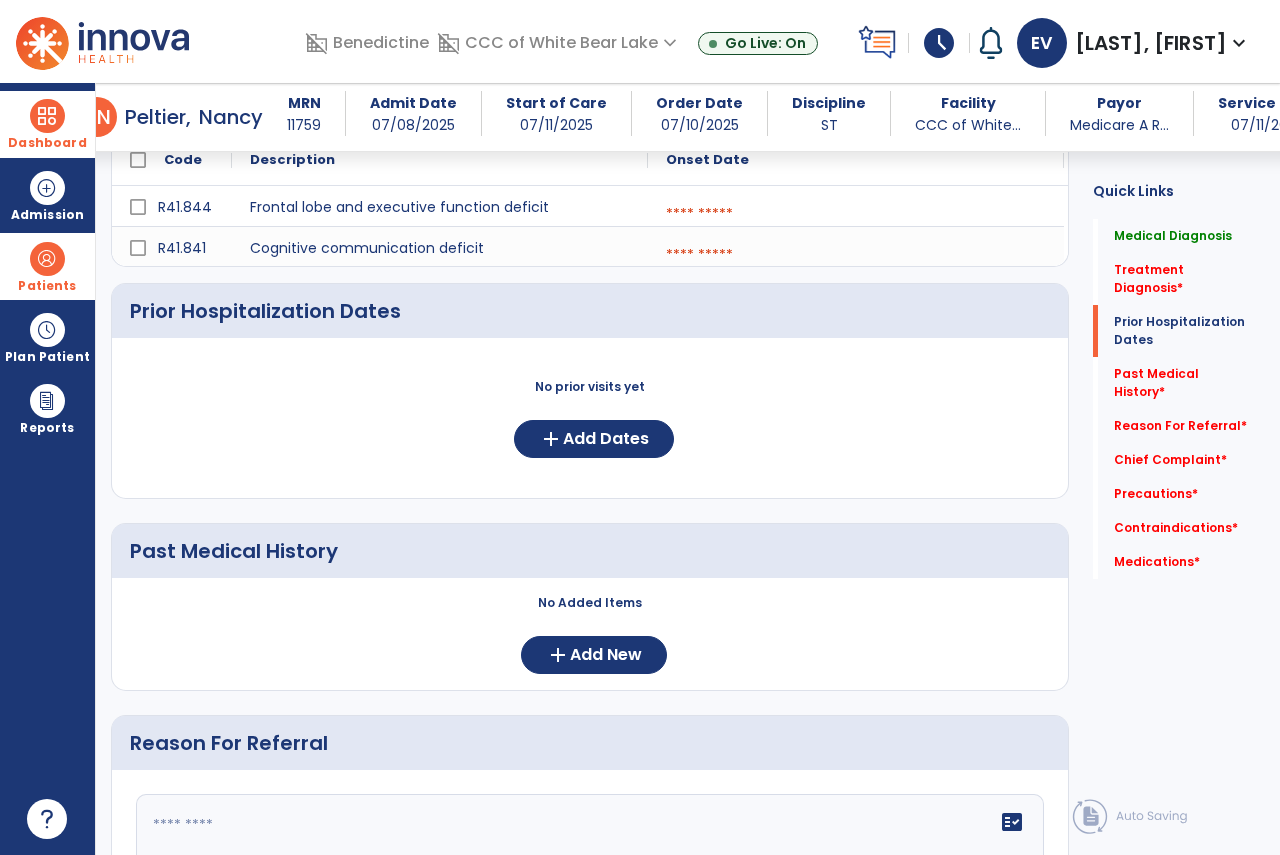 click on "No prior visits yet  add  Add Dates" 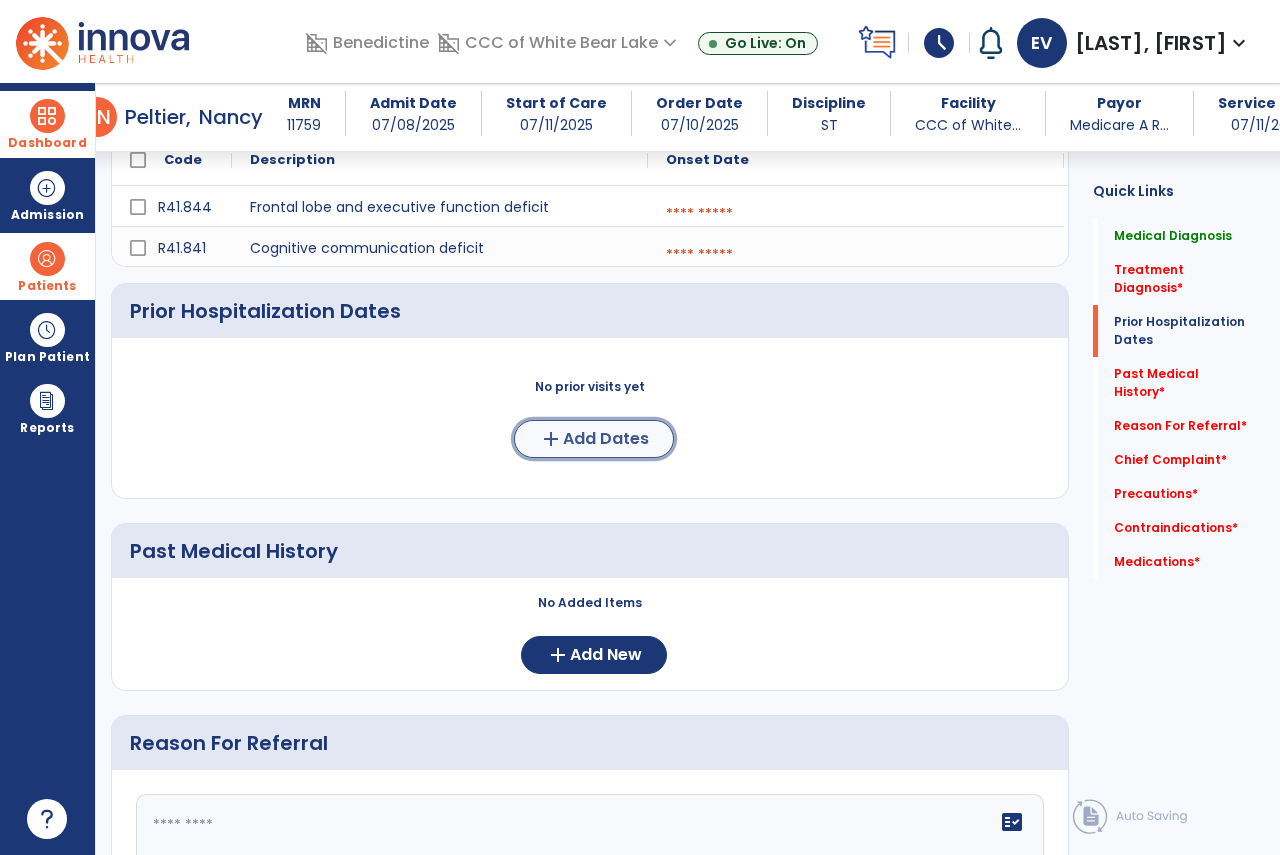 click on "Add Dates" 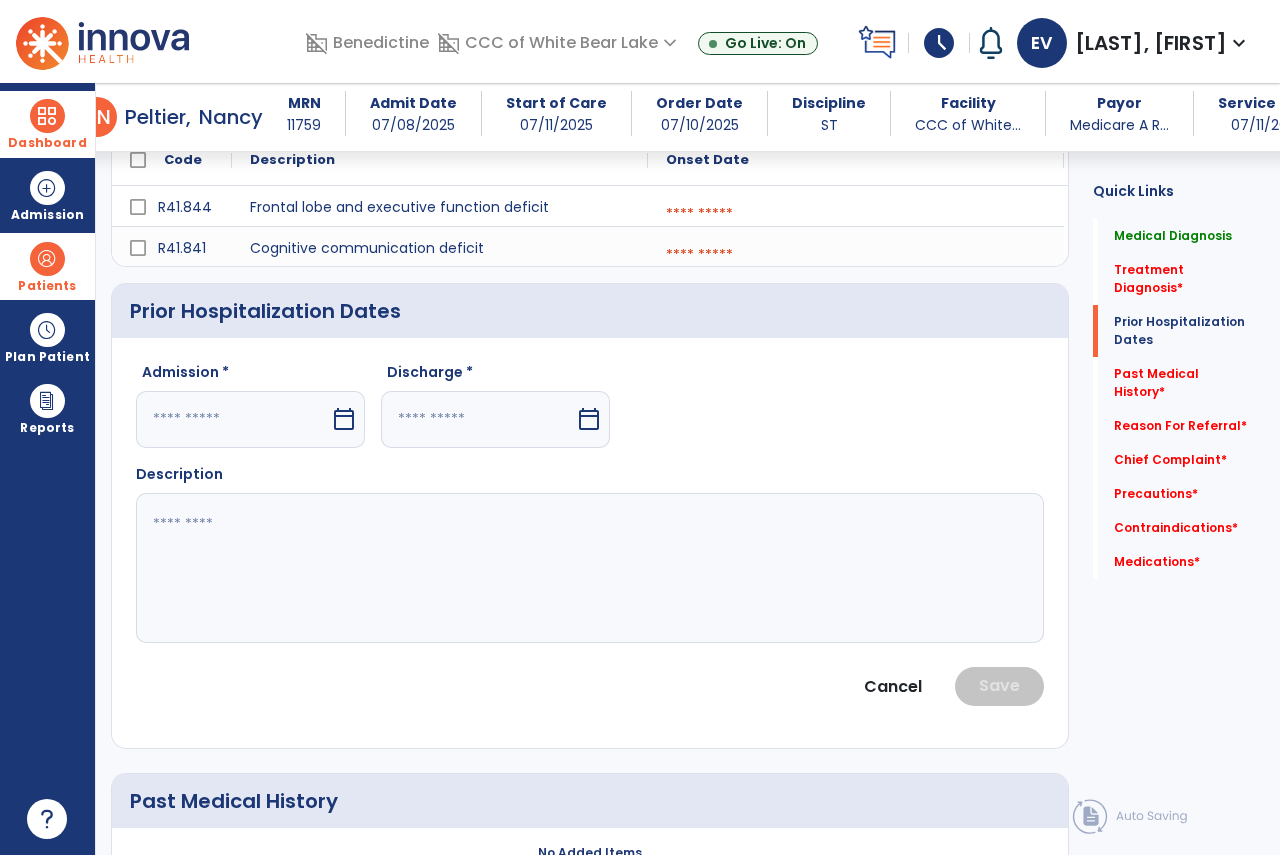 click on "Description" 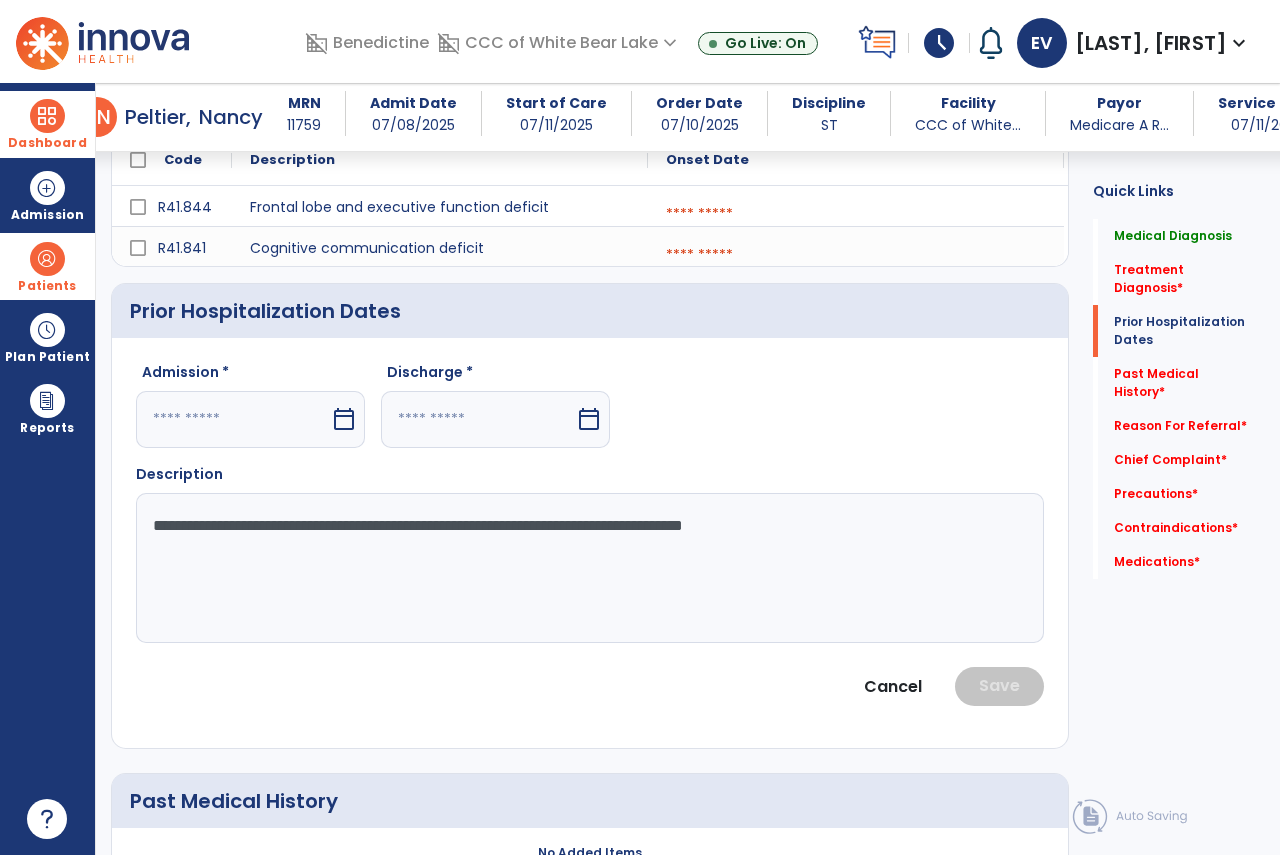 type on "**********" 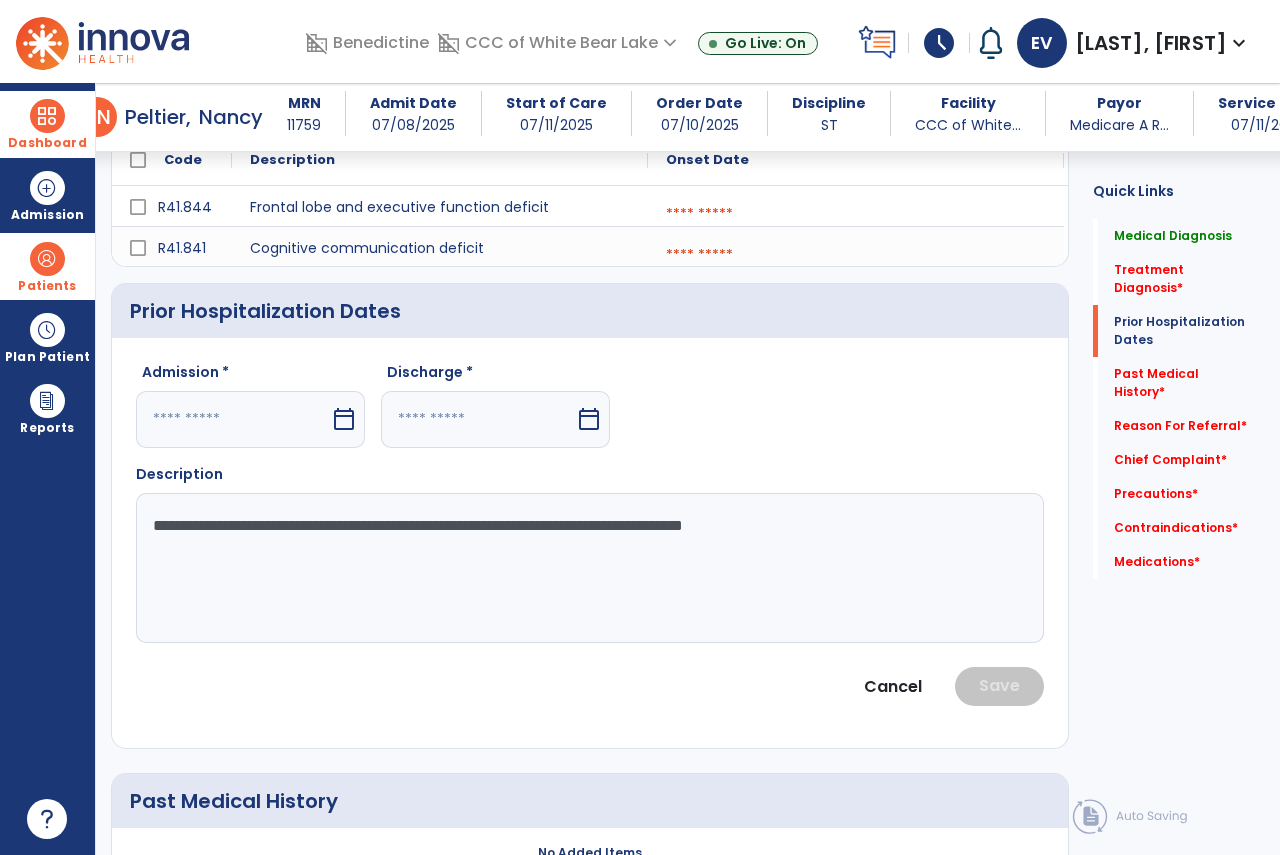 click at bounding box center (233, 419) 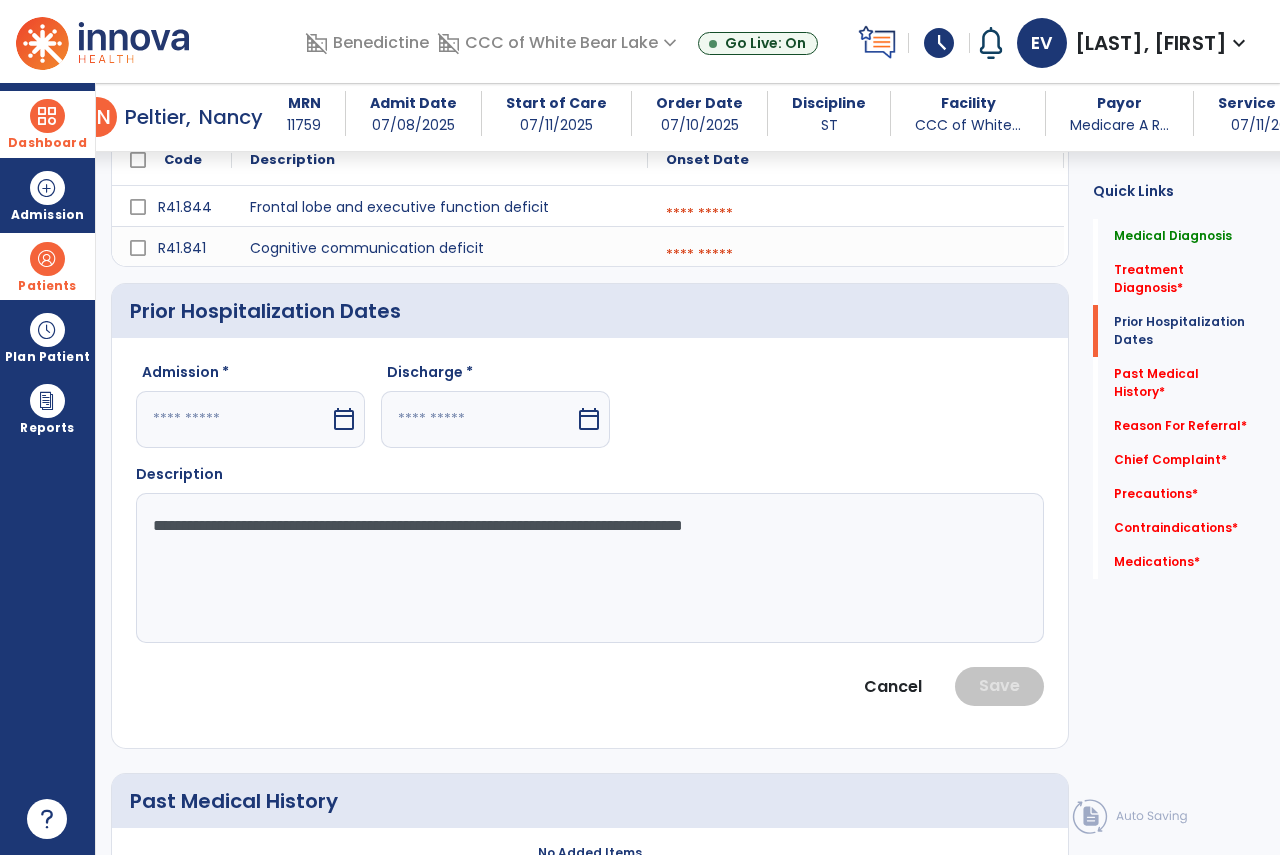 select on "*" 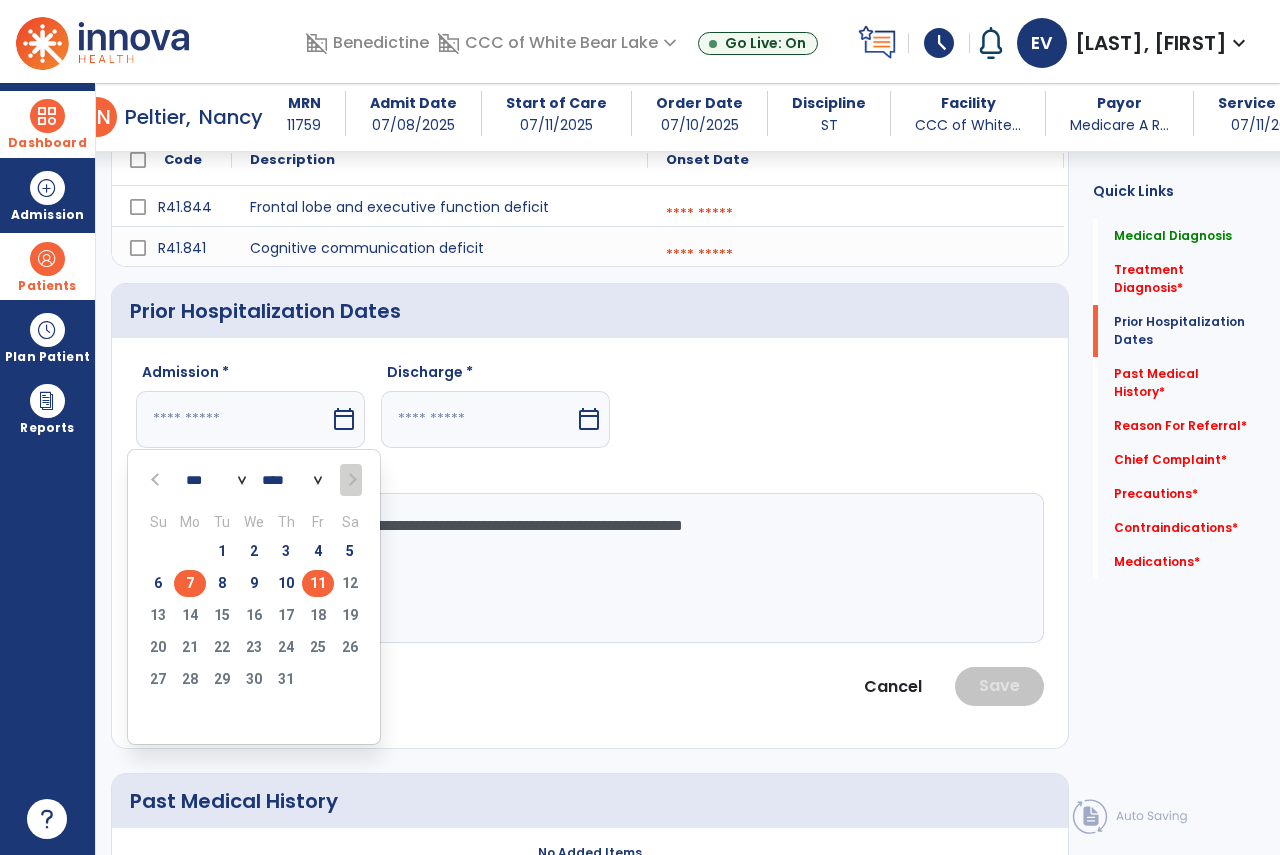 click on "7" at bounding box center (190, 583) 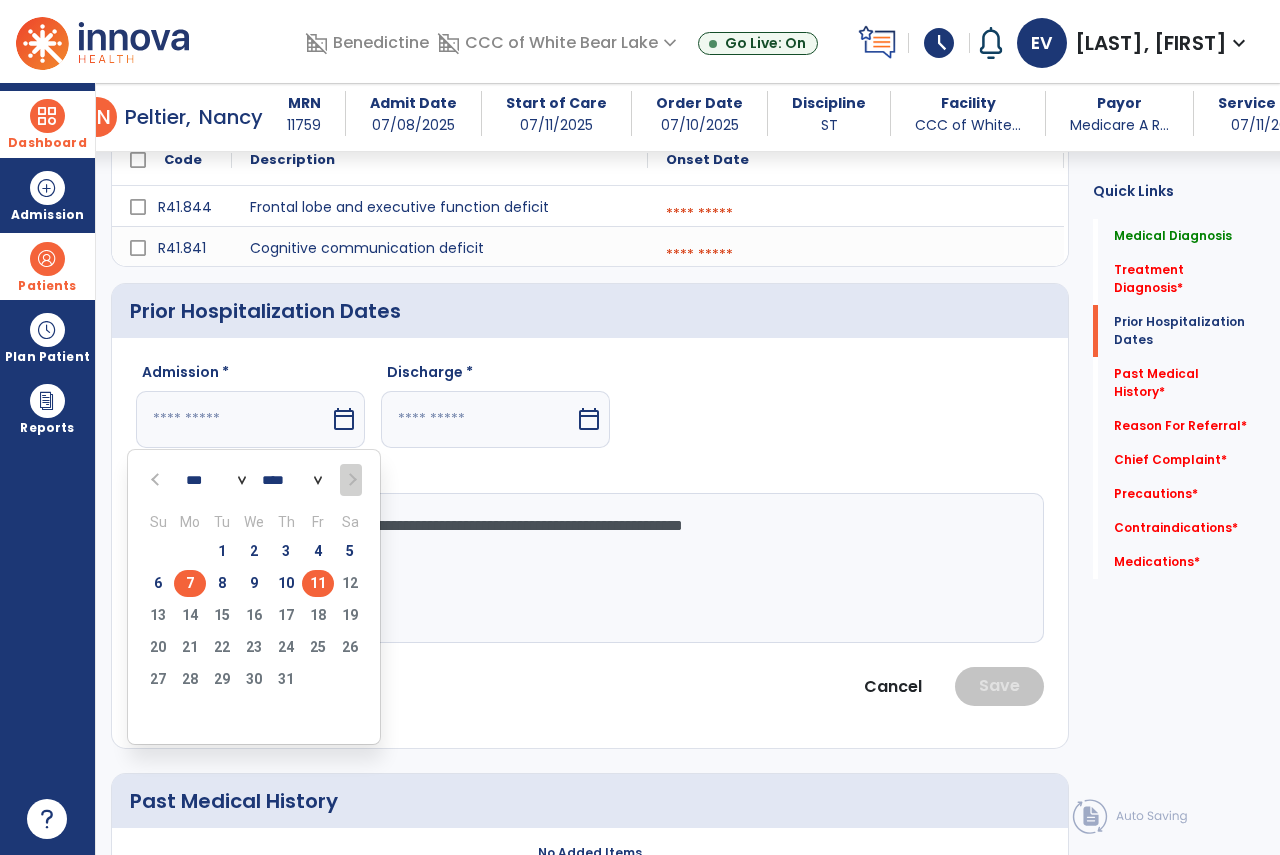 type on "********" 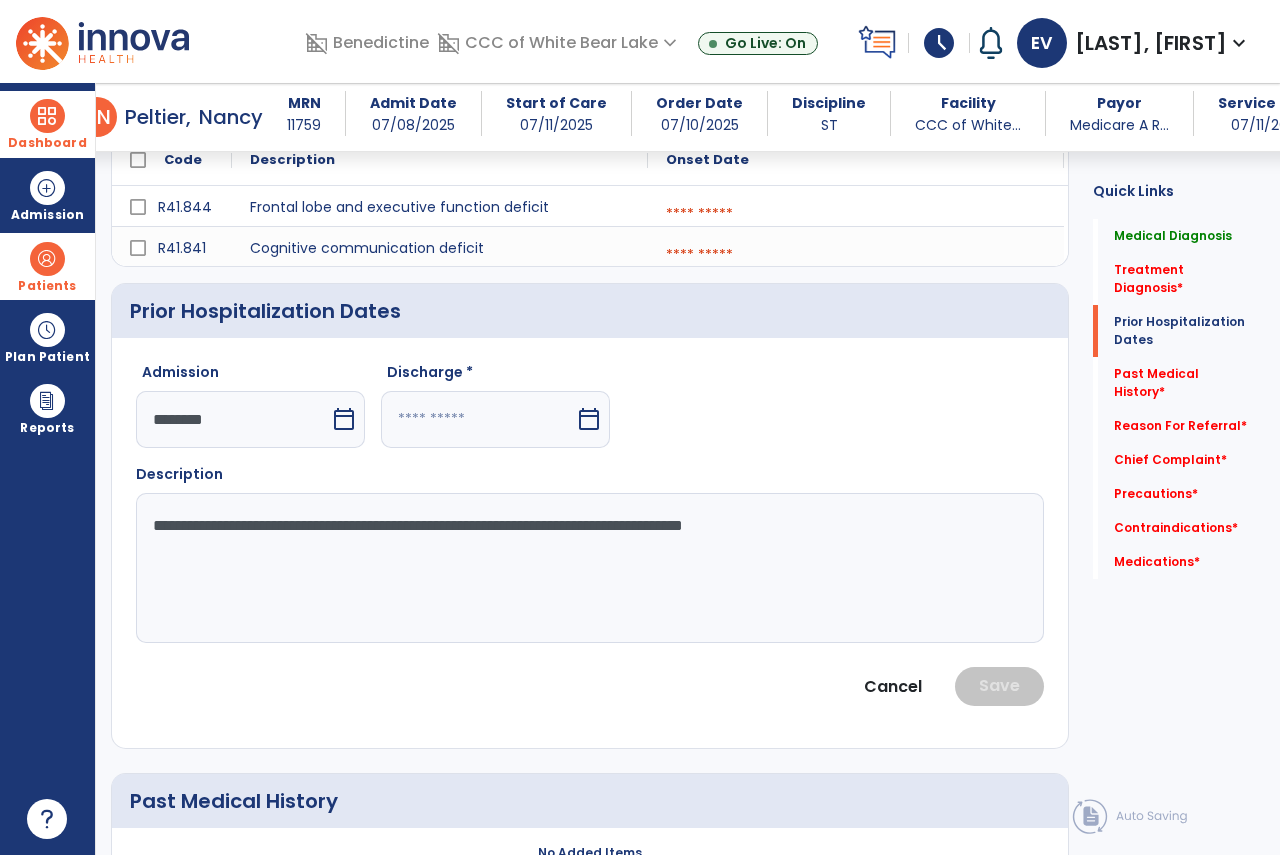 click on "********" at bounding box center [233, 419] 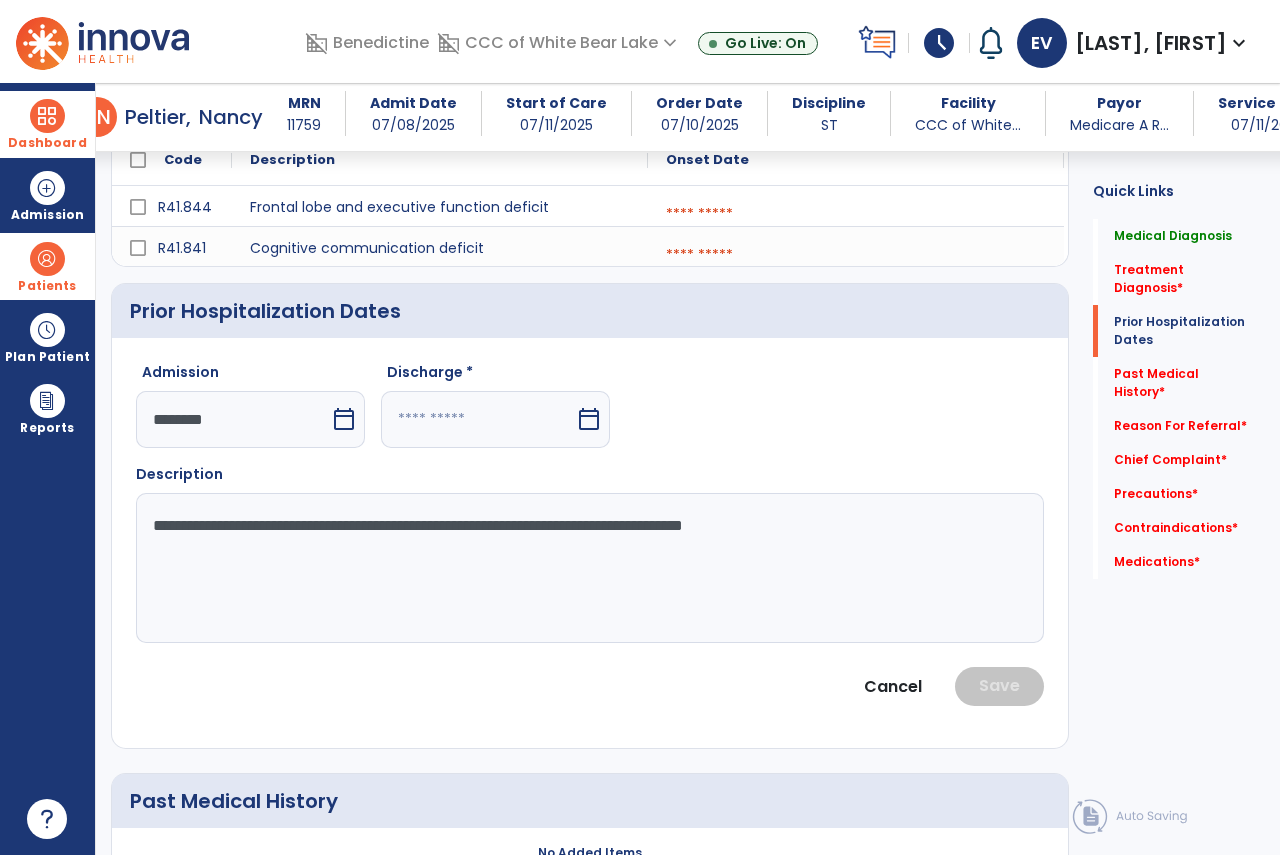 select on "*" 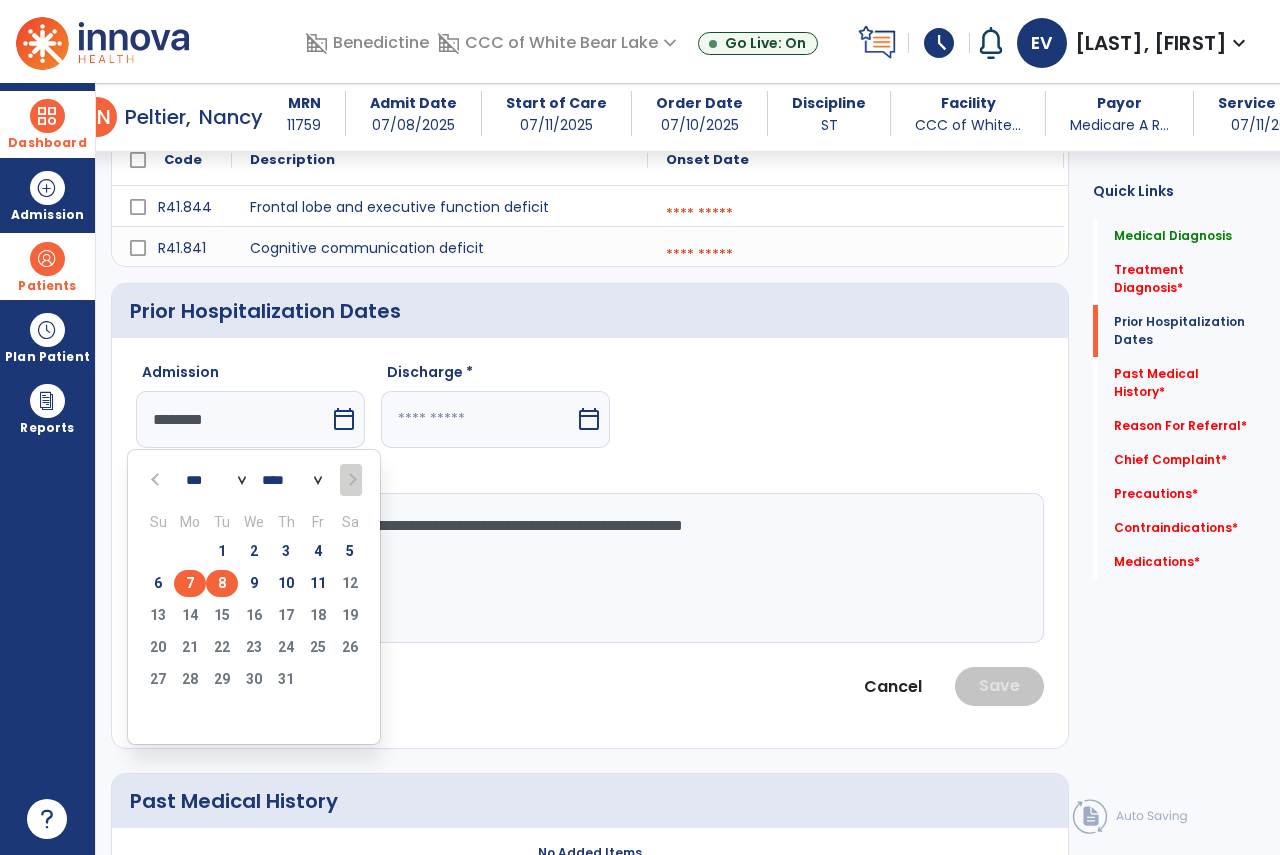 click on "8" at bounding box center (222, 583) 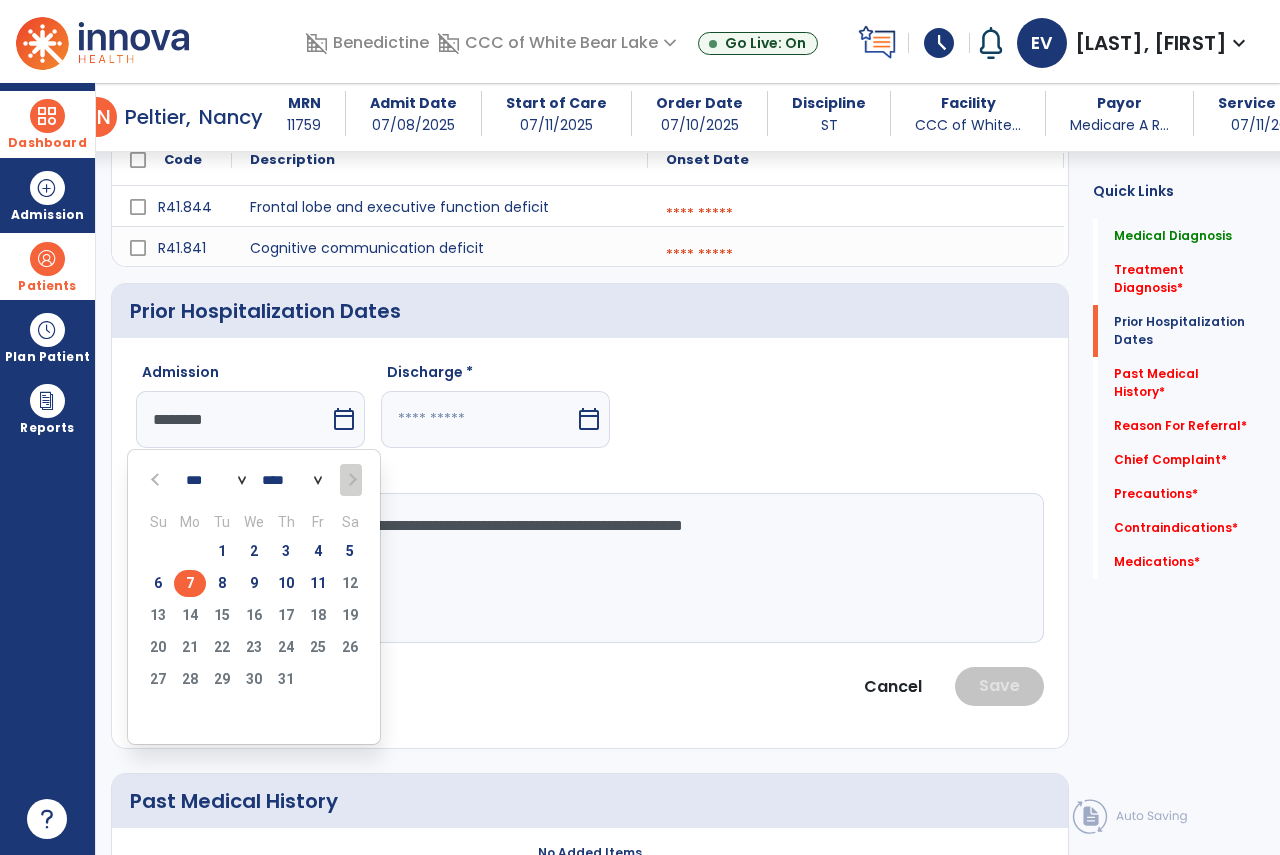 type on "********" 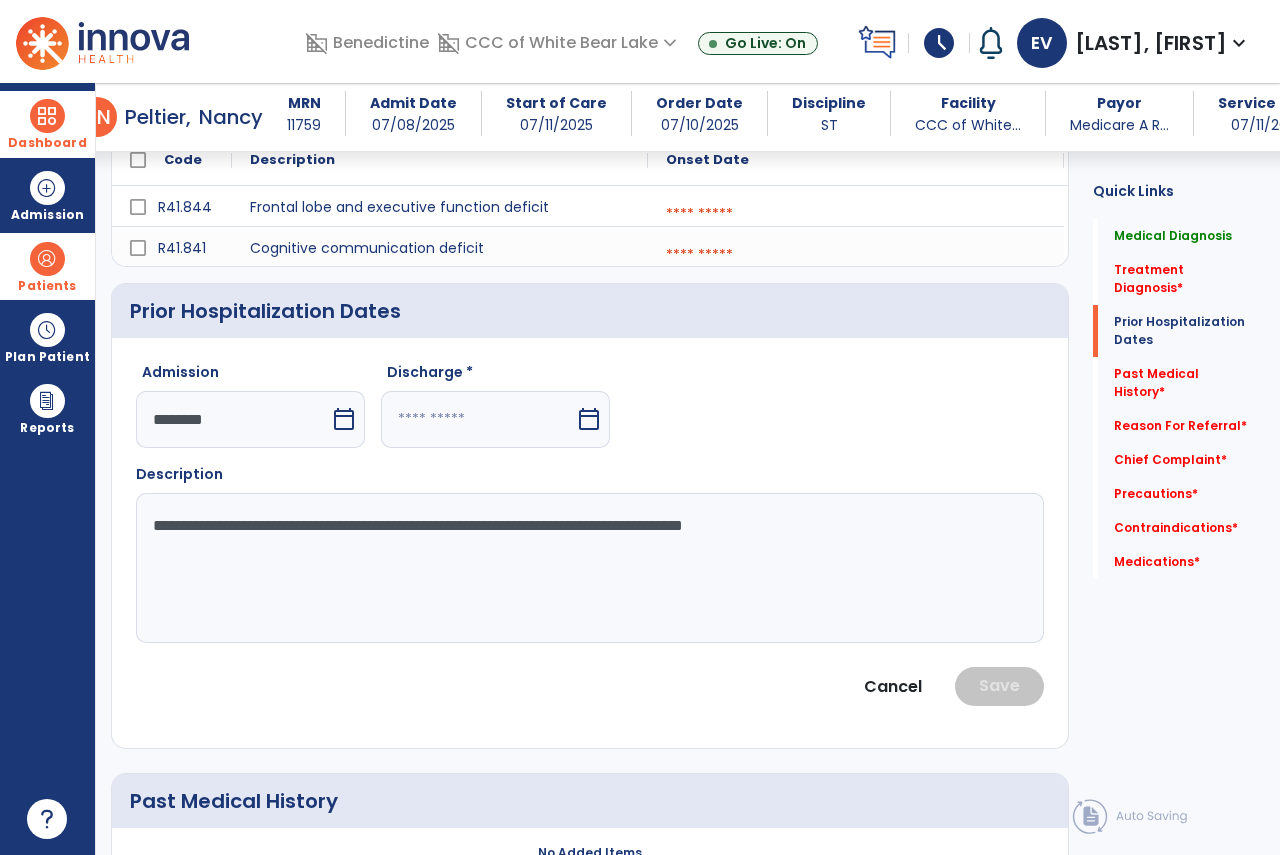click at bounding box center (478, 419) 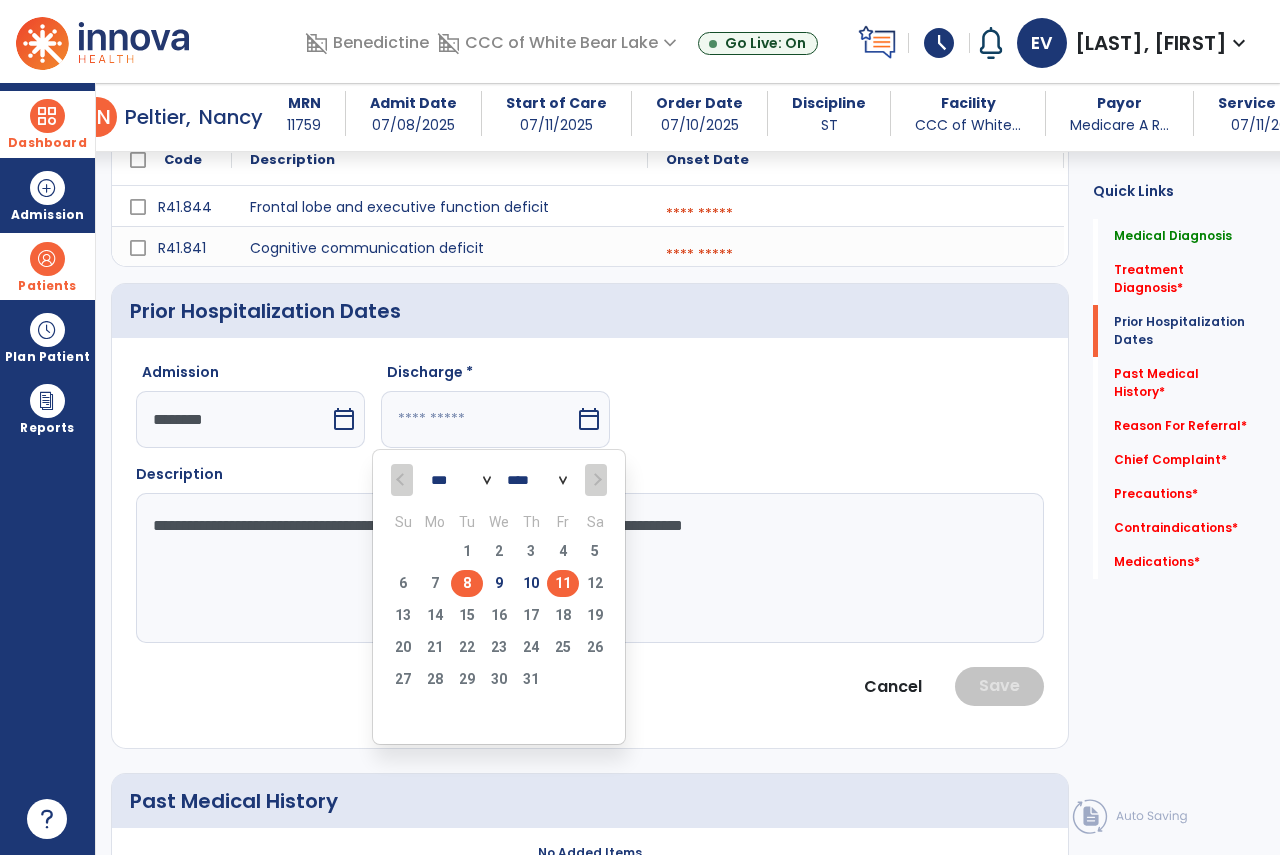 click on "8" at bounding box center [467, 583] 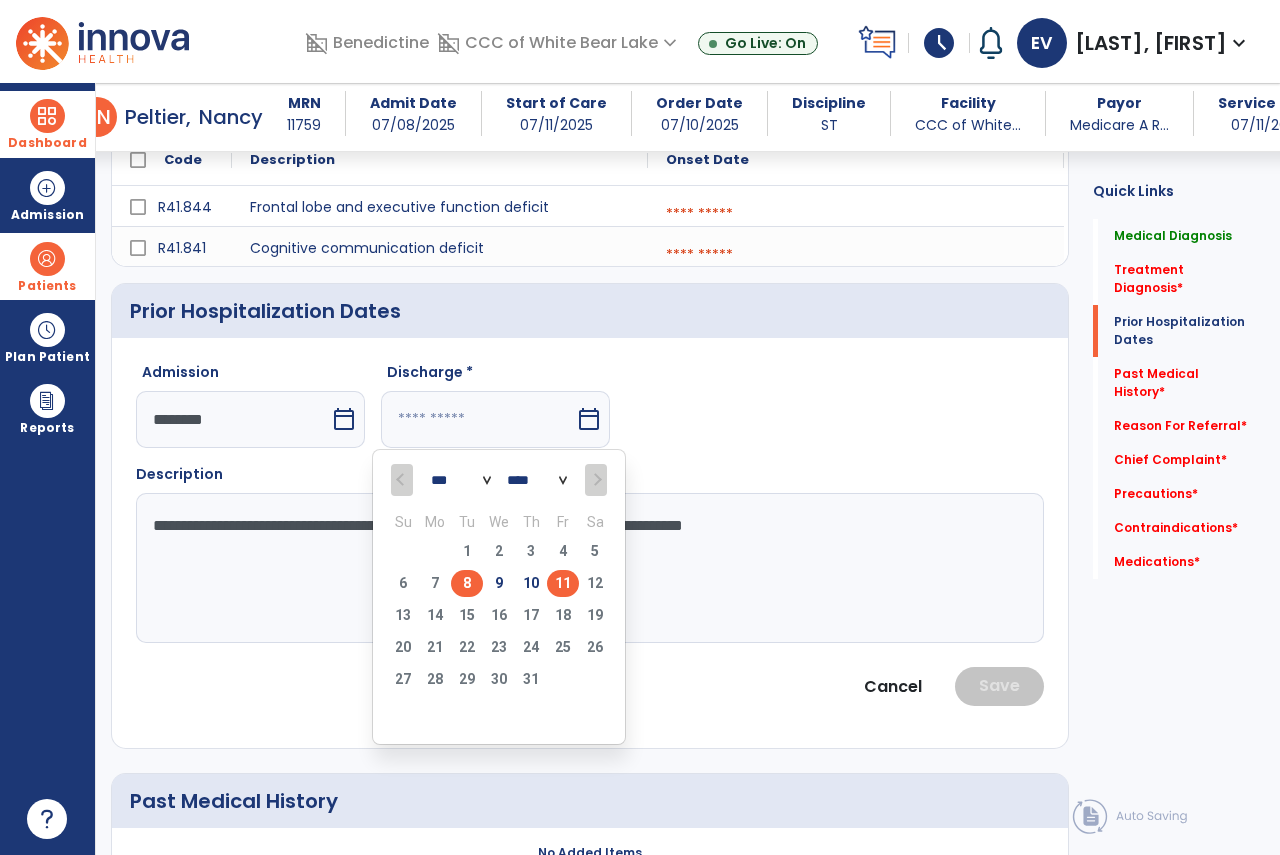 type on "********" 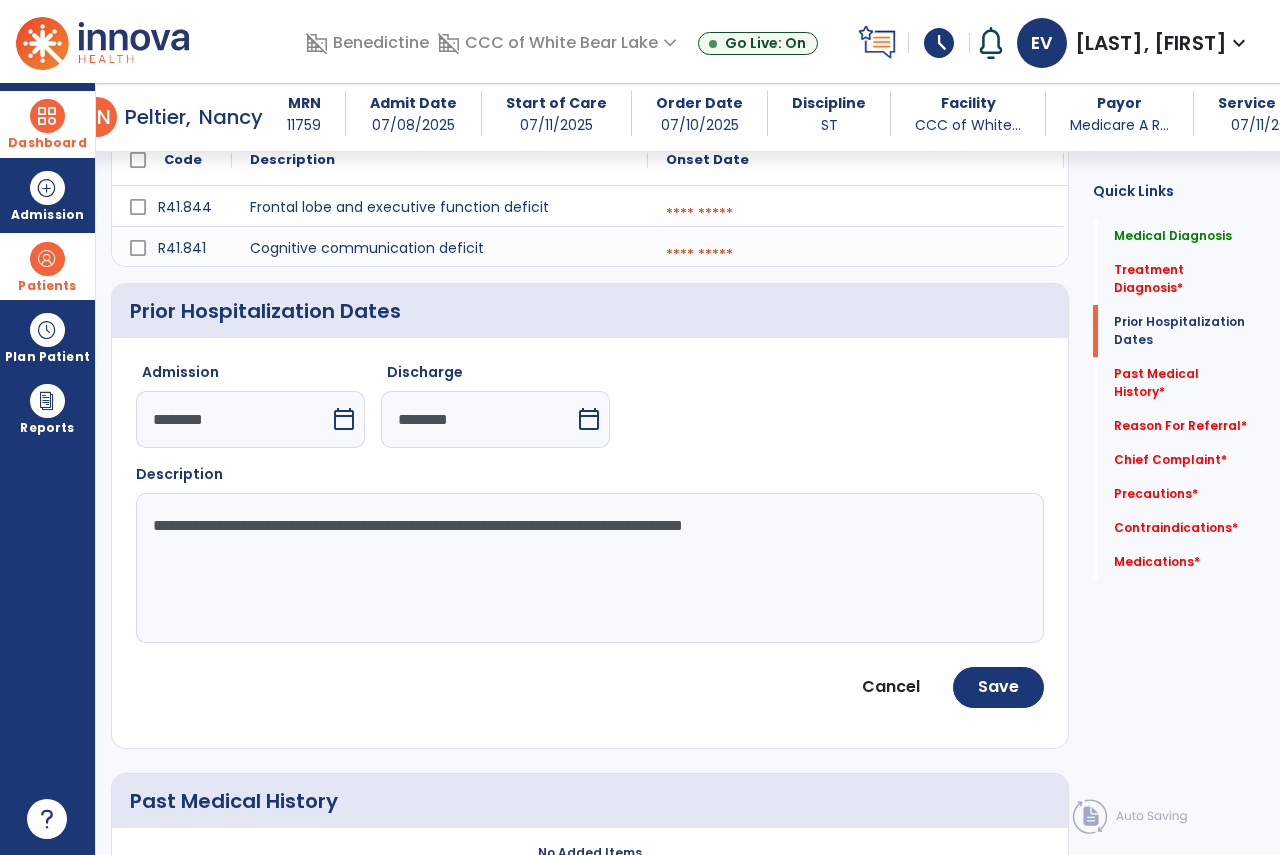 click on "********" at bounding box center [233, 419] 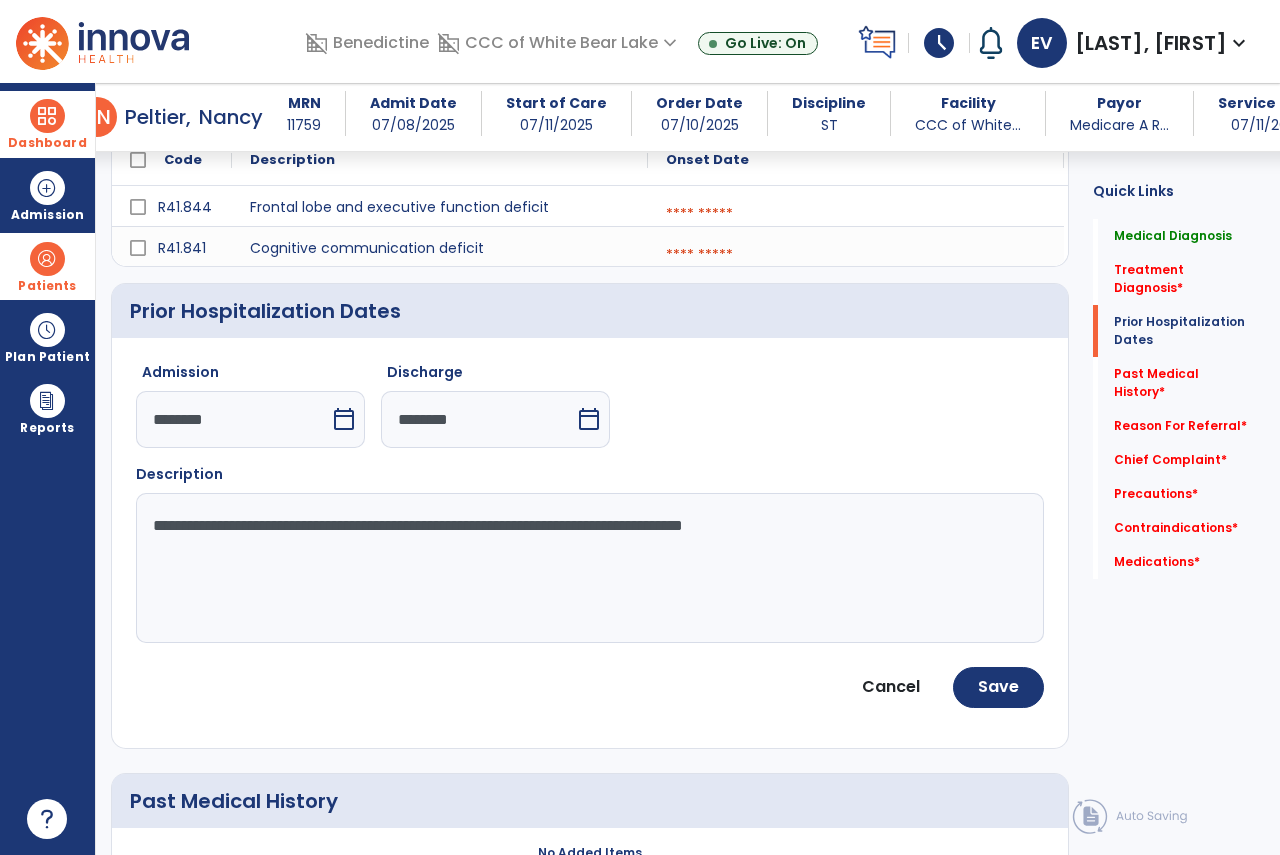 select on "*" 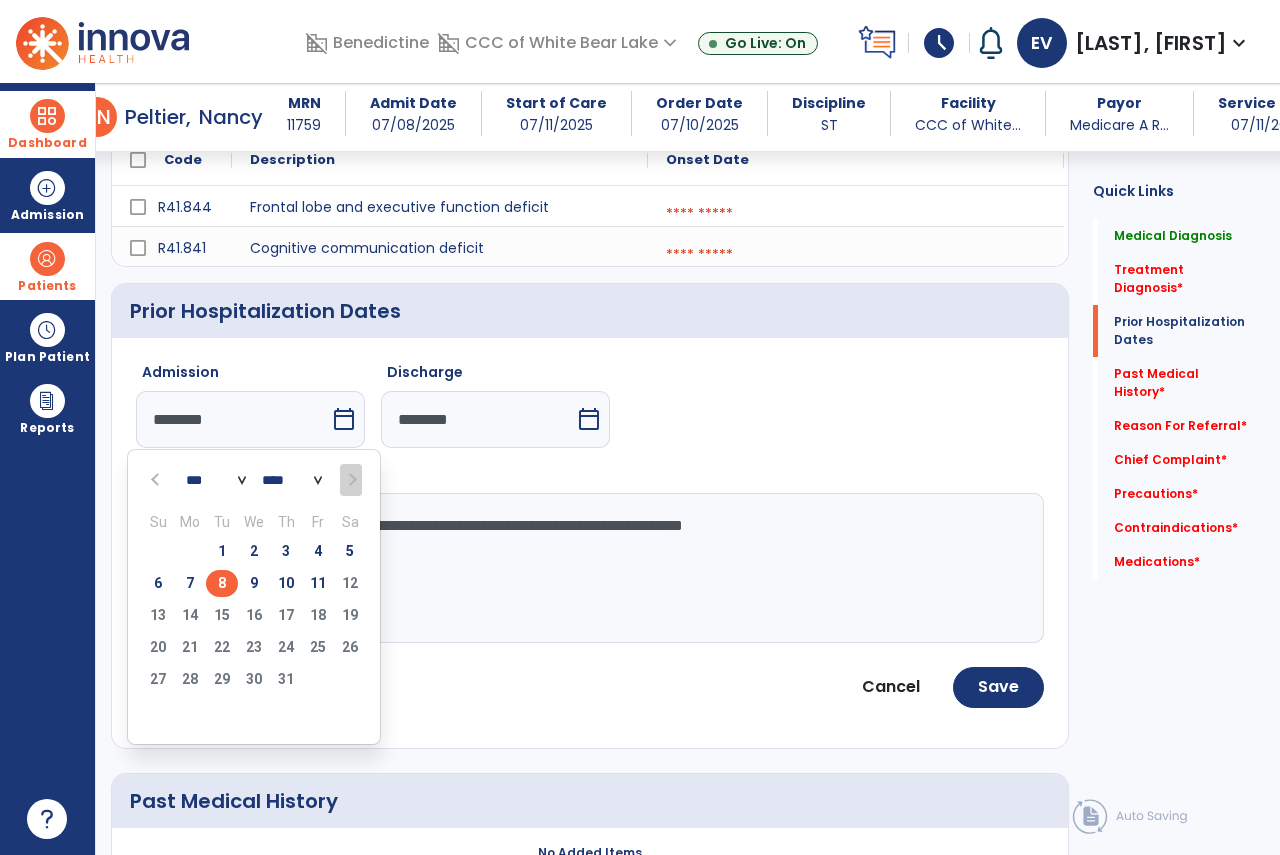 click at bounding box center (157, 479) 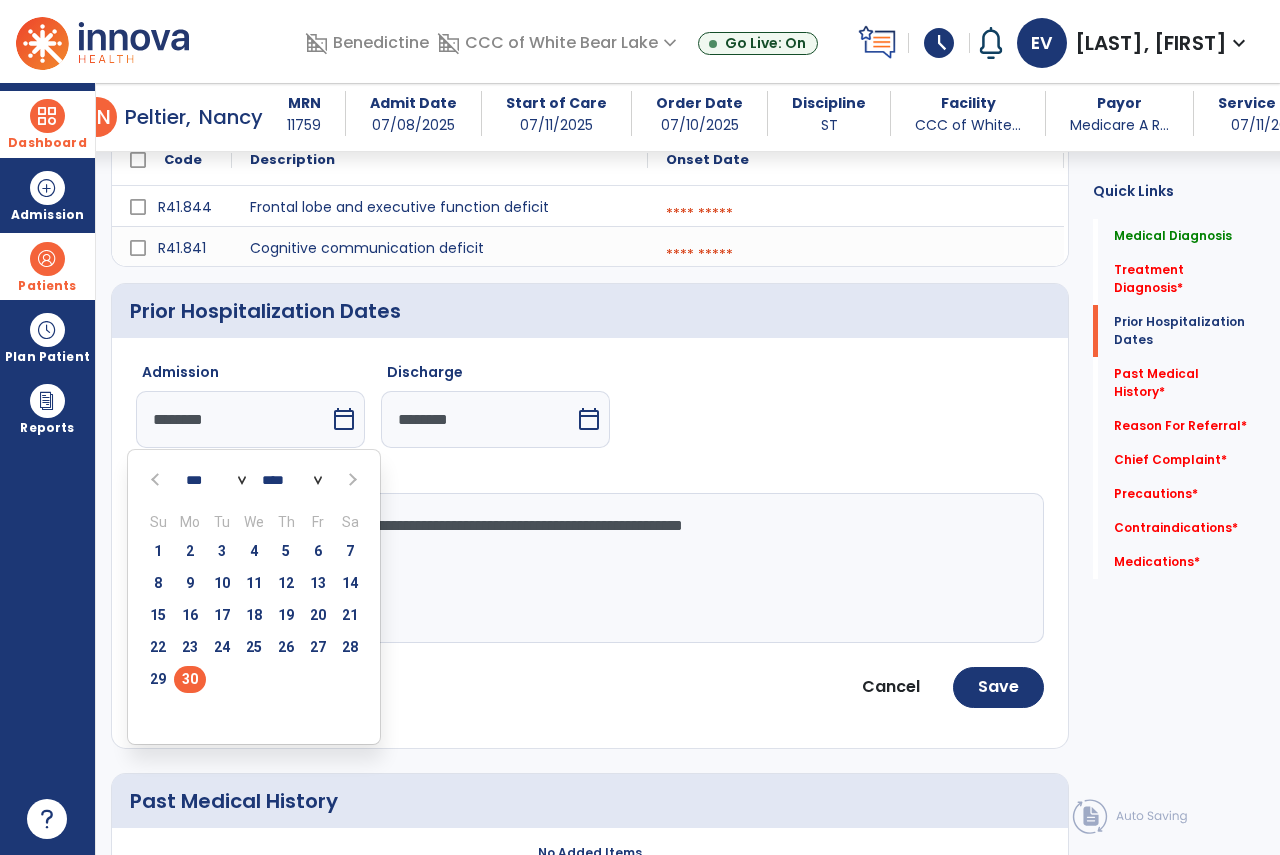 click on "30" at bounding box center [190, 679] 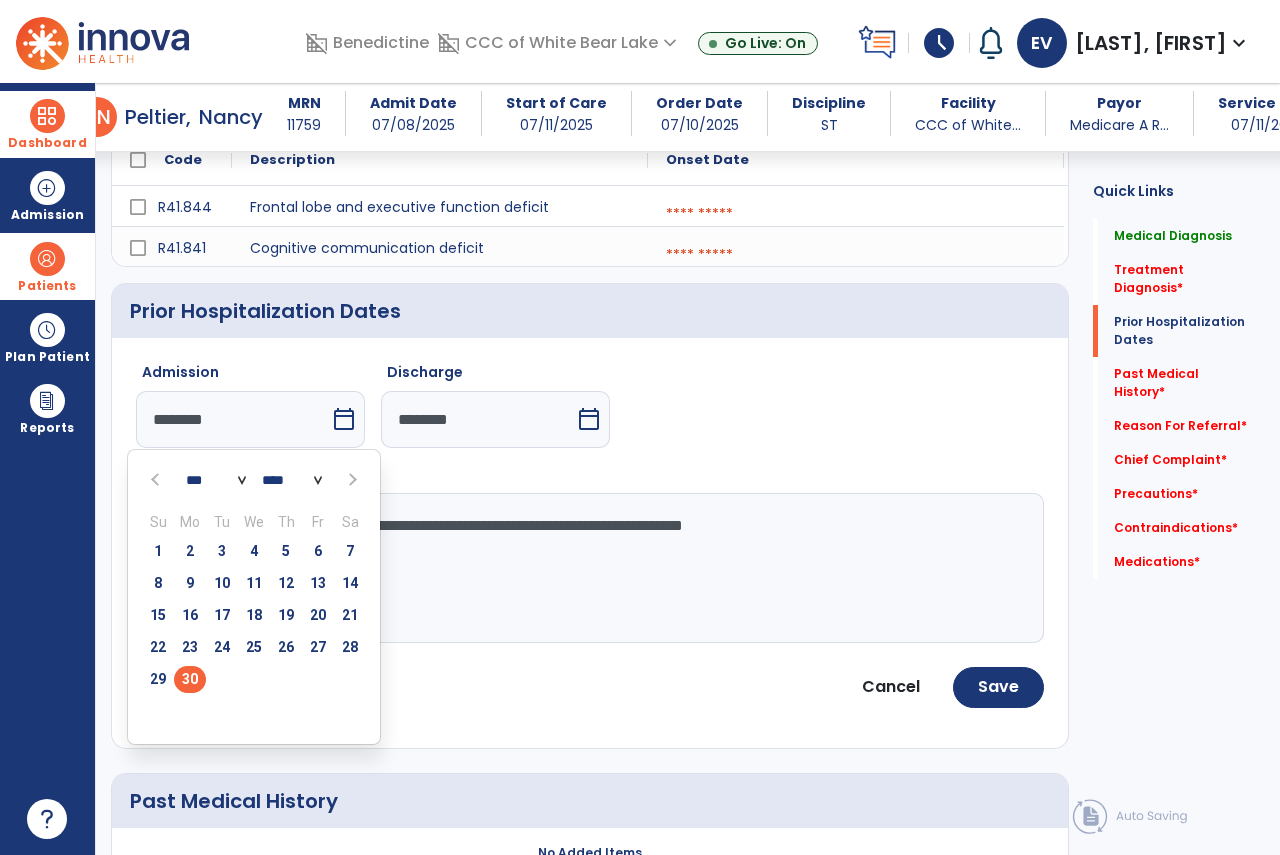 type on "*********" 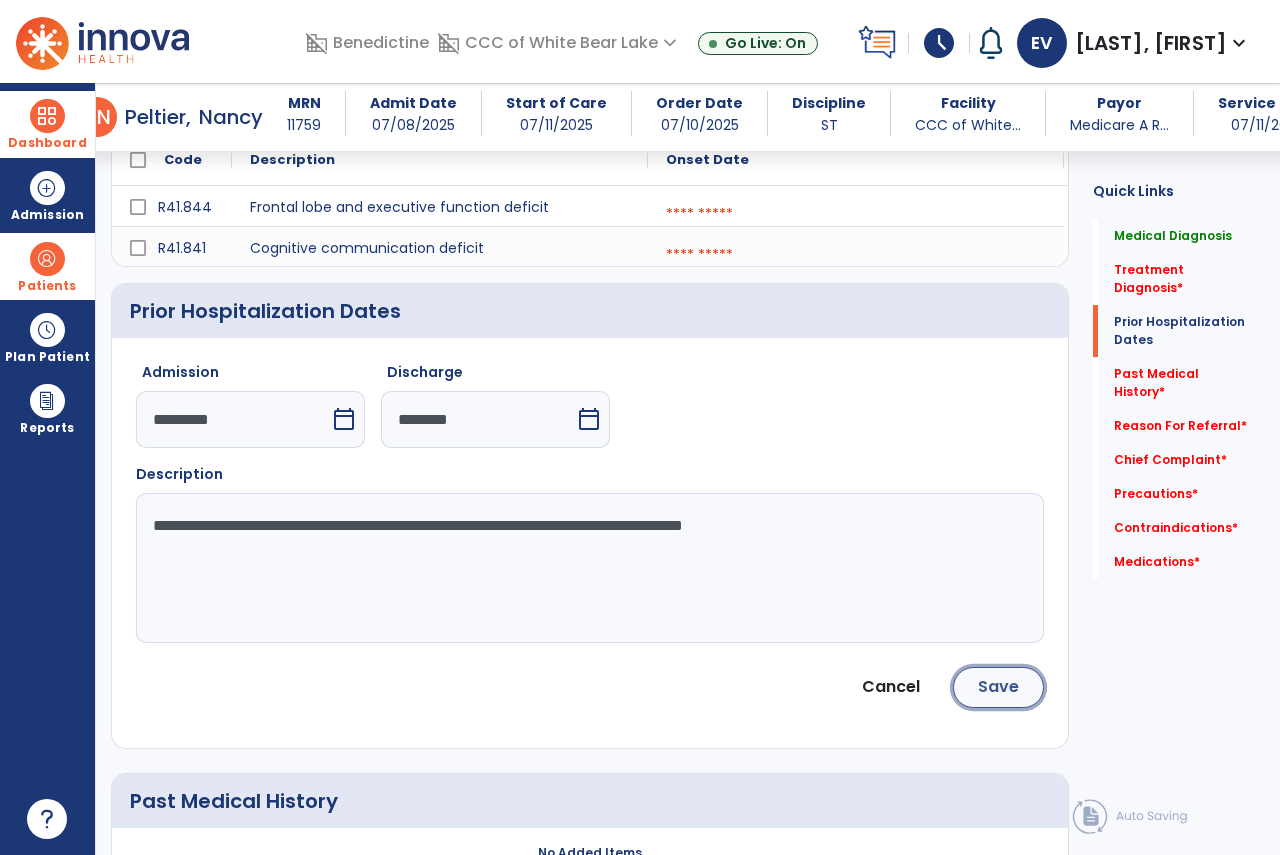 click on "Save" 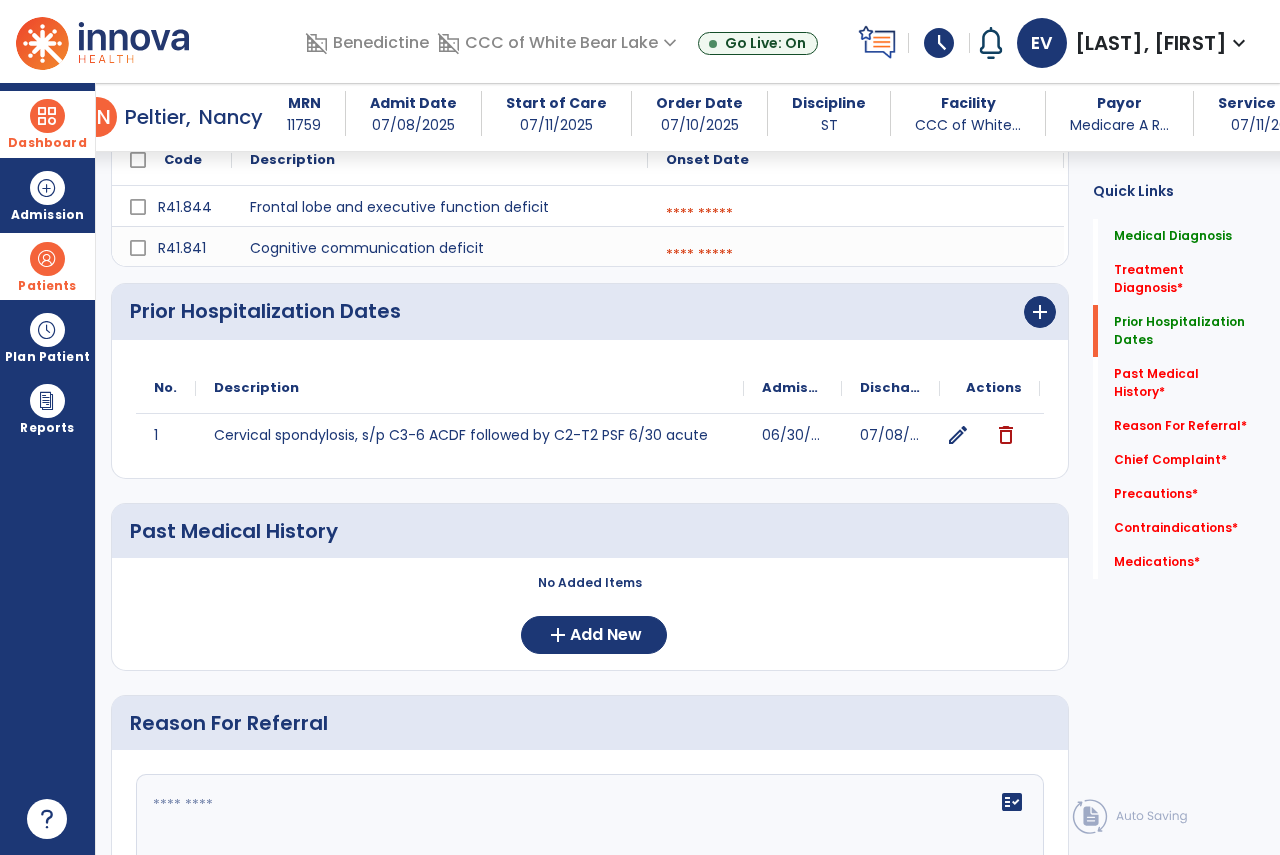 scroll, scrollTop: 897, scrollLeft: 0, axis: vertical 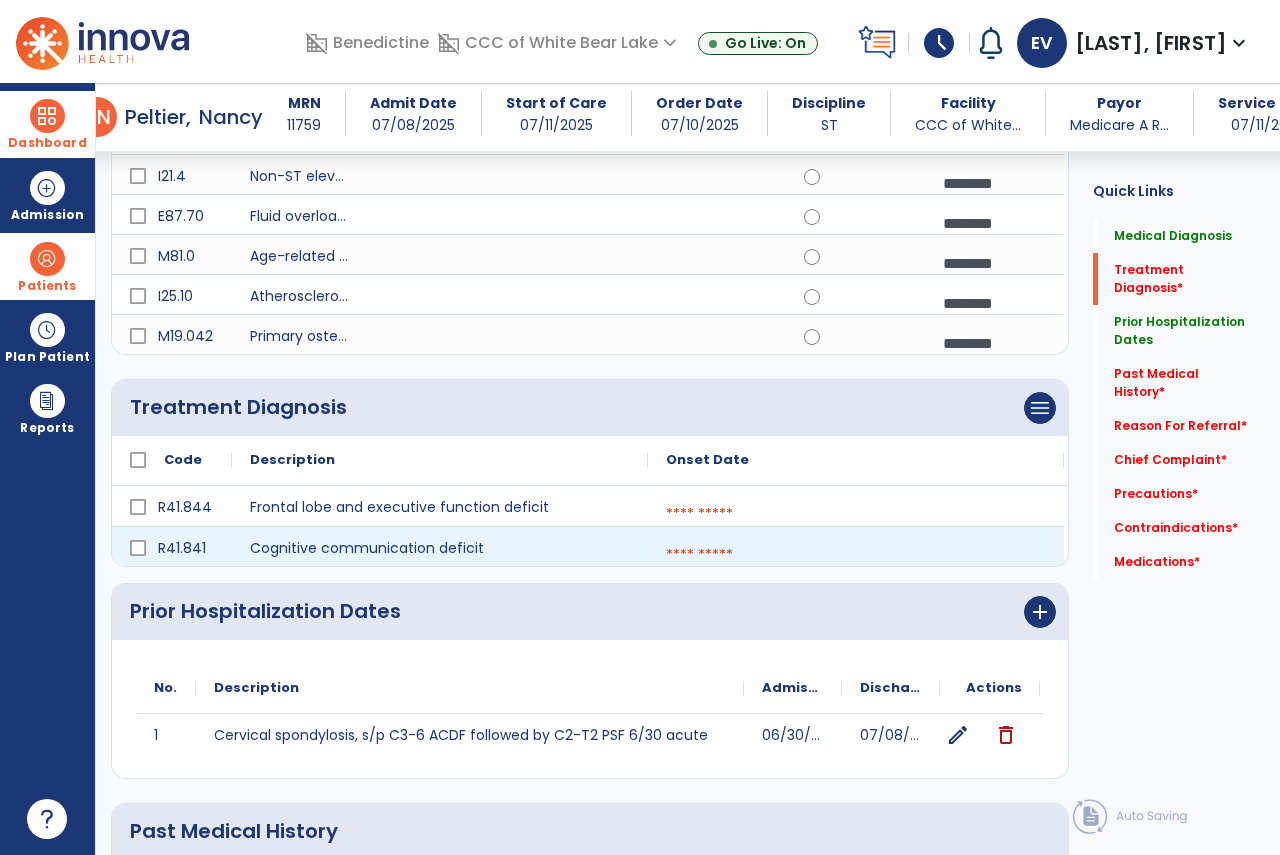click at bounding box center [856, 514] 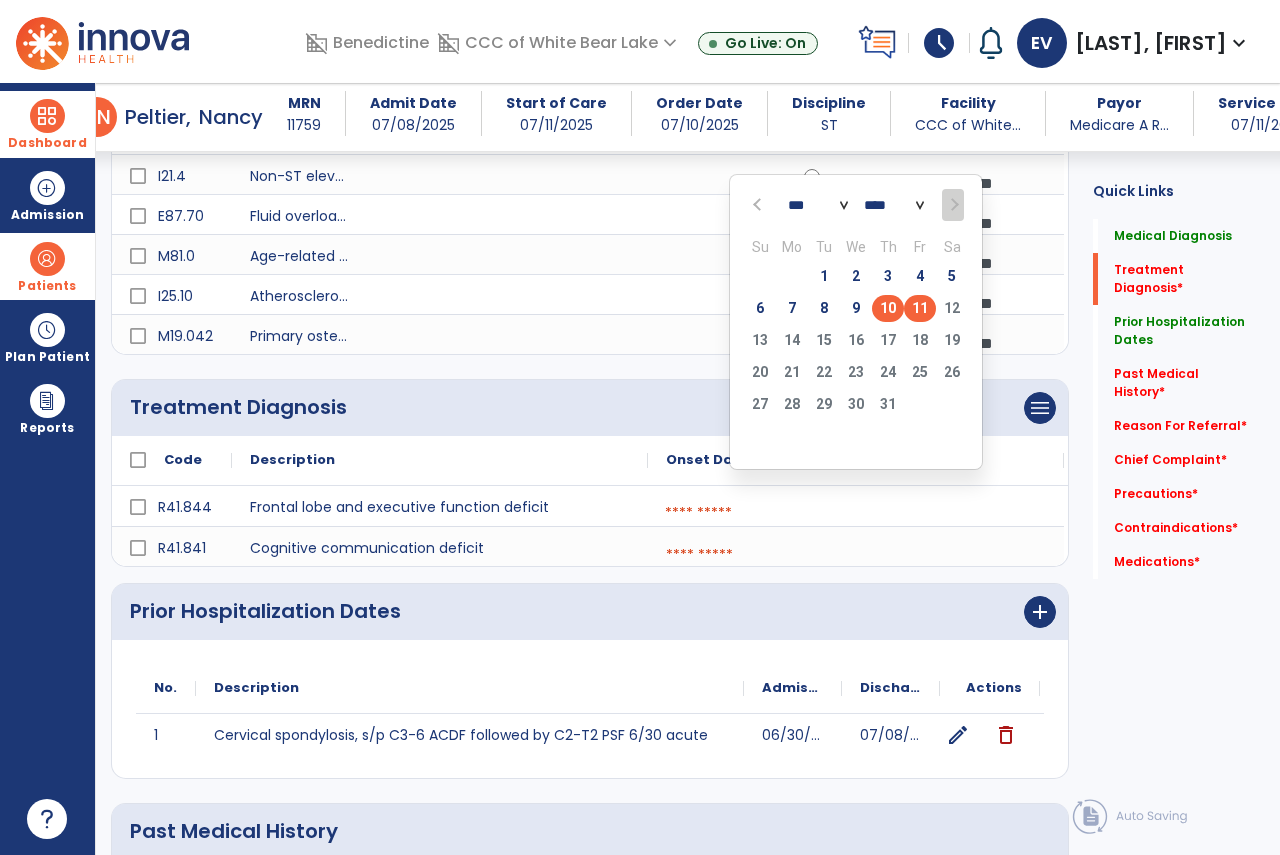 click on "10" 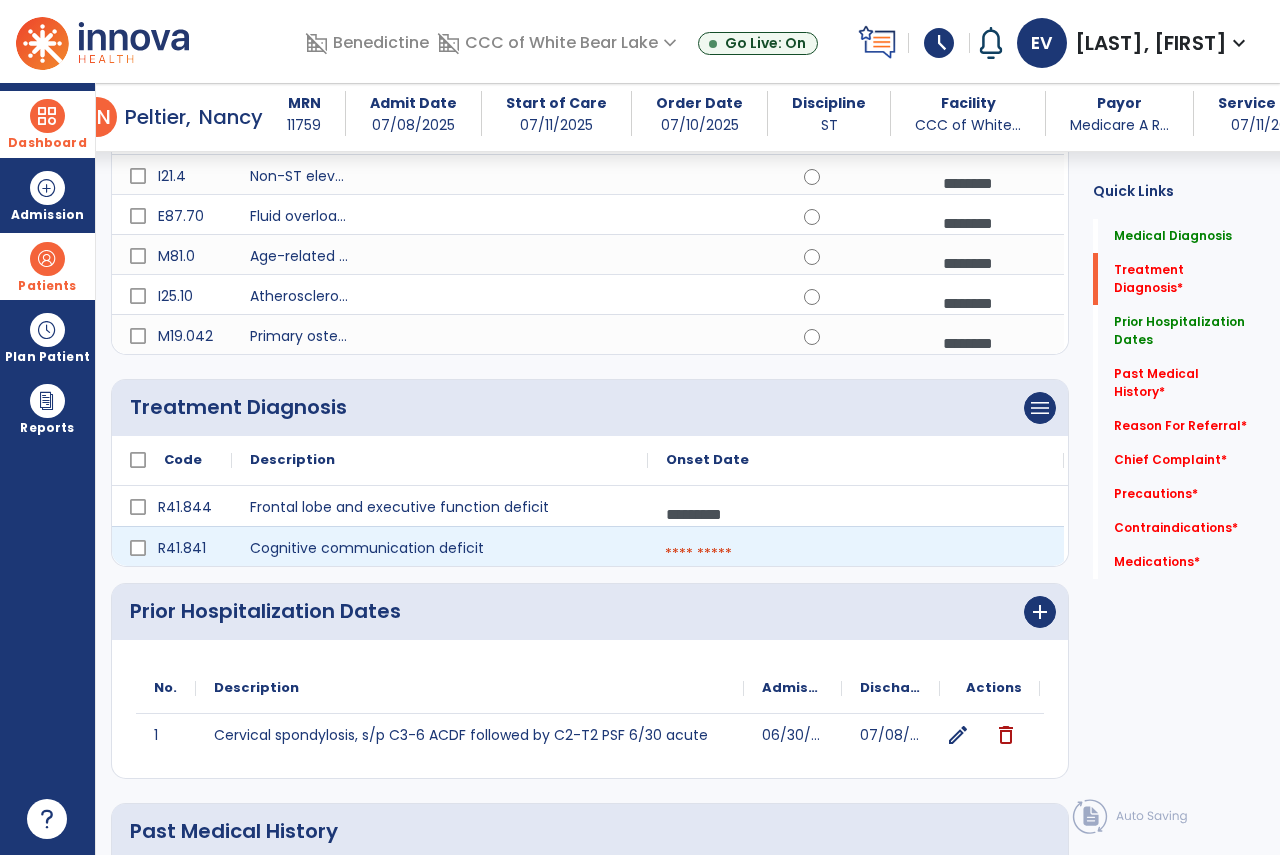 click at bounding box center (856, 554) 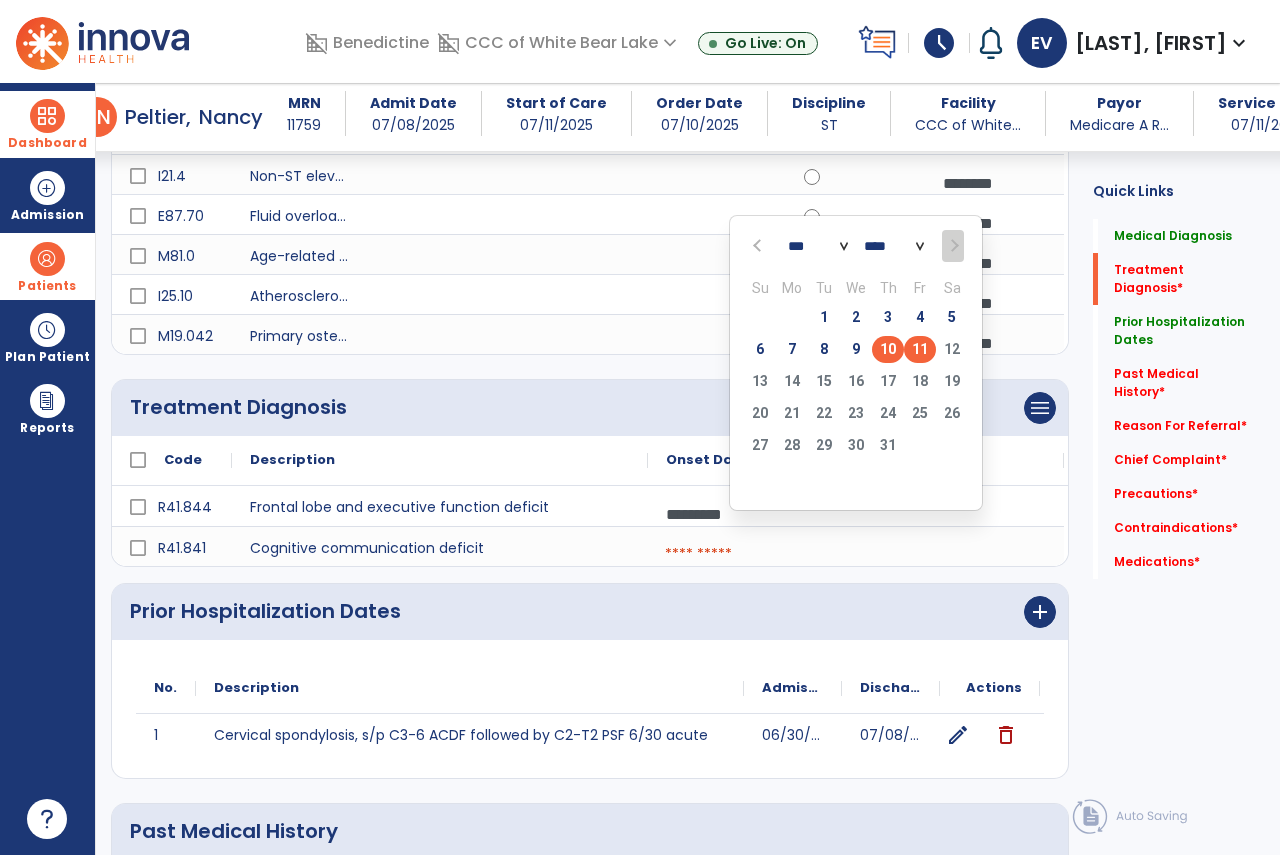 click on "10" 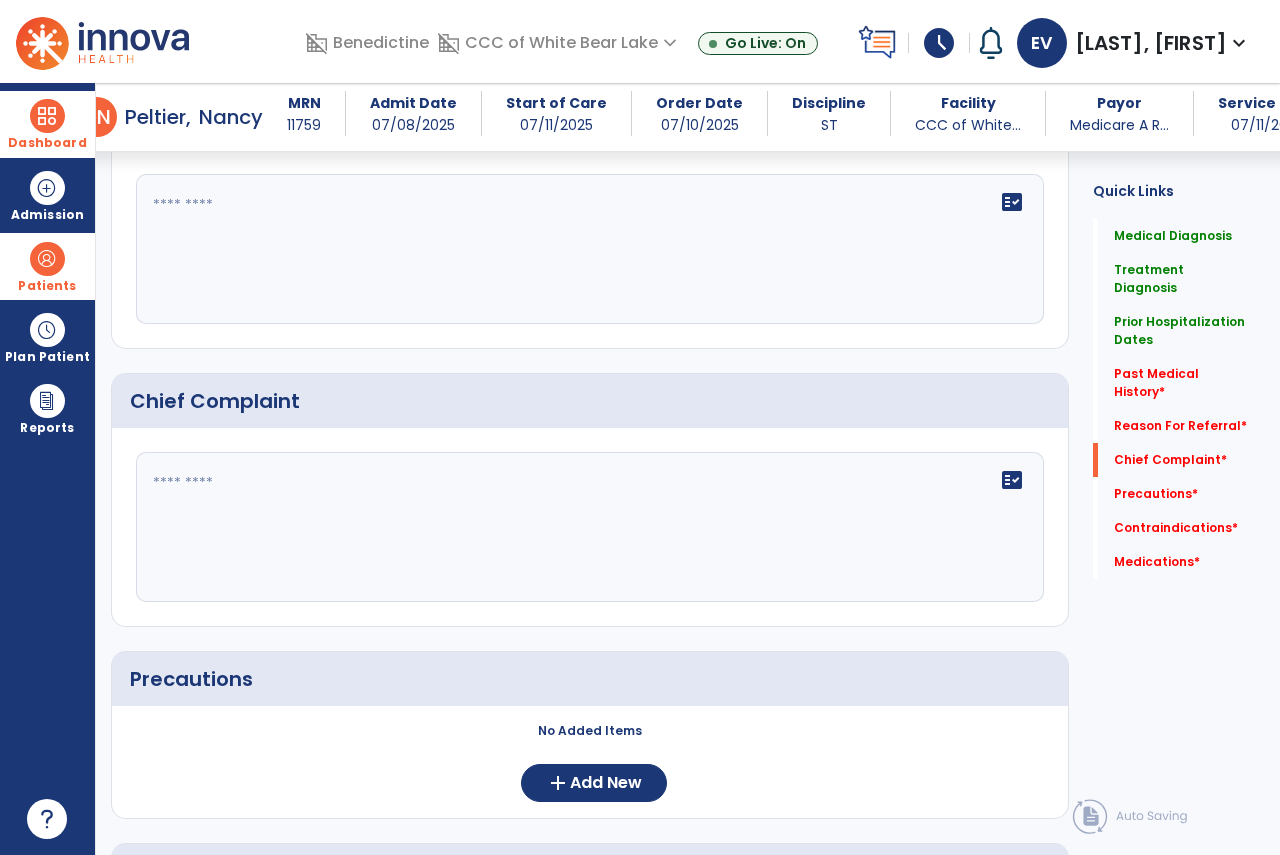 scroll, scrollTop: 1497, scrollLeft: 0, axis: vertical 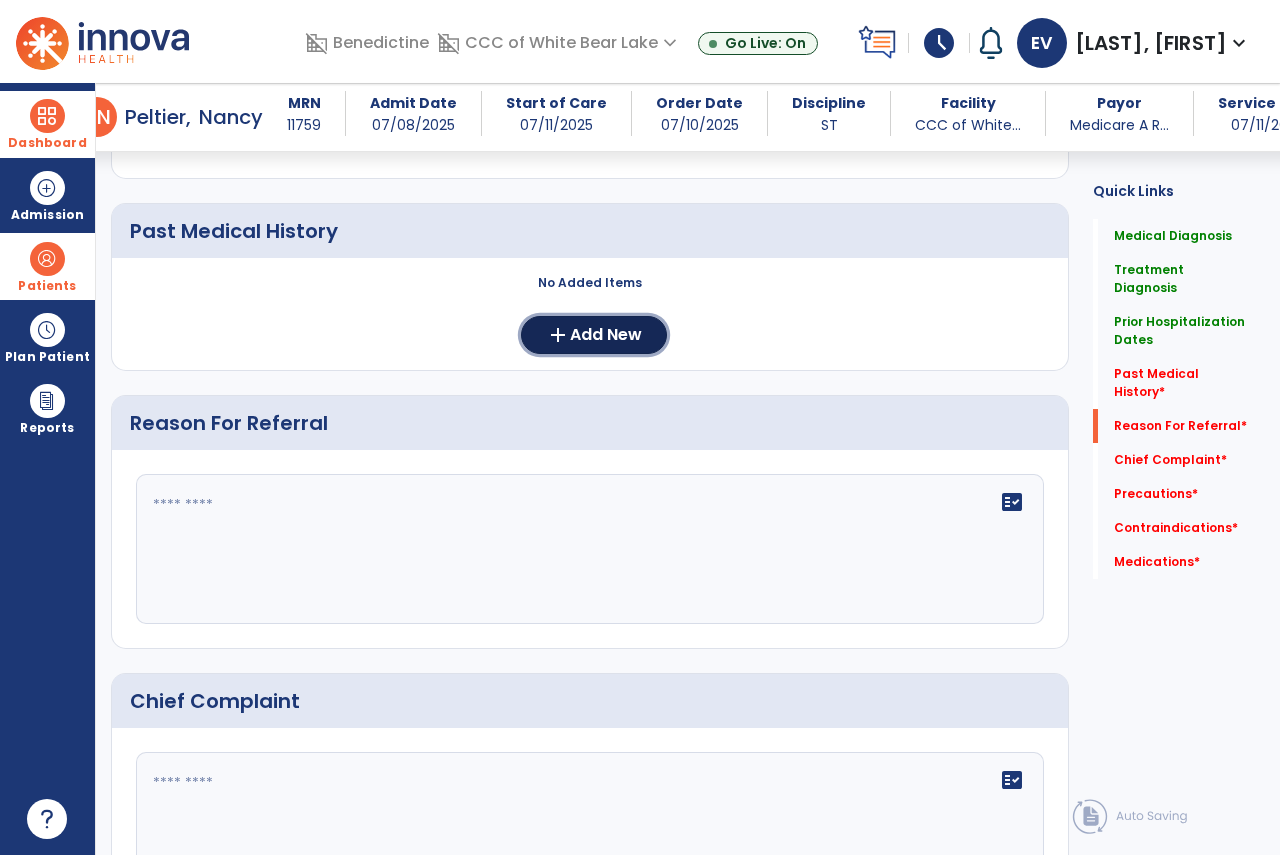 drag, startPoint x: 623, startPoint y: 310, endPoint x: 582, endPoint y: 162, distance: 153.57408 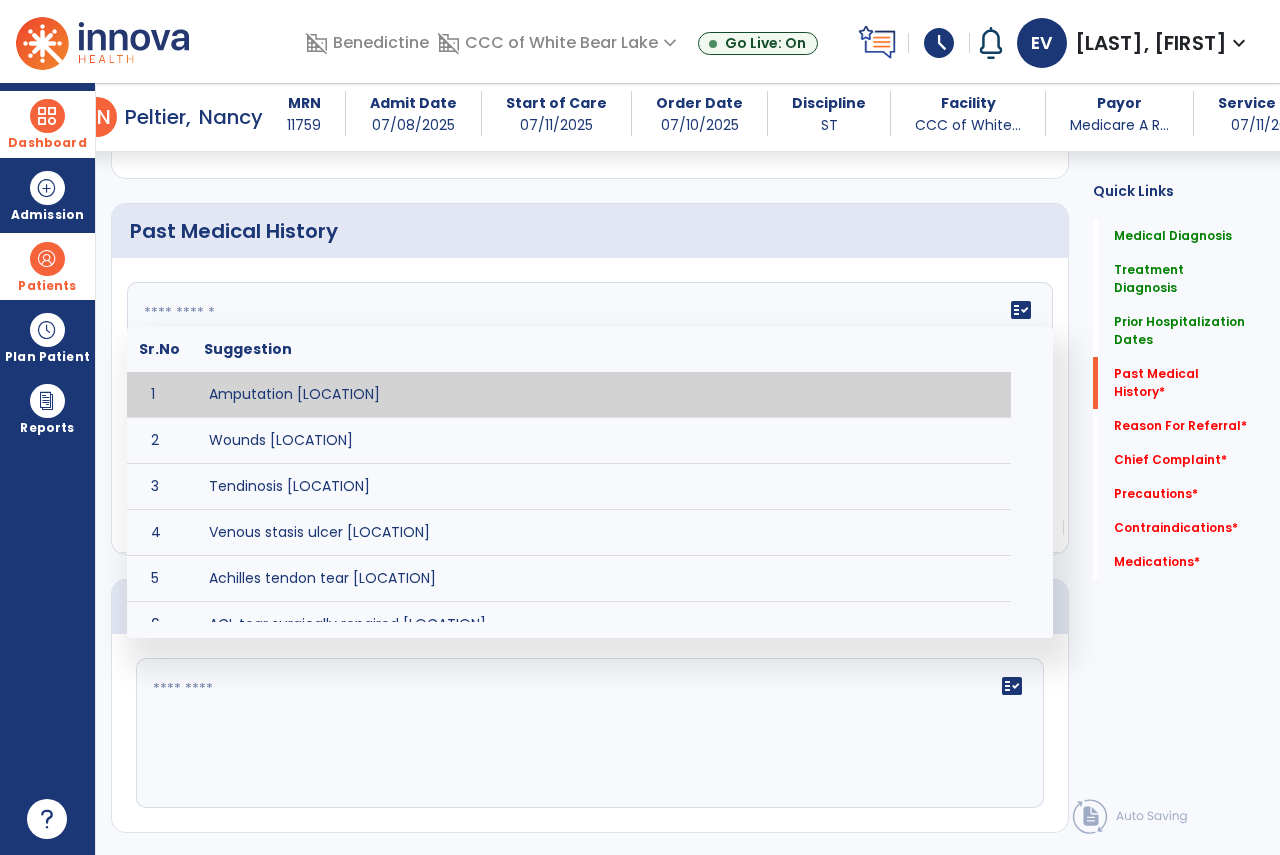 click on "fact_check  Sr.No Suggestion 1 Amputation [LOCATION] 2 Wounds [LOCATION] 3 Tendinosis [LOCATION] 4 Venous stasis ulcer [LOCATION] 5 Achilles tendon tear [LOCATION] 6 ACL tear surgically repaired [LOCATION] 7 Above knee amputation (AKA) [LOCATION] 8 Below knee amputation (BKE) [LOCATION] 9 Cancer (SITE/TYPE) 10 Surgery (TYPE) 11 AAA (Abdominal Aortic Aneurysm) 12 Achilles tendon tear [LOCATION] 13 Acute Renal Failure 14 AIDS (Acquired Immune Deficiency Syndrome) 15 Alzheimer's Disease 16 Anemia 17 Angina 18 Anxiety 19 ASHD (Arteriosclerotic Heart Disease) 20 Atrial Fibrillation 21 Bipolar Disorder 22 Bowel Obstruction 23 C-Diff 24 Coronary Artery Bypass Graft (CABG) 25 CAD (Coronary Artery Disease) 26 Carpal tunnel syndrome 27 Chronic bronchitis 28 Chronic renal failure 29 Colostomy 30 COPD (Chronic Obstructive Pulmonary Disease) 31 CRPS (Complex Regional Pain Syndrome) 32 CVA (Cerebrovascular Accident) 33 CVI (Chronic Venous Insufficiency) 34 DDD (Degenerative Disc Disease) 35 Depression 36 37 38 39 40 41 42" 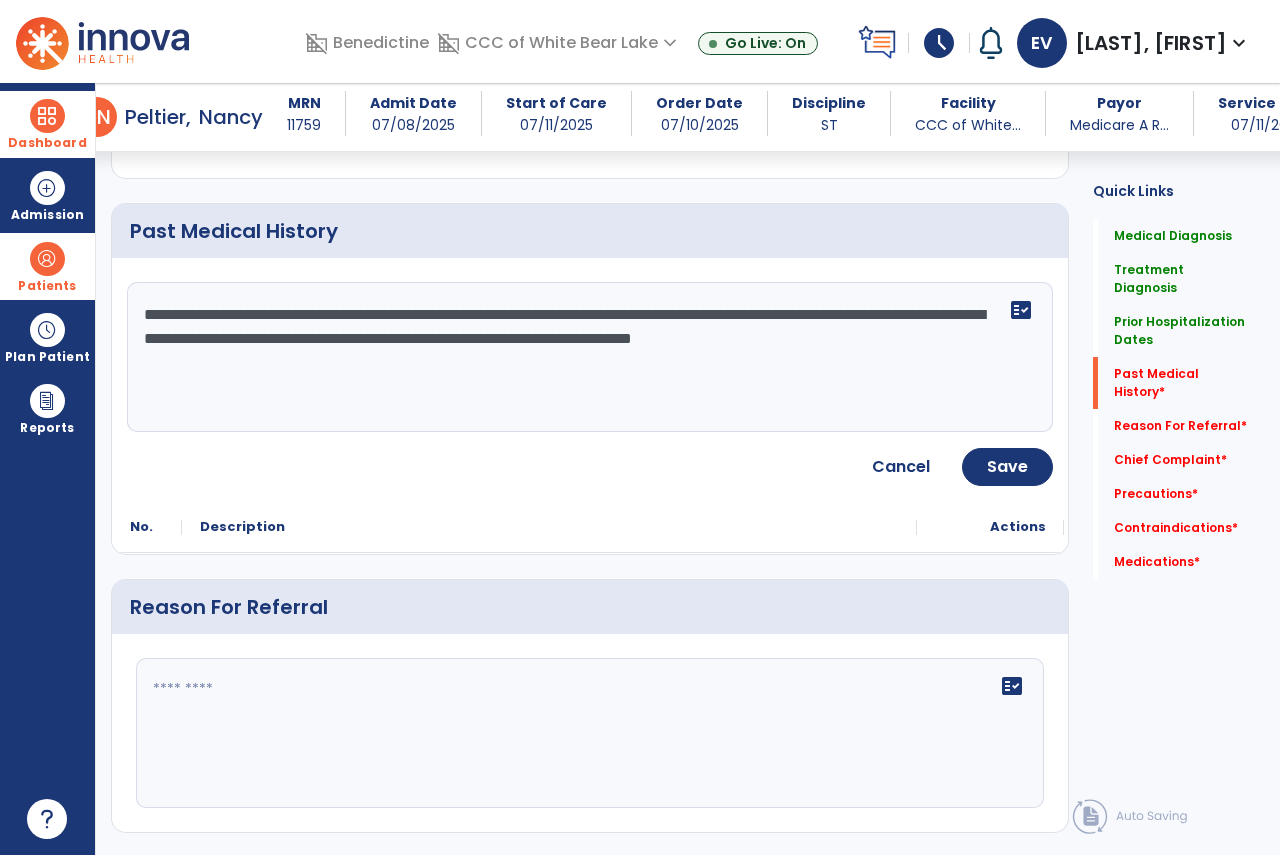 type on "**********" 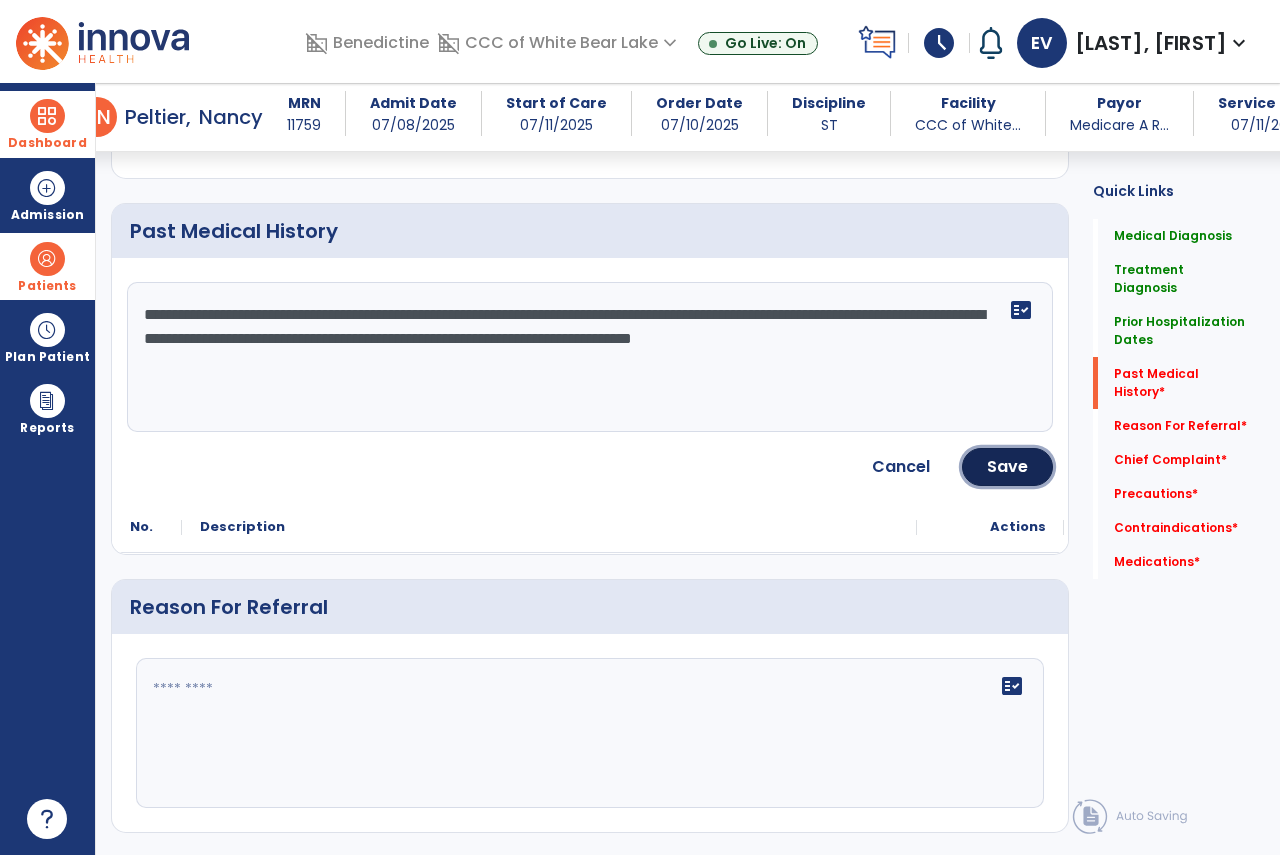 click on "Save" 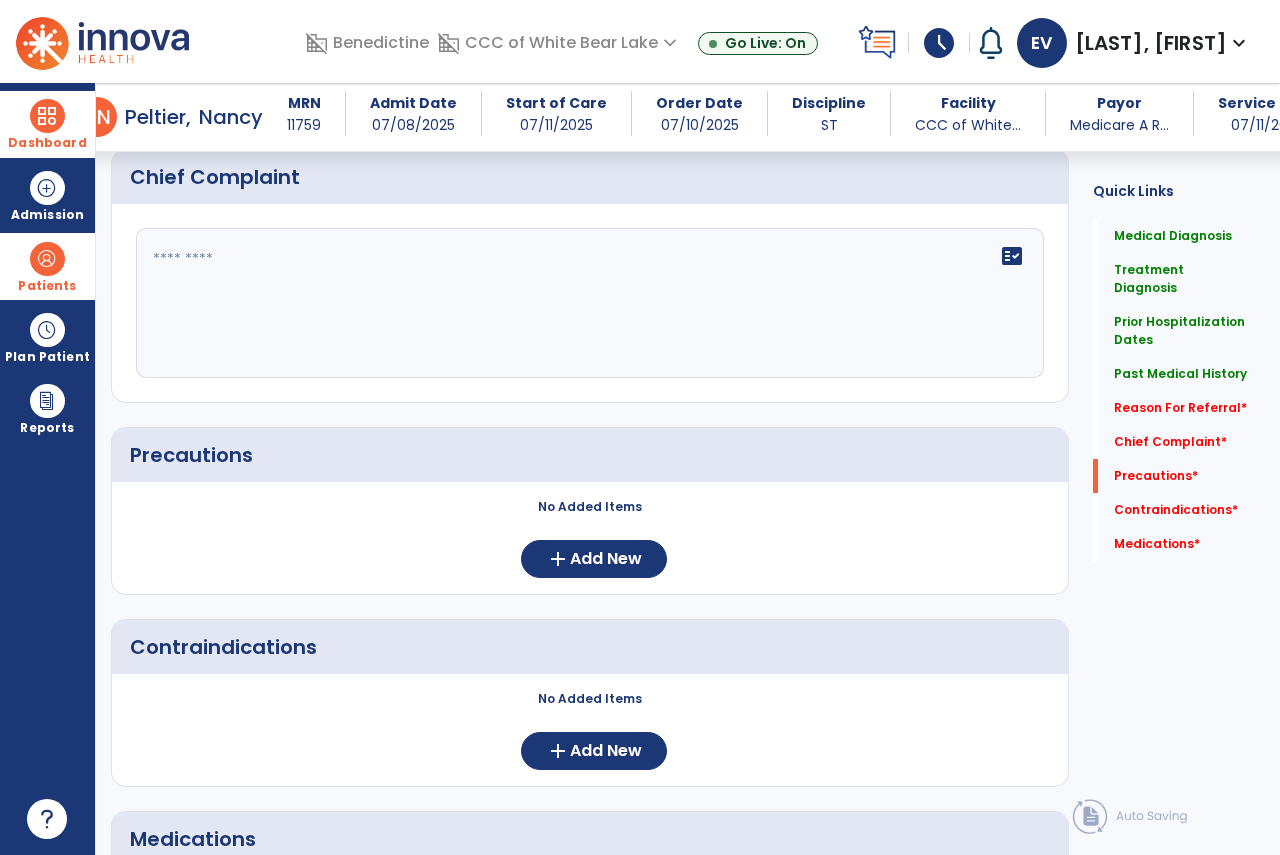 scroll, scrollTop: 2275, scrollLeft: 0, axis: vertical 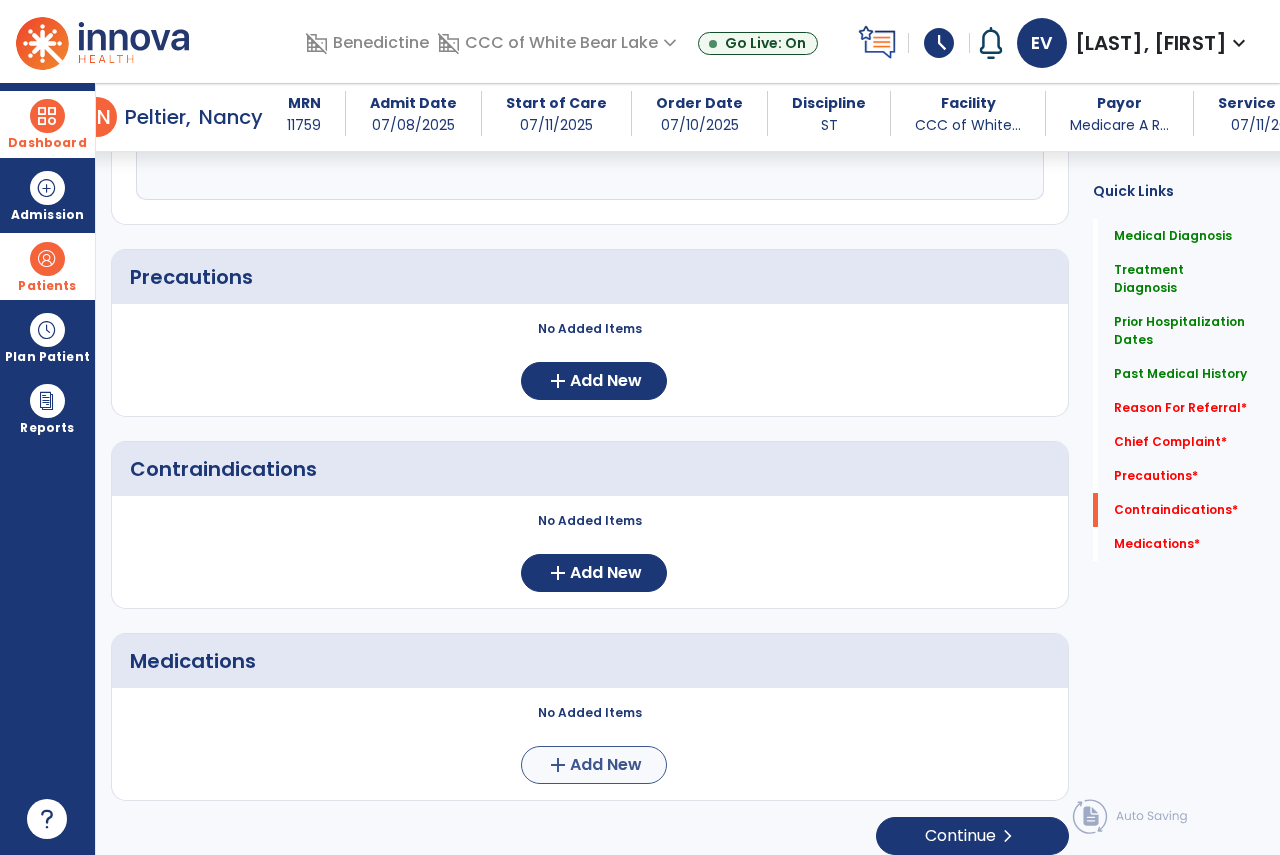 drag, startPoint x: 608, startPoint y: 773, endPoint x: 608, endPoint y: 760, distance: 13 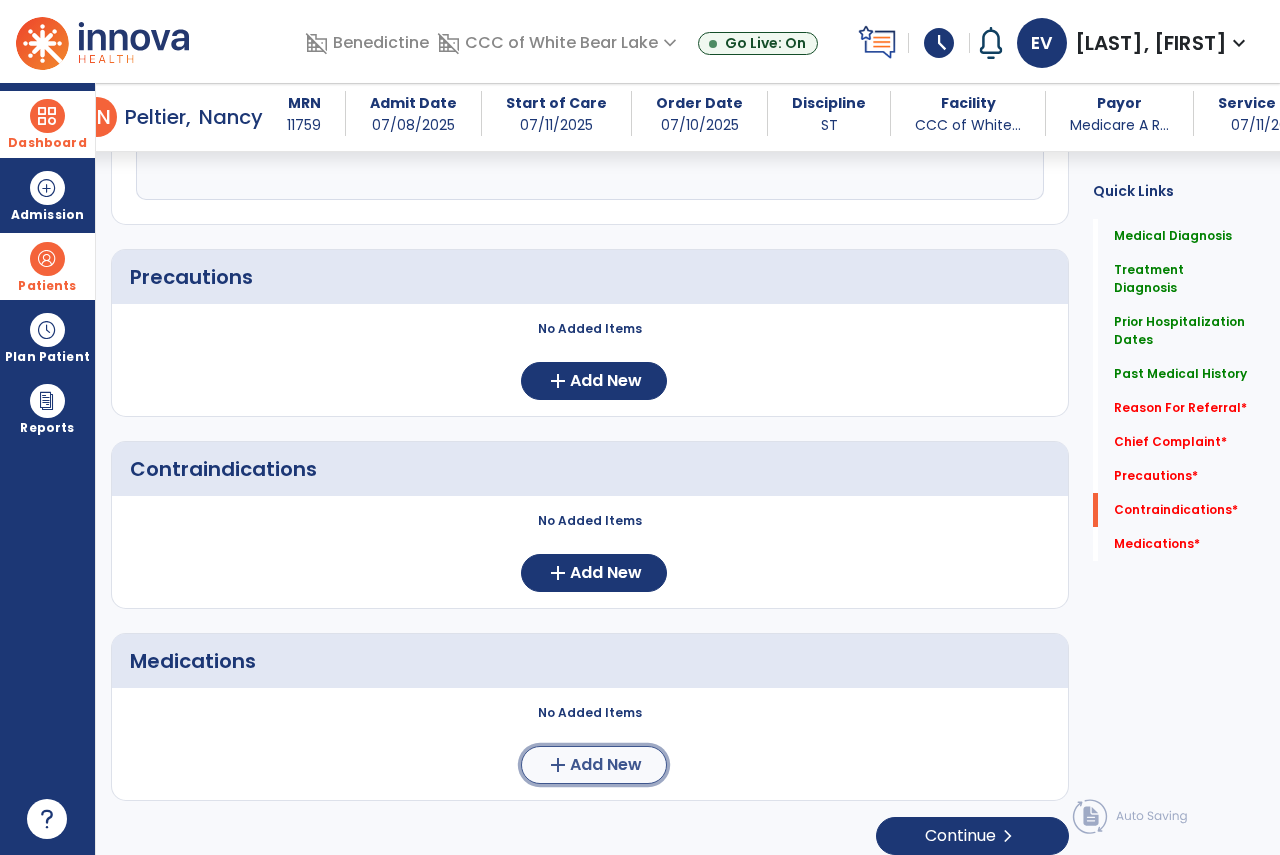 click on "Add New" 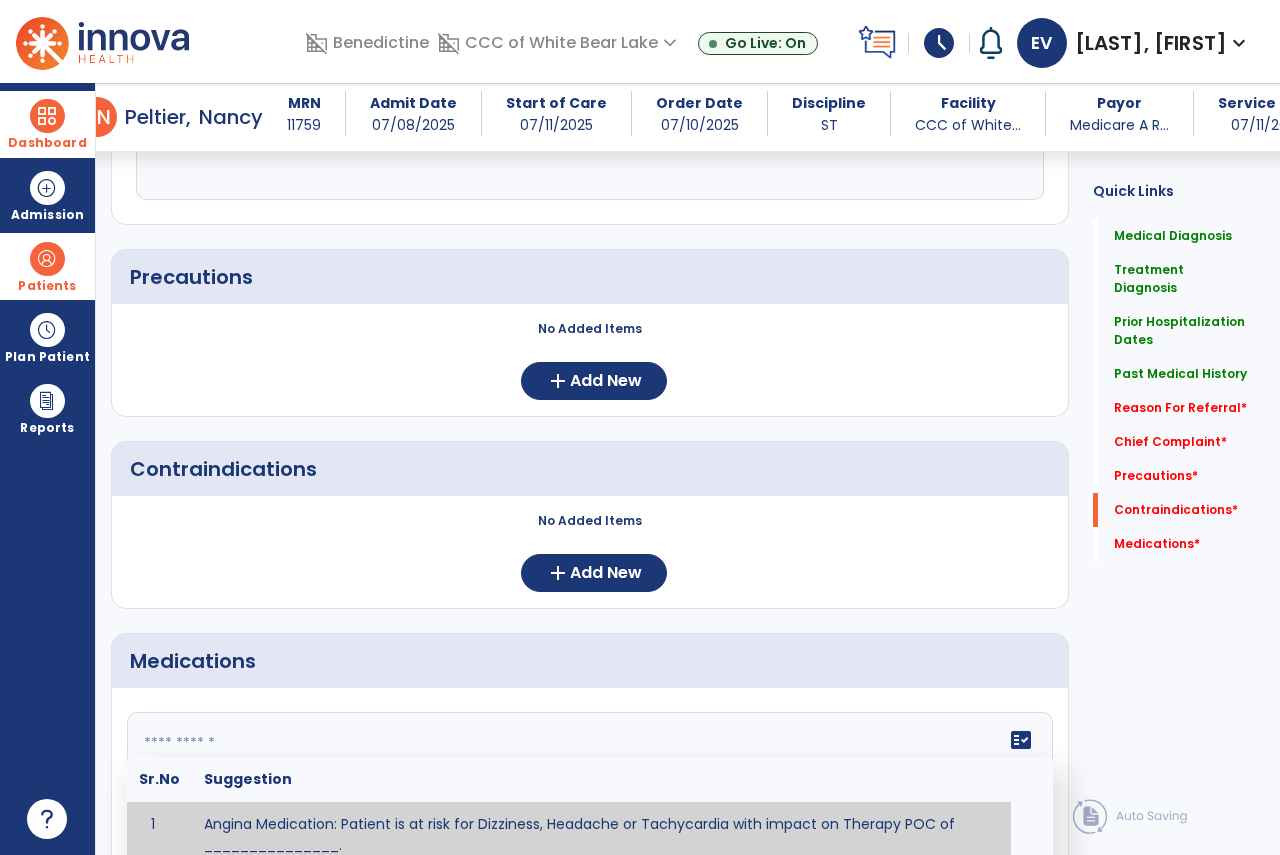 click on "fact_check  Sr.No Suggestion 1 Angina Medication: Patient is at risk for Dizziness, Headache or Tachycardia with impact on Therapy POC of _______________. 2 Anti-Arrhythmic Agents: at risk for Arrhythmias, Confusion, EKG changes, Hallucinations, Hepatotoxicity, Increased blood pressure, Increased heart rate, Lethargy or Toxicity with impact on Therapy POC of 3 Anti-Coagulant medications: with potential risk for hemorrhage (including rectal bleeding and coughing up blood), and heparin-induced thrombocytopenia (HIT syndrome). Potential impact on therapy progress includes _________. 4 Anti-Depressant medications: with potential risk for abnormal thinking, anxiety, dizziness, drowsiness, dry mouth, GI disturbance, increased appetite, loss of appetite, sedation, seizures, or weight gain. Possible impact on therapy progress includes ___________. 5 6 7 Aspirin for ______________. 8 9 10 11 12 13 GERD Medications at risk for Headache, Nausea, Stomach pain or Vomiting with impact on Therapy POC of _____________. 14" 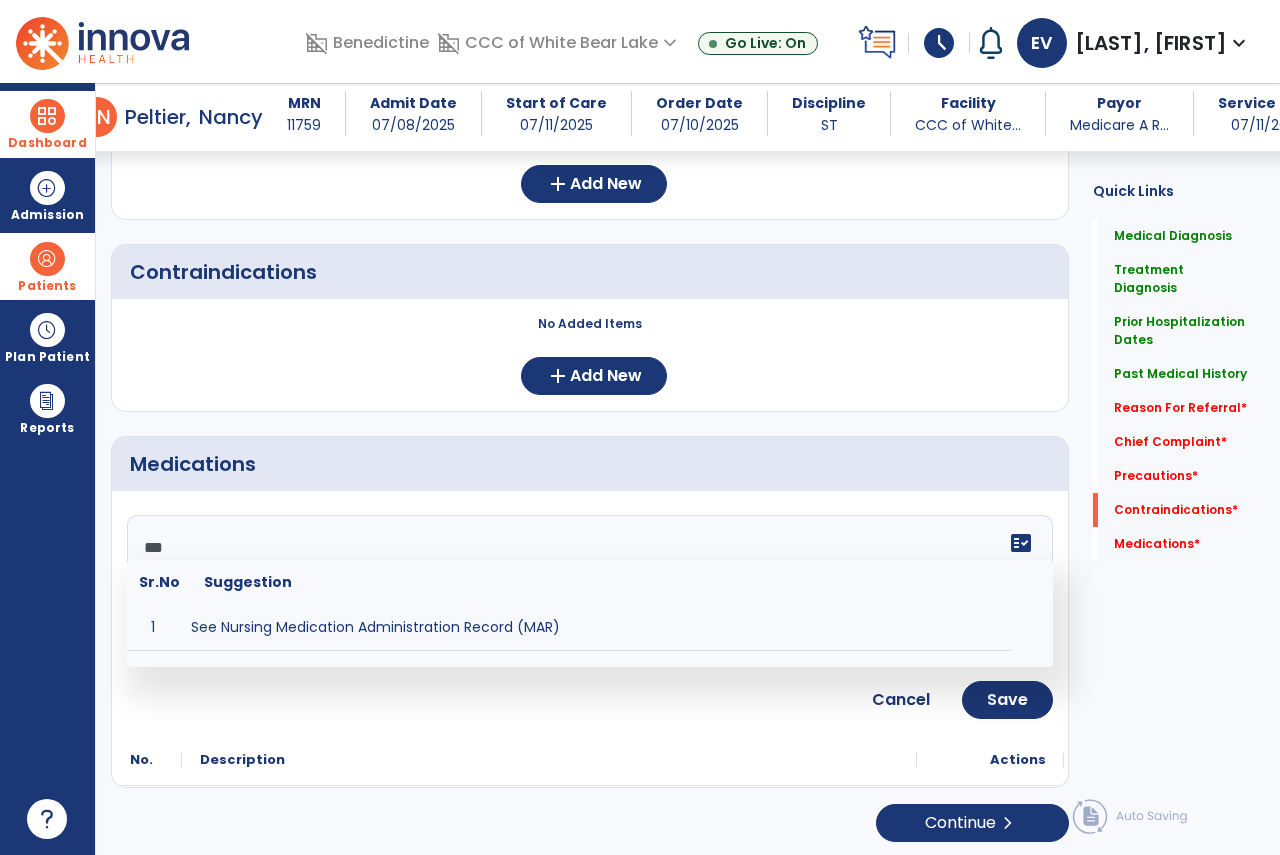 scroll, scrollTop: 2460, scrollLeft: 0, axis: vertical 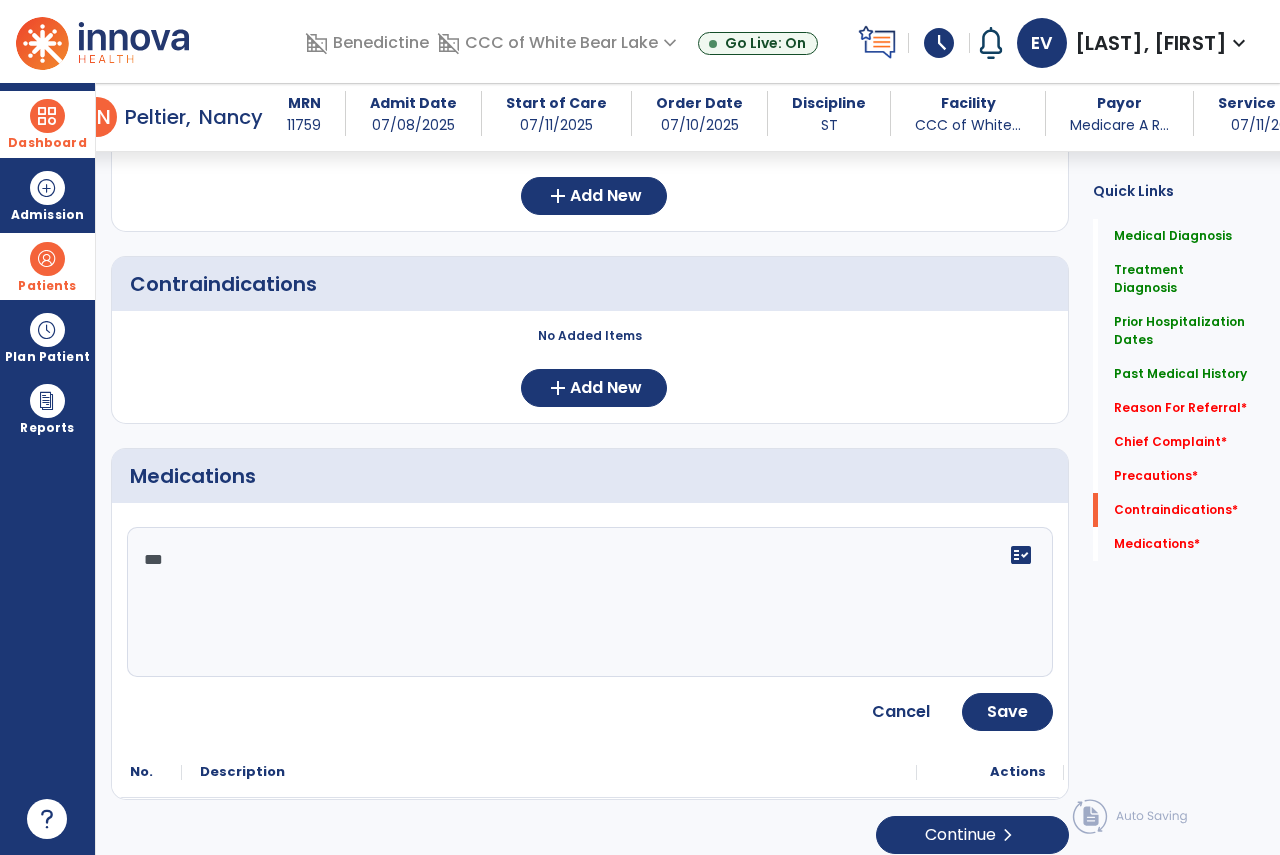 click on "***" 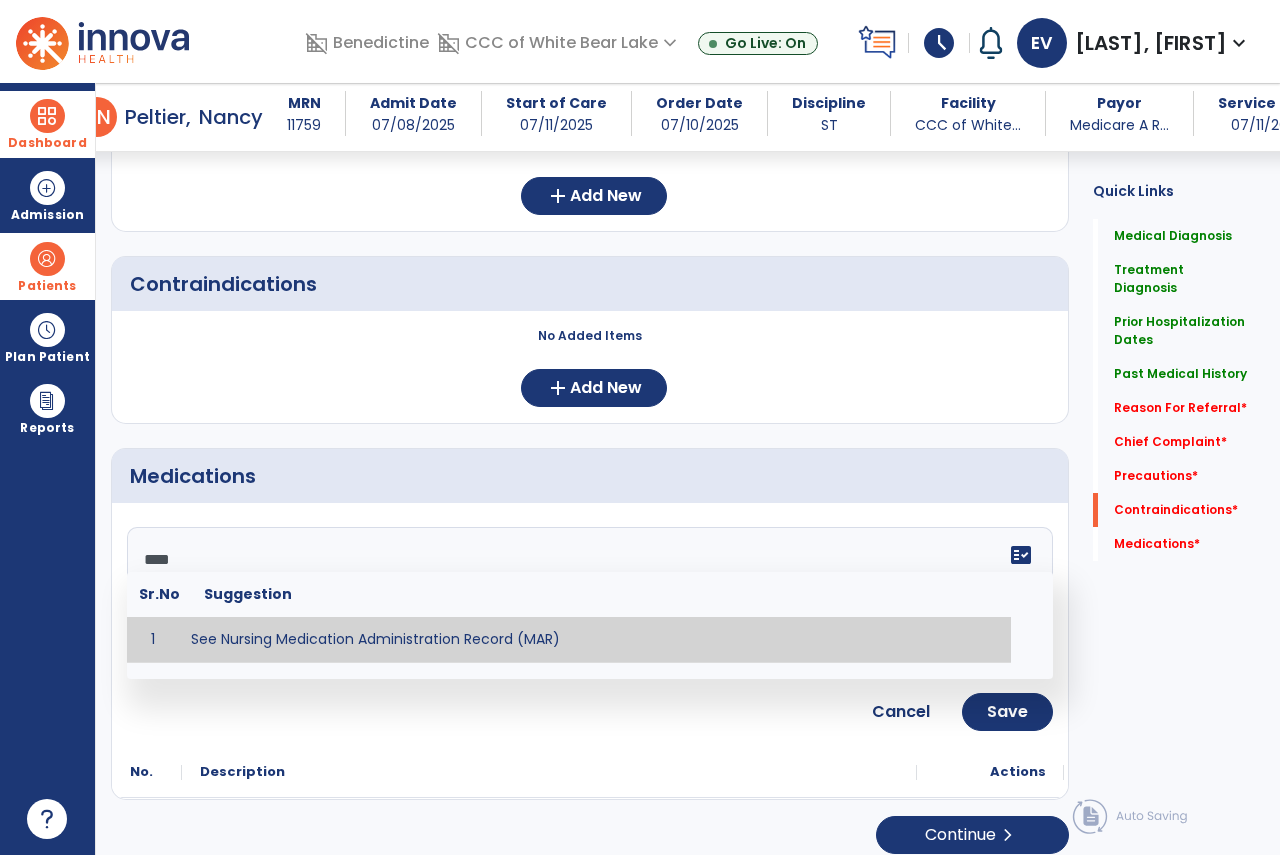 type on "**********" 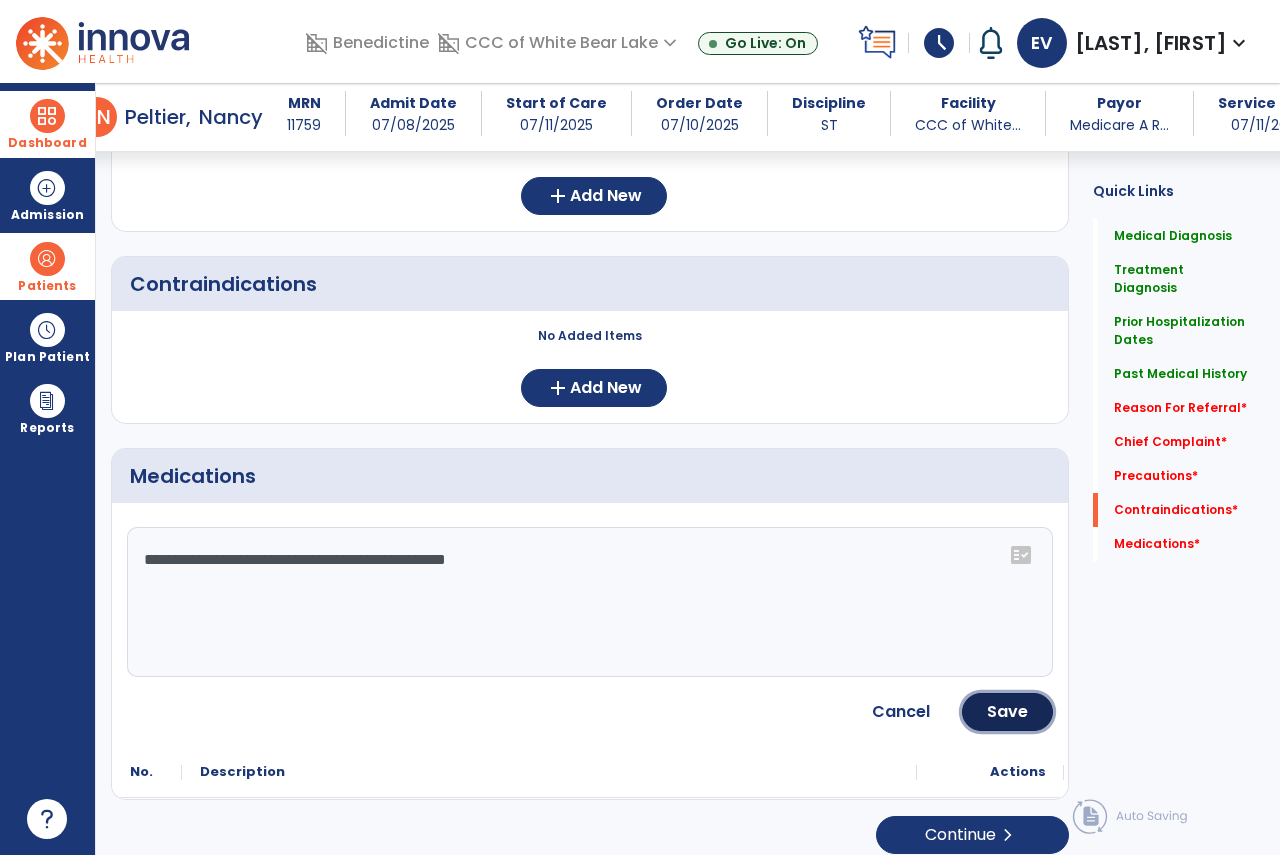 click on "Save" 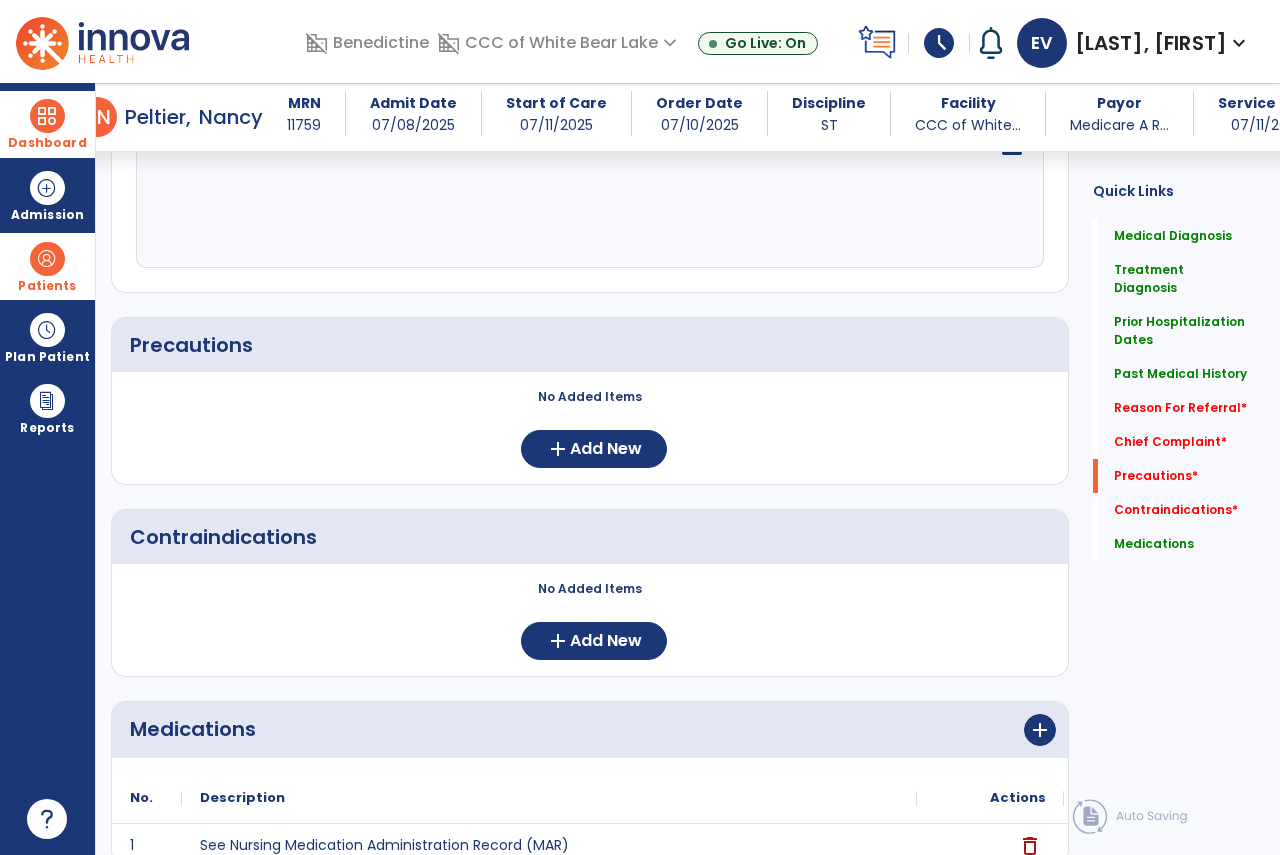 scroll, scrollTop: 2172, scrollLeft: 0, axis: vertical 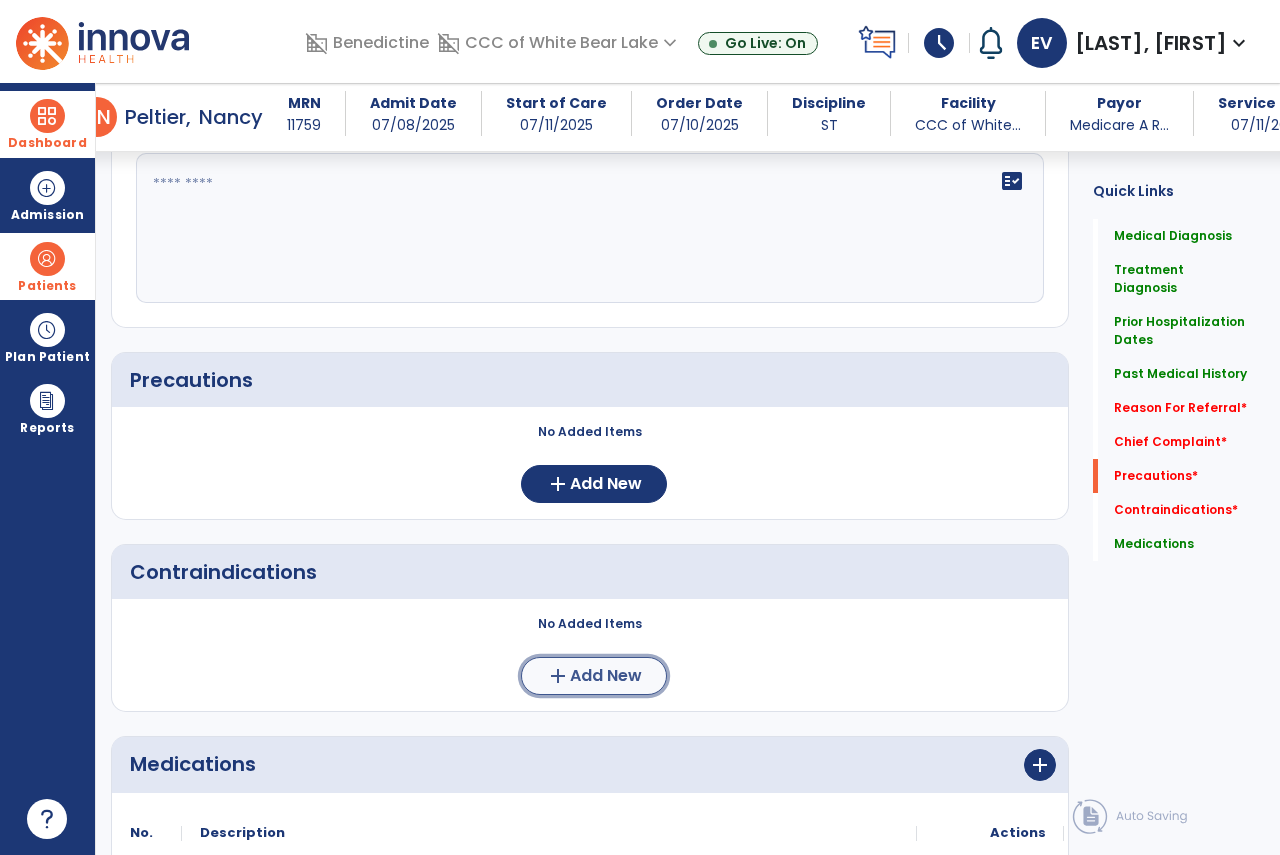 click on "Add New" 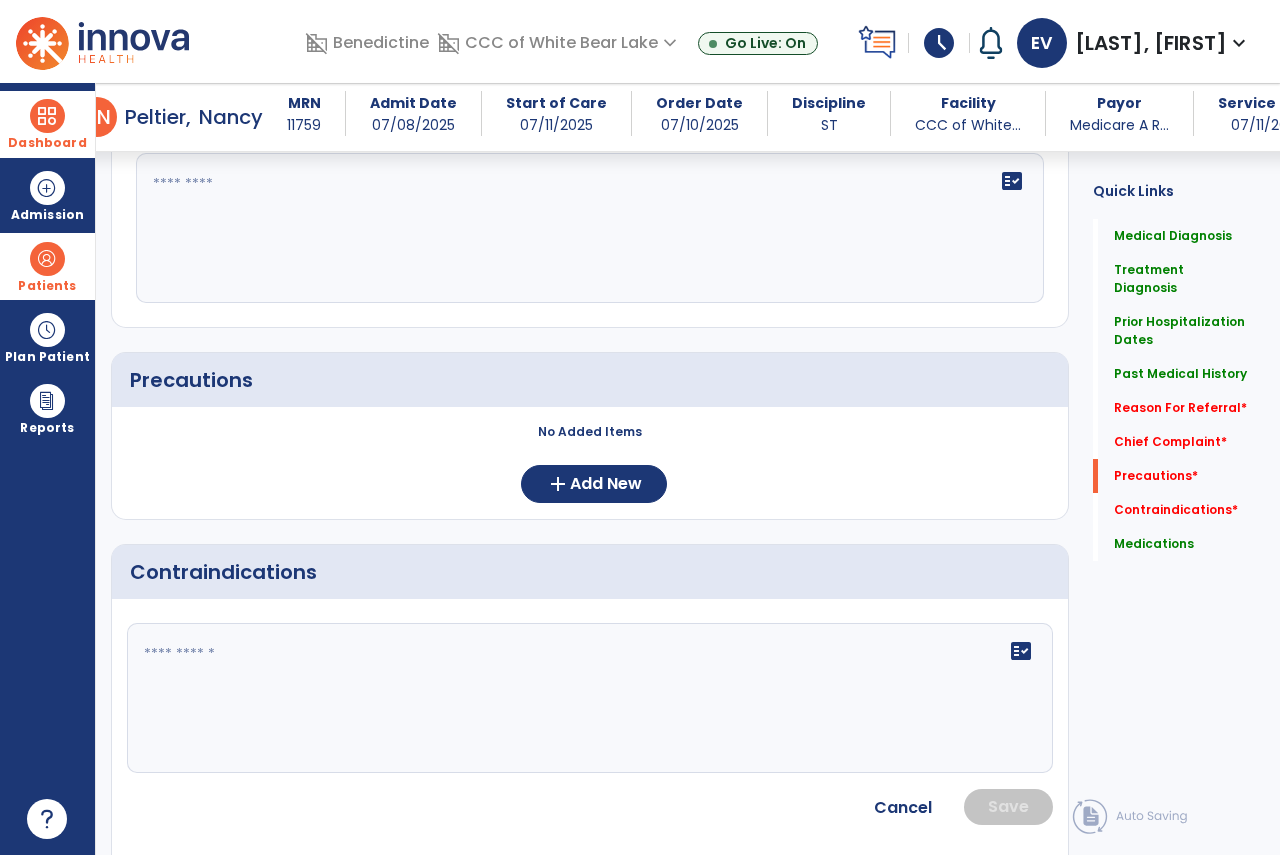 click 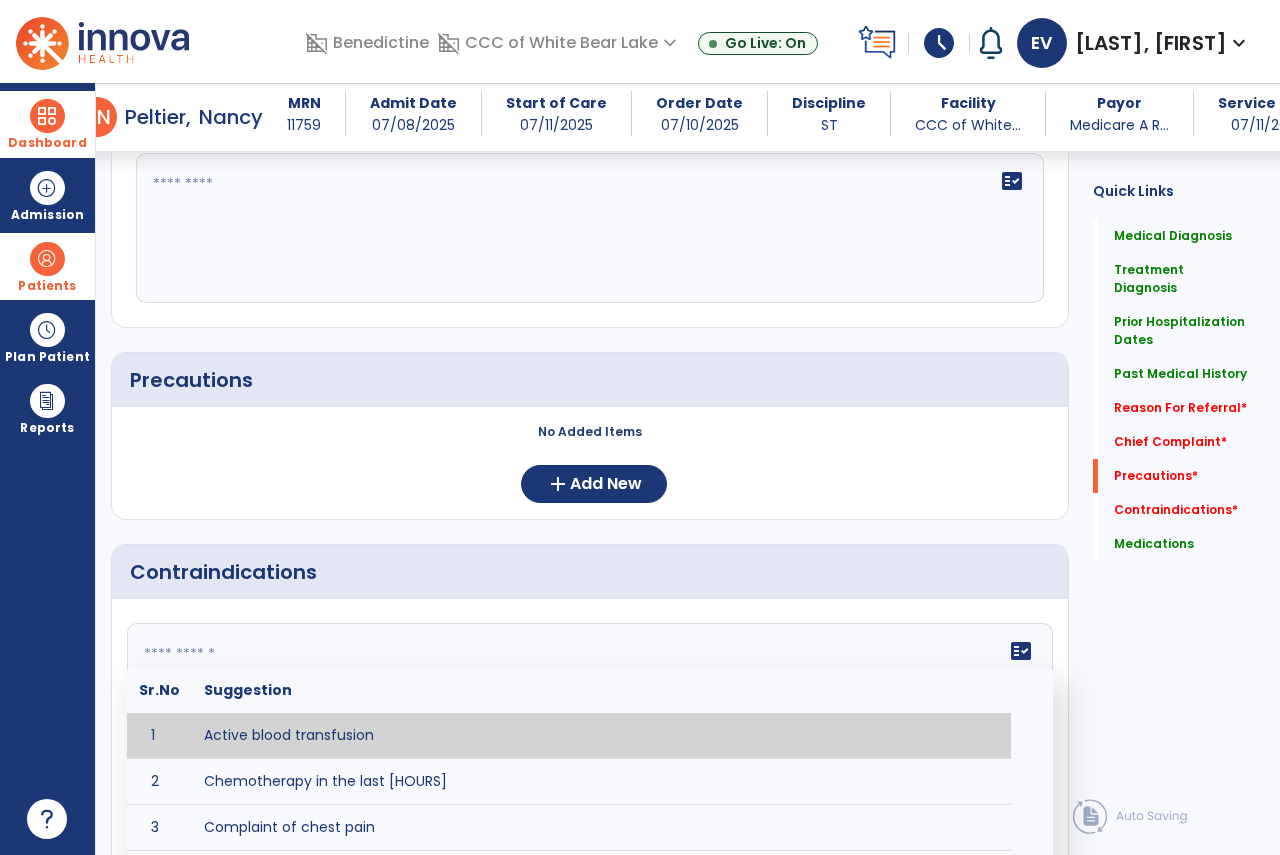 type on "*" 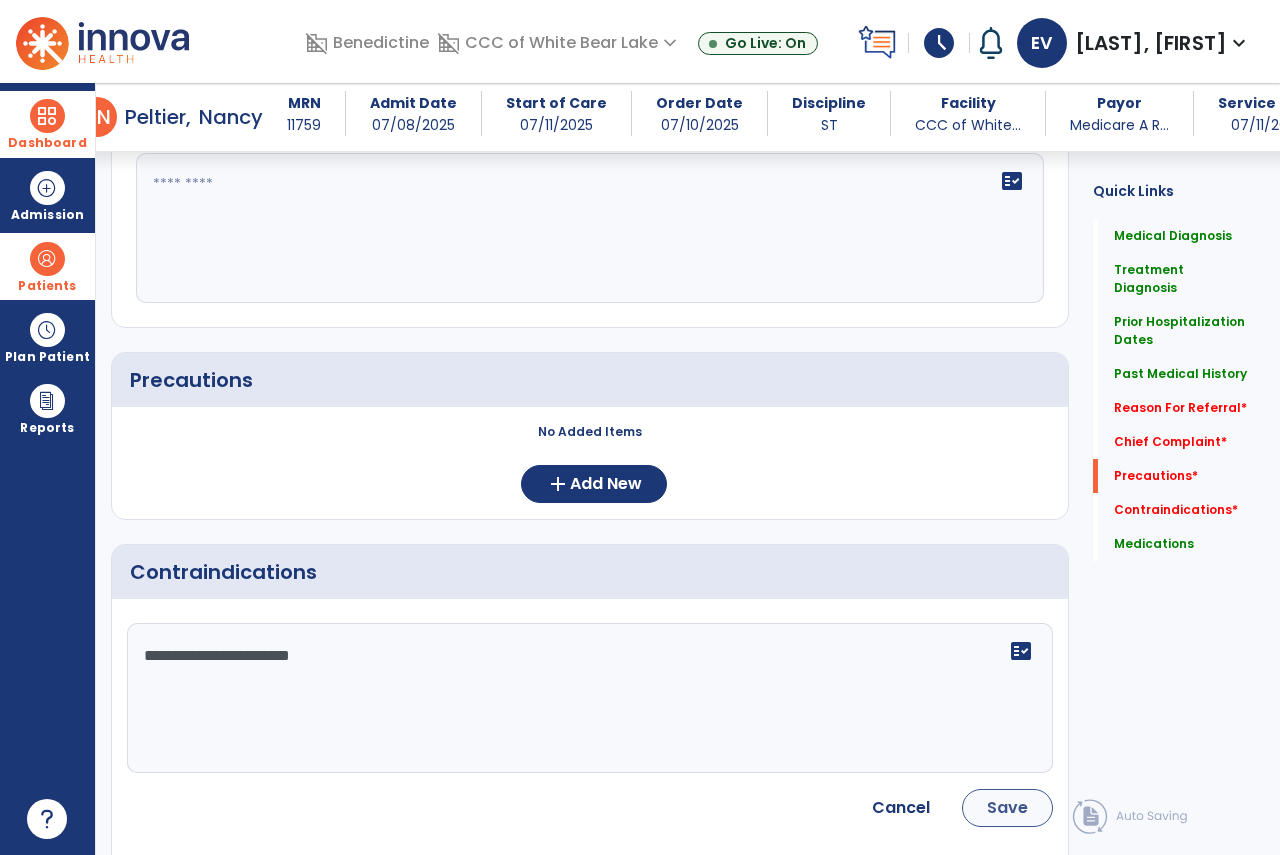 type on "**********" 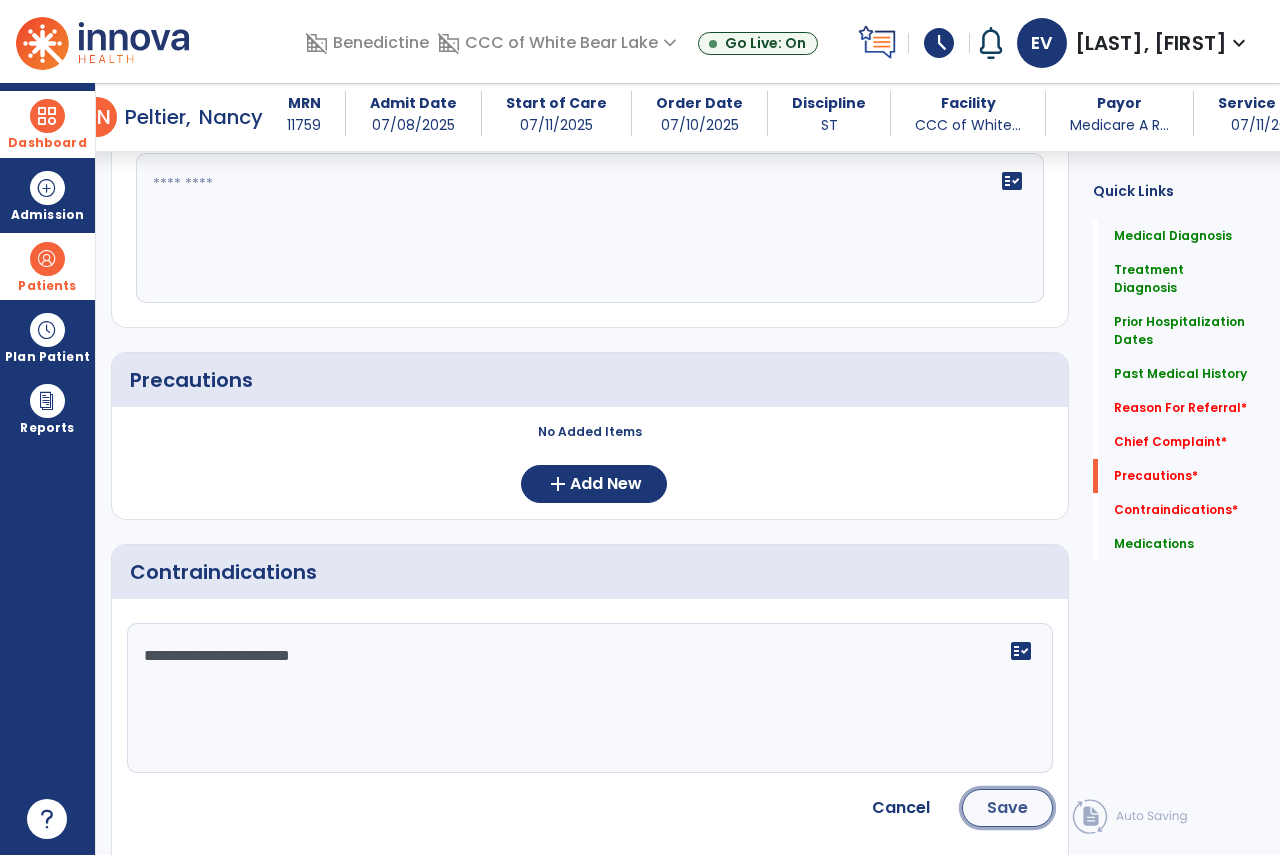 click on "Save" 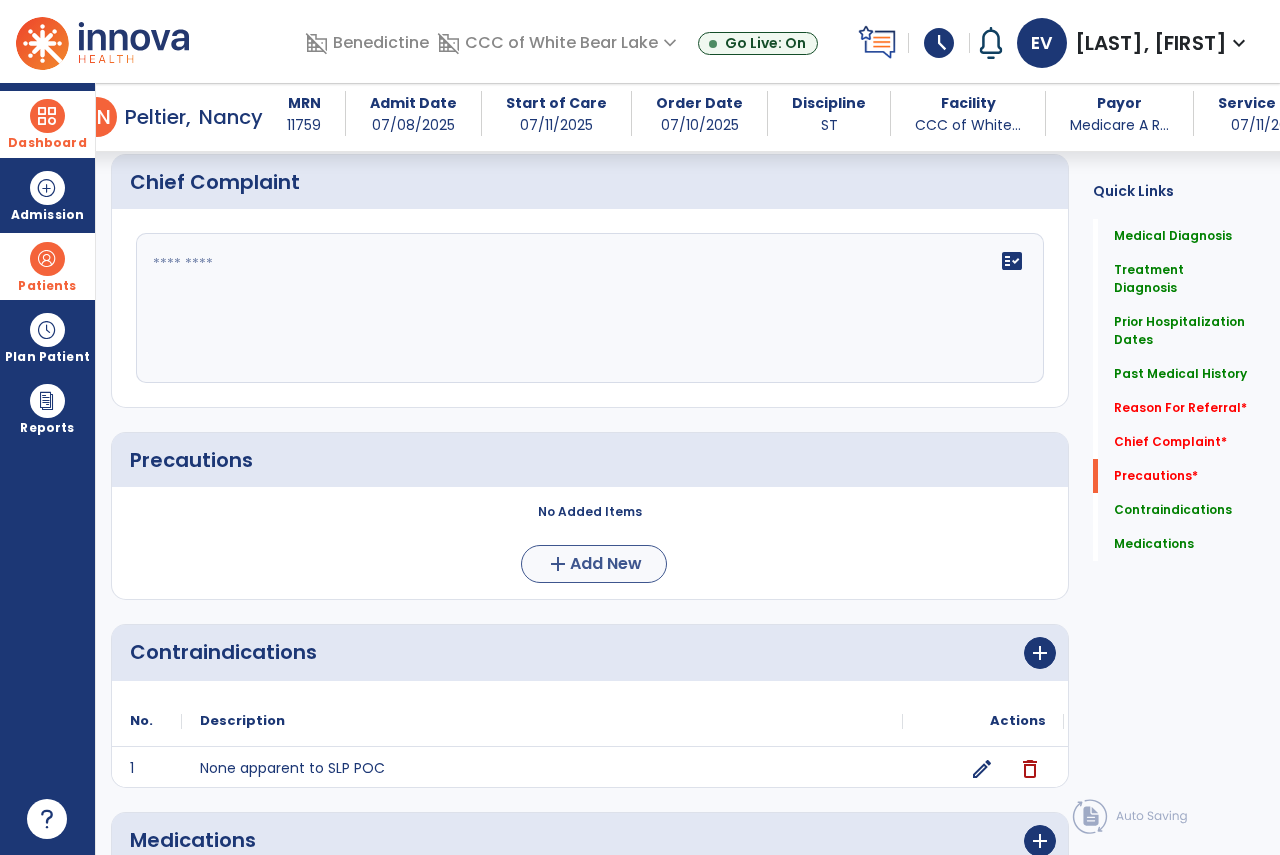 scroll, scrollTop: 1972, scrollLeft: 0, axis: vertical 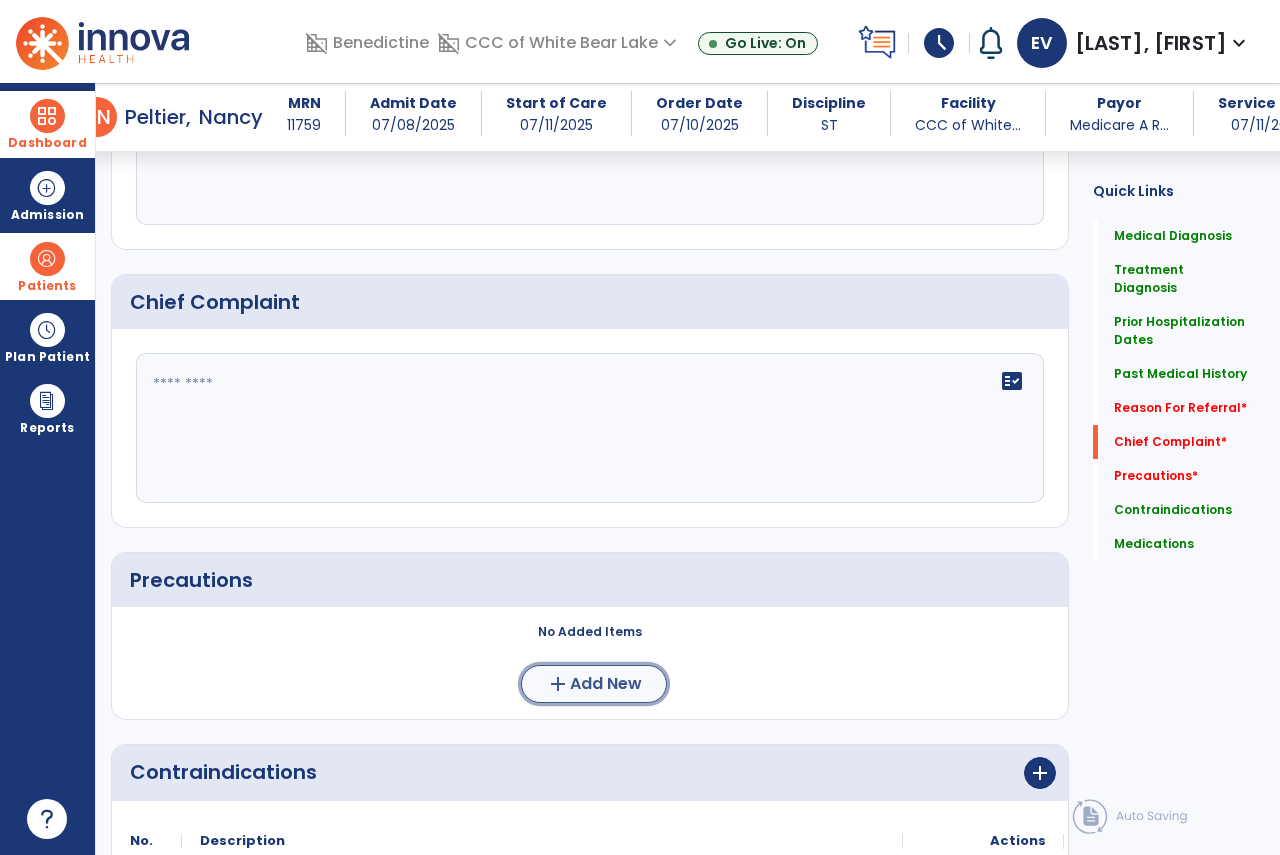 click on "add  Add New" 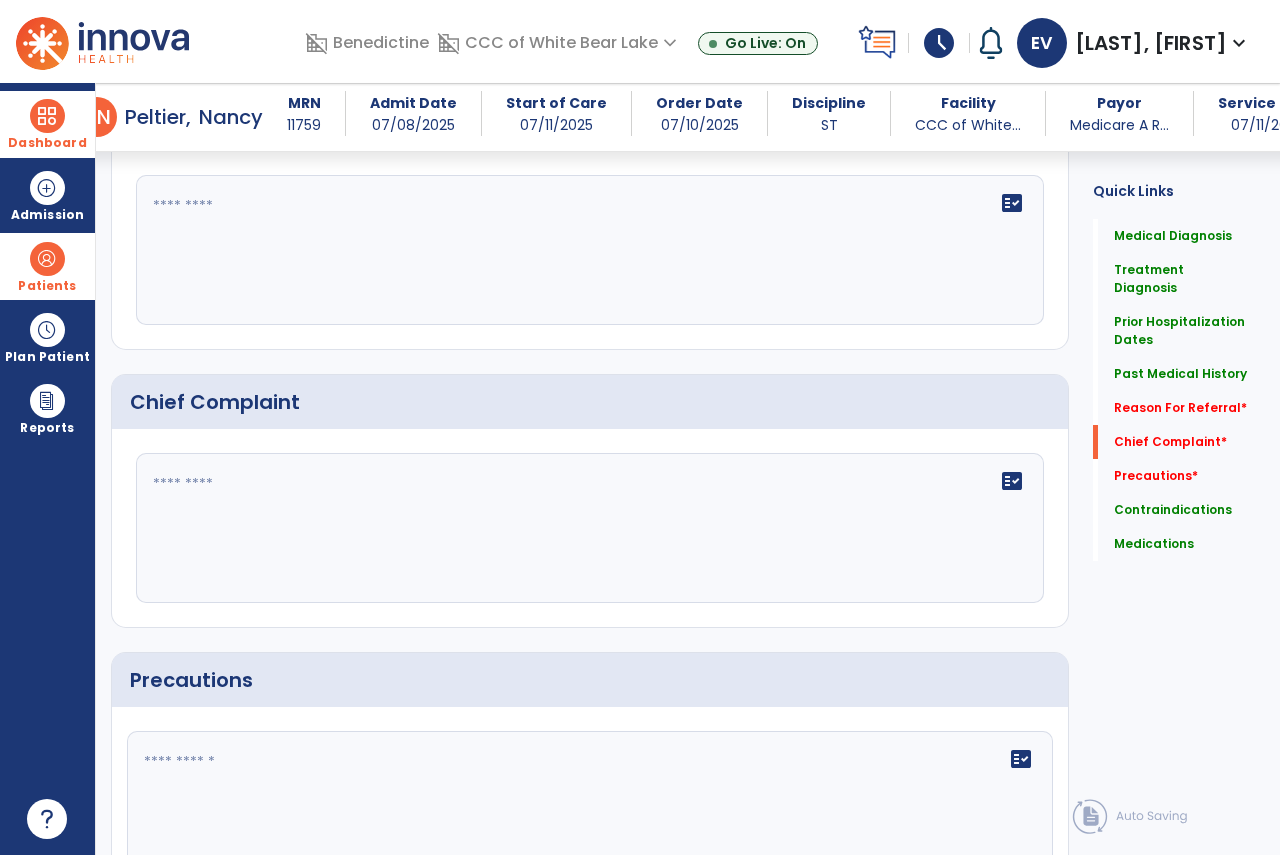 scroll, scrollTop: 2172, scrollLeft: 0, axis: vertical 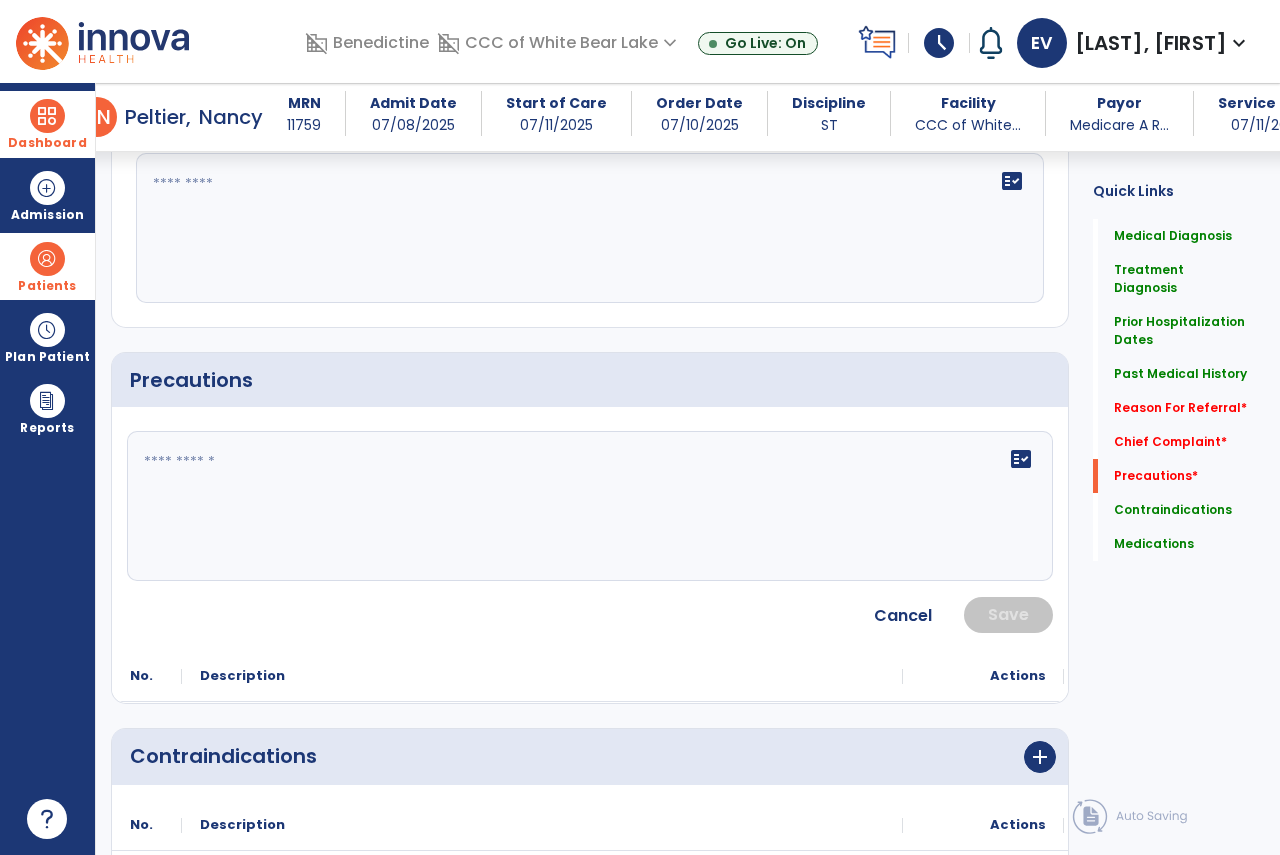 click on "fact_check" 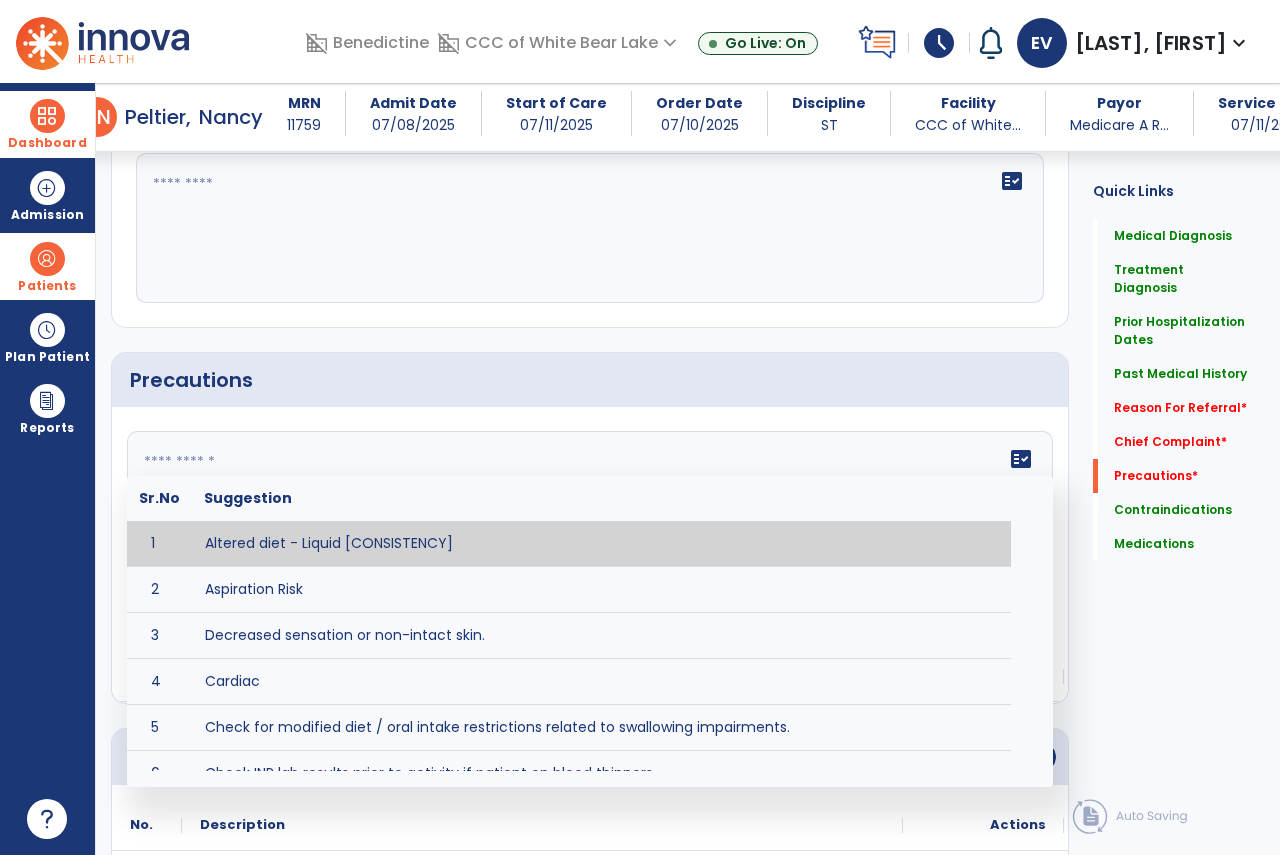 paste on "**********" 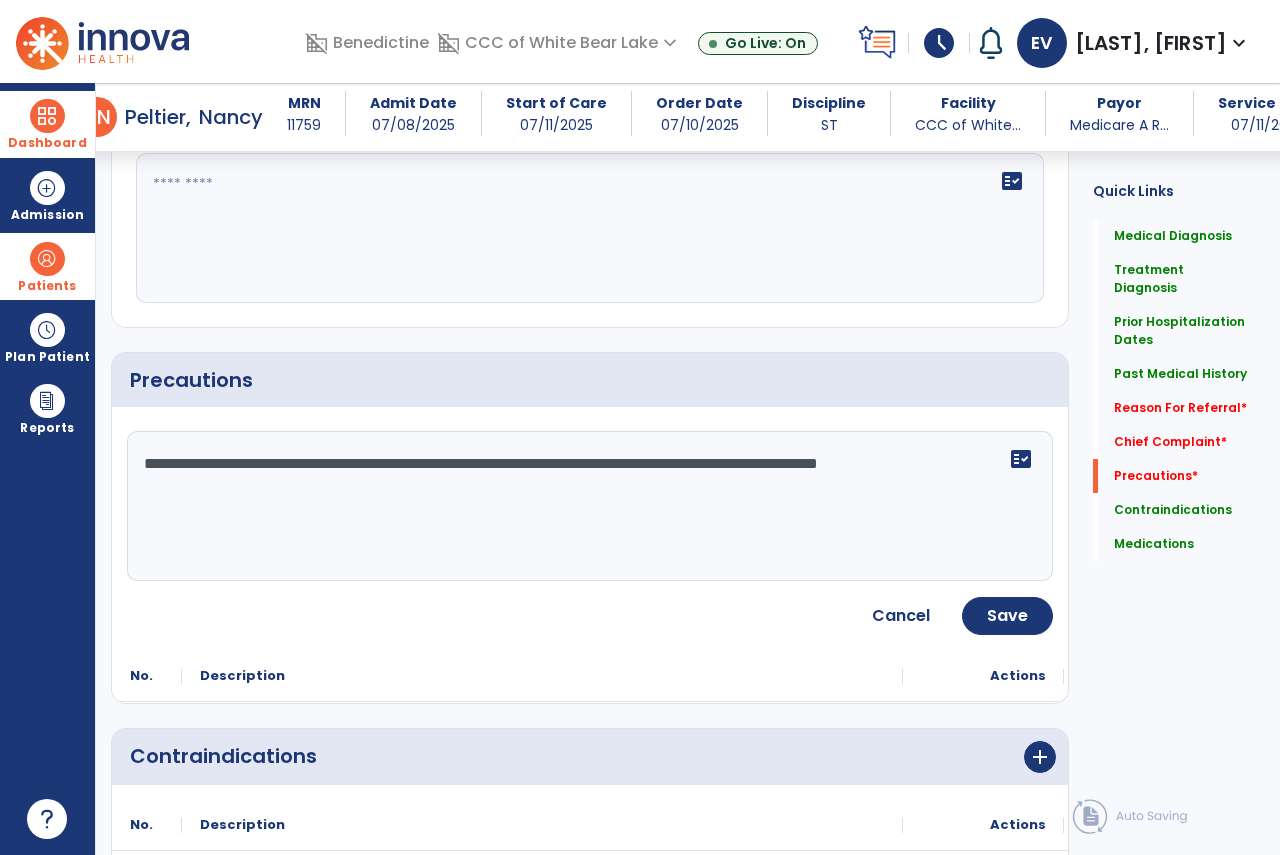 click on "**********" 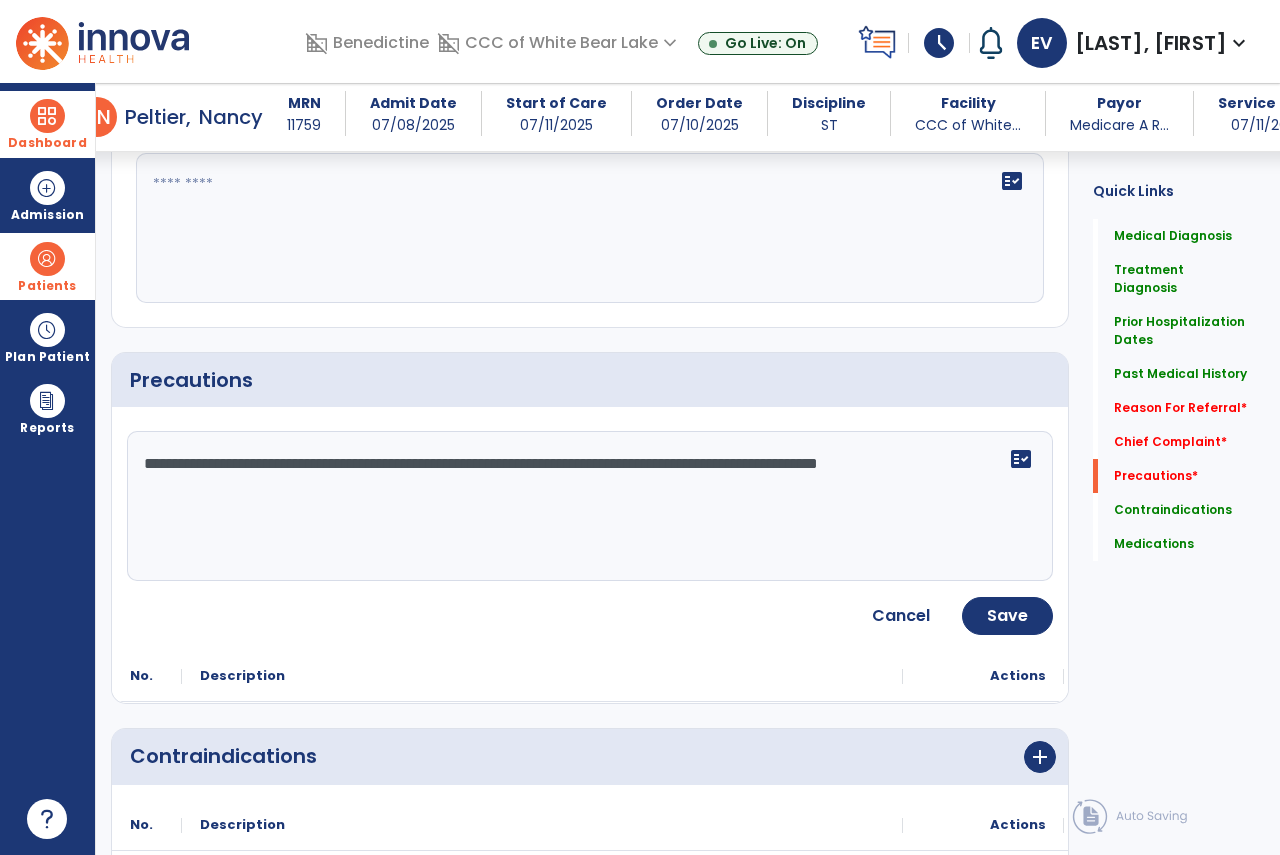 click on "**********" 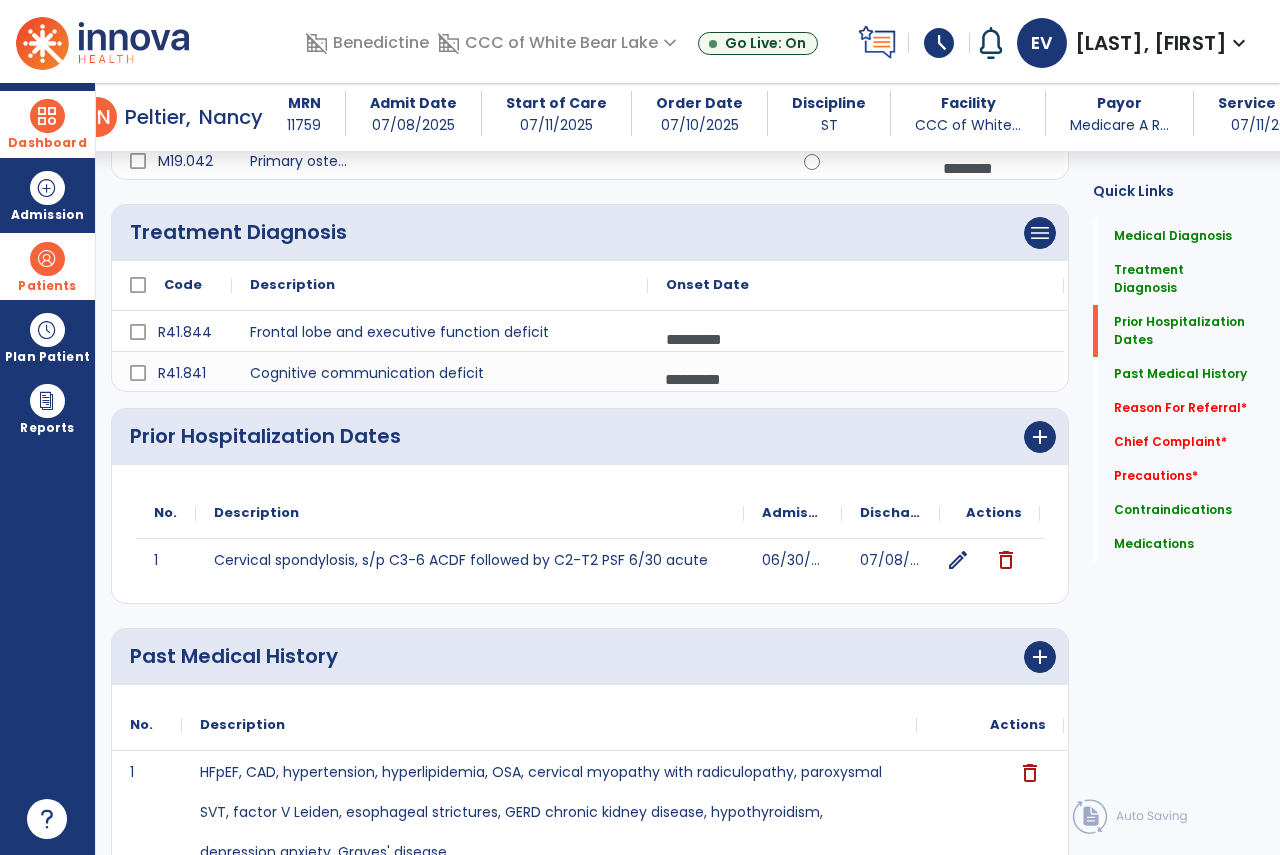 scroll, scrollTop: 1272, scrollLeft: 0, axis: vertical 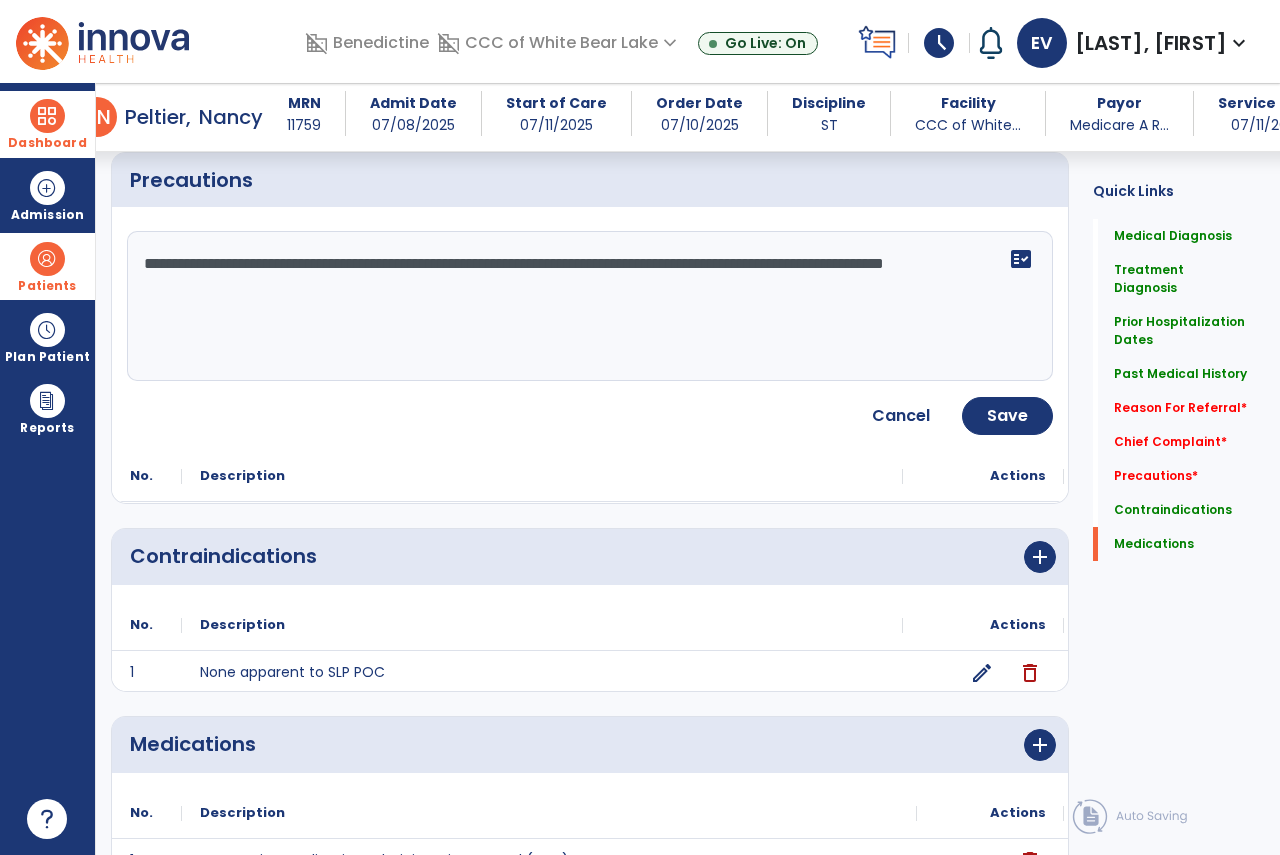paste on "**********" 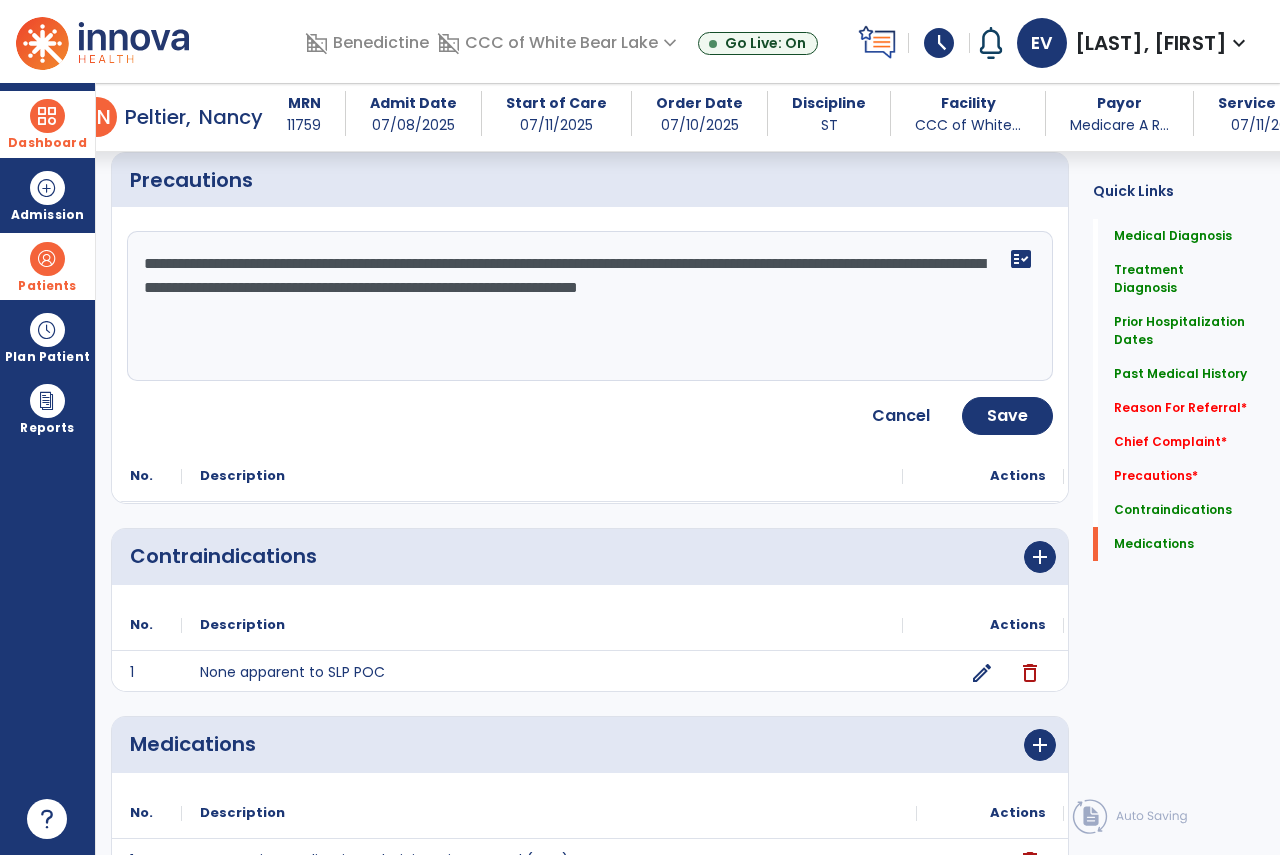 click on "**********" 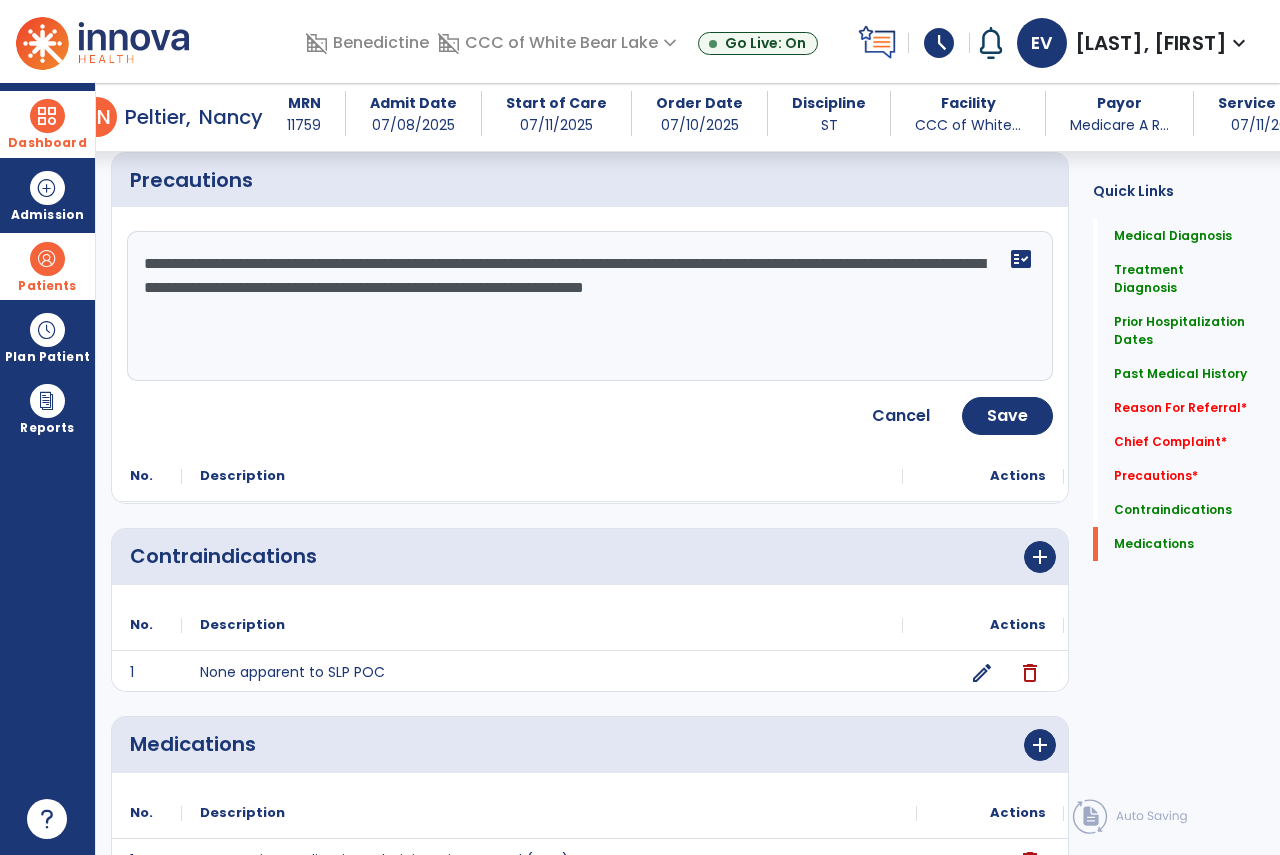 click on "**********" 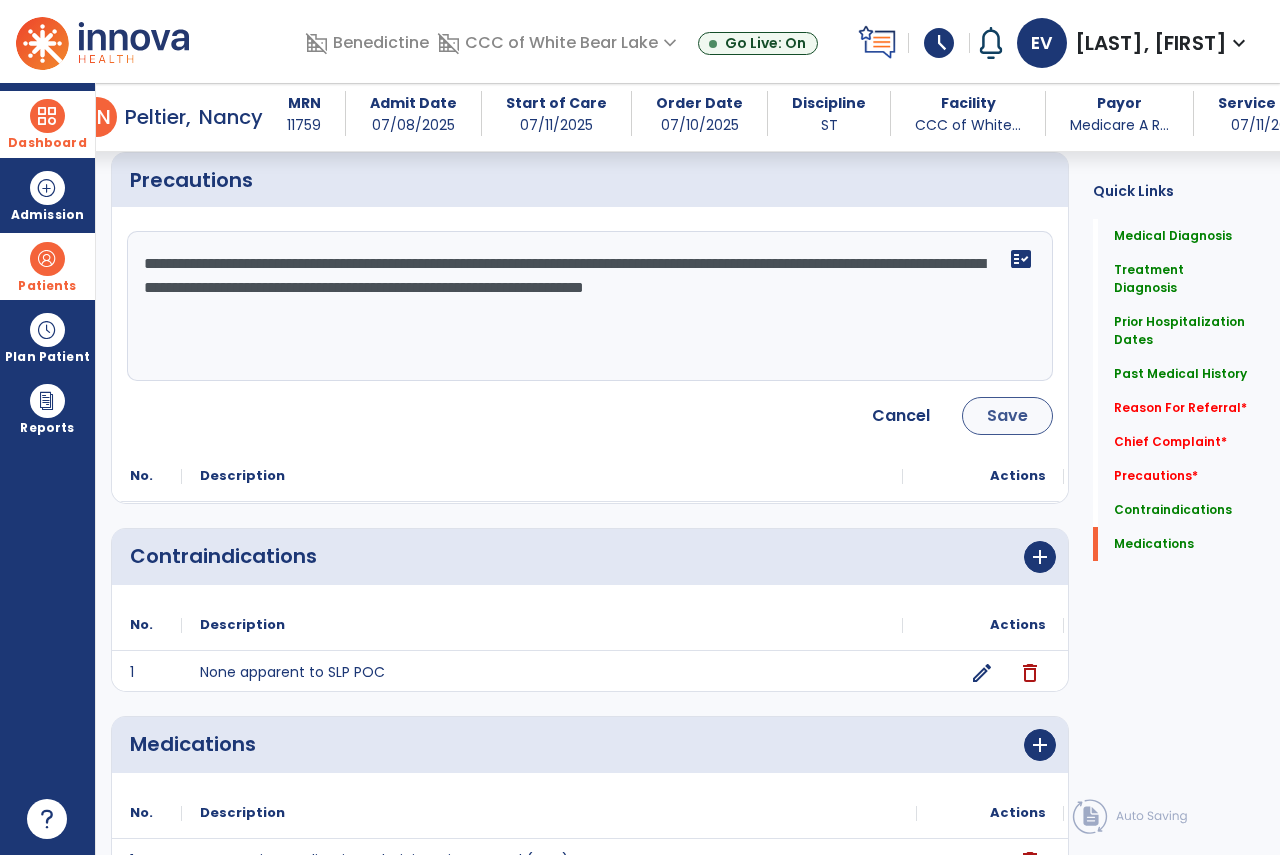 type on "**********" 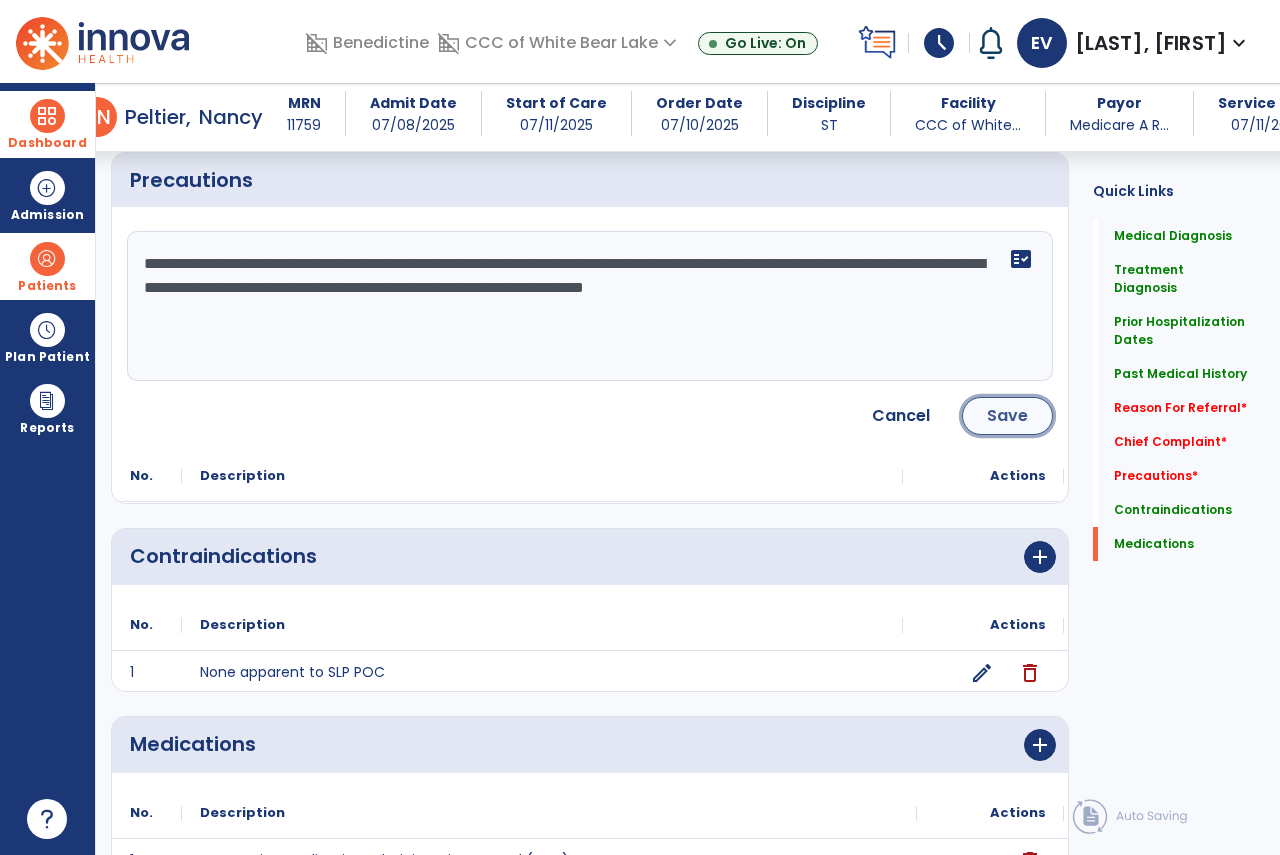 click on "Save" 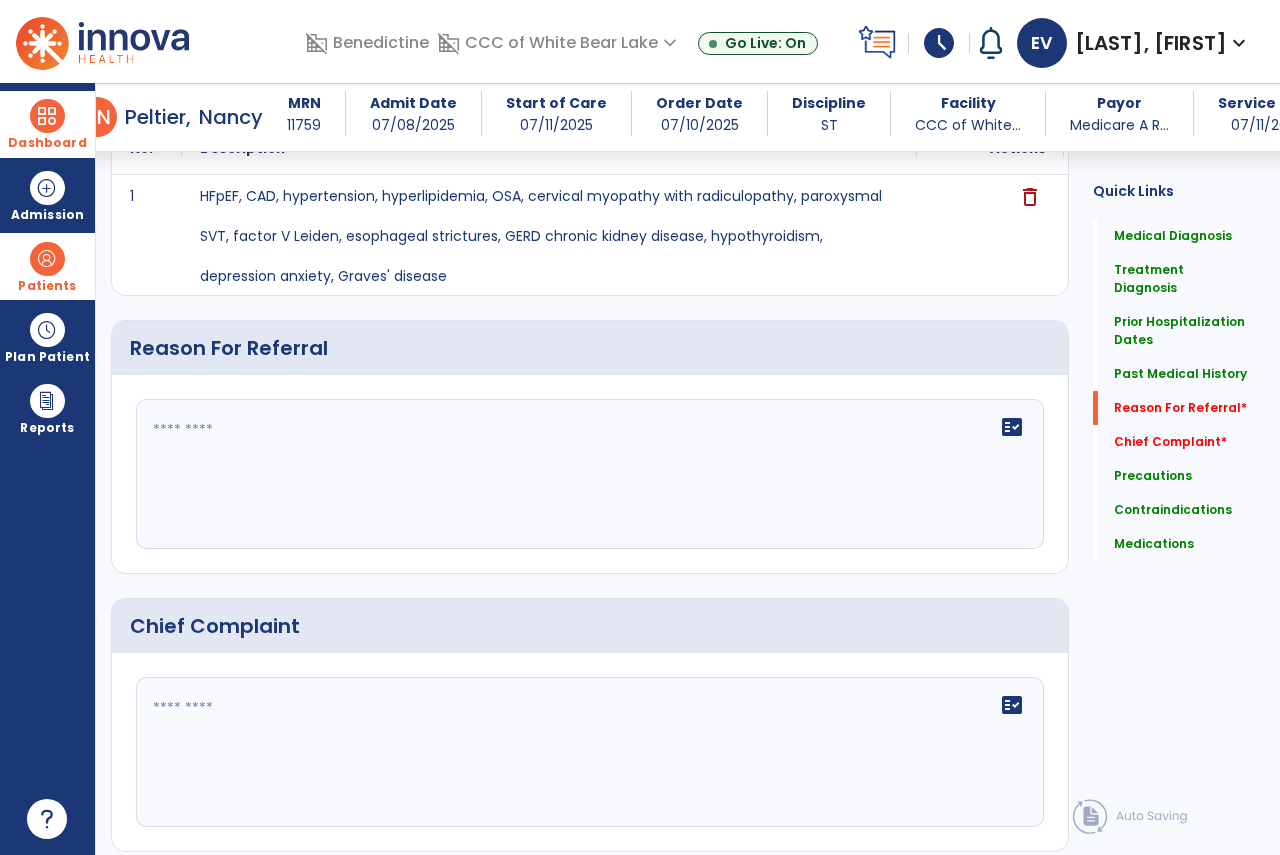 scroll, scrollTop: 1644, scrollLeft: 0, axis: vertical 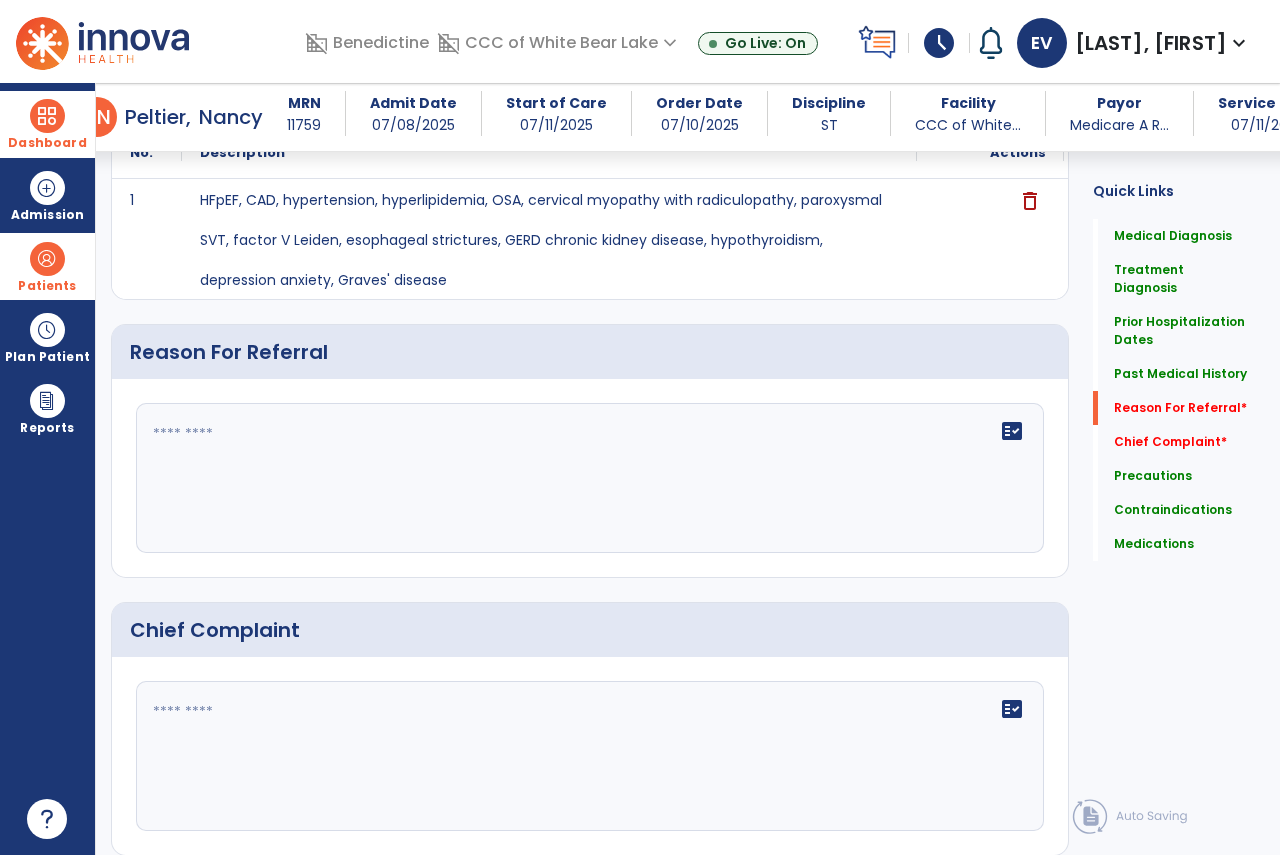 click 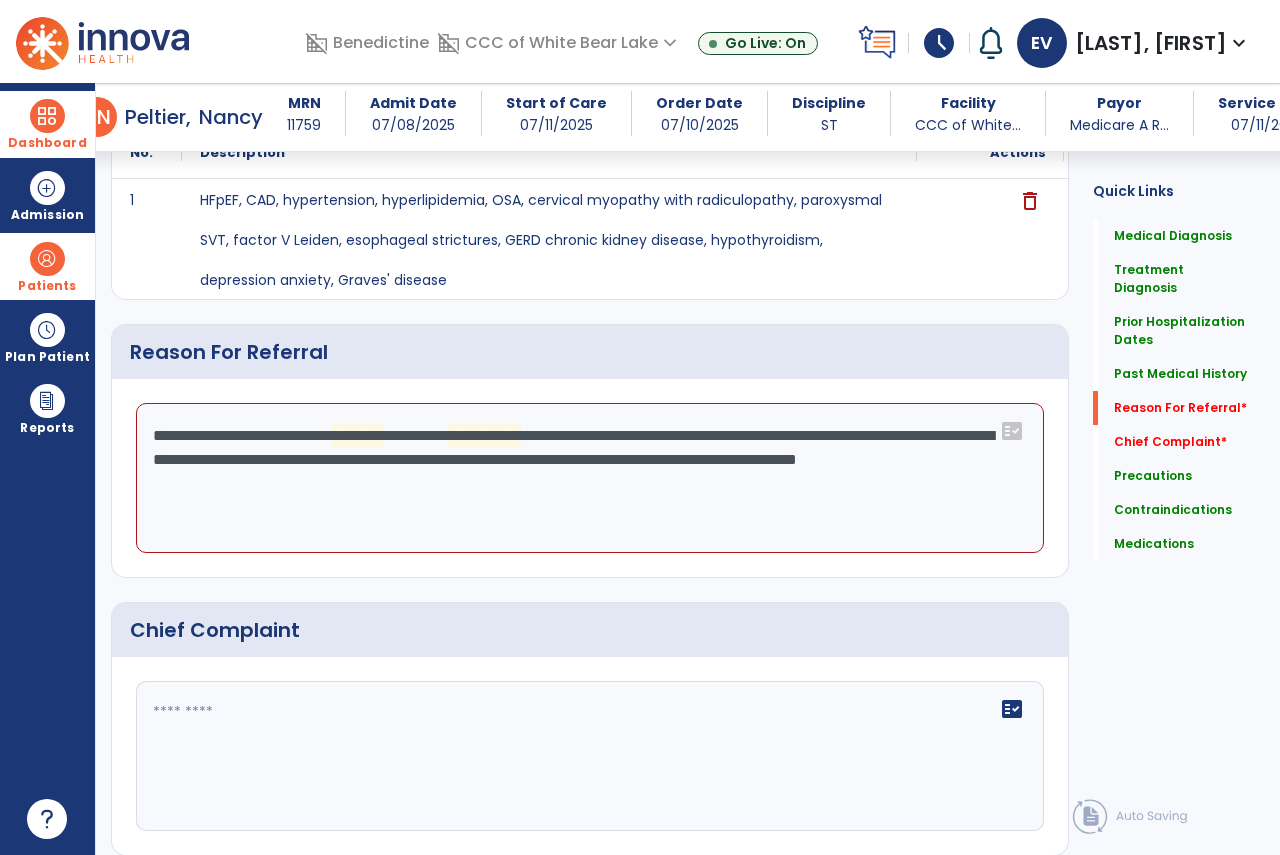click on "**********" 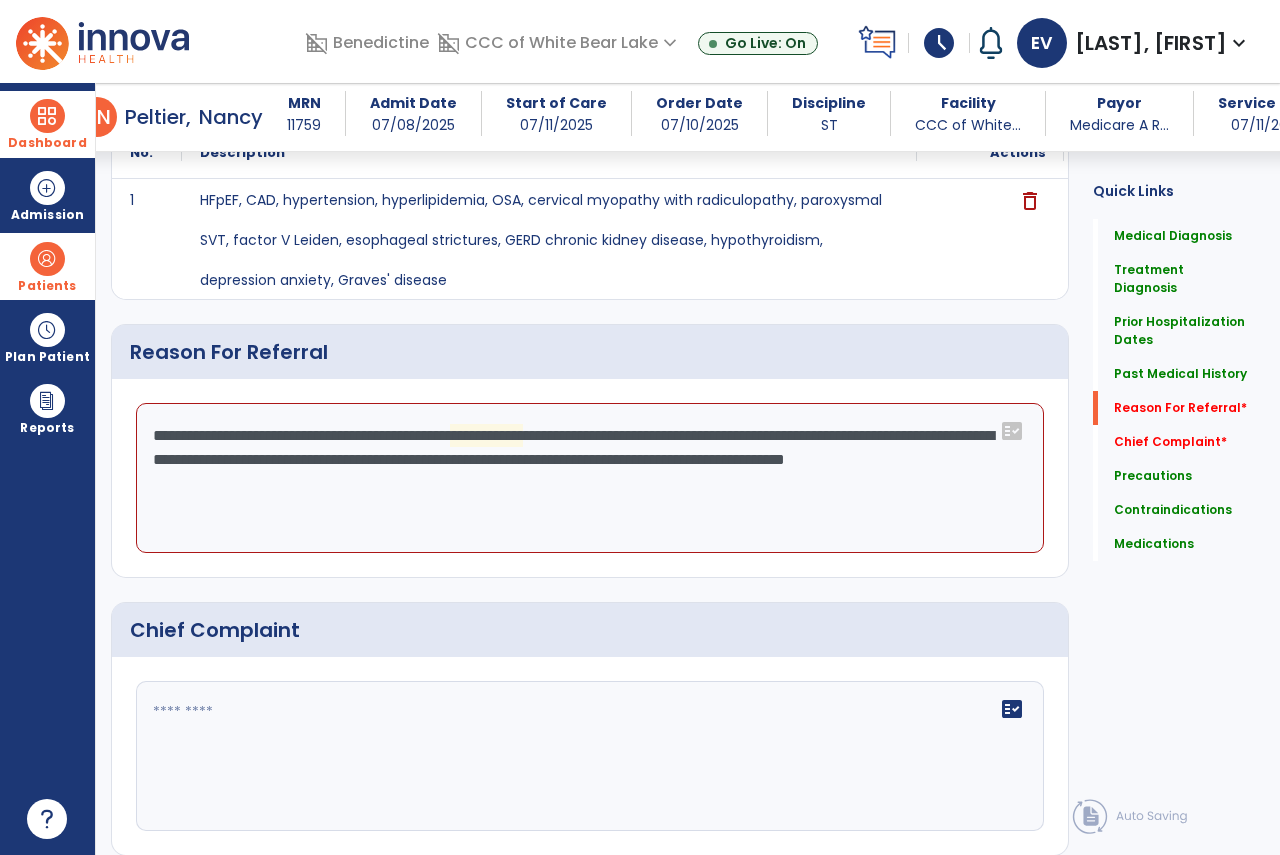 click on "**********" 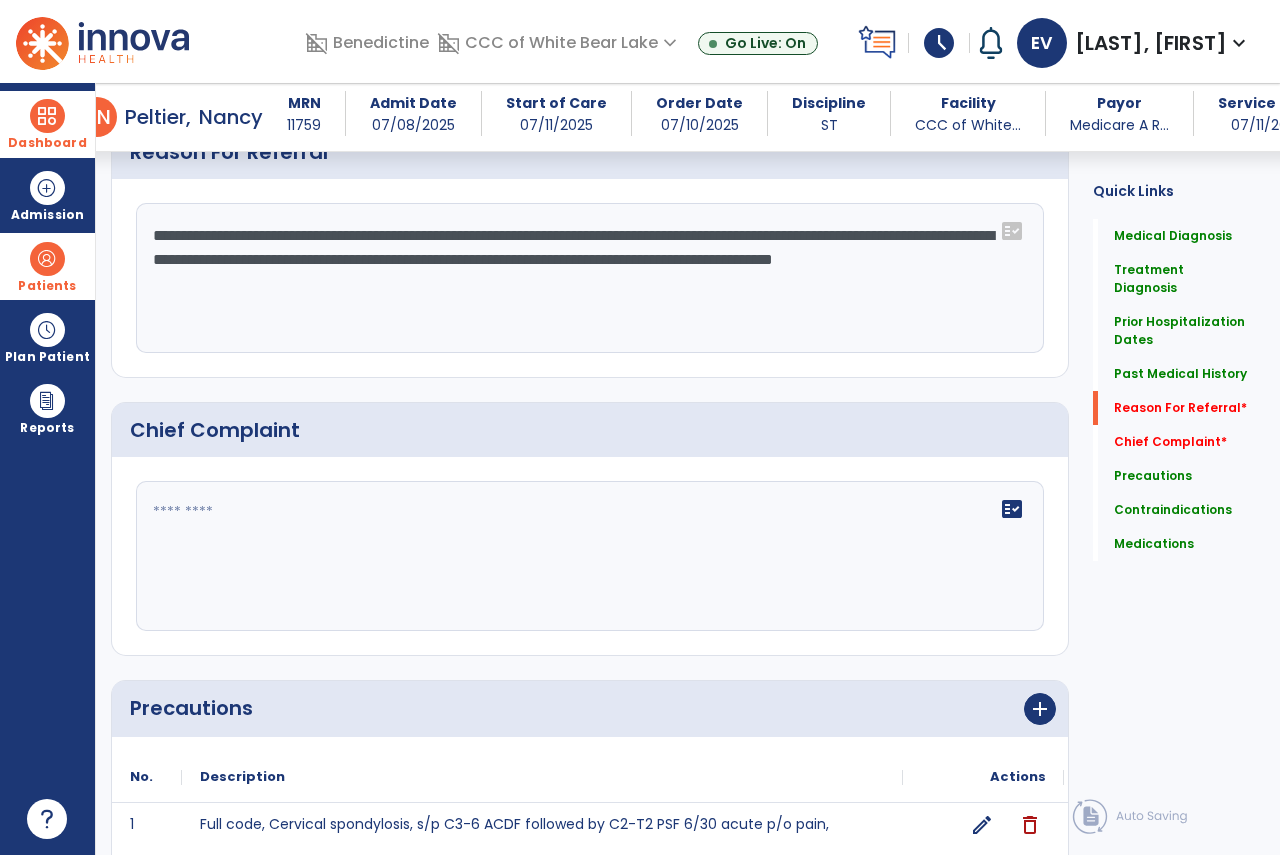 type on "**********" 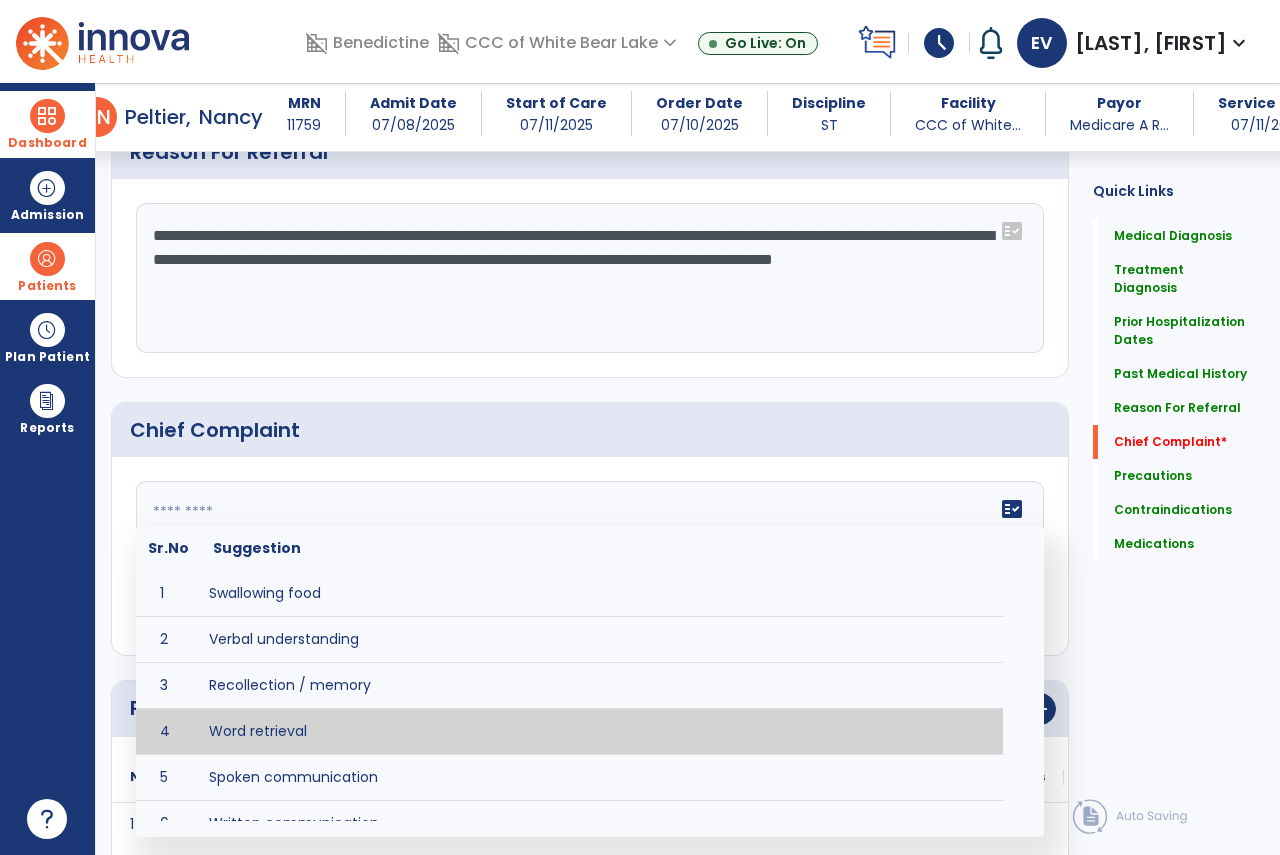 scroll, scrollTop: 1924, scrollLeft: 0, axis: vertical 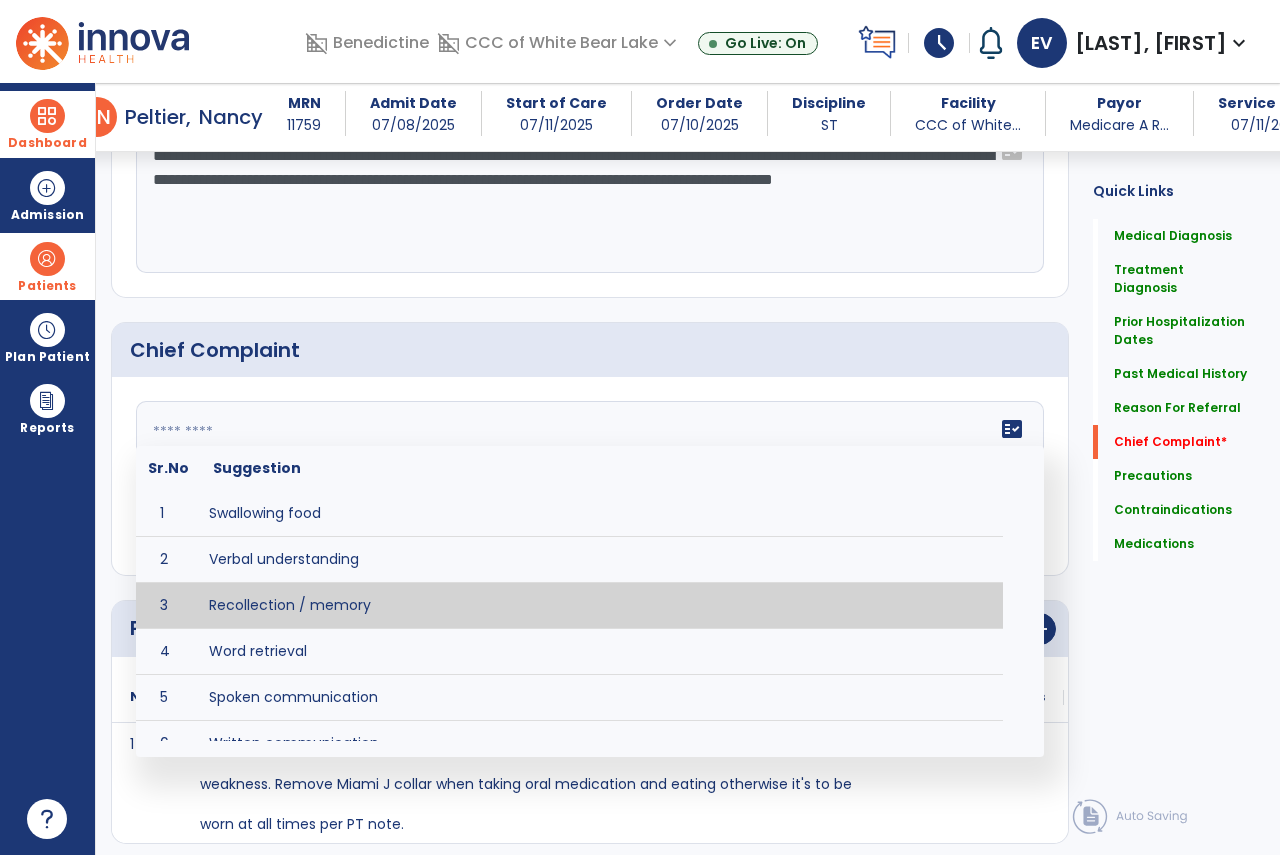 type on "**********" 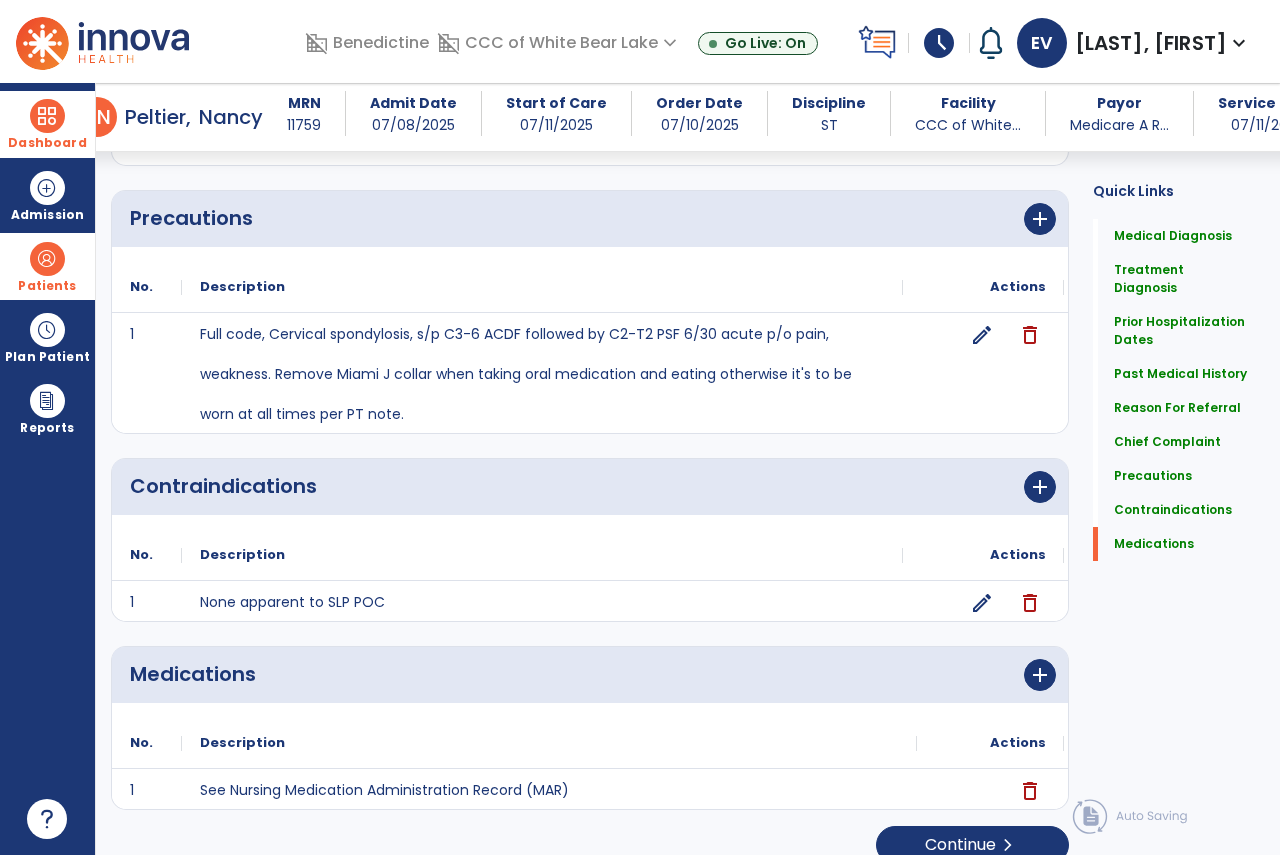 scroll, scrollTop: 2343, scrollLeft: 0, axis: vertical 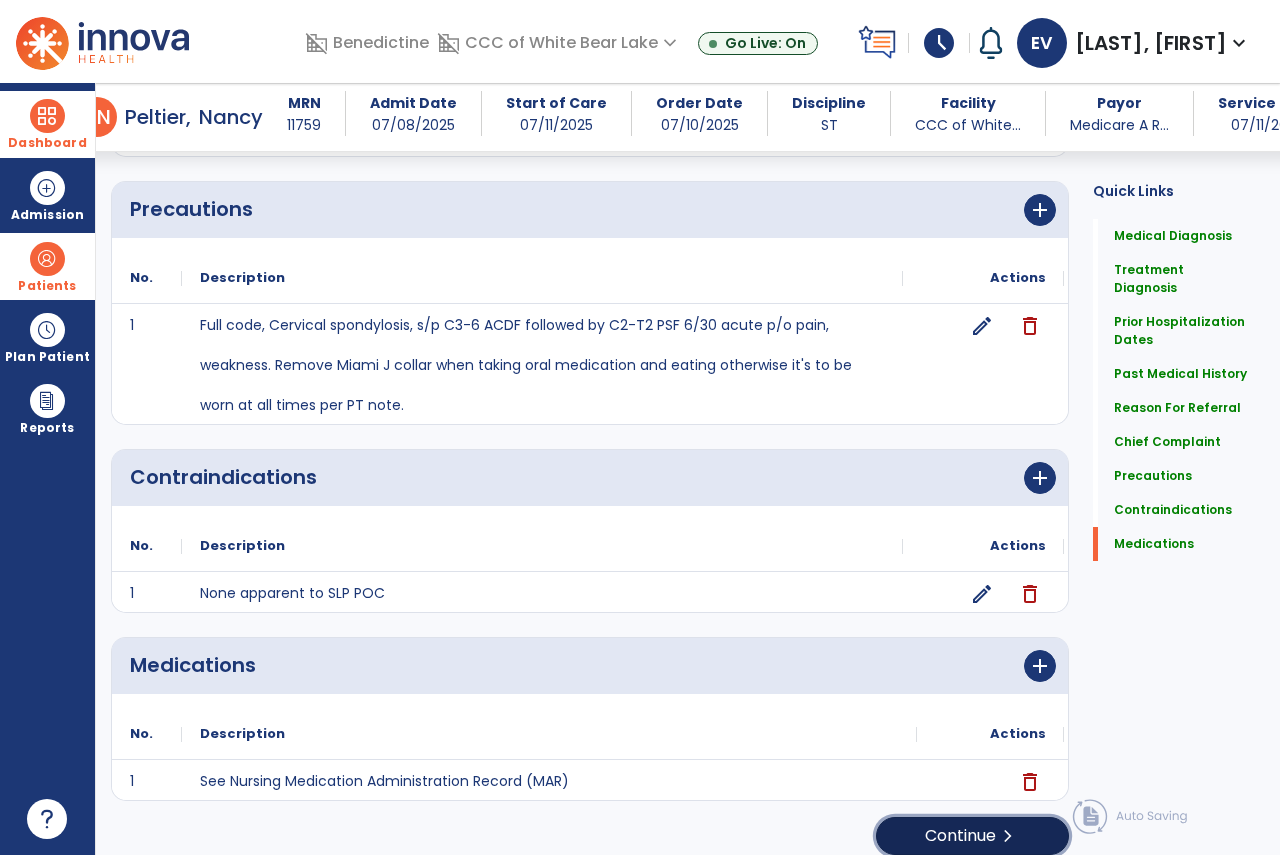 click on "Continue  chevron_right" 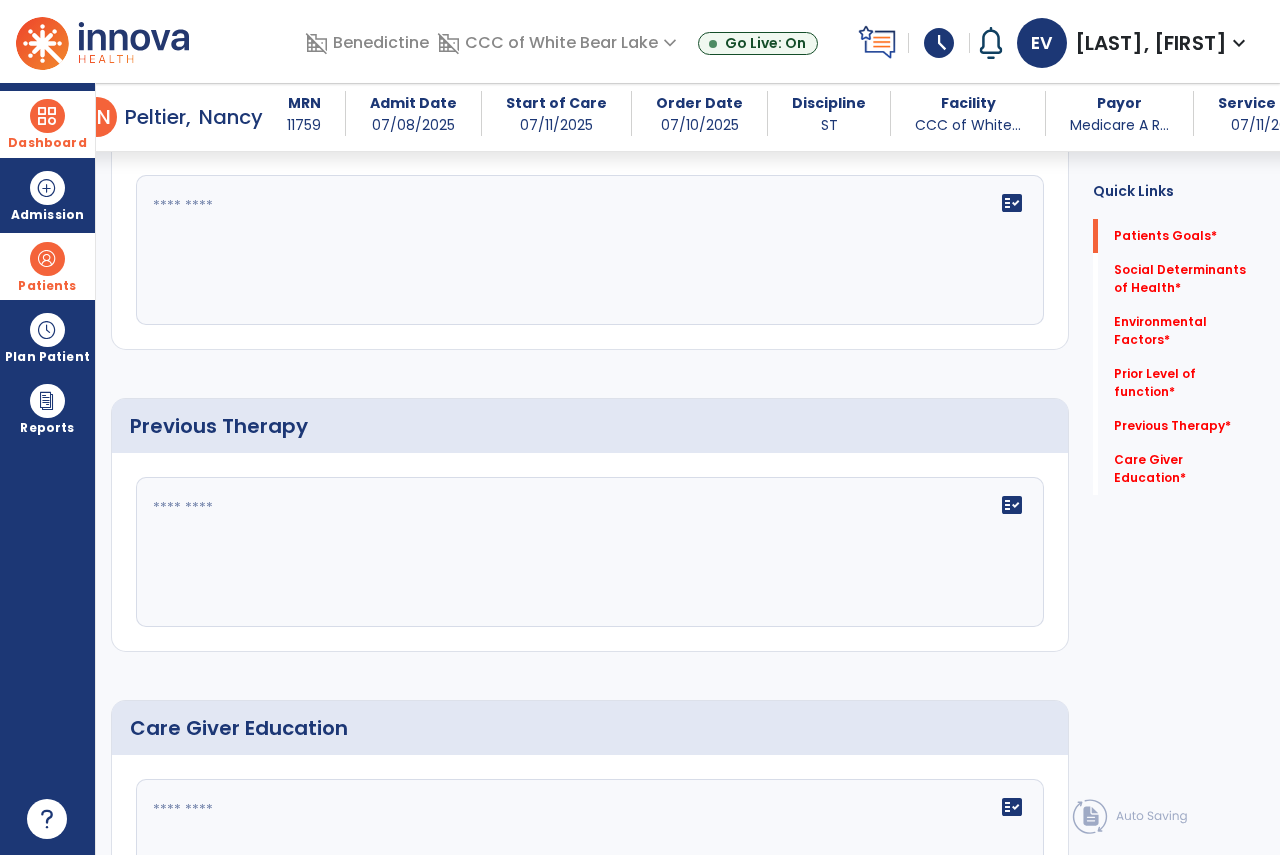 scroll, scrollTop: 1049, scrollLeft: 0, axis: vertical 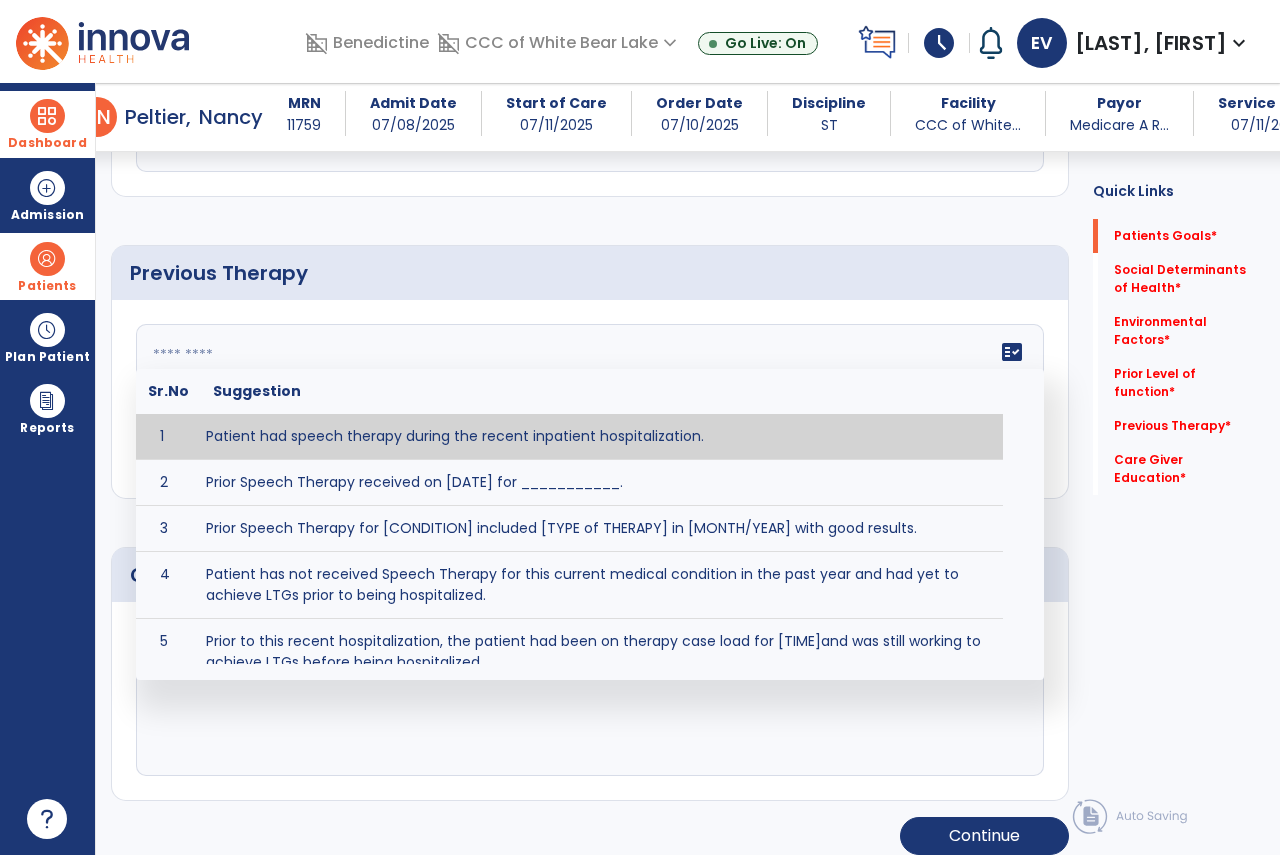 click on "fact_check  Sr.No Suggestion 1 Patient had speech therapy during the recent inpatient hospitalization. 2 Prior Speech Therapy received on [DATE] for ___________. 3 Prior Speech Therapy for [CONDITION] included [TYPE of THERAPY] in [MONTH/YEAR] with good results. 4 Patient has not received Speech Therapy for this current medical condition in the past year and had yet to achieve LTGs prior to being hospitalized. 5 Prior to this recent hospitalization, the patient had been on therapy case load for [TIME]and was still working to achieve LTGs before being hospitalized." 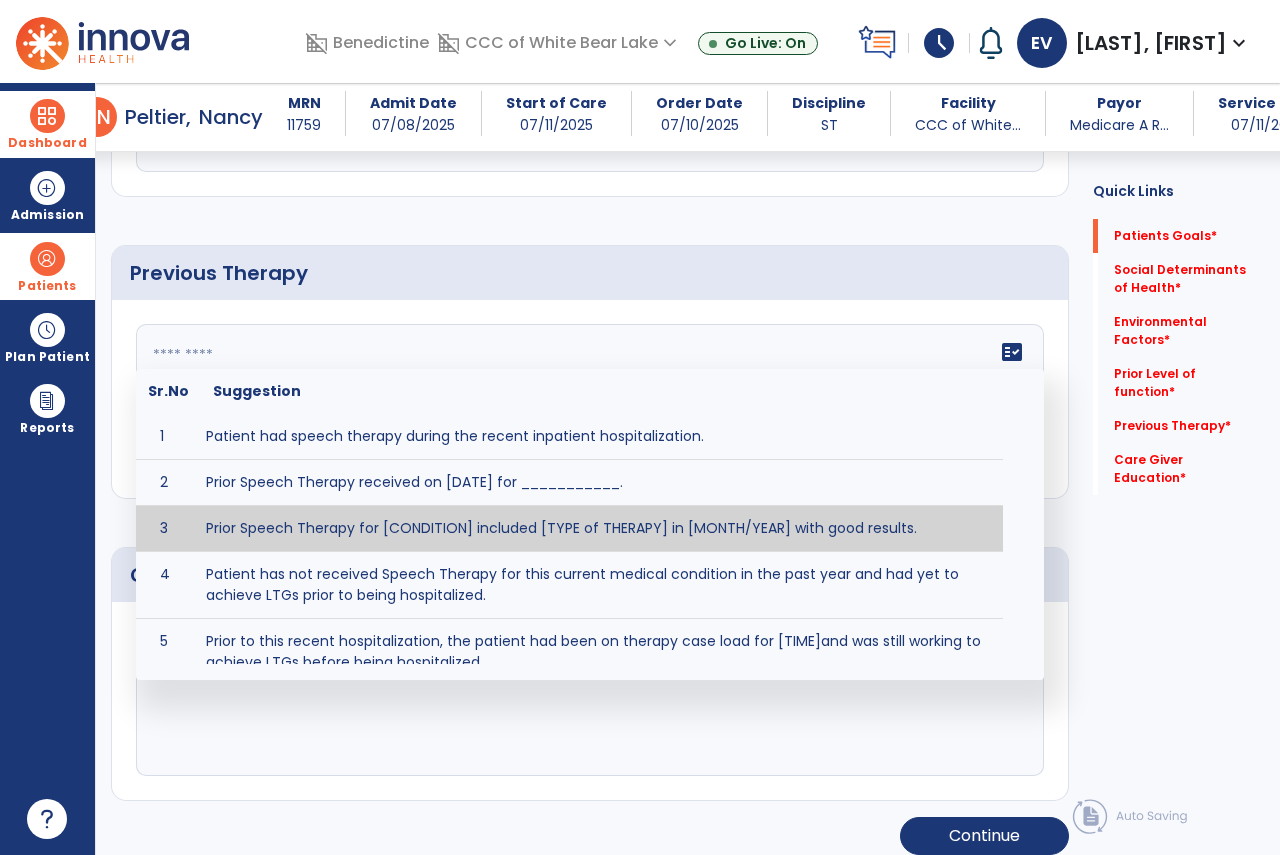 scroll, scrollTop: 22, scrollLeft: 0, axis: vertical 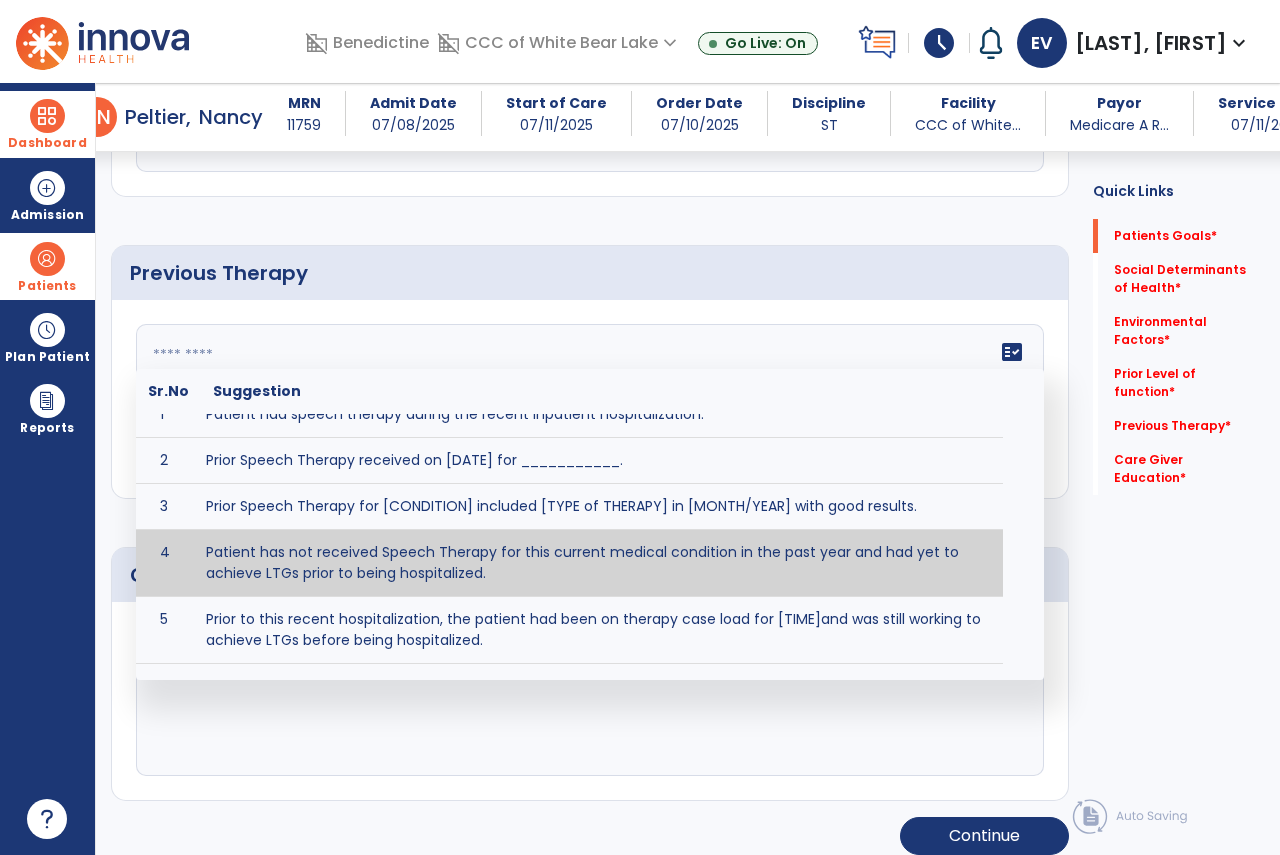 type on "**********" 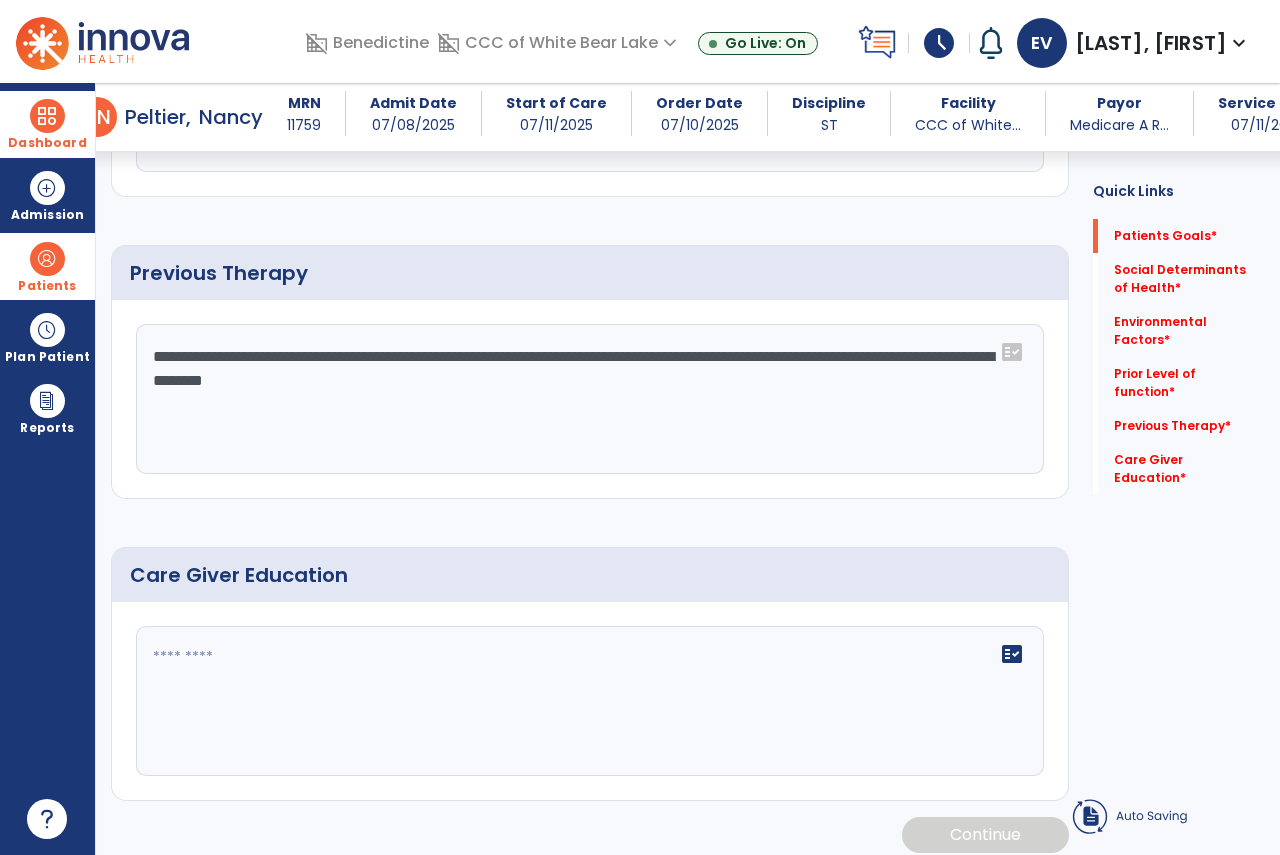 scroll, scrollTop: 1048, scrollLeft: 0, axis: vertical 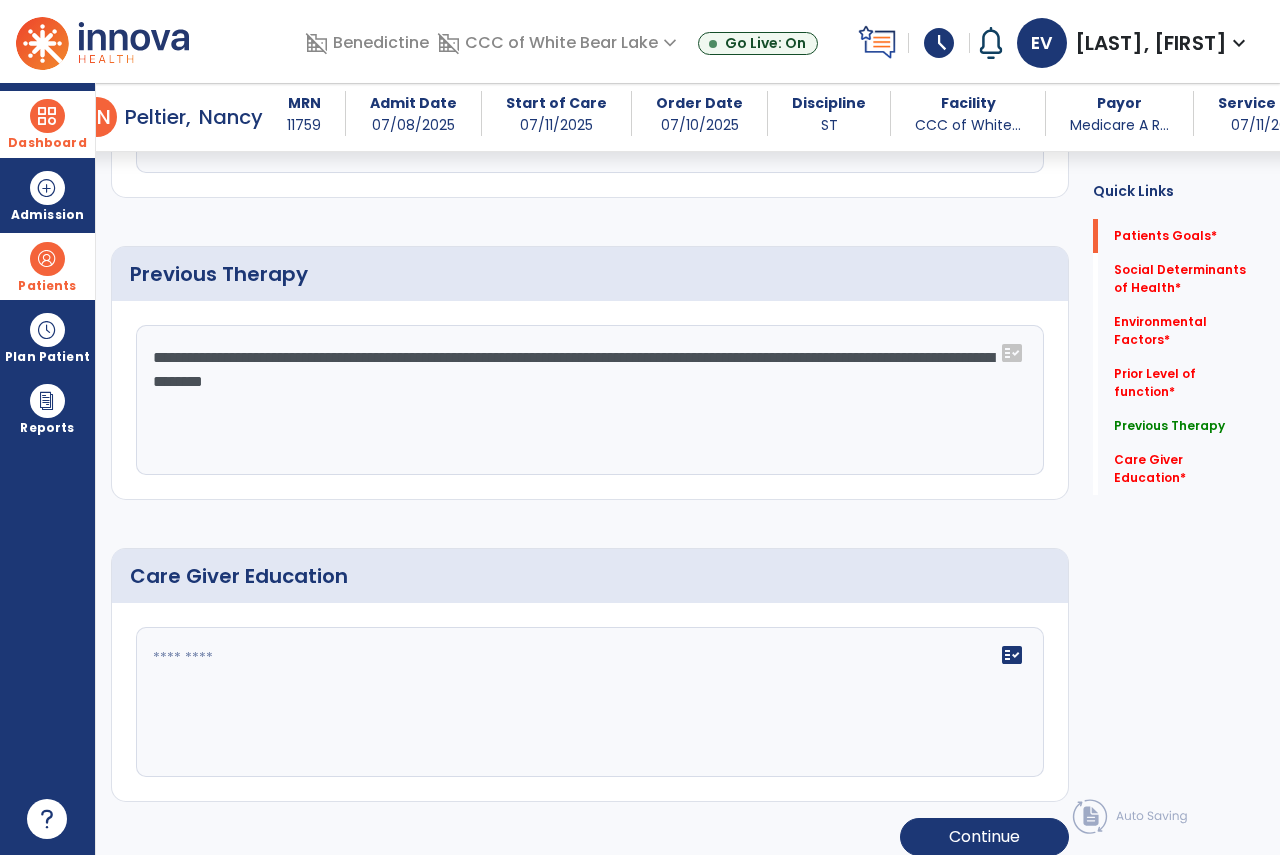 click on "Quick Links  Patients Goals   *  Patients Goals   *  Social Determinants of Health   *  Social Determinants of Health   *  Environmental Factors   *  Environmental Factors   *  Prior Level of function   *  Prior Level of function   *  Previous Therapy   Previous Therapy   Care Giver Education   *  Care Giver Education   *" 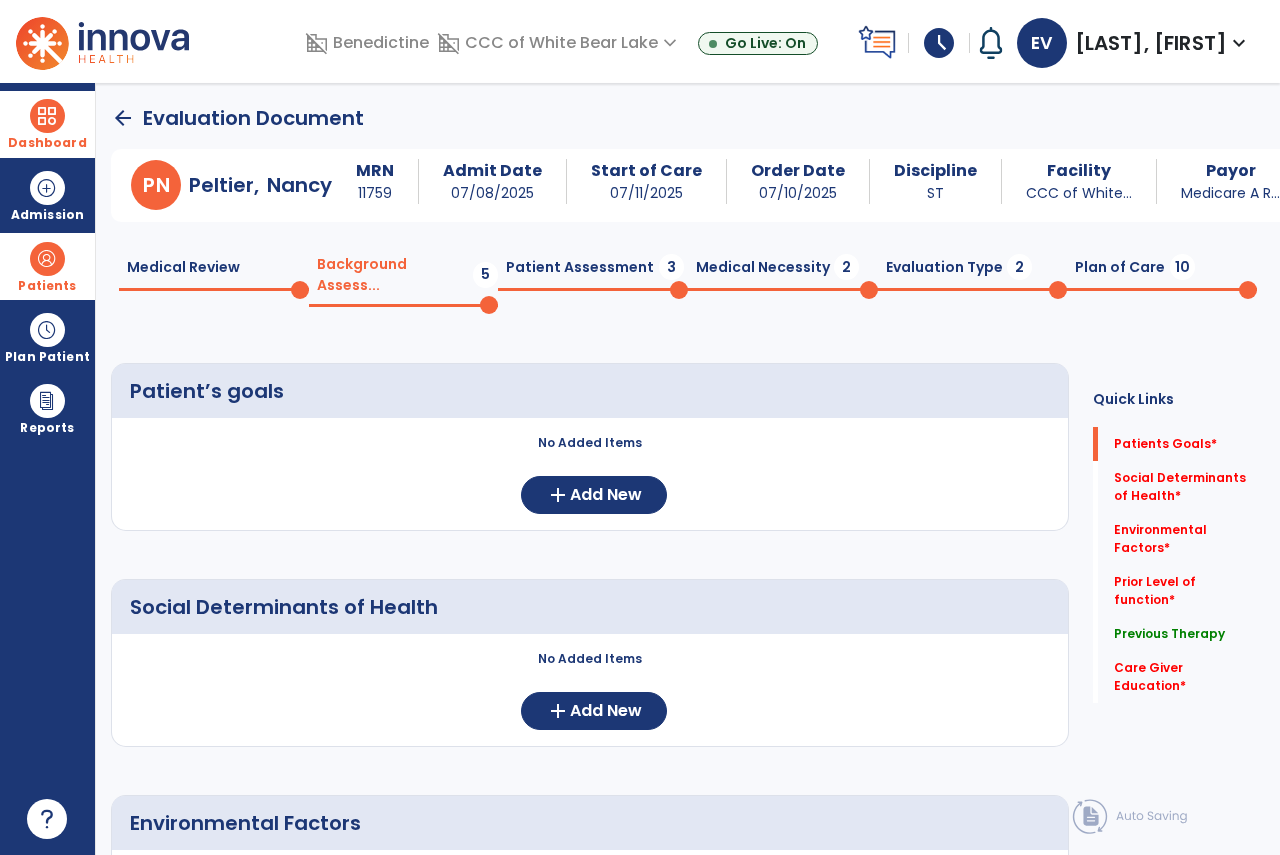 scroll, scrollTop: 200, scrollLeft: 0, axis: vertical 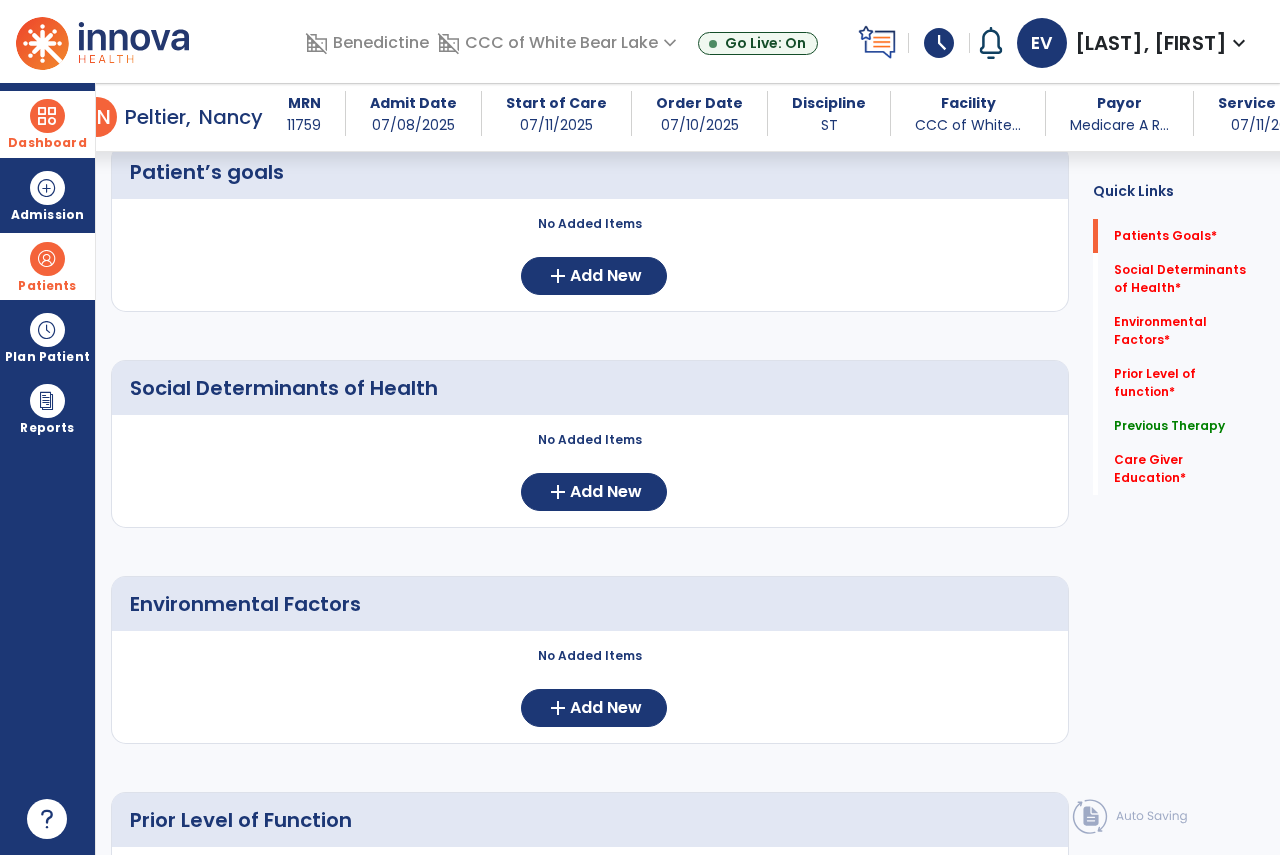 click on "Social Determinants of Health     No Added Items  add  Add New" 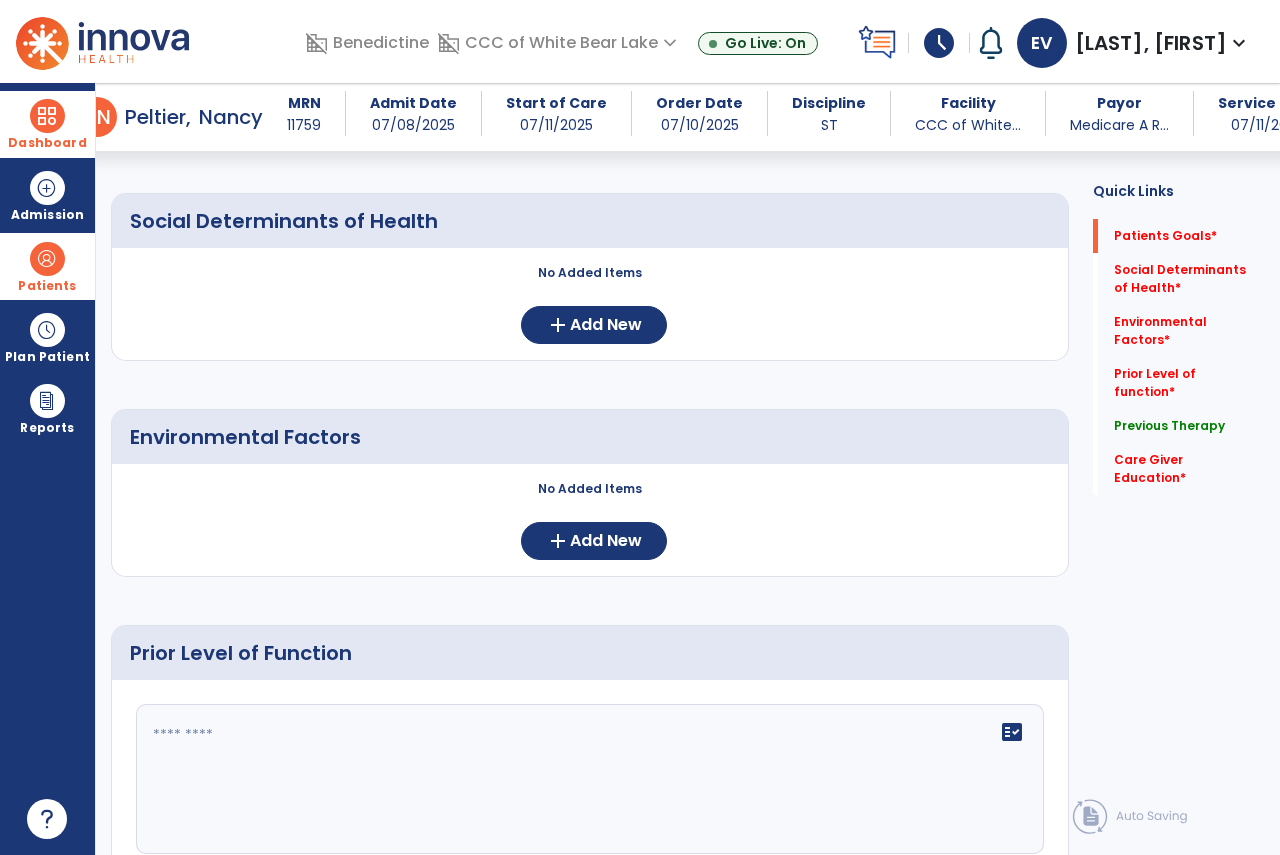 scroll, scrollTop: 500, scrollLeft: 0, axis: vertical 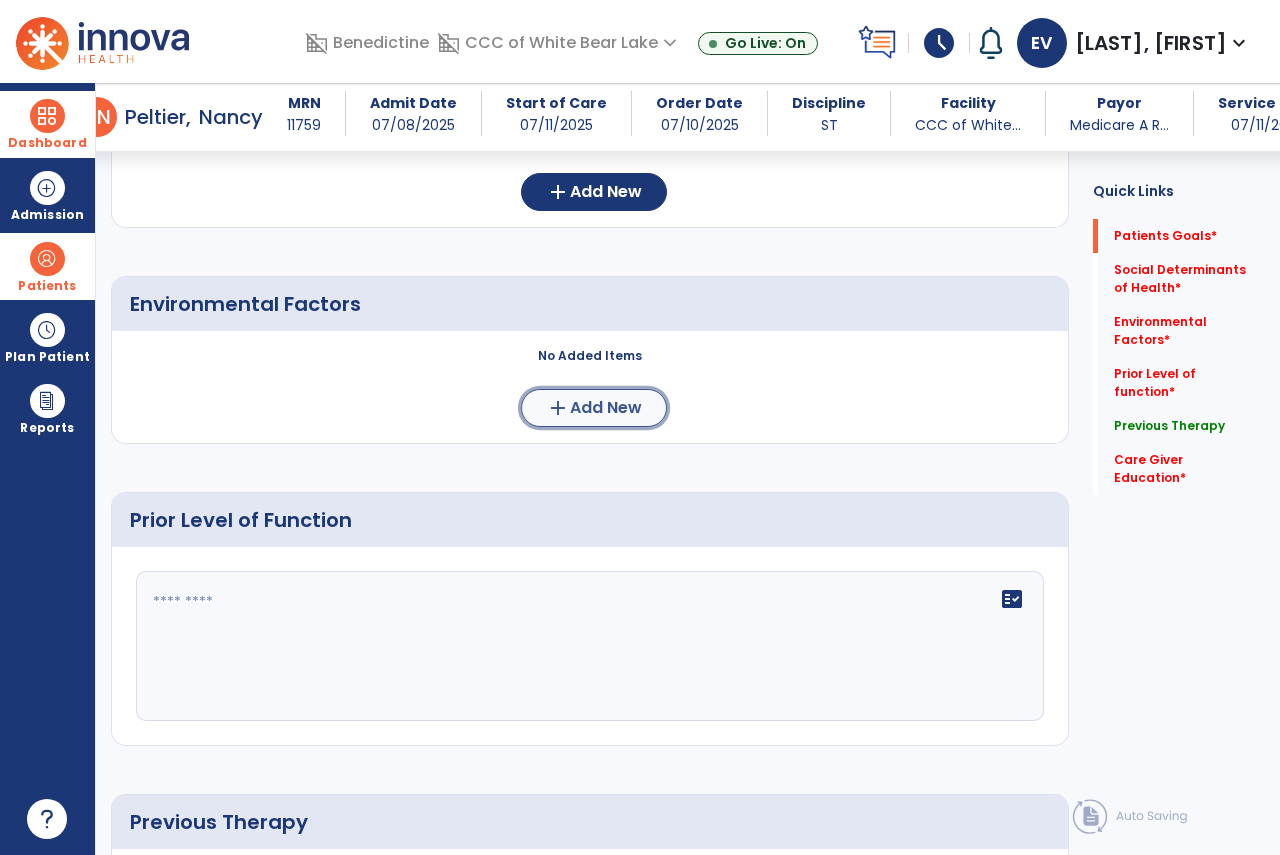 click on "Add New" 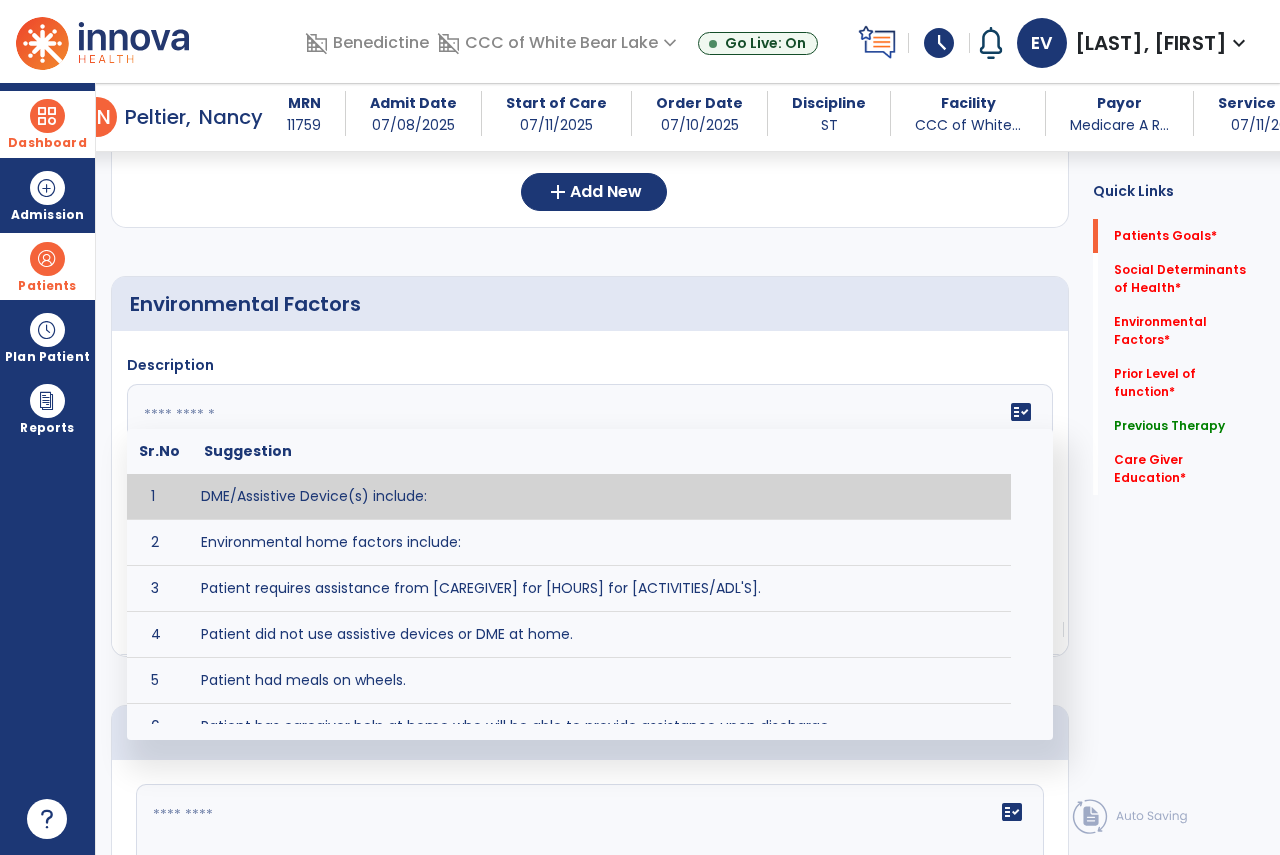 click 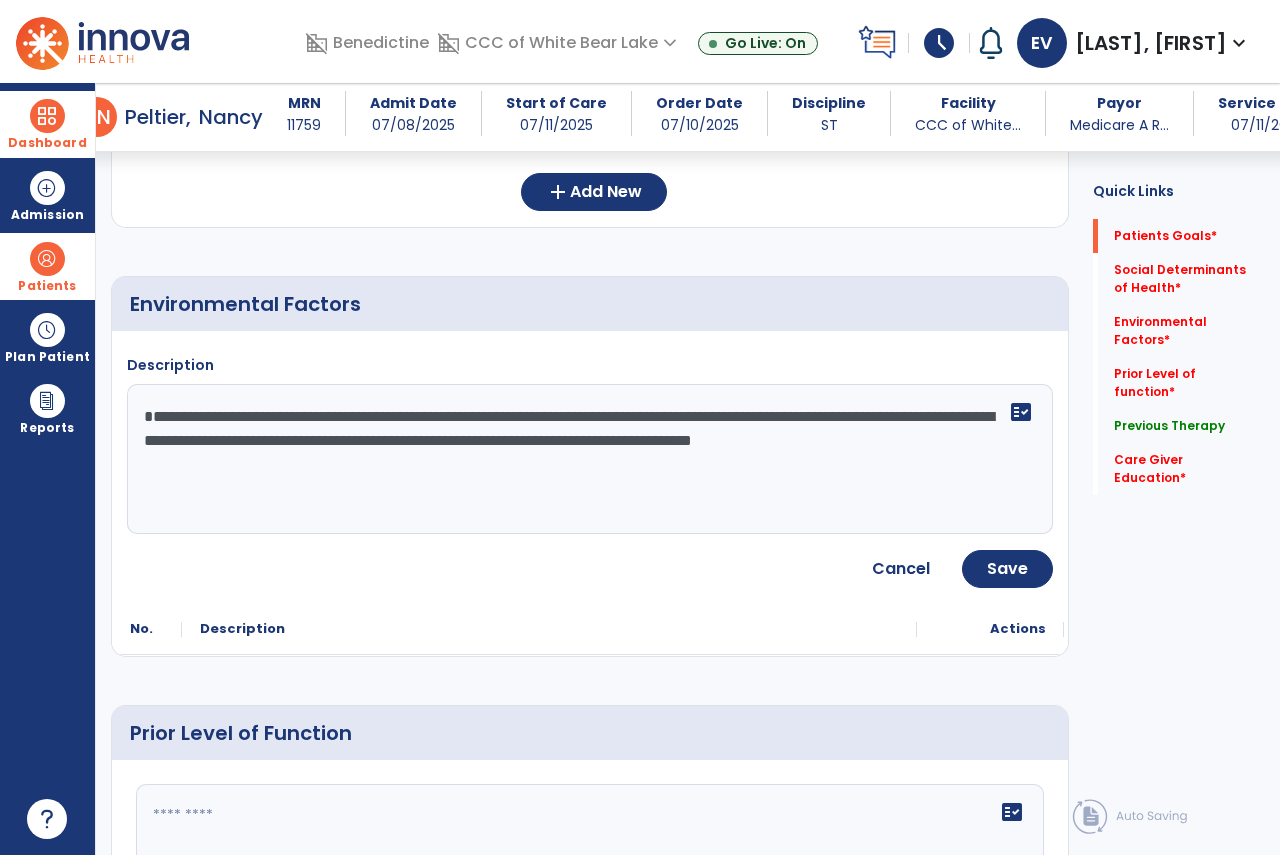 click on "**********" 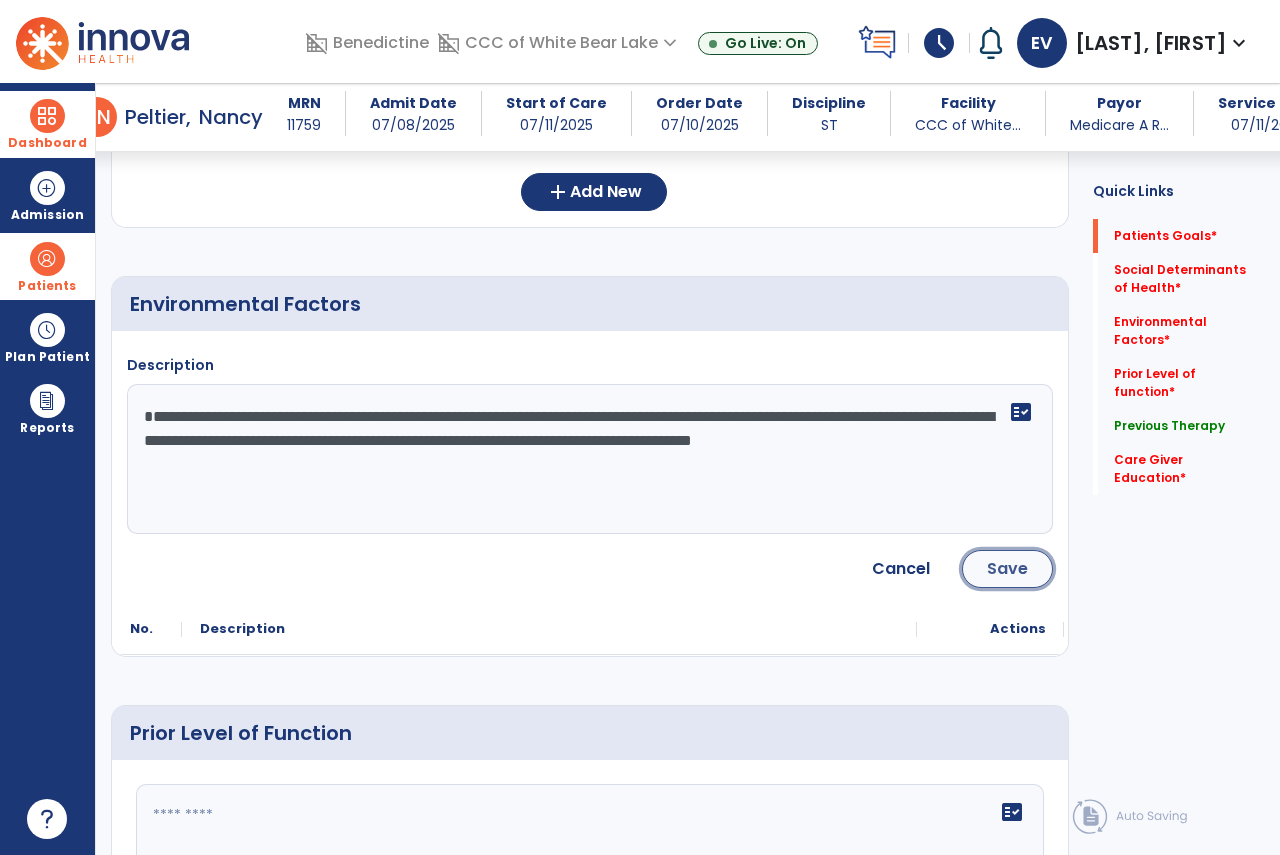click on "Save" 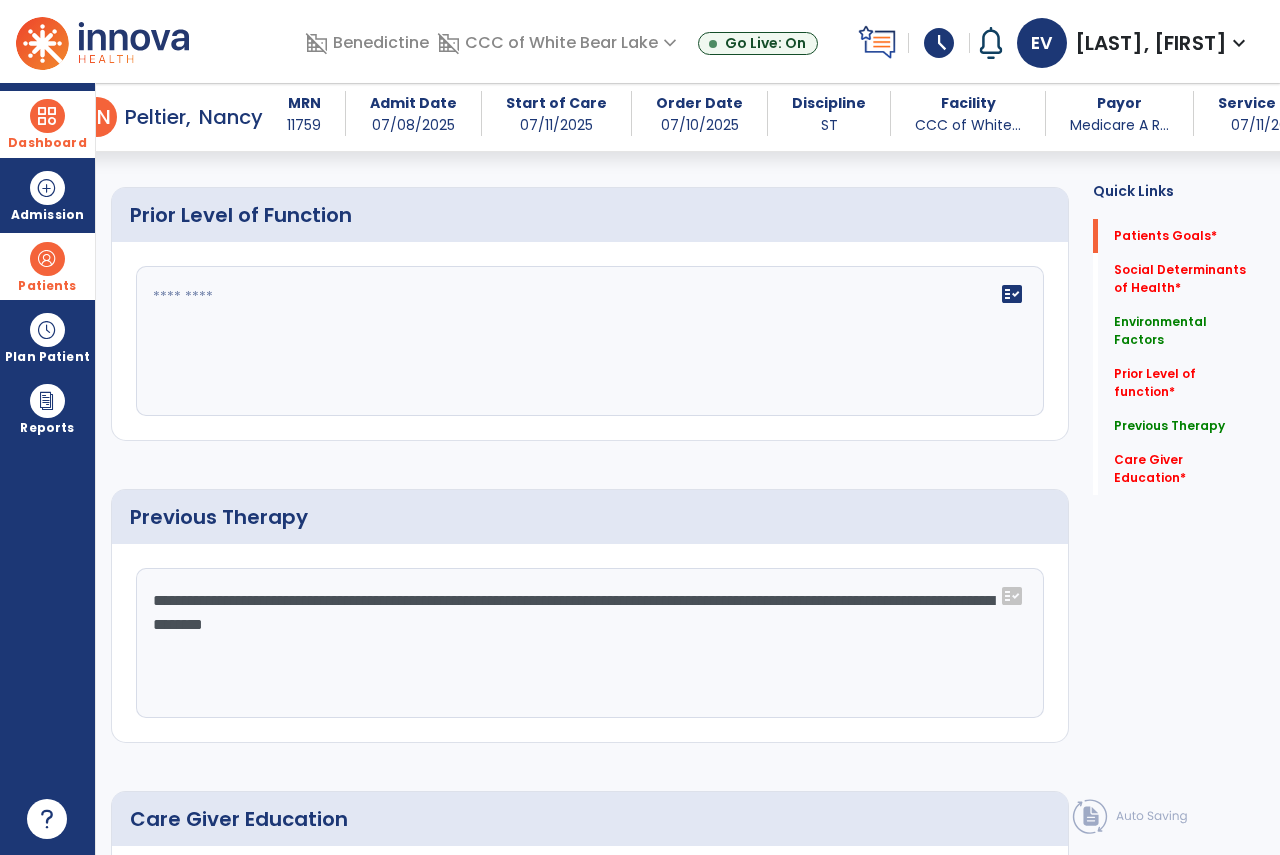 scroll, scrollTop: 900, scrollLeft: 0, axis: vertical 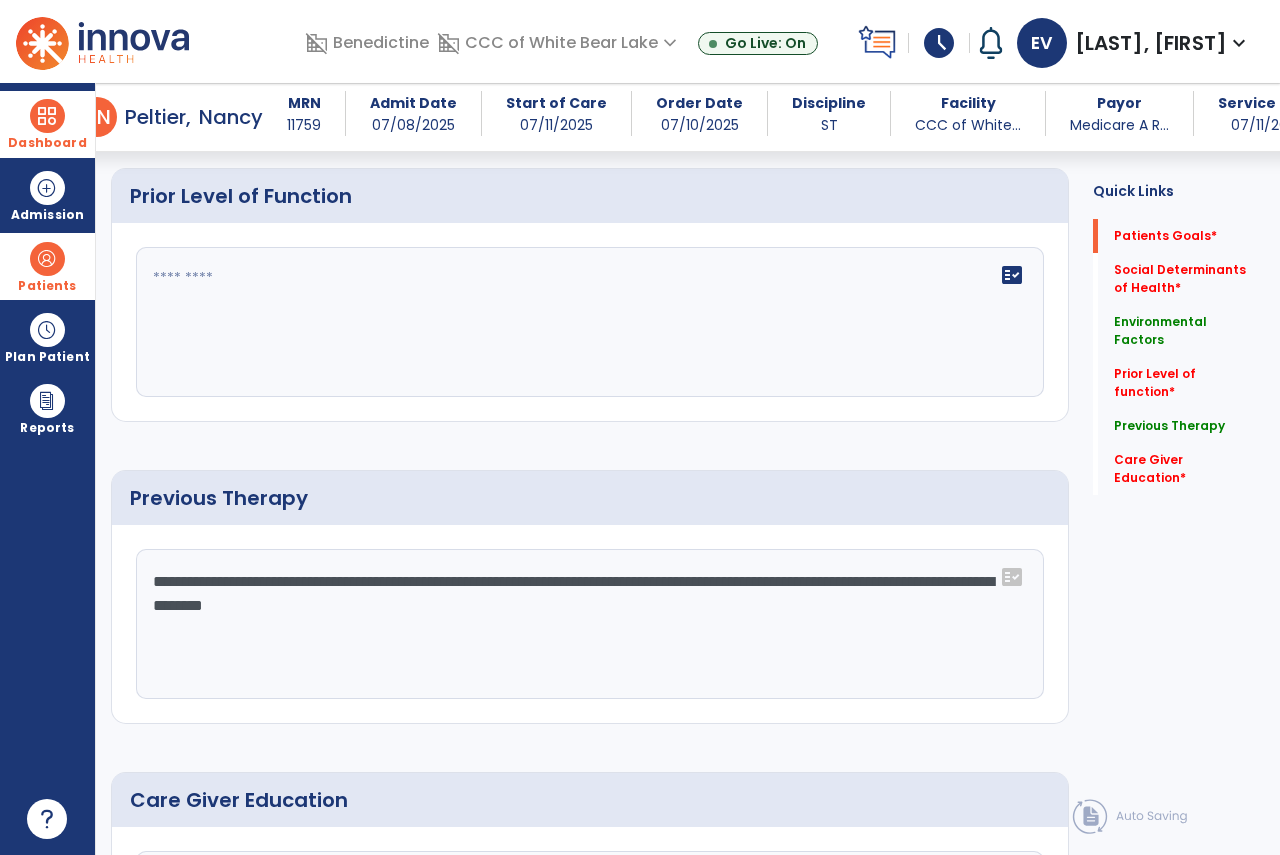 click 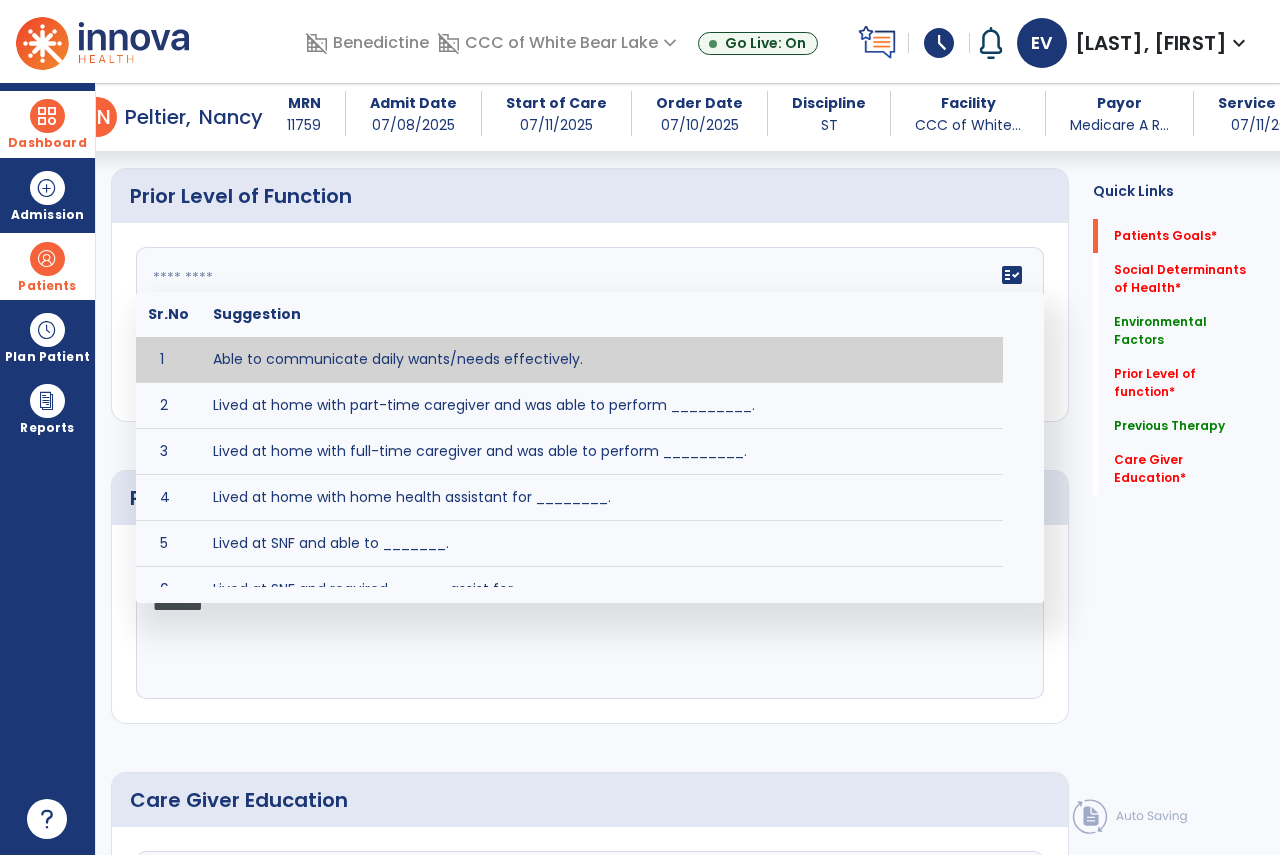 paste on "**********" 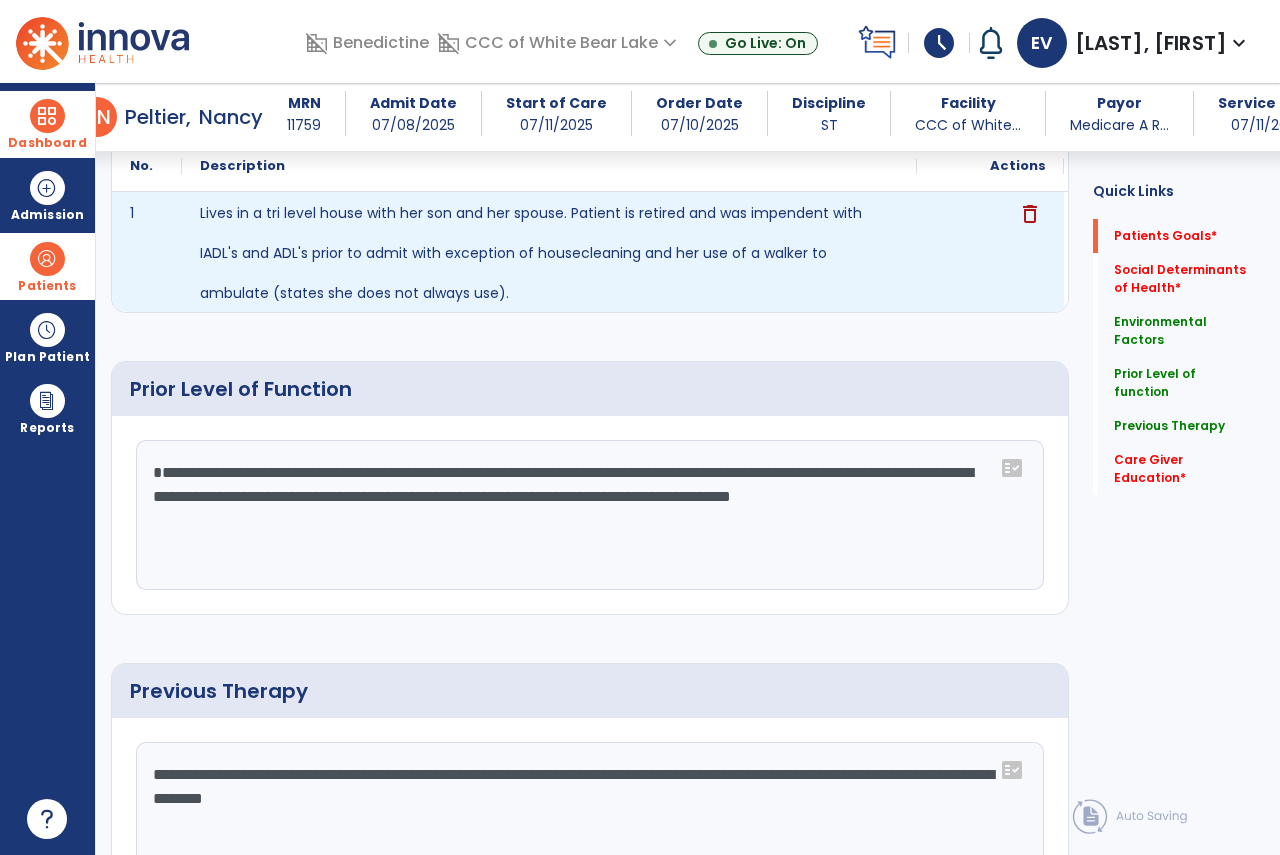 scroll, scrollTop: 680, scrollLeft: 0, axis: vertical 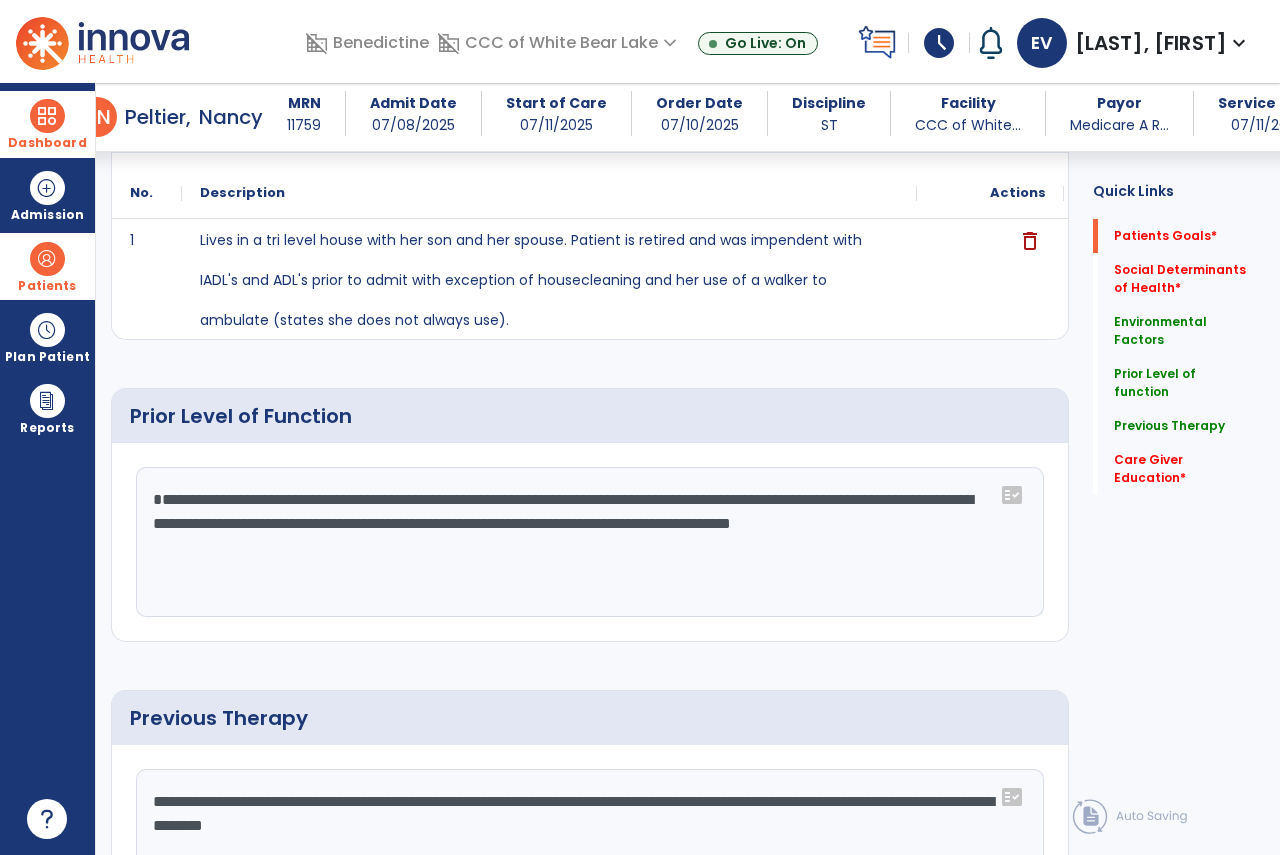 drag, startPoint x: 784, startPoint y: 484, endPoint x: 62, endPoint y: 471, distance: 722.117 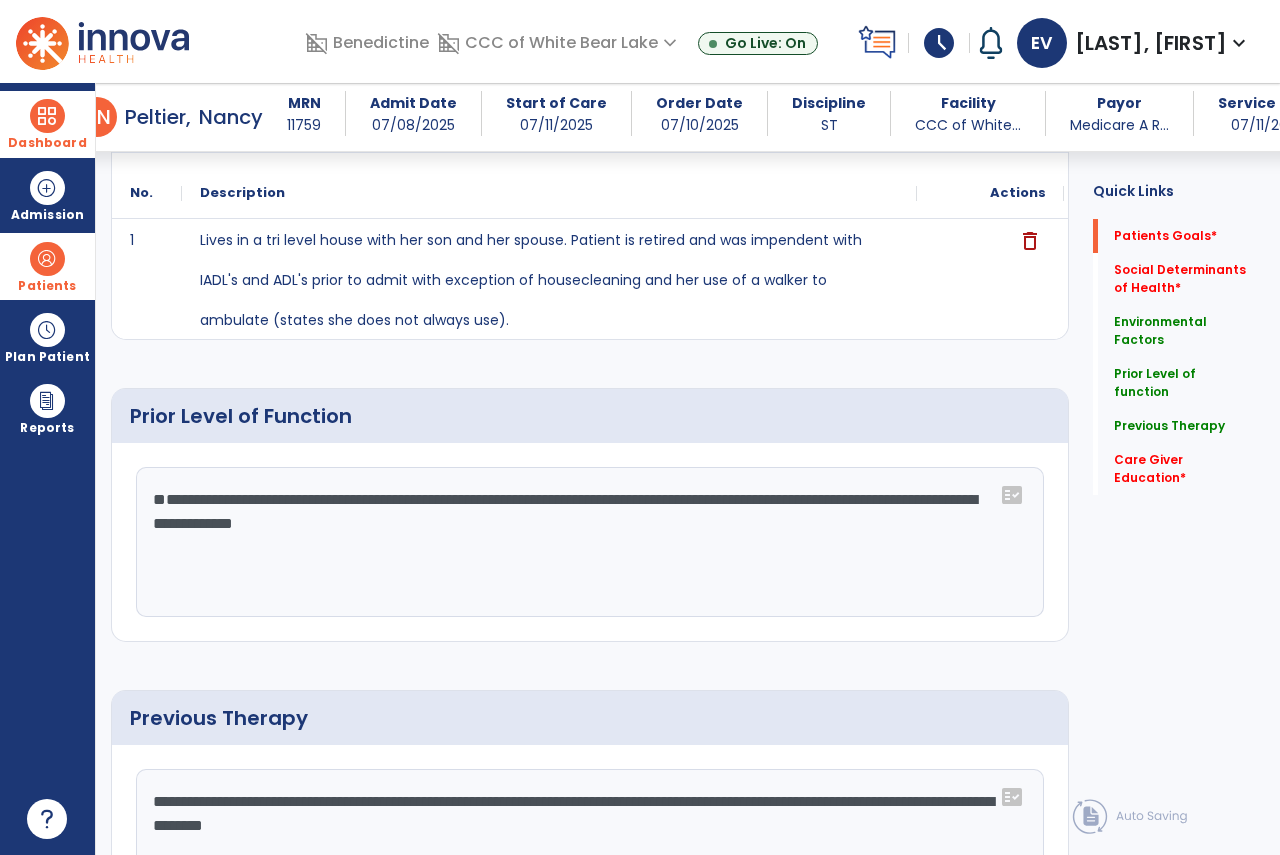 click on "**********" 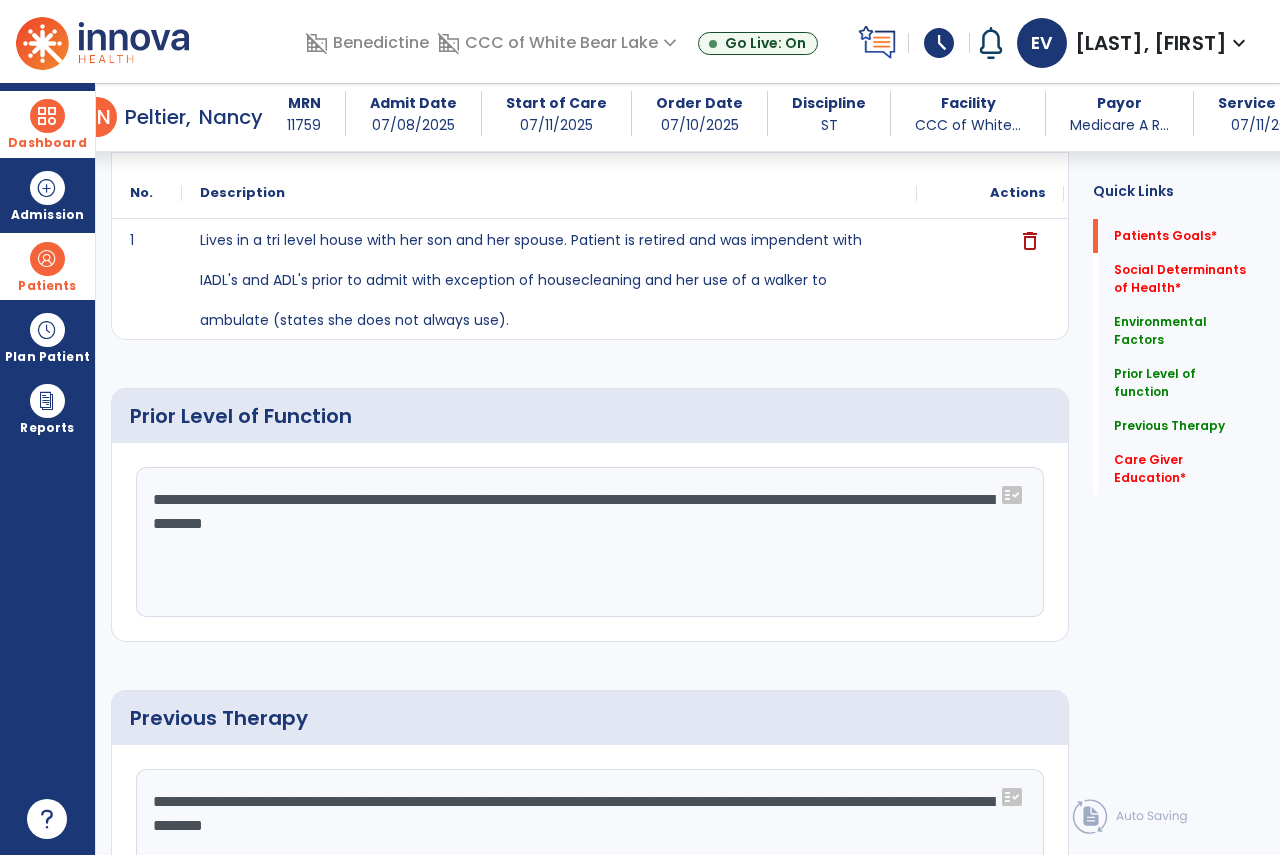 drag, startPoint x: 676, startPoint y: 525, endPoint x: 421, endPoint y: 481, distance: 258.76825 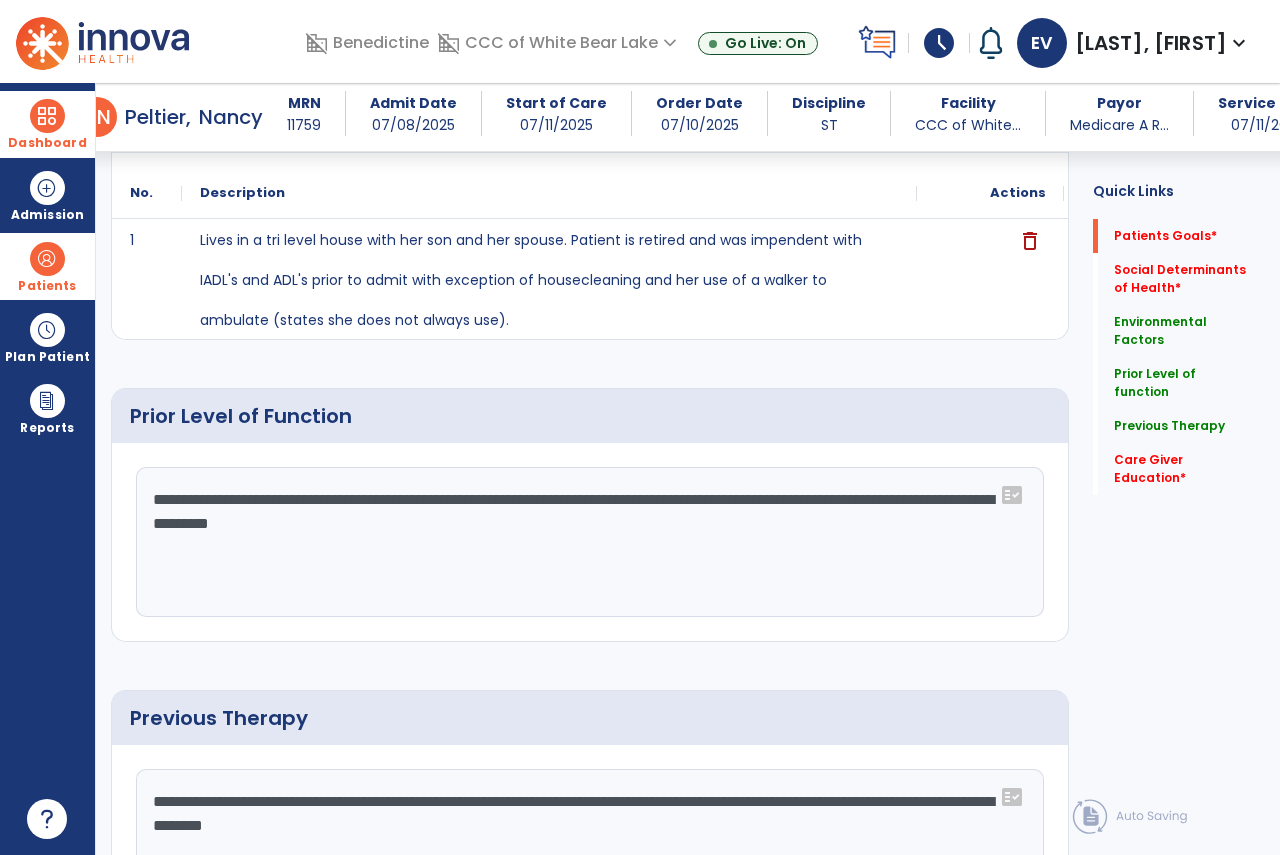 click on "**********" 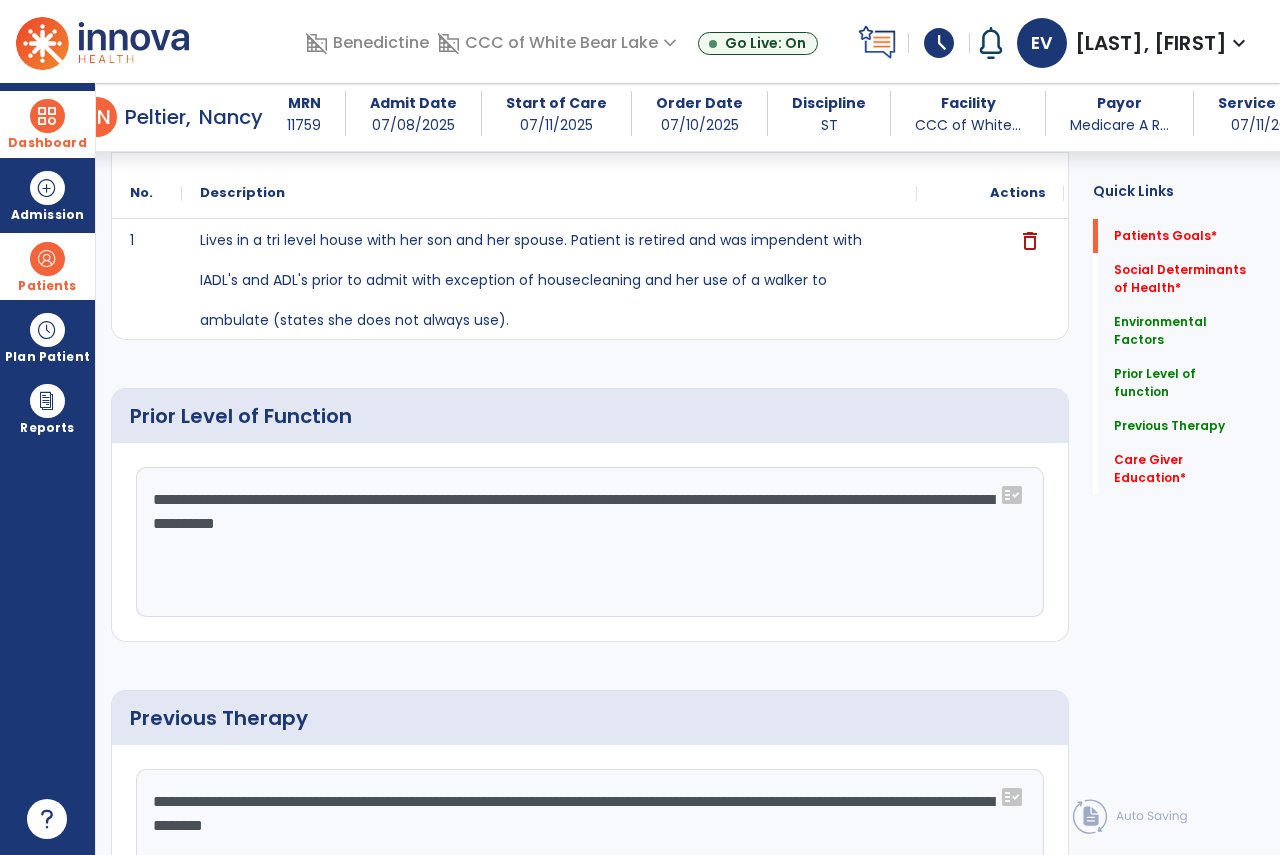 click on "**********" 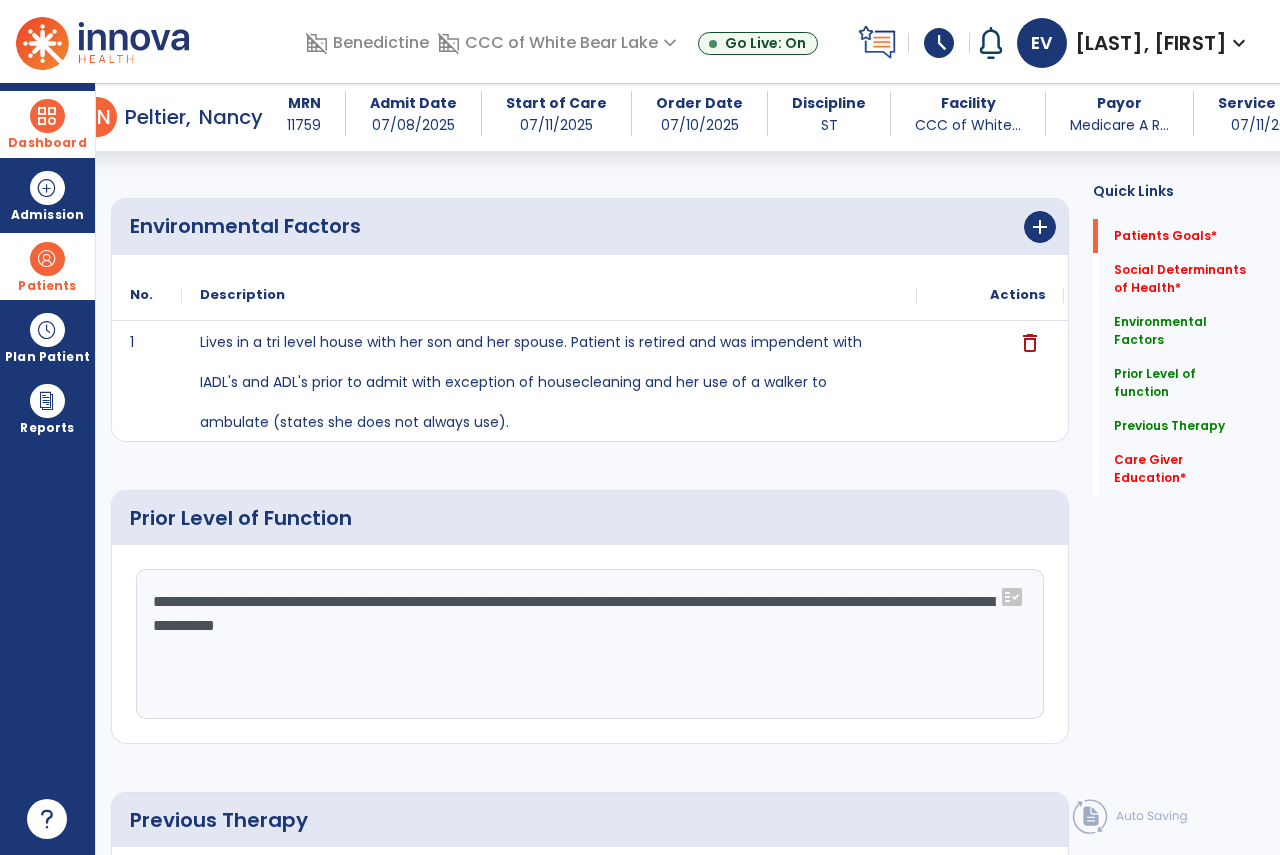 scroll, scrollTop: 480, scrollLeft: 0, axis: vertical 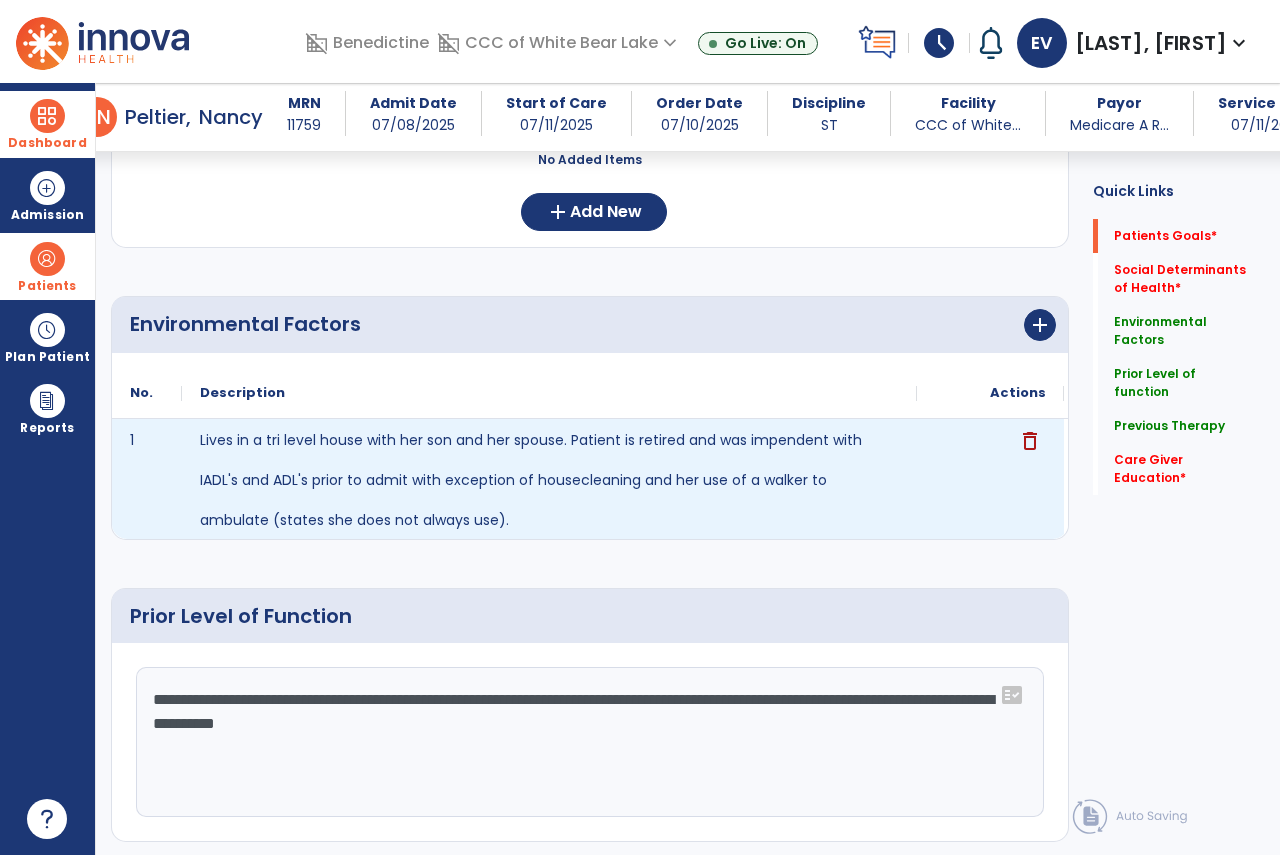 type on "**********" 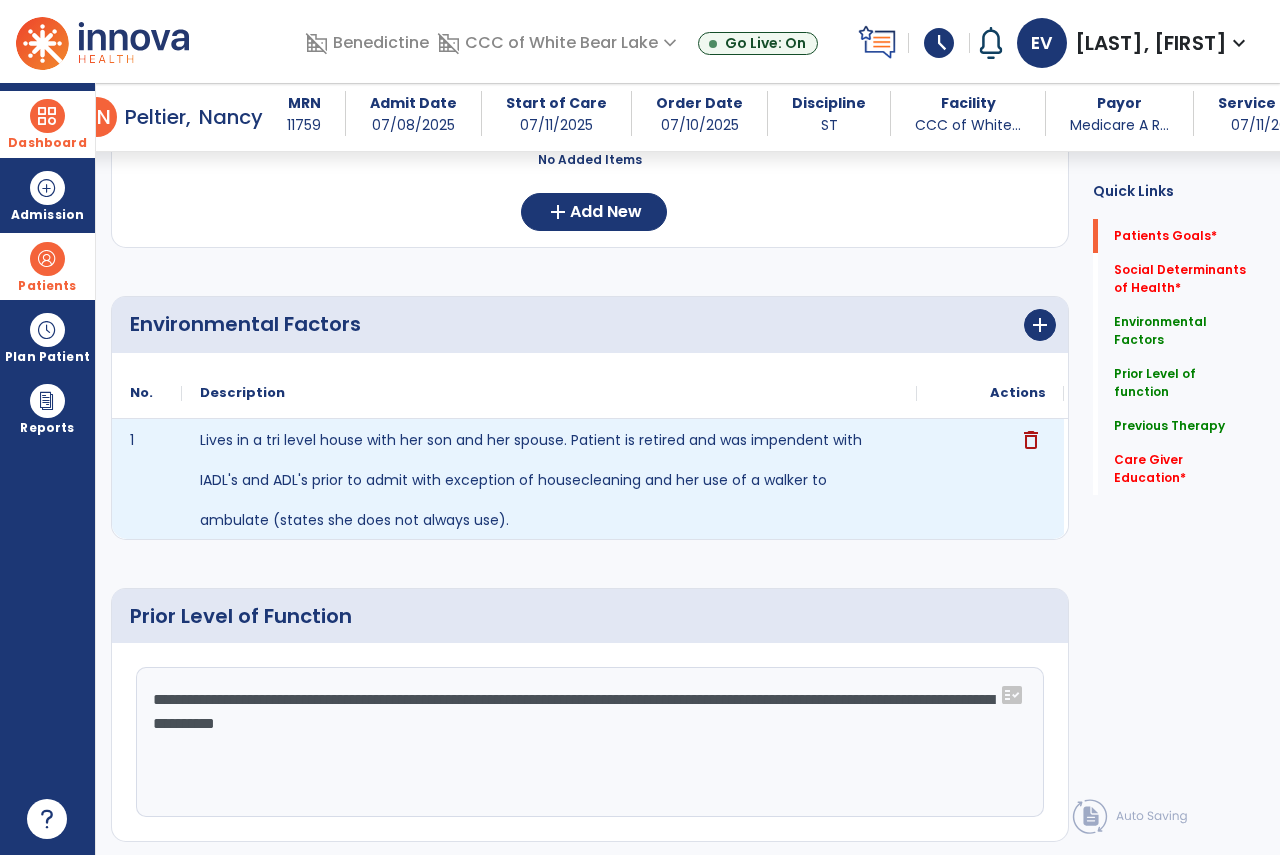 click on "delete" 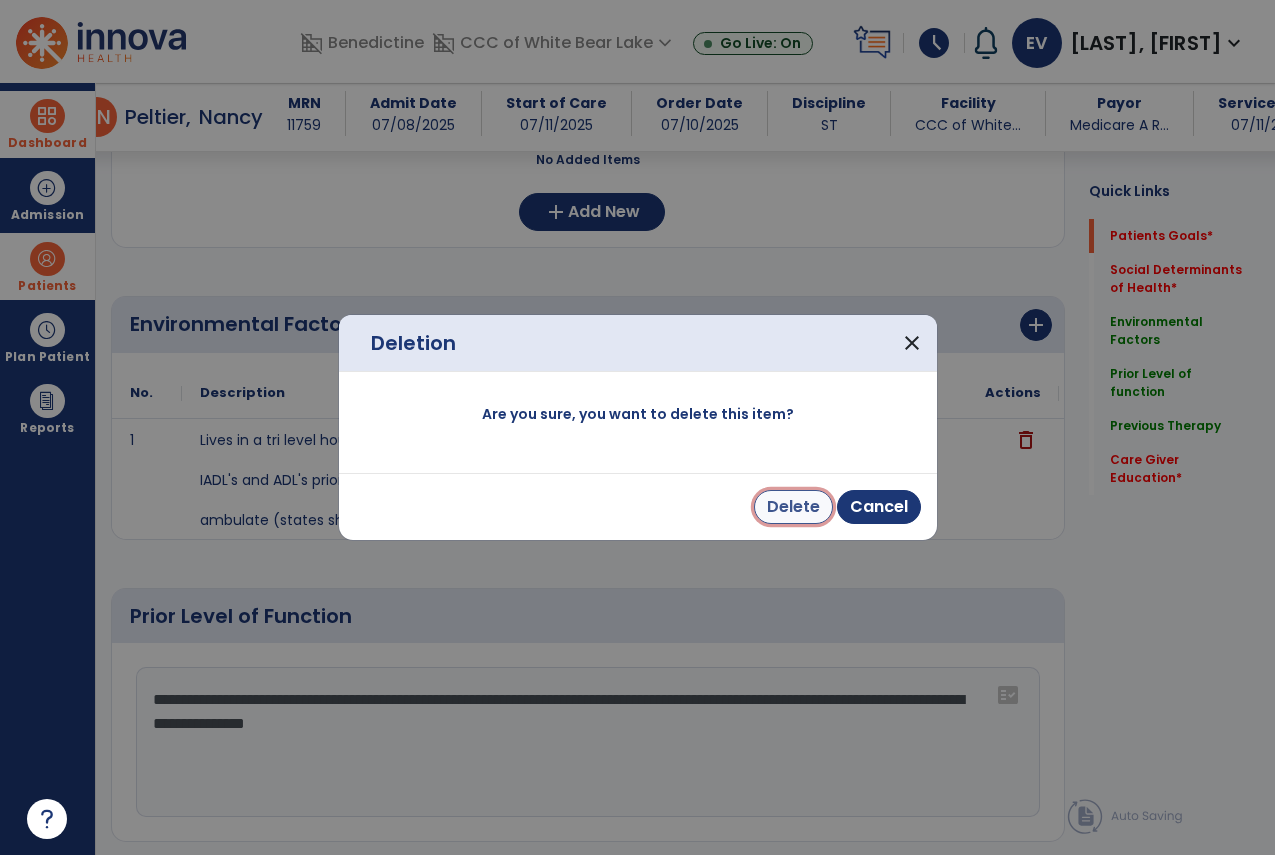 click on "Delete" at bounding box center (793, 507) 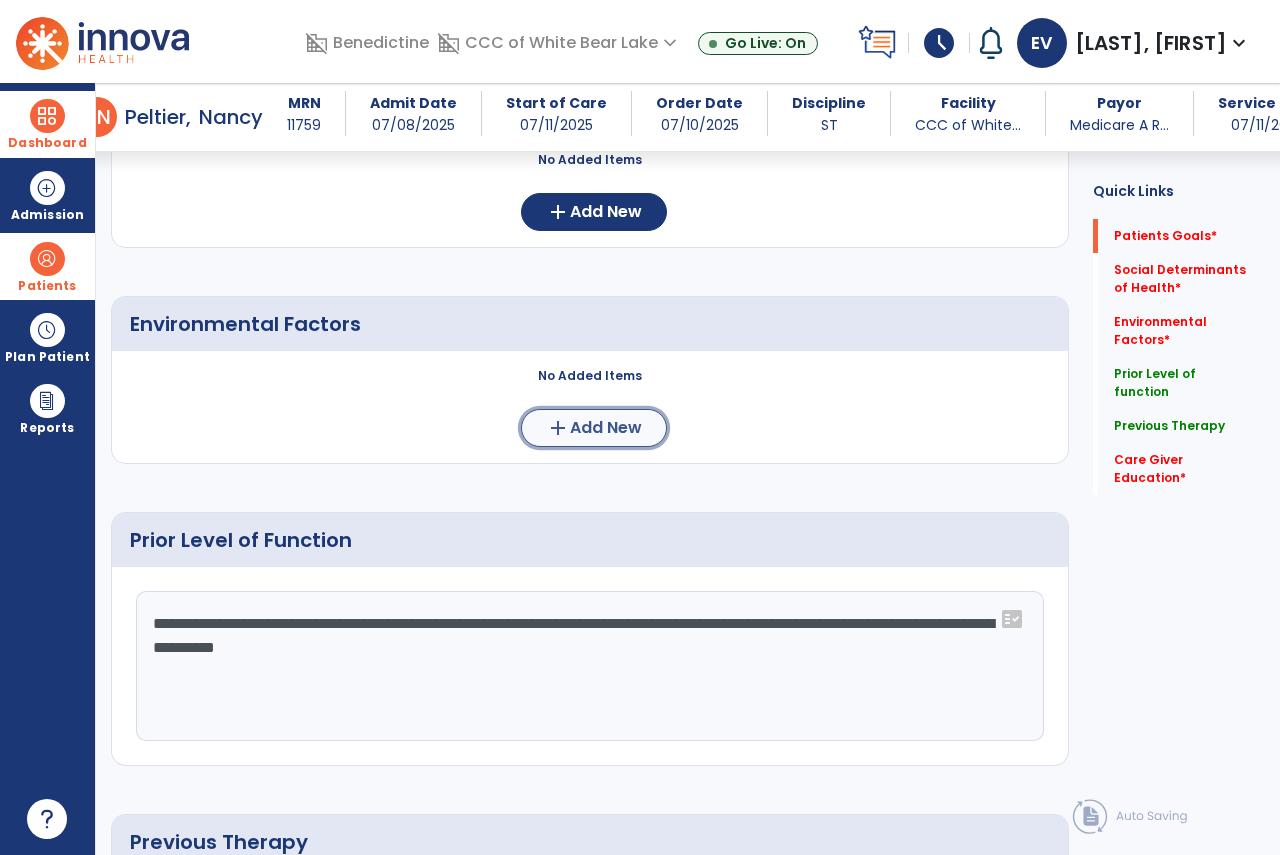 click on "Add New" 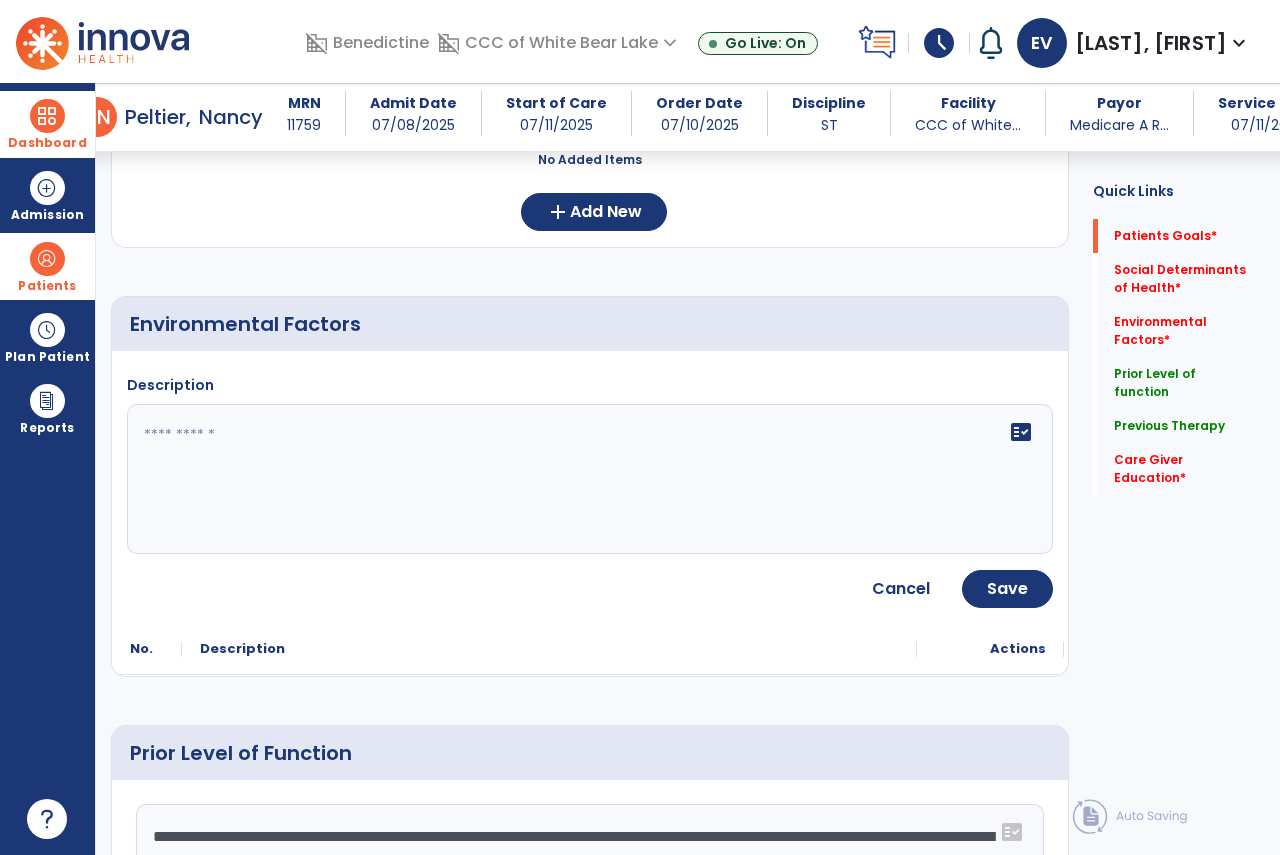 click 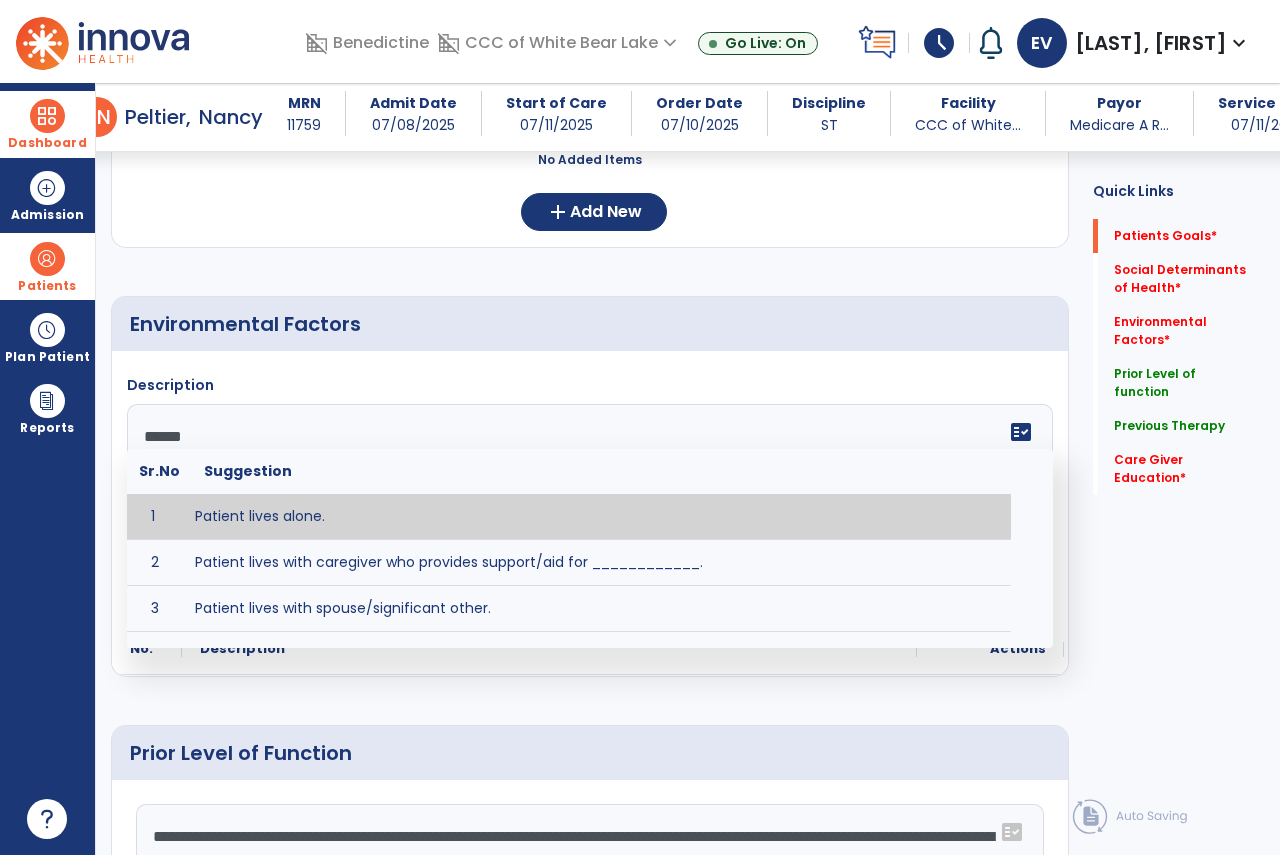 scroll, scrollTop: 0, scrollLeft: 0, axis: both 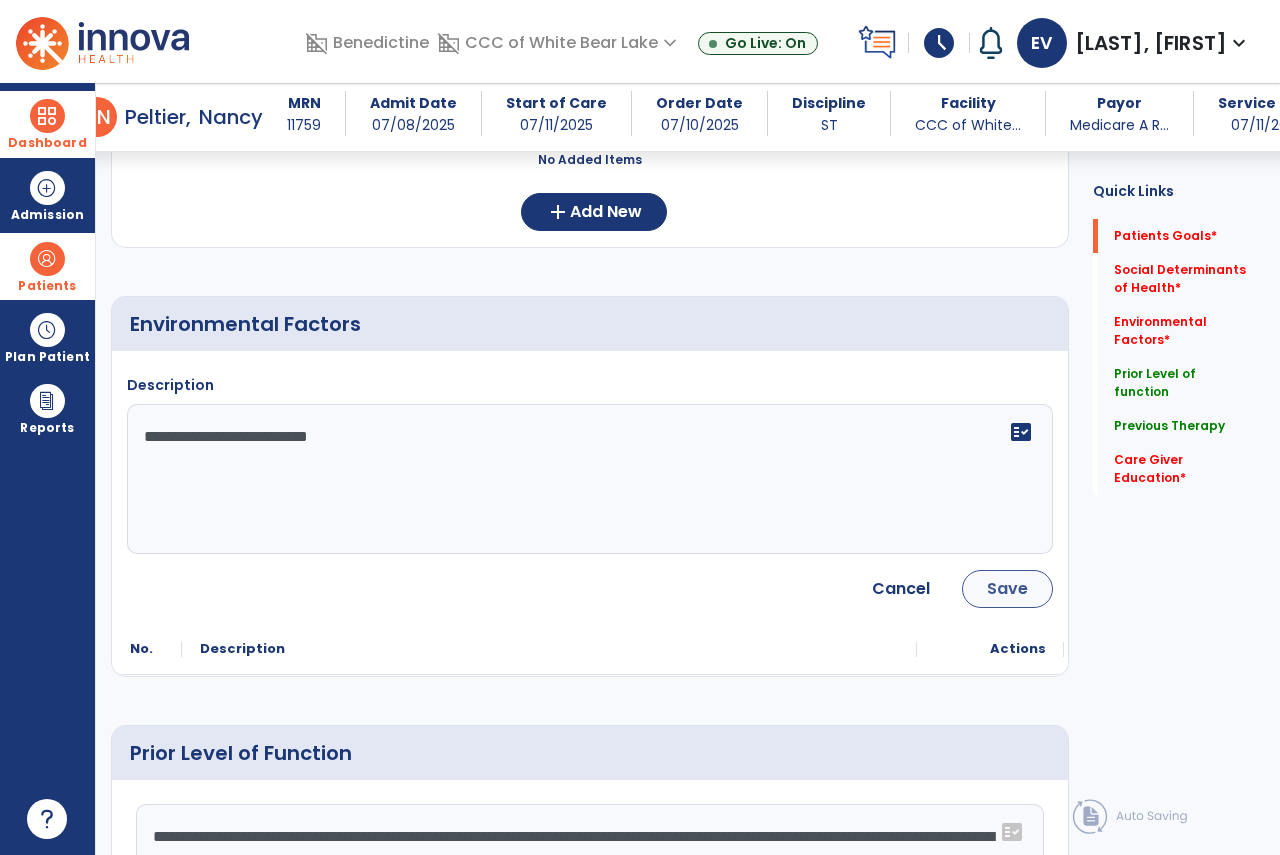 type on "**********" 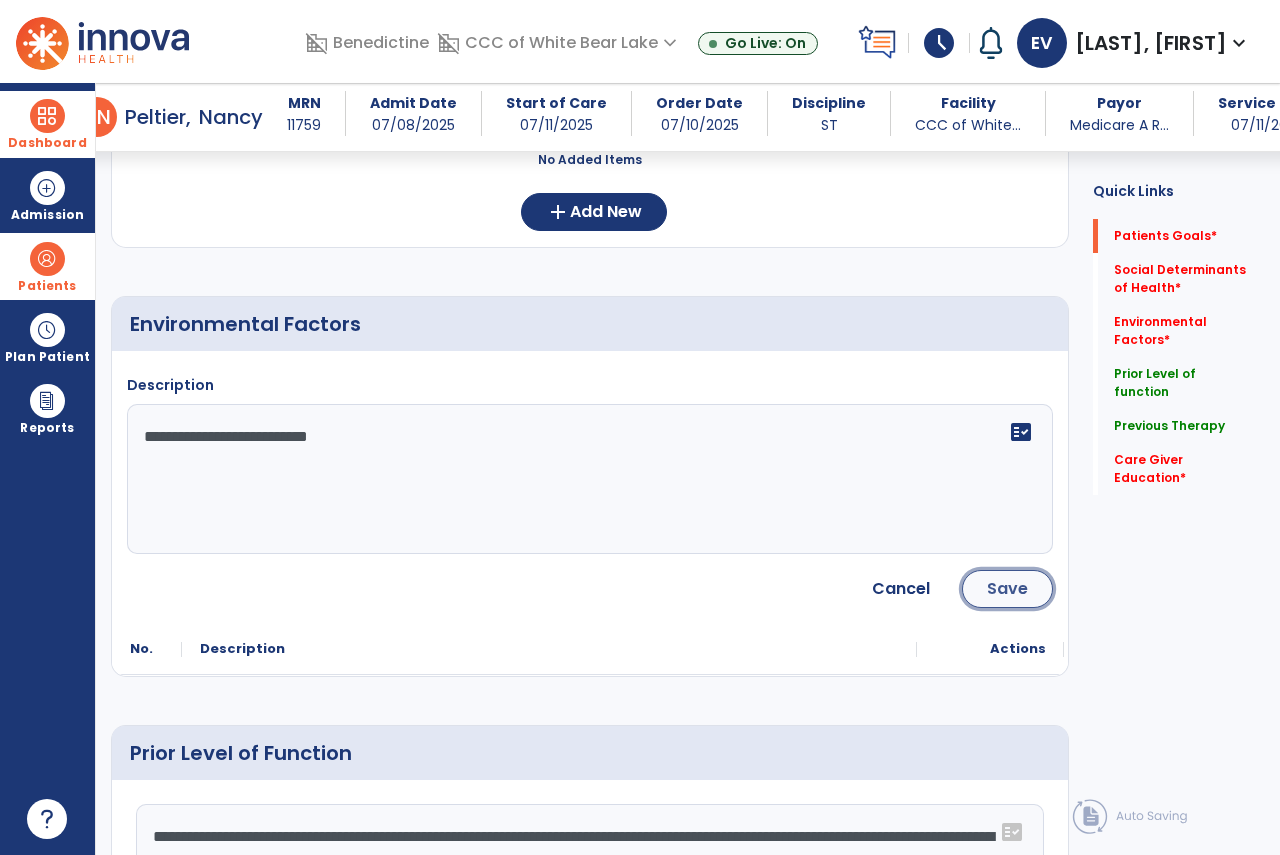 click on "Save" 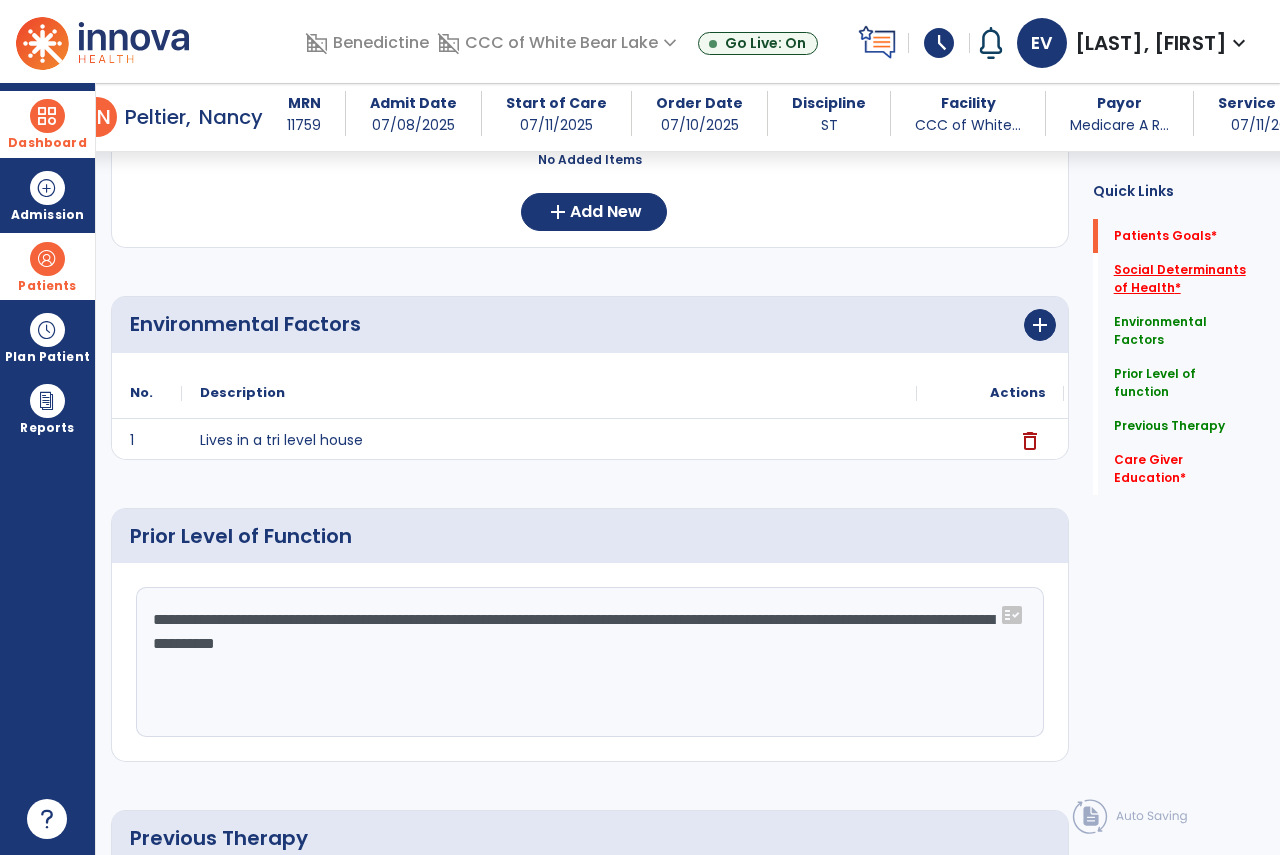 click on "Social Determinants of Health   *" 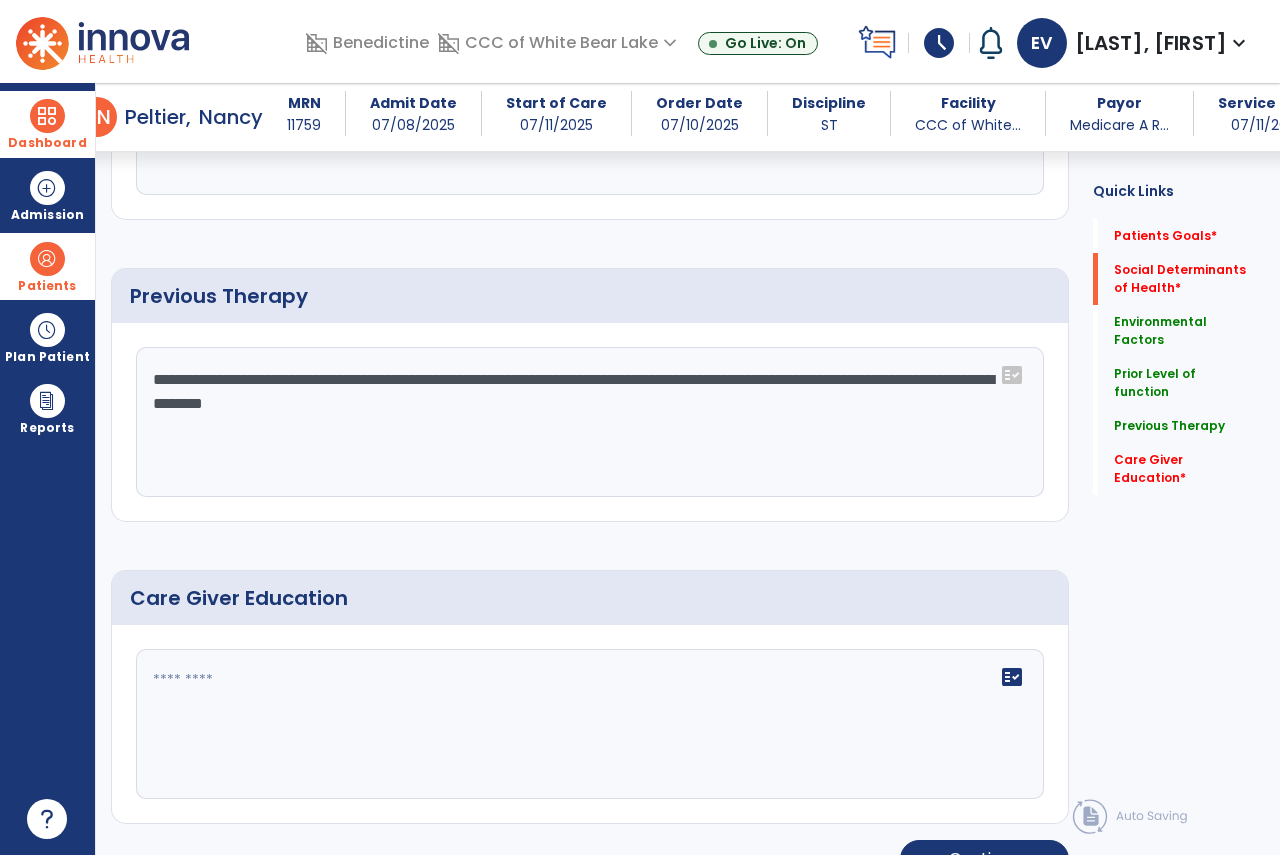 scroll, scrollTop: 1045, scrollLeft: 0, axis: vertical 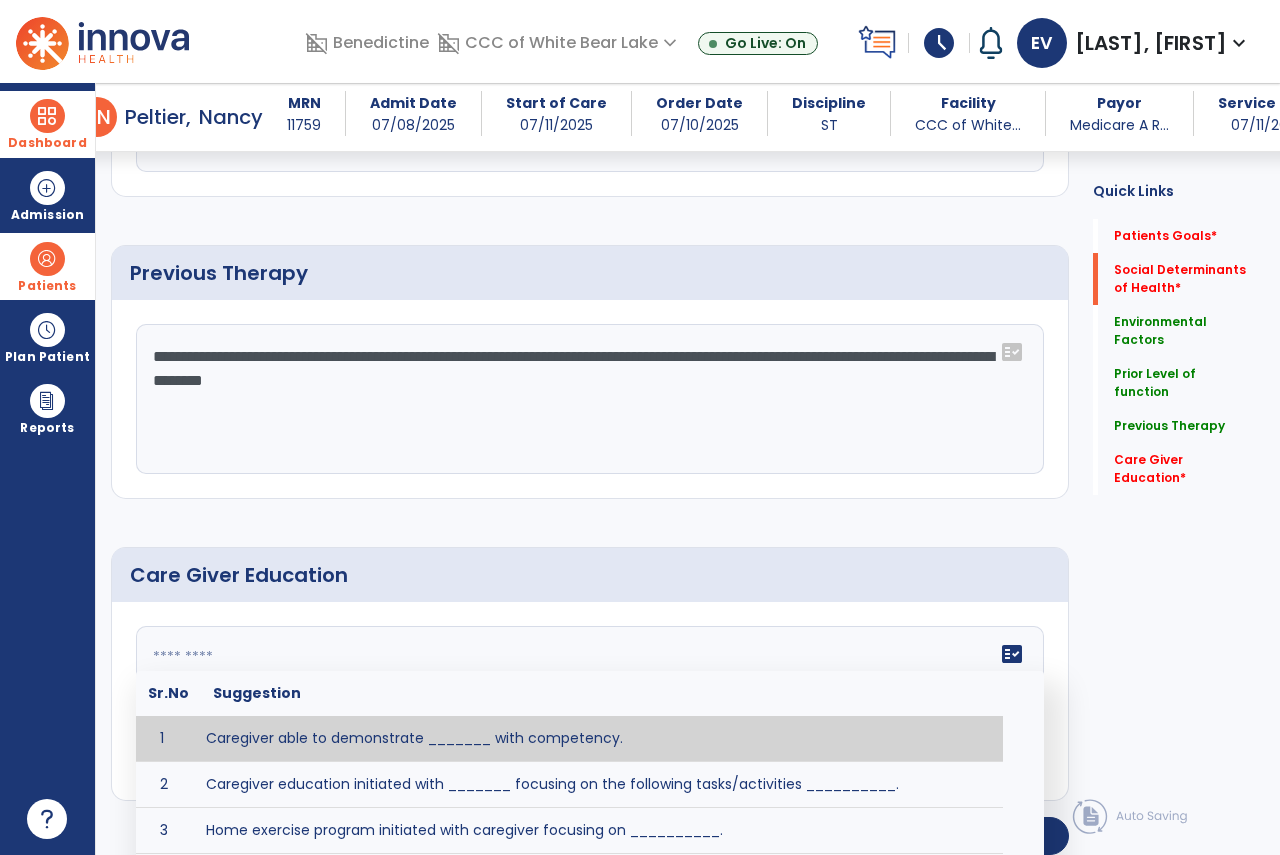click on "fact_check  Sr.No Suggestion 1 Caregiver able to demonstrate _______ with competency. 2 Caregiver education initiated with _______ focusing on the following tasks/activities __________. 3 Home exercise program initiated with caregiver focusing on __________. 4 Patient educated in precautions and is able to recount information with [VALUE]% accuracy." 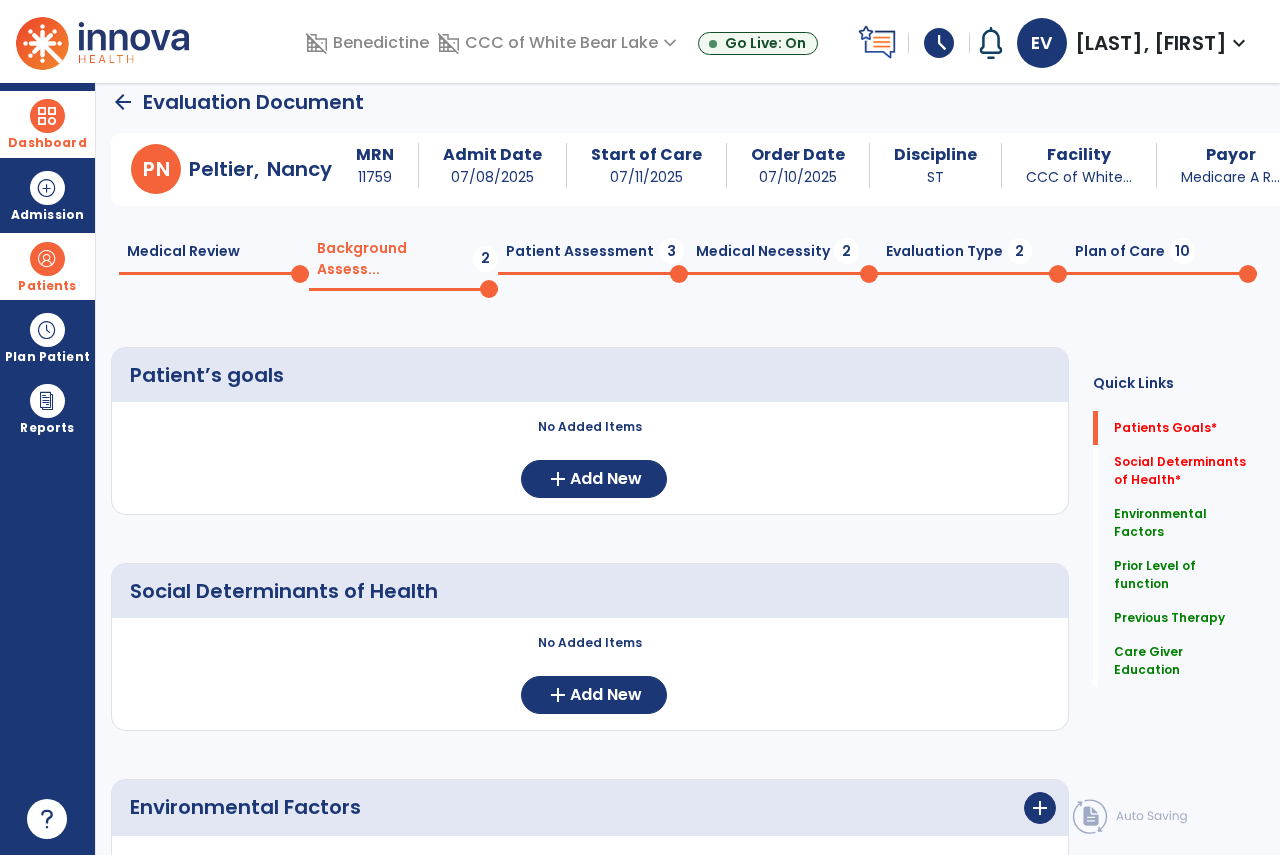scroll, scrollTop: 0, scrollLeft: 0, axis: both 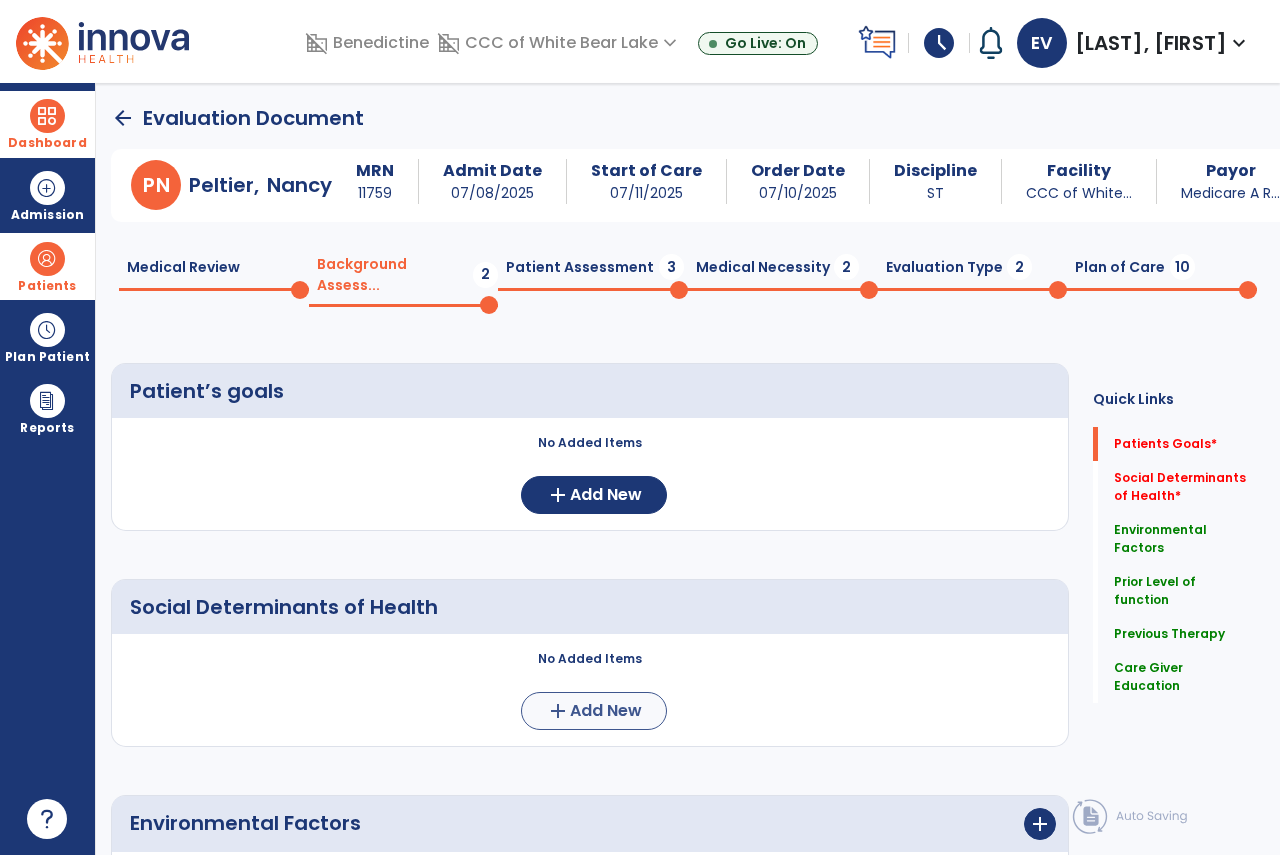 type on "**********" 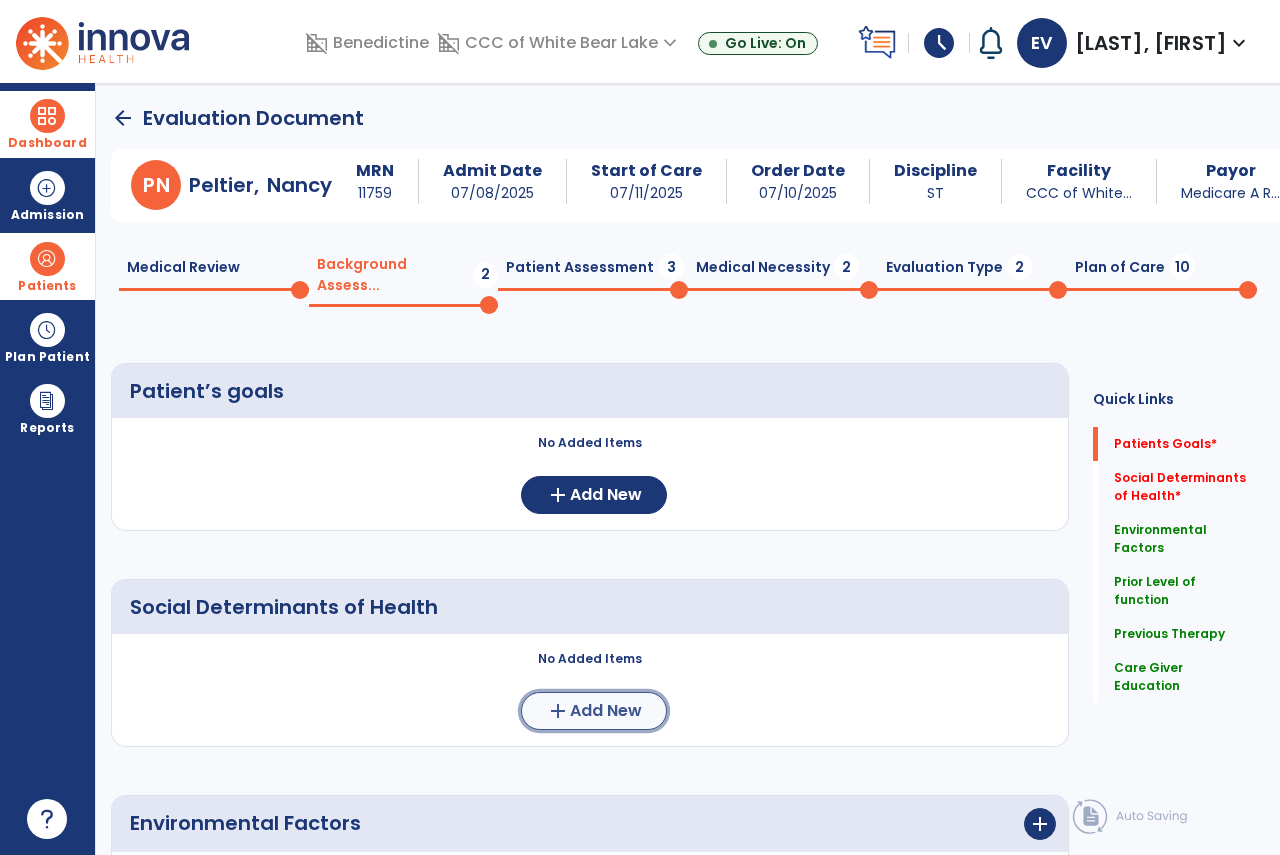click on "add  Add New" 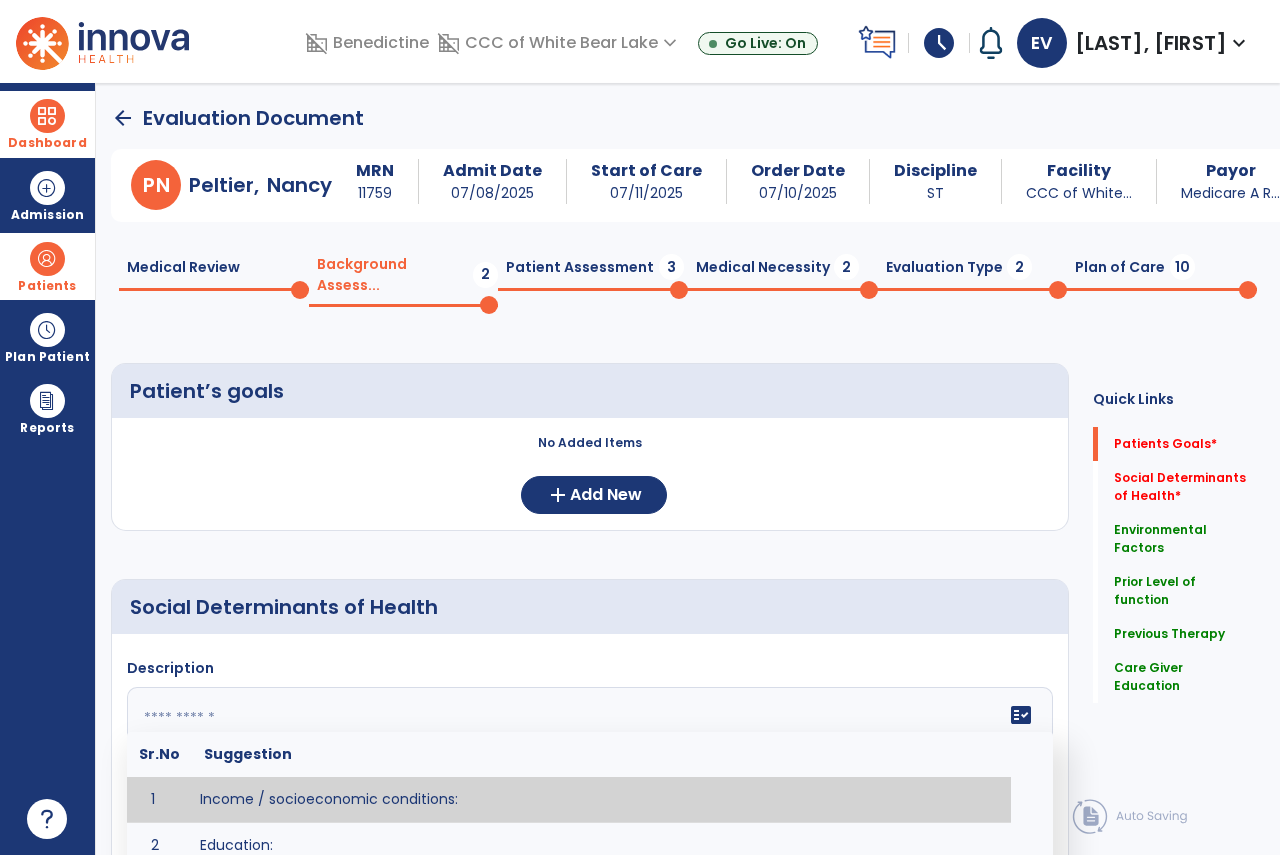 click 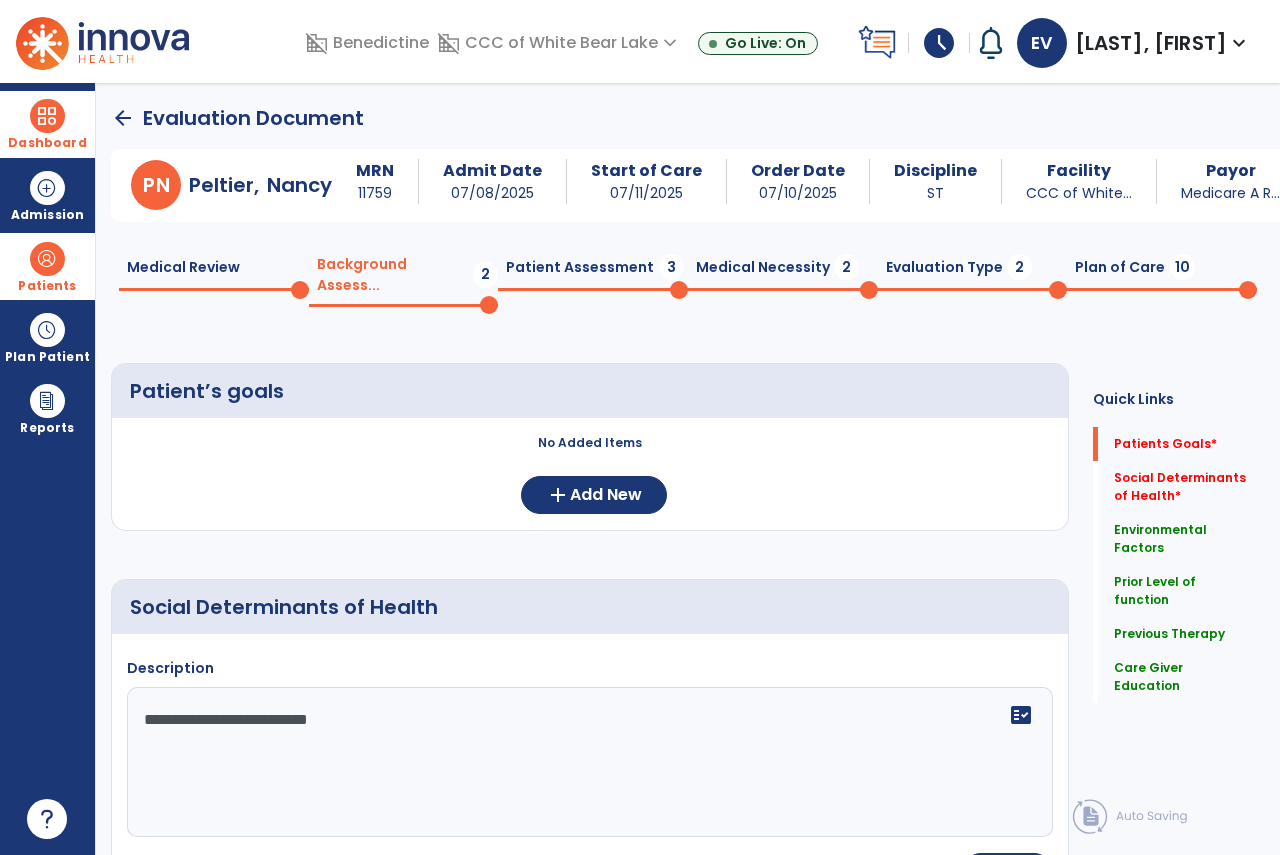 scroll, scrollTop: 400, scrollLeft: 0, axis: vertical 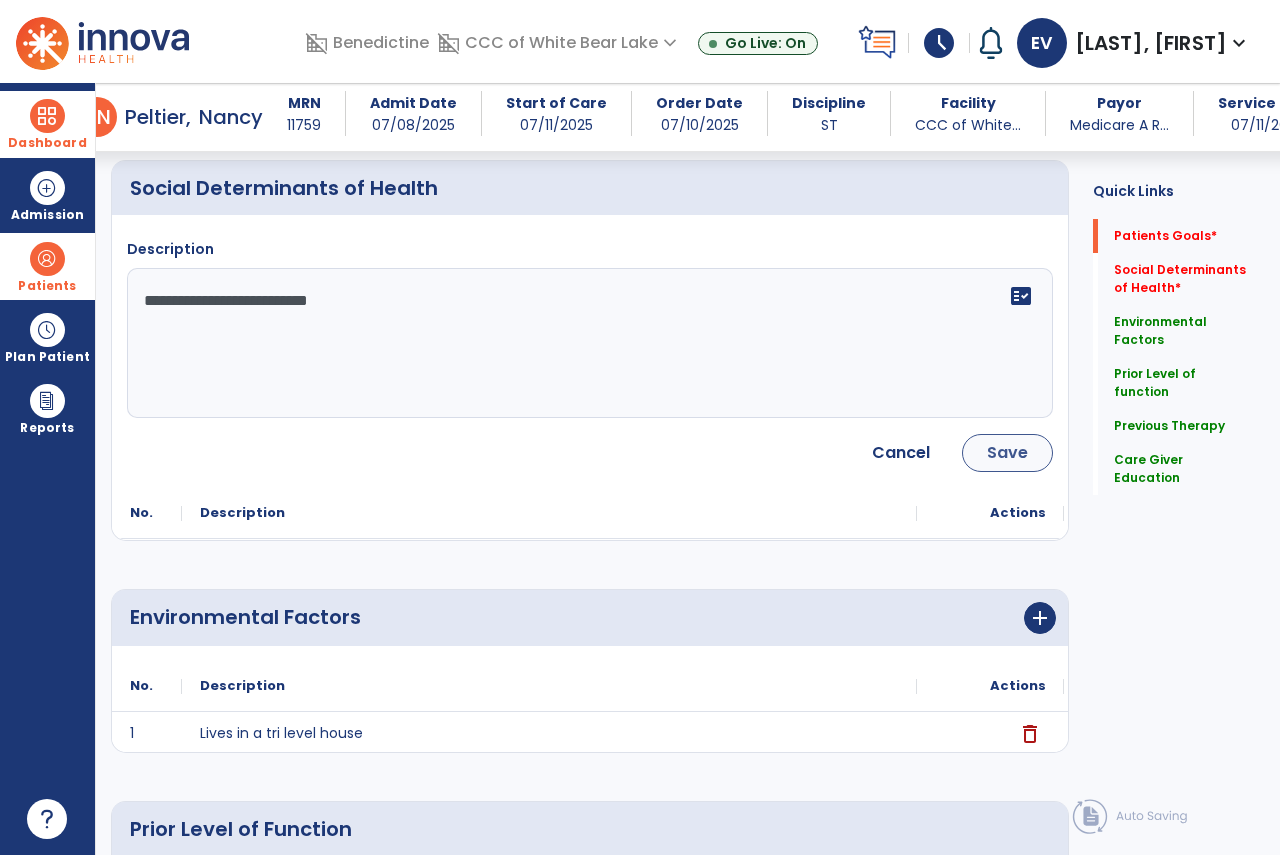 type on "**********" 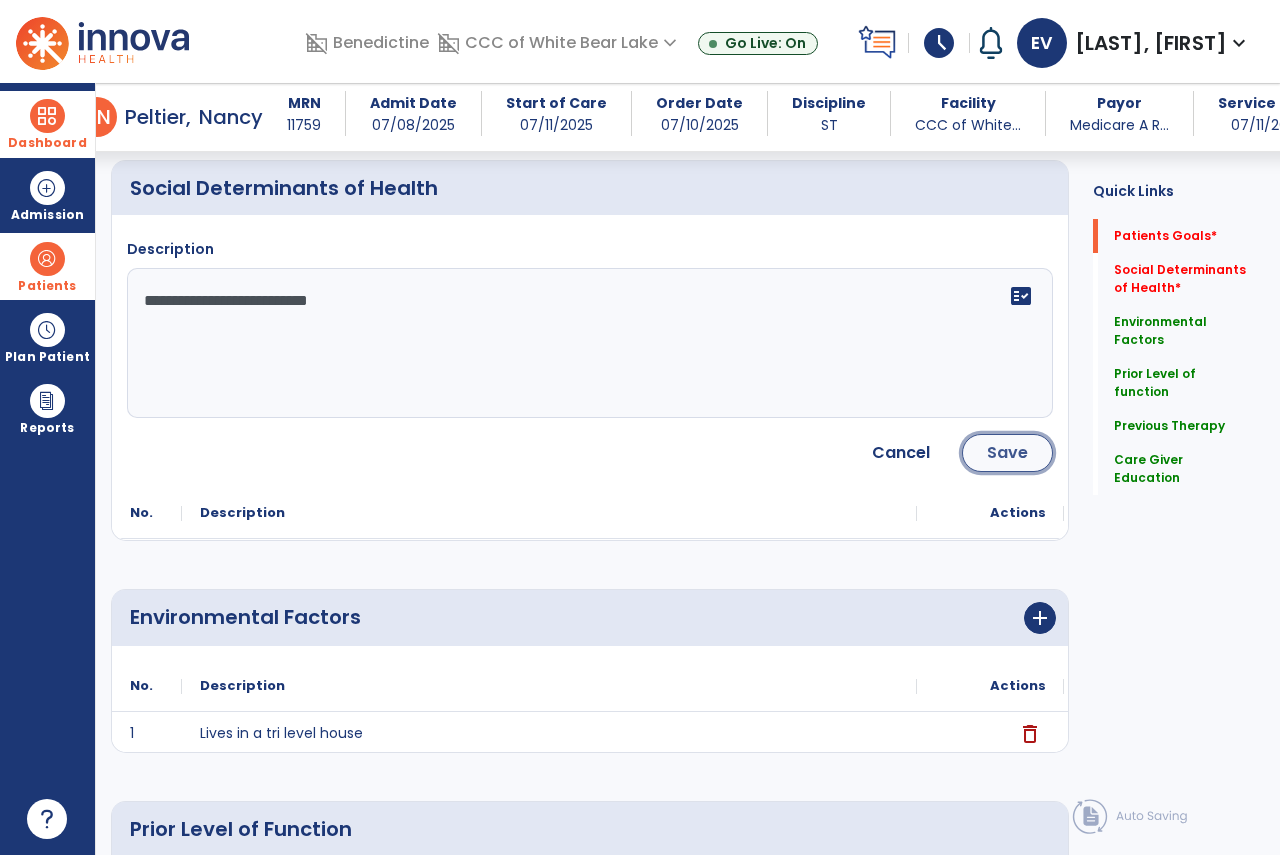 click on "Save" 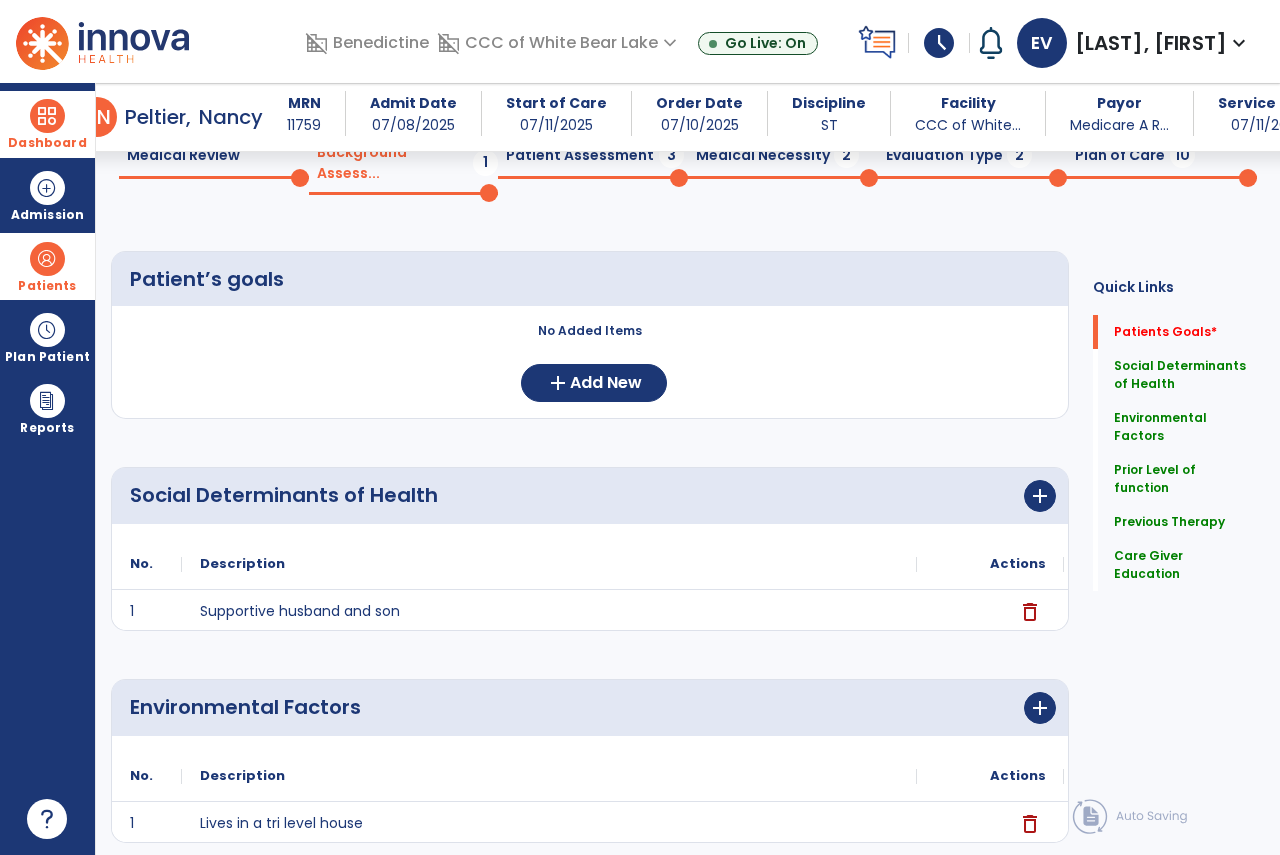 scroll, scrollTop: 0, scrollLeft: 0, axis: both 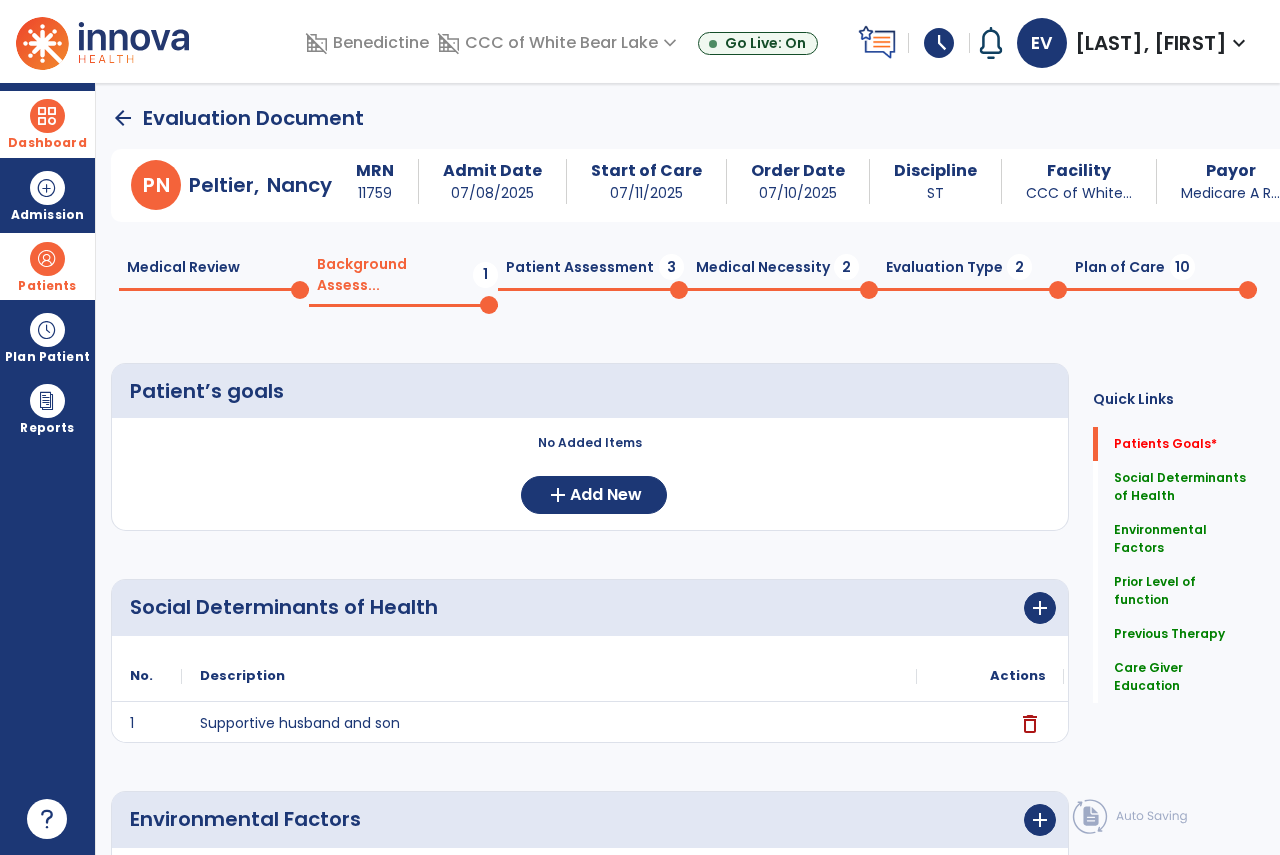 click on "Medical Review  0  Background Assess...  1  Patient Assessment  3  Medical Necessity  2  Evaluation Type  2  Plan of Care  10" 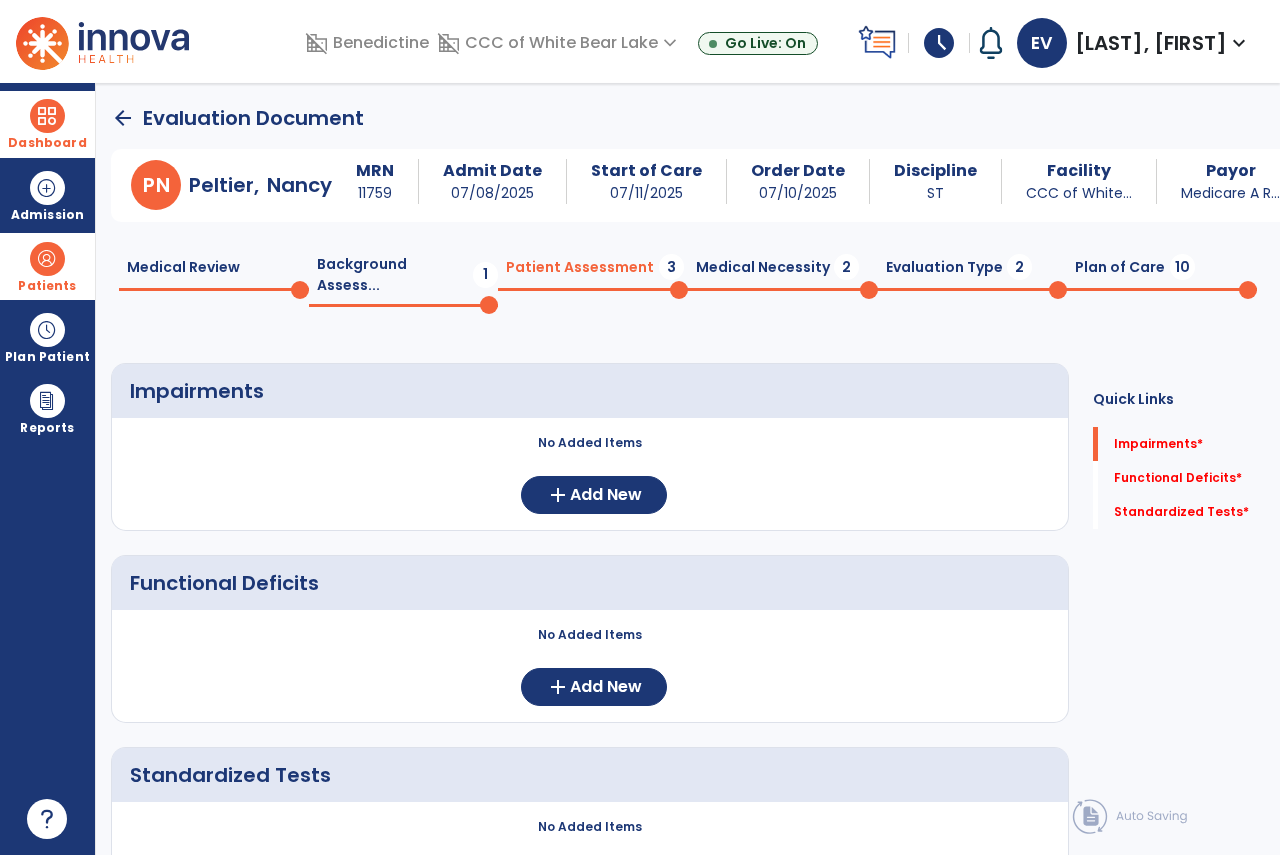 click on "Background Assess...  1" 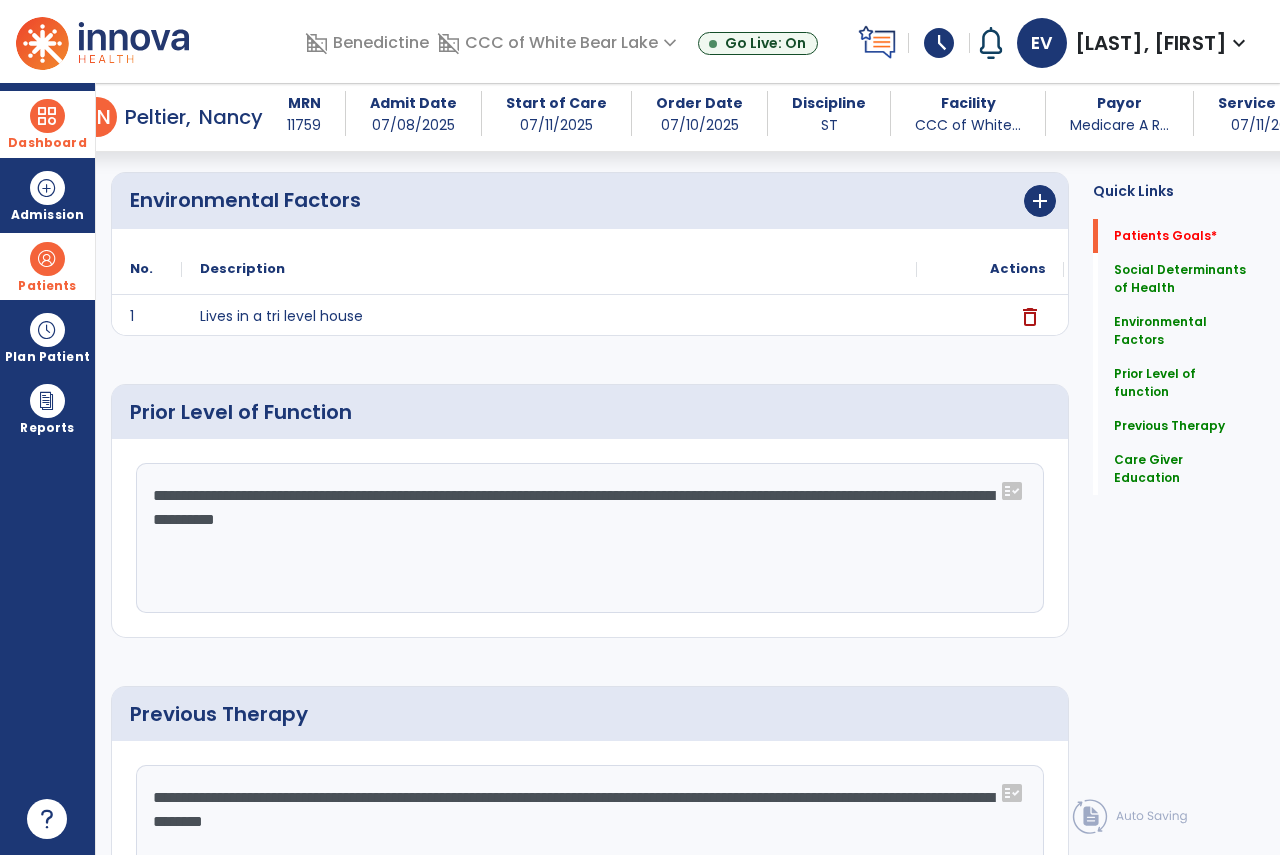scroll, scrollTop: 0, scrollLeft: 0, axis: both 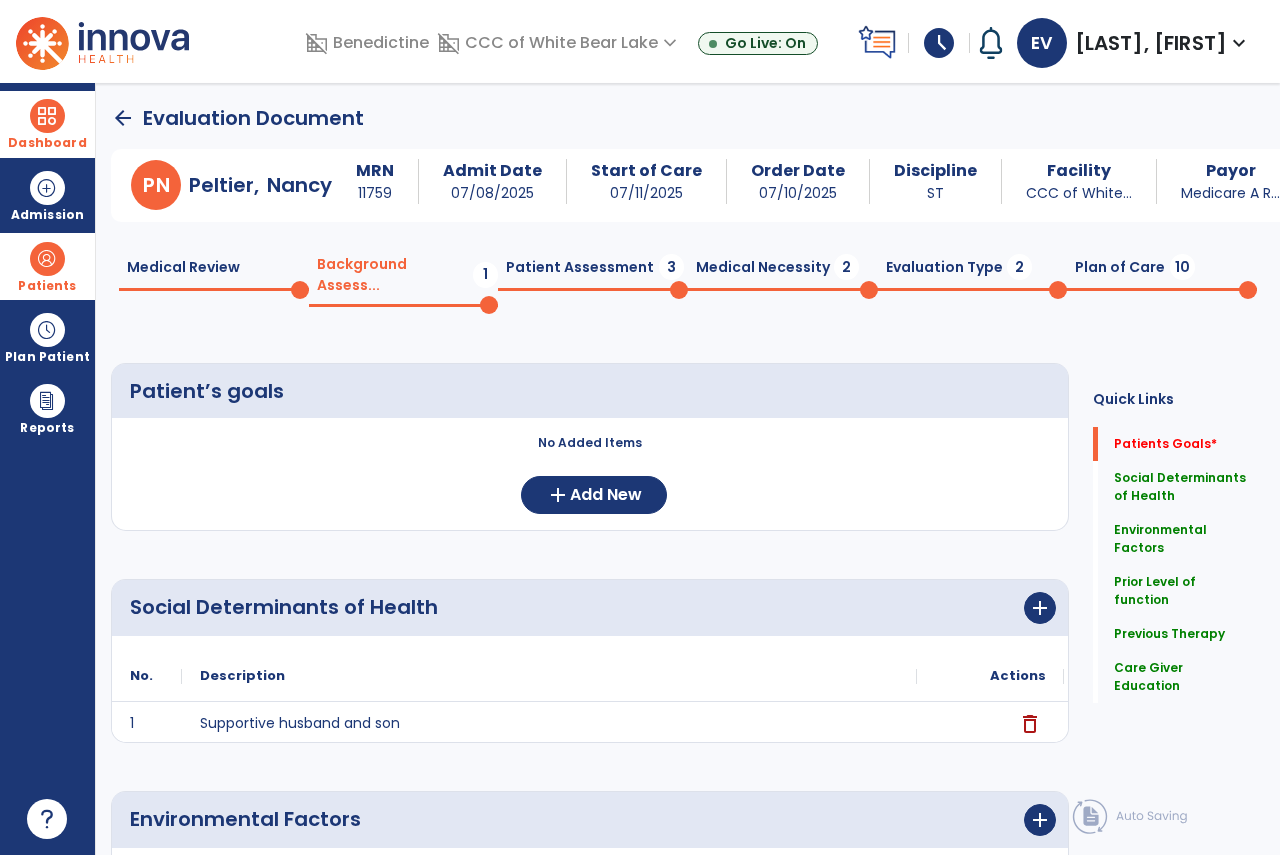 click on "Social Determinants of Health      add" 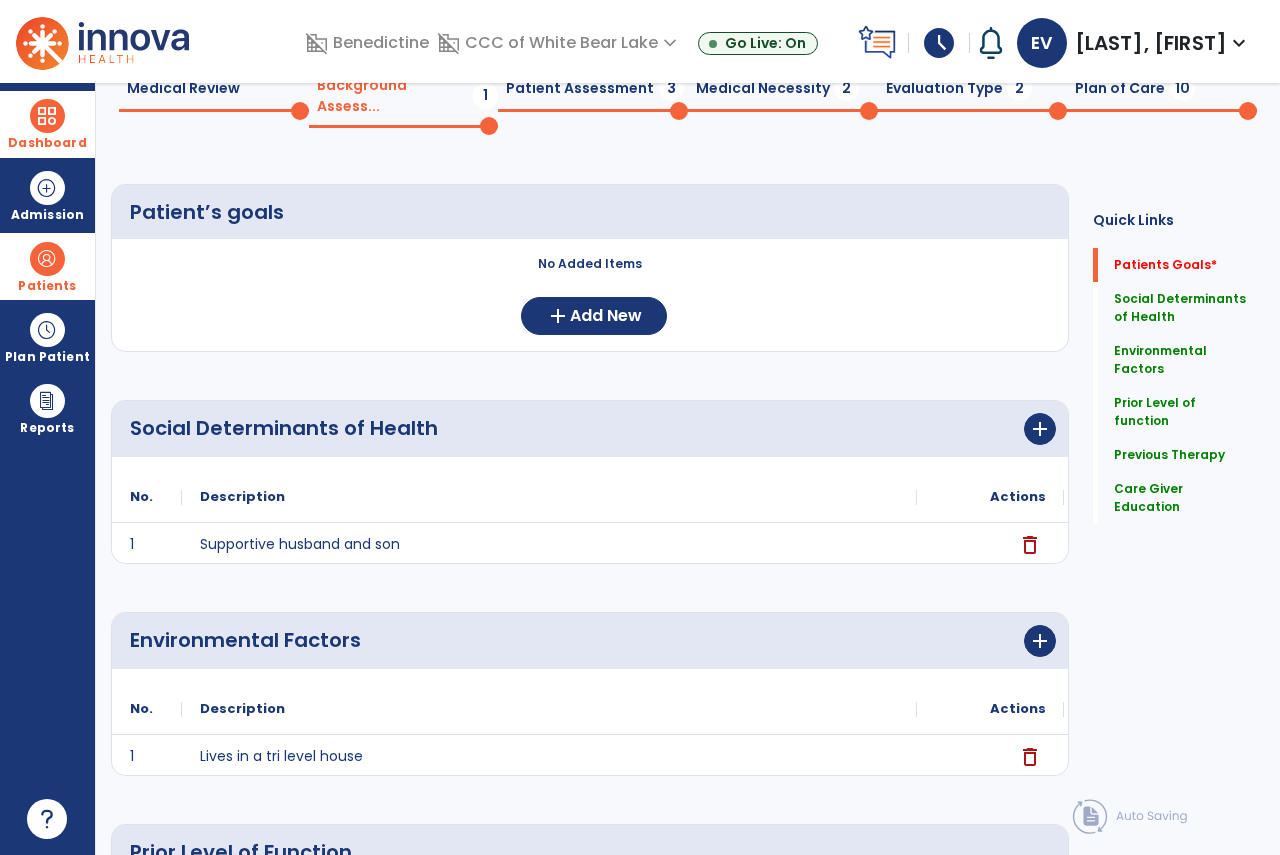 scroll, scrollTop: 0, scrollLeft: 0, axis: both 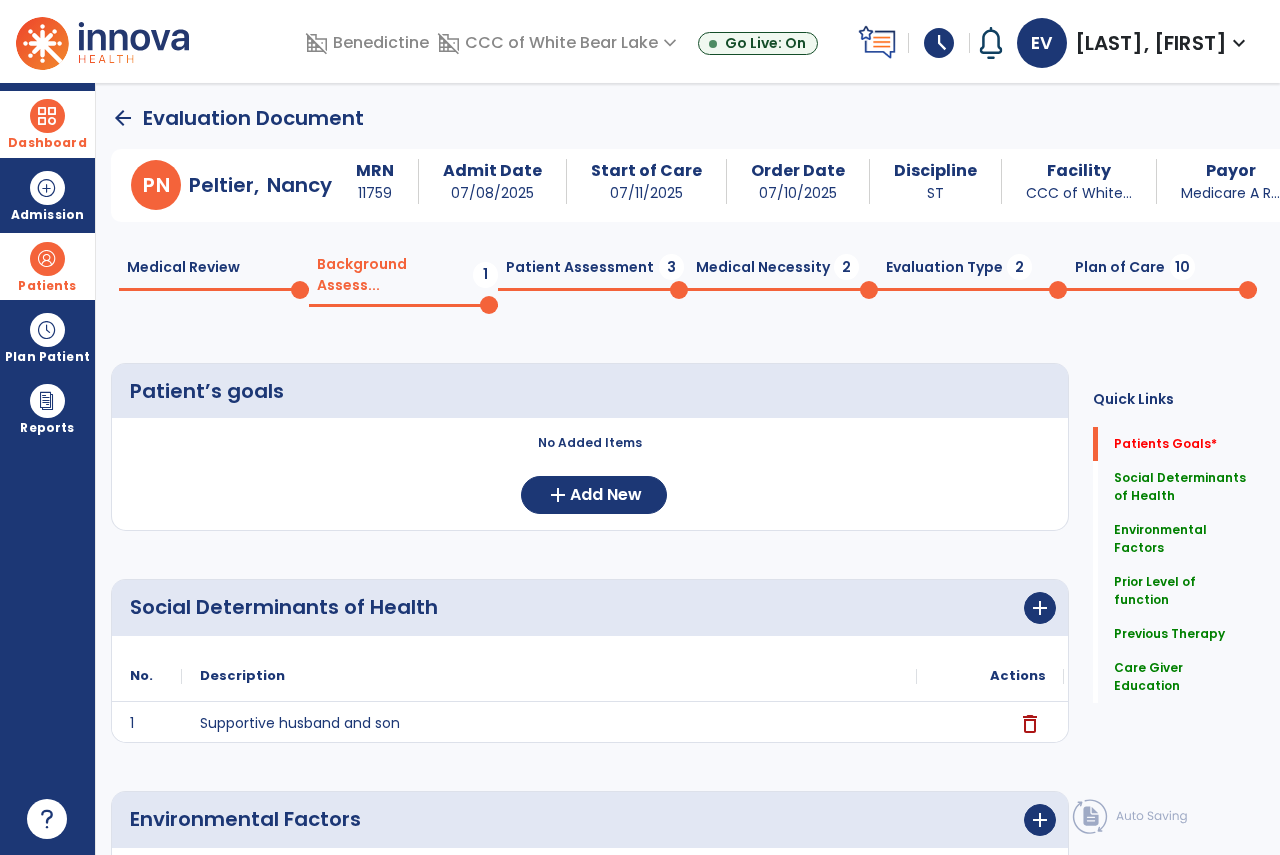 click on "Medical Necessity  2" 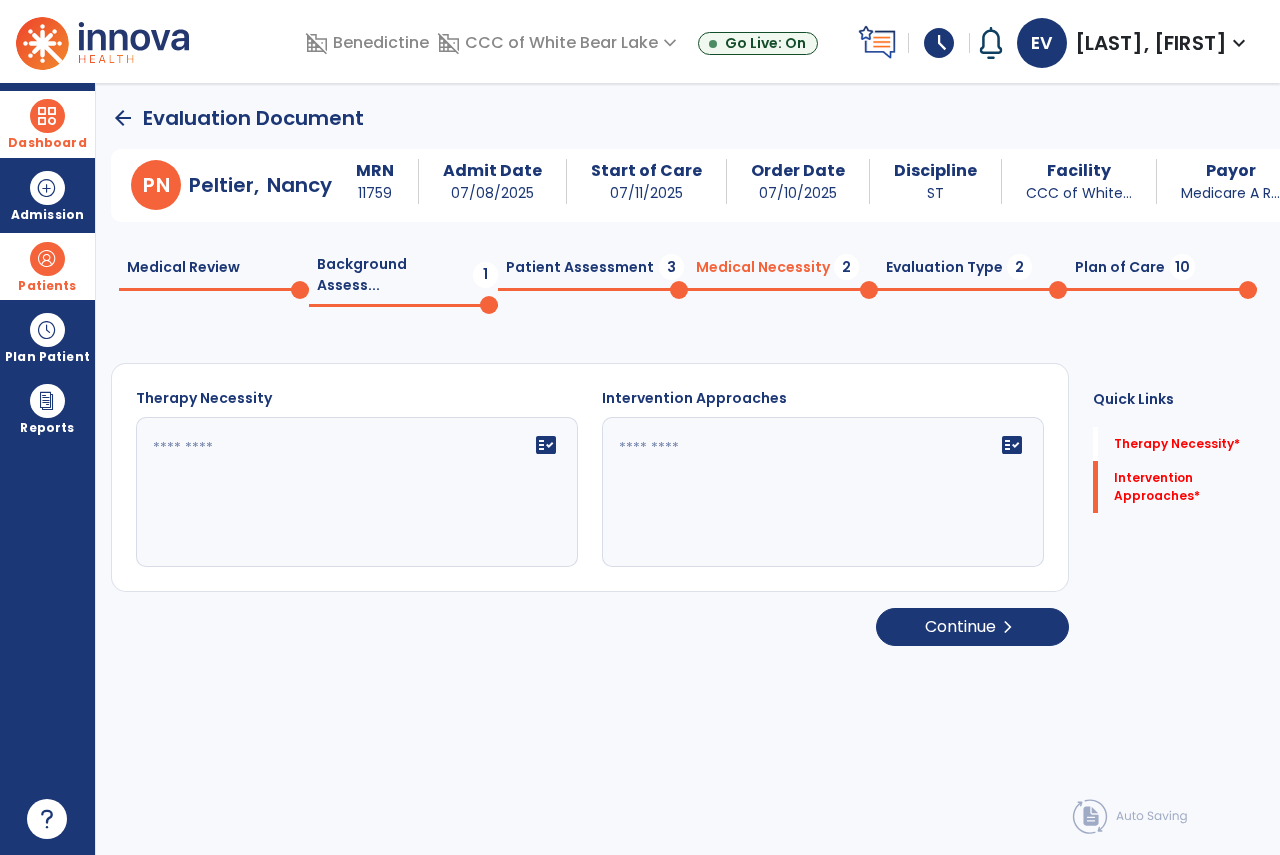 click on "Therapy Necessity   fact_check  Intervention Approaches   fact_check" 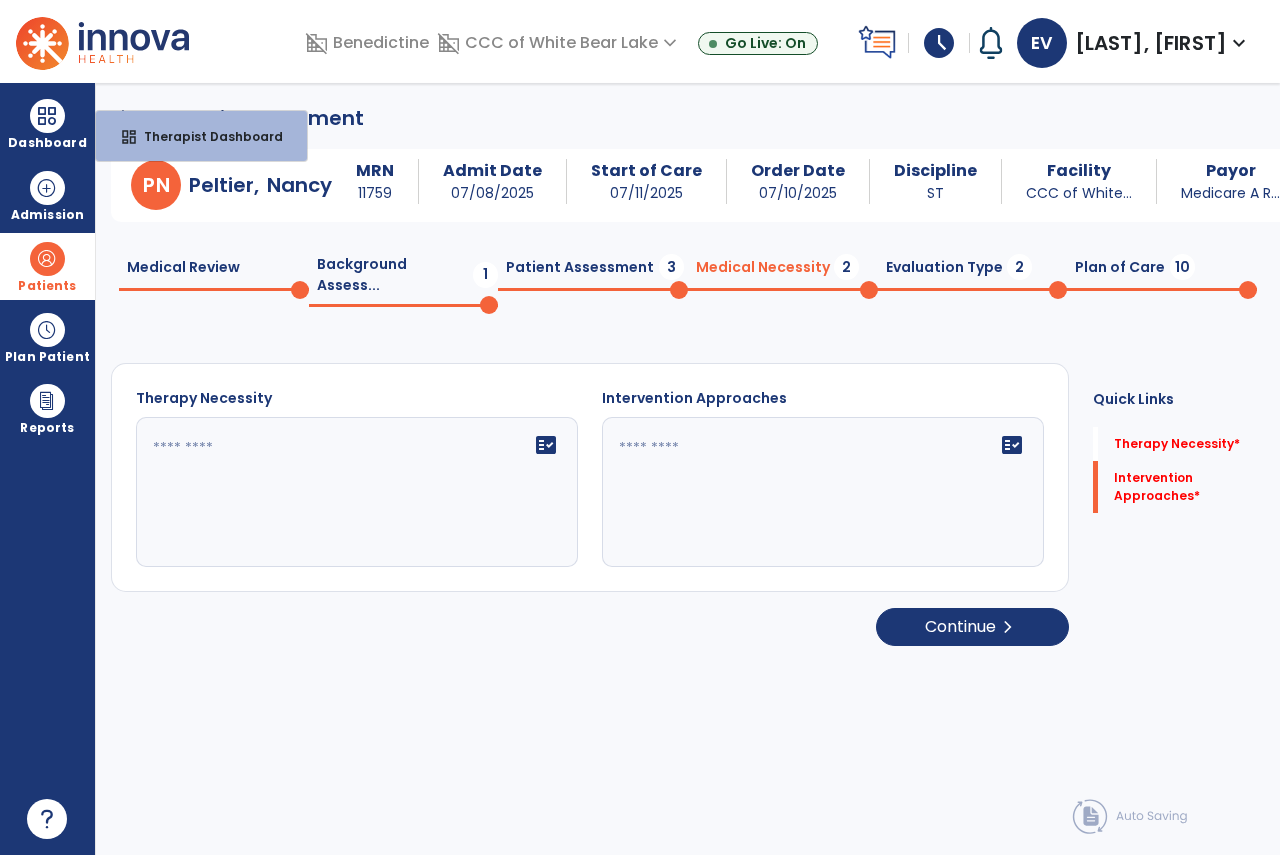 click on "arrow_back   Evaluation Document" 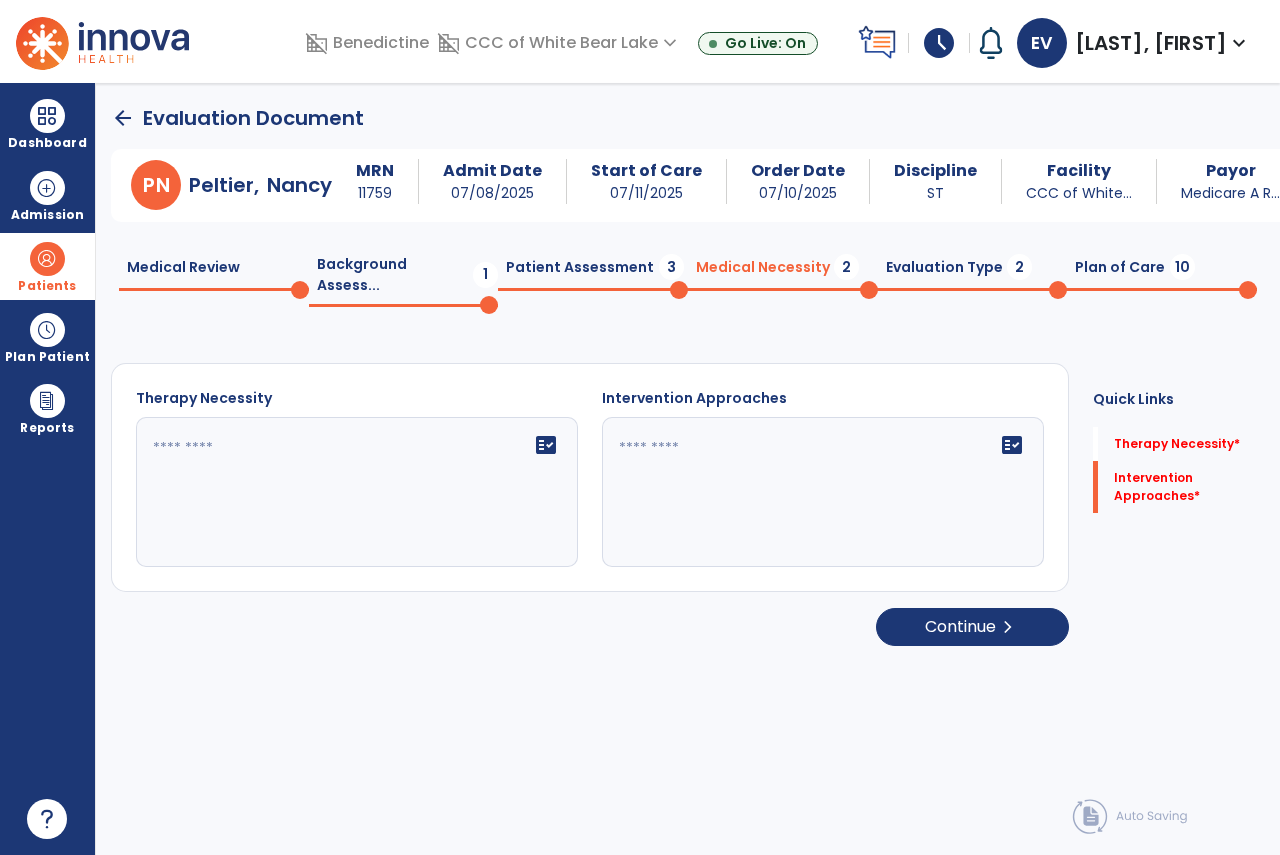 click on "arrow_back   Evaluation Document" 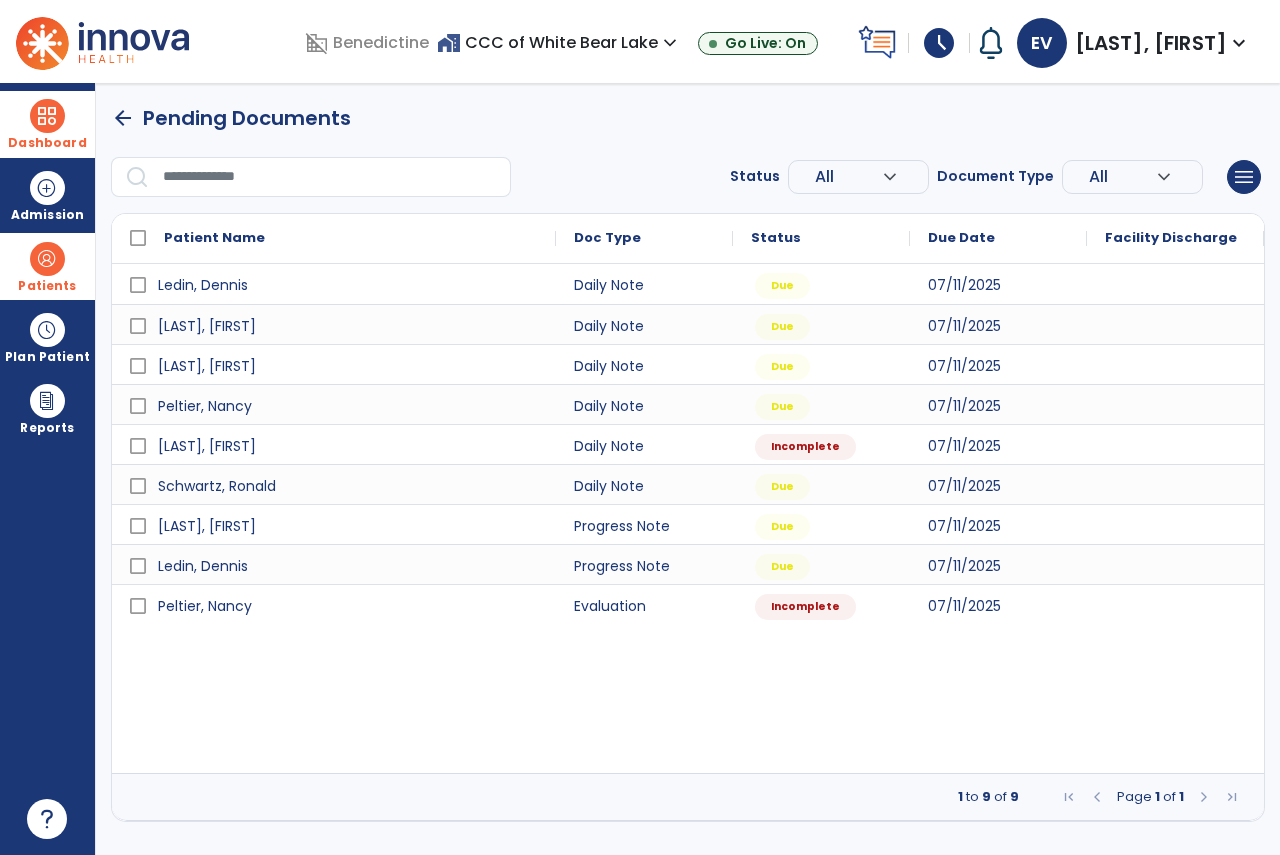 click at bounding box center (47, 116) 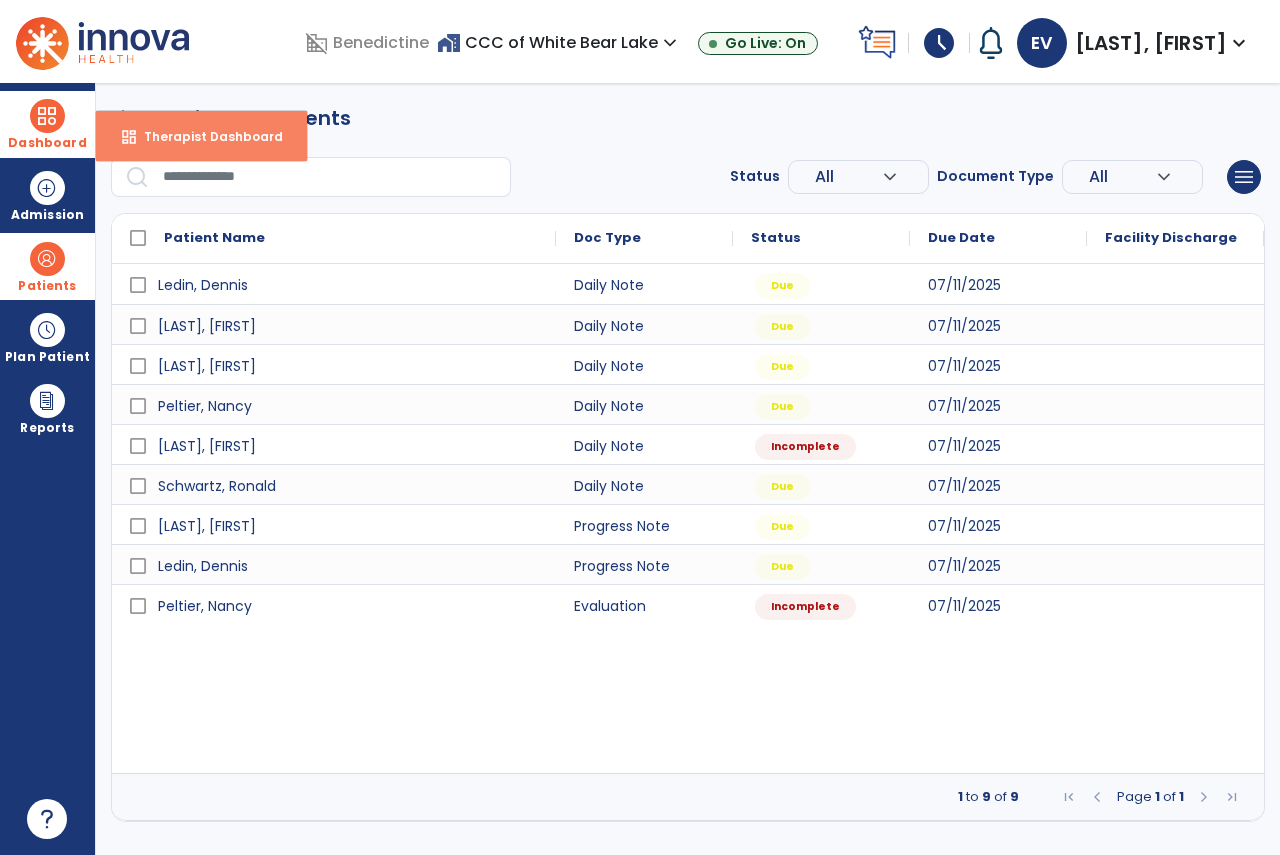 click on "dashboard  Therapist Dashboard" at bounding box center (201, 136) 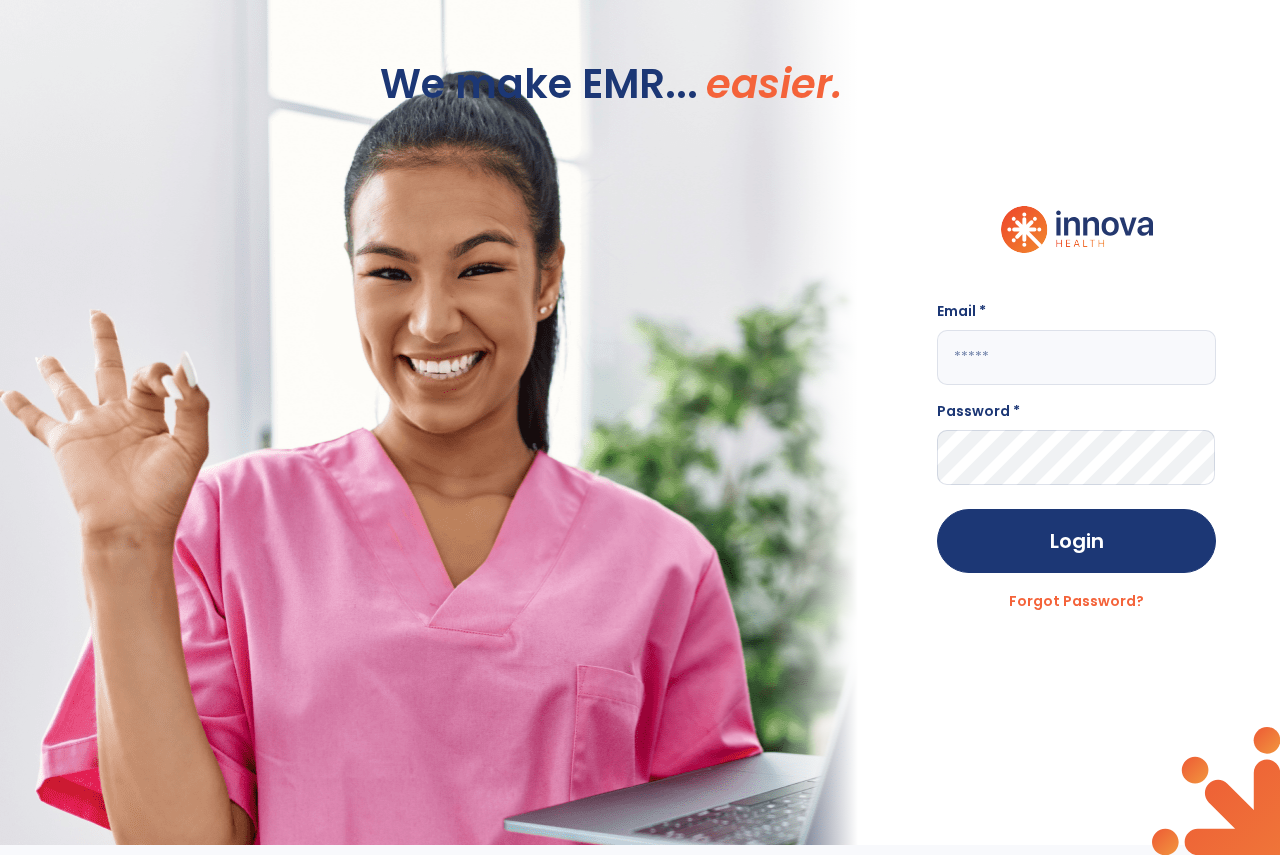 type on "**********" 